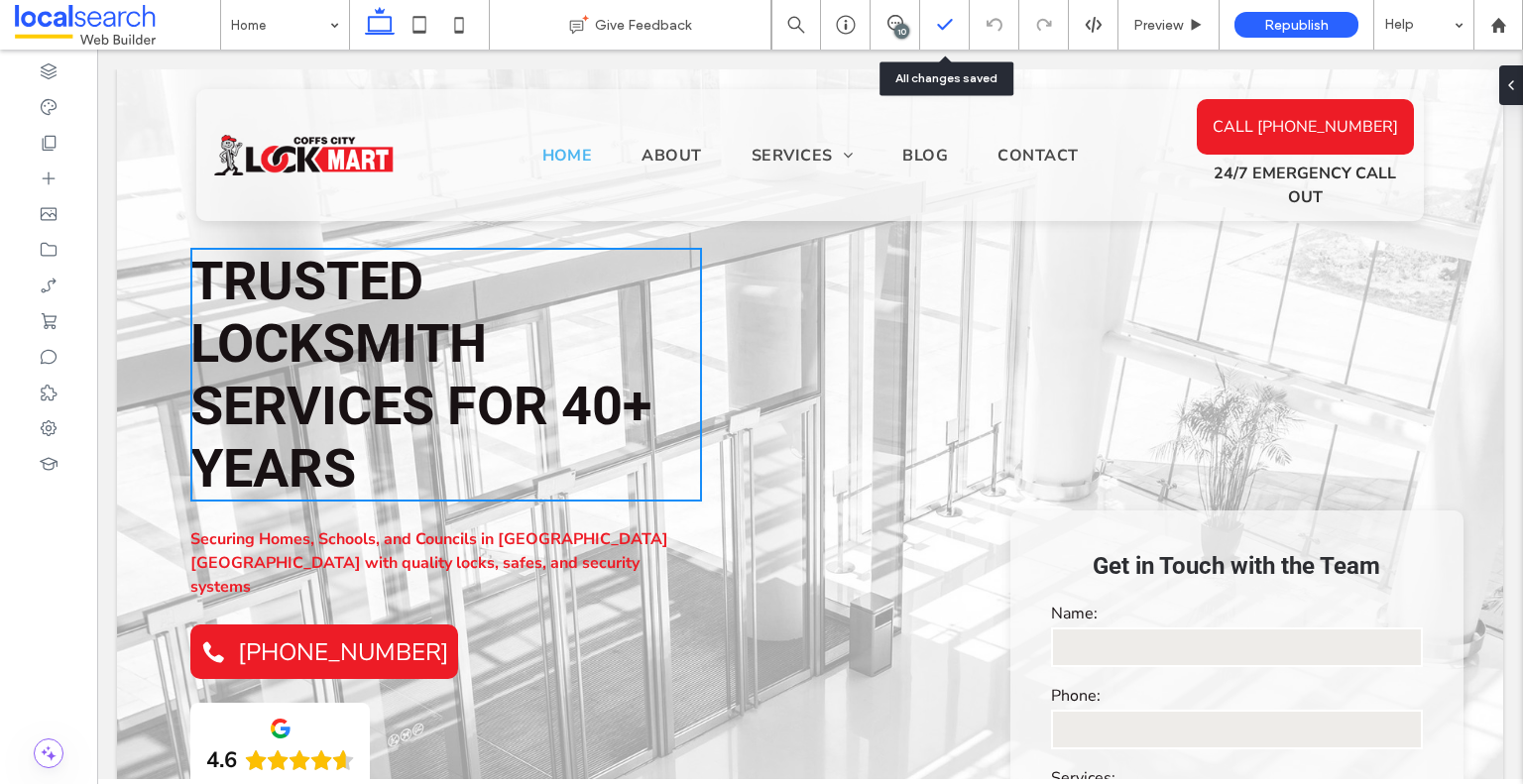 scroll, scrollTop: 0, scrollLeft: 0, axis: both 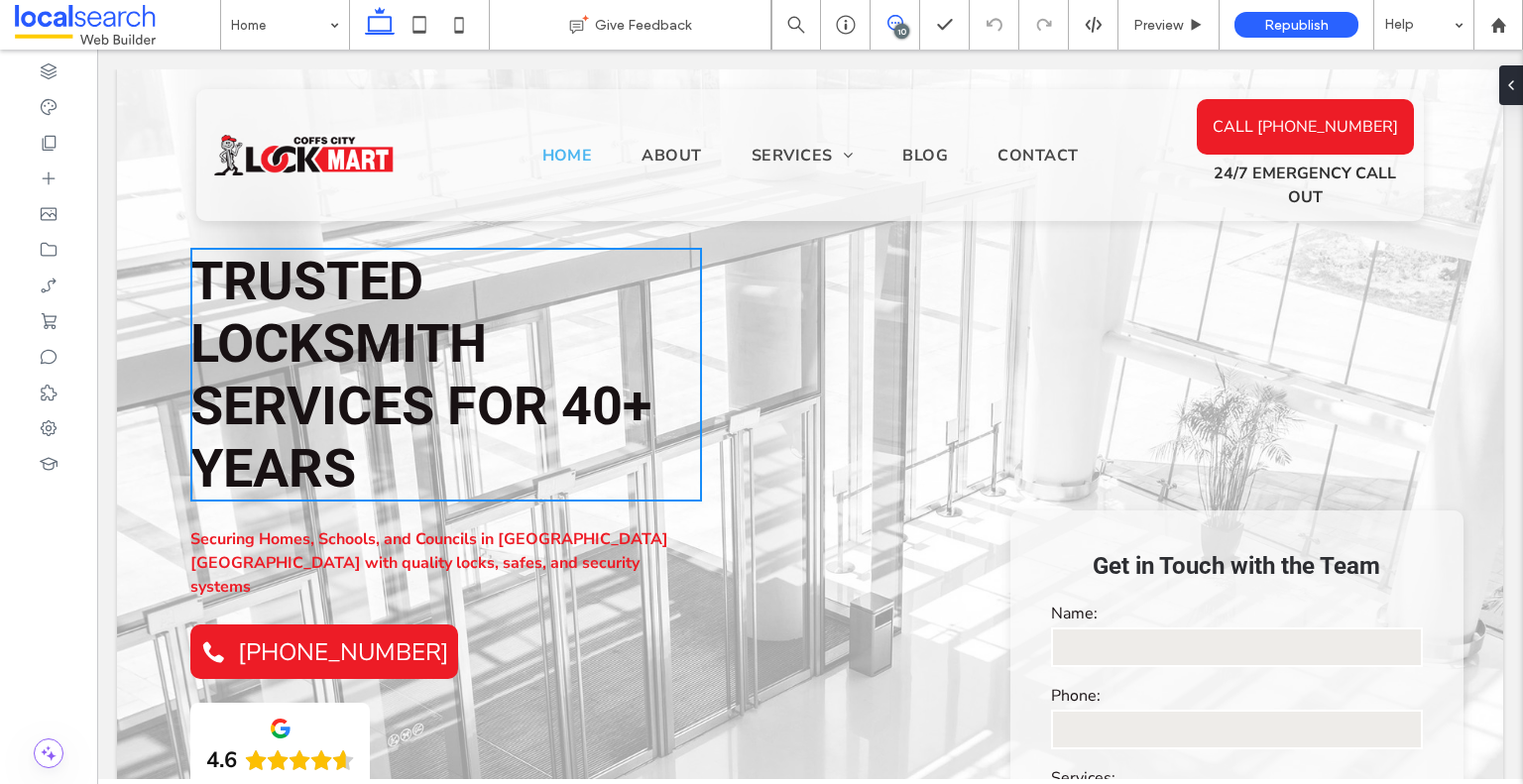 click at bounding box center (894, 23) 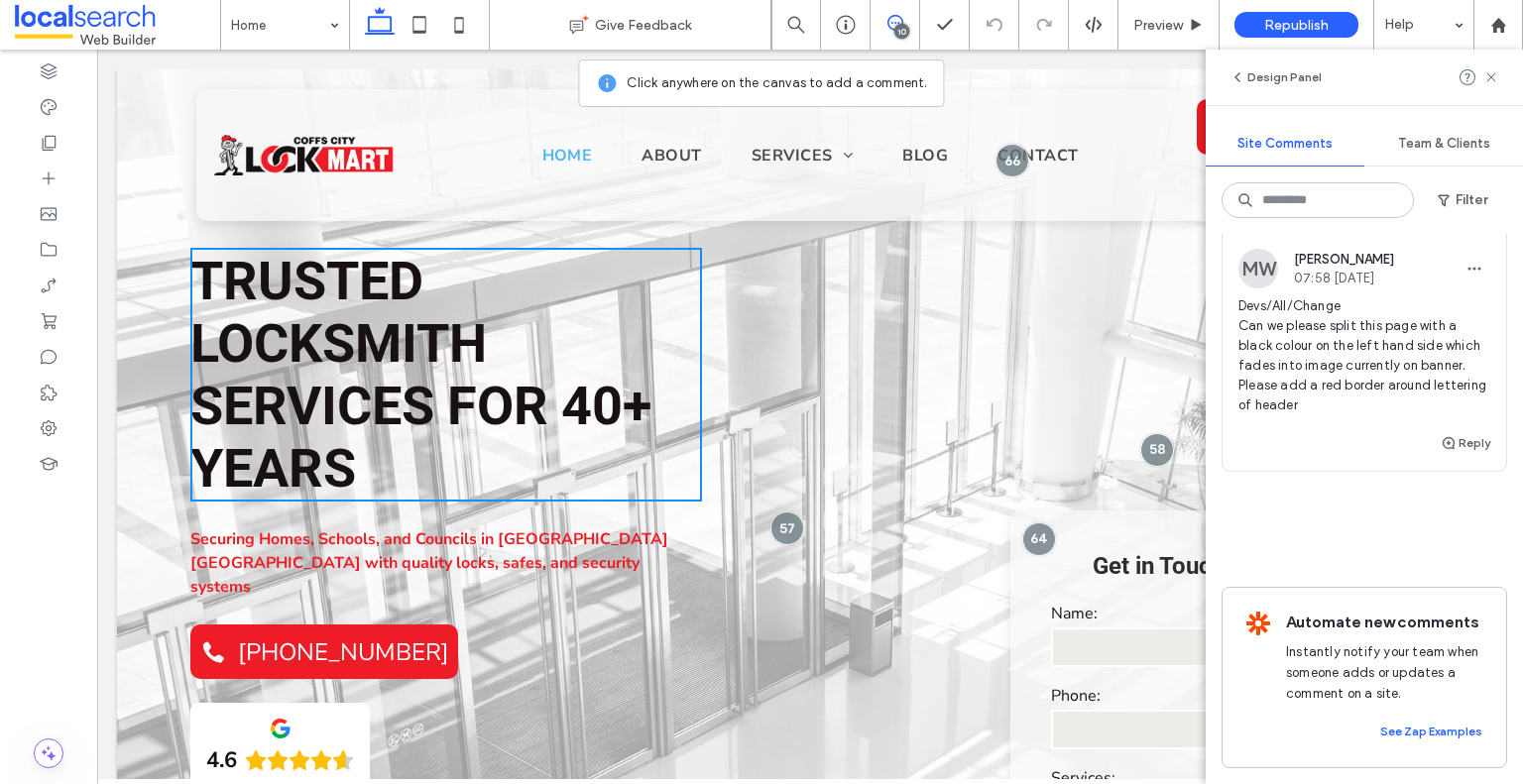 scroll, scrollTop: 2570, scrollLeft: 0, axis: vertical 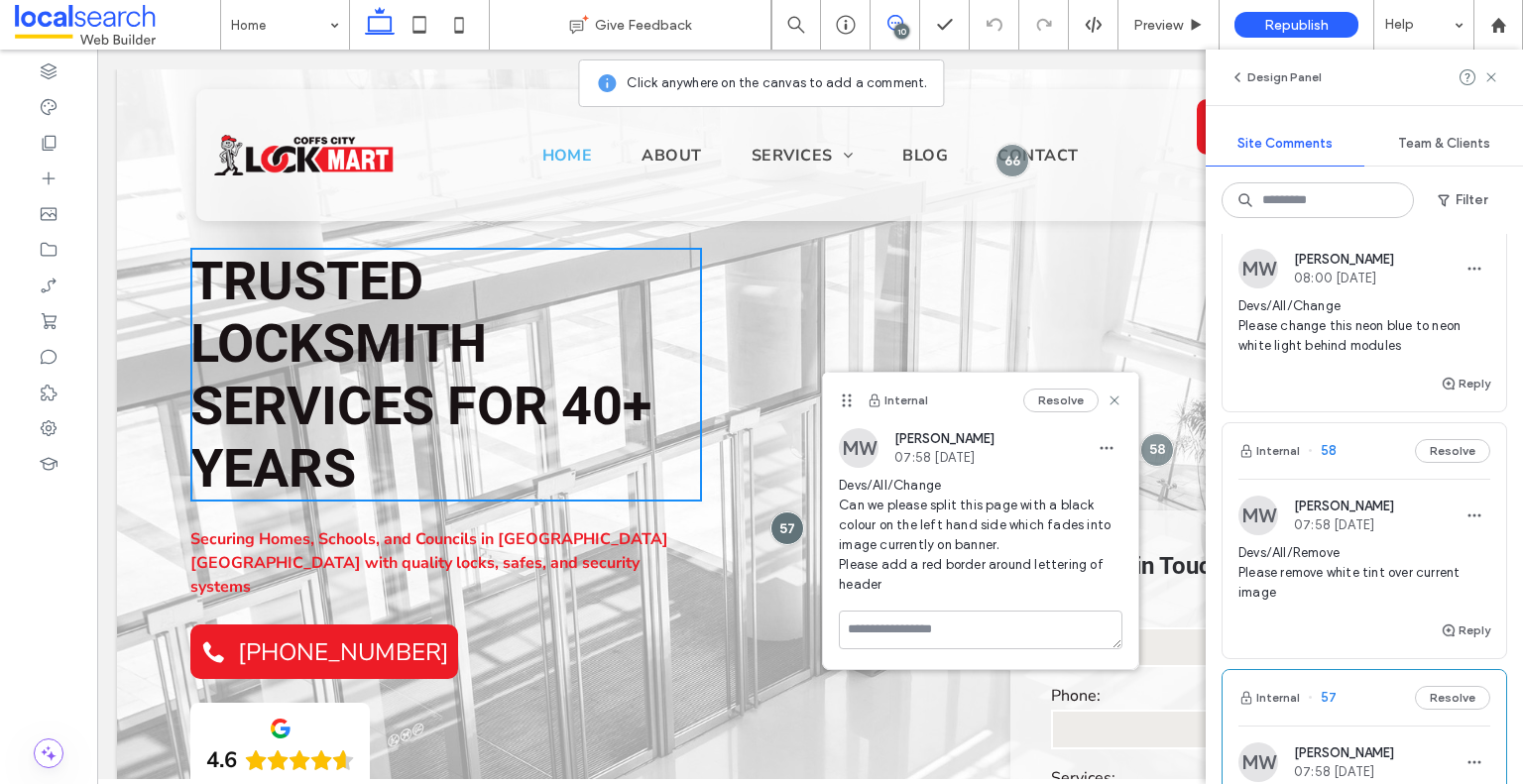 click on "Reply" at bounding box center (1364, 638) 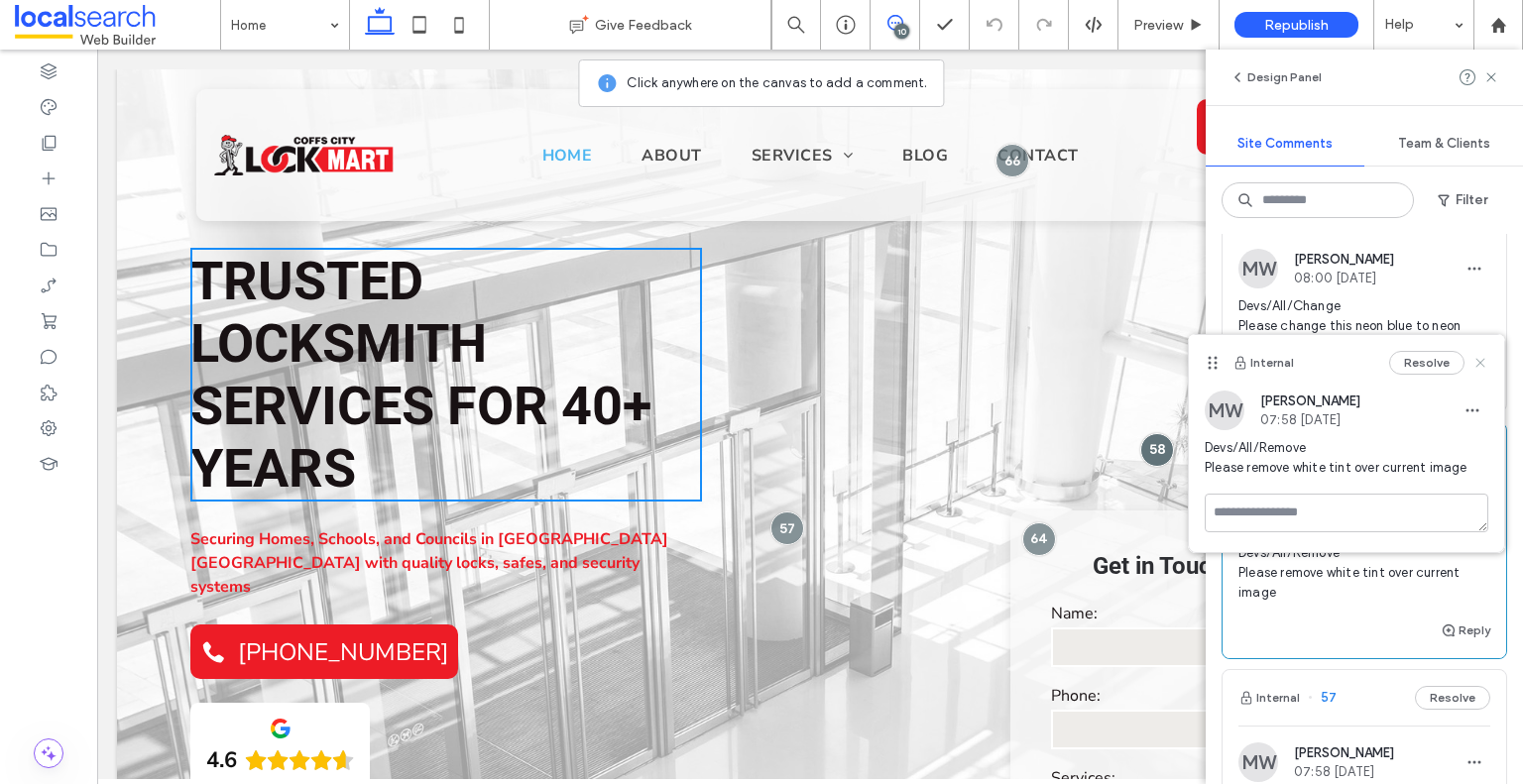 click 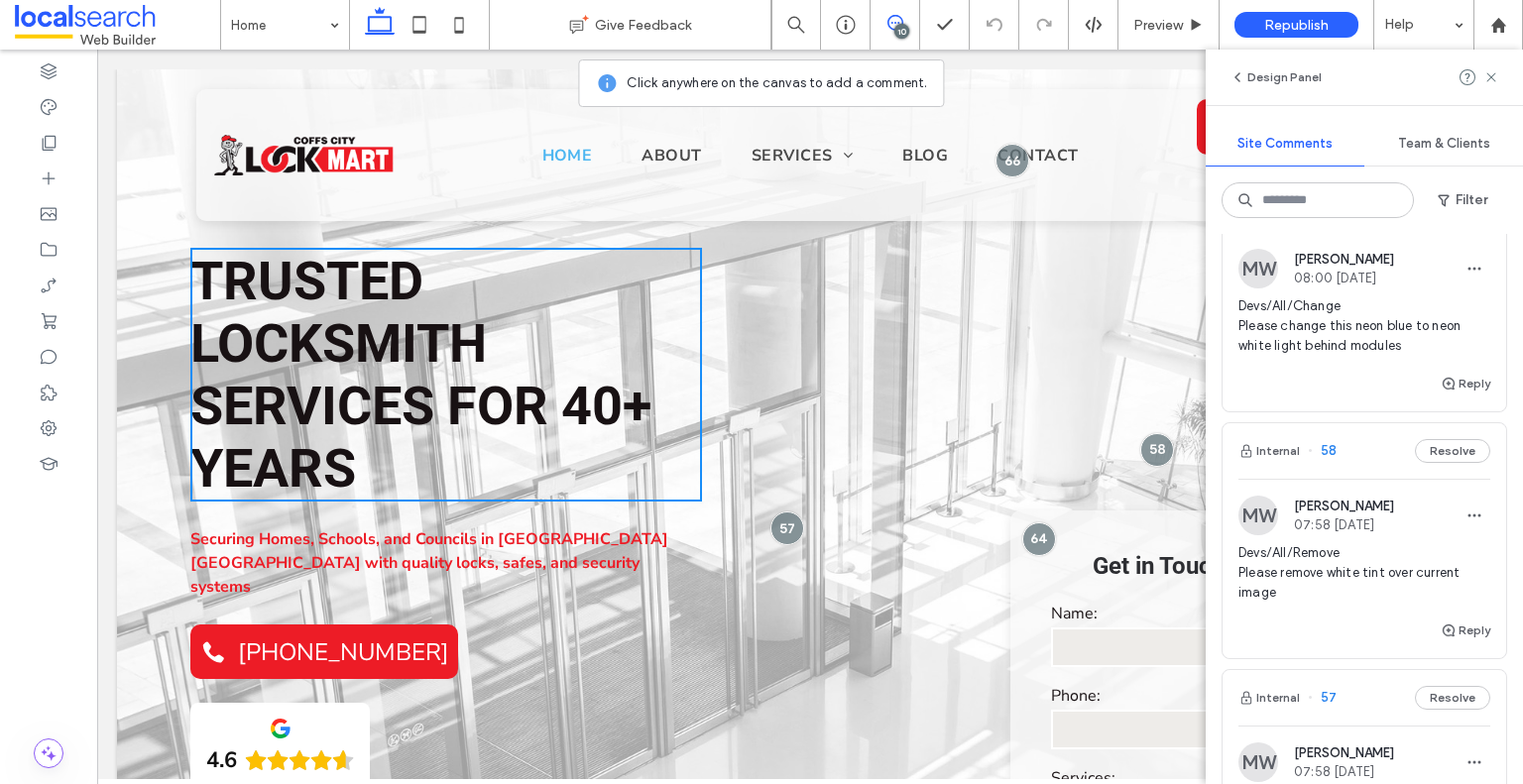 click on "Devs/All/Change
Please change this neon blue to neon white light behind modules" at bounding box center [1364, 326] 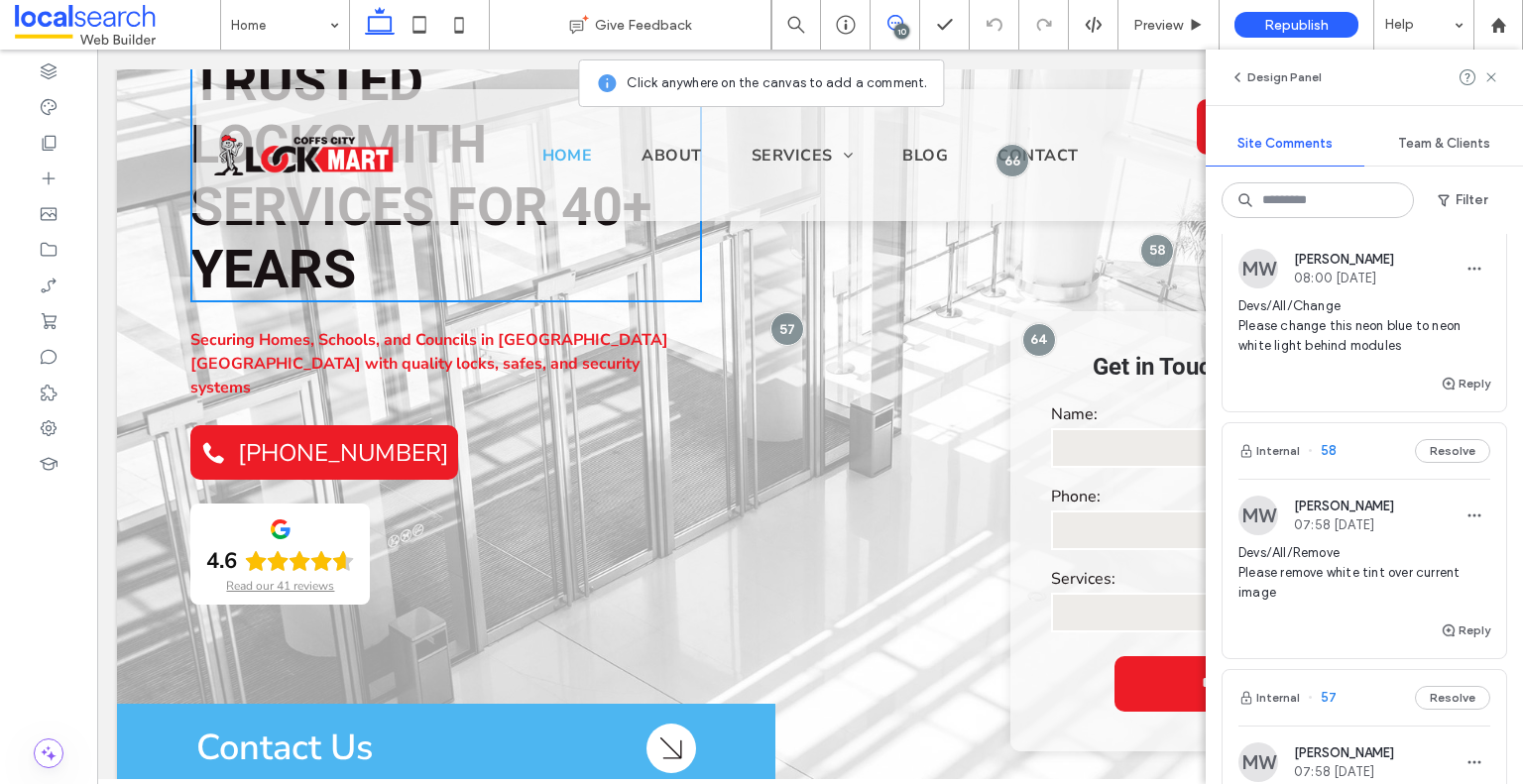 scroll, scrollTop: 666, scrollLeft: 0, axis: vertical 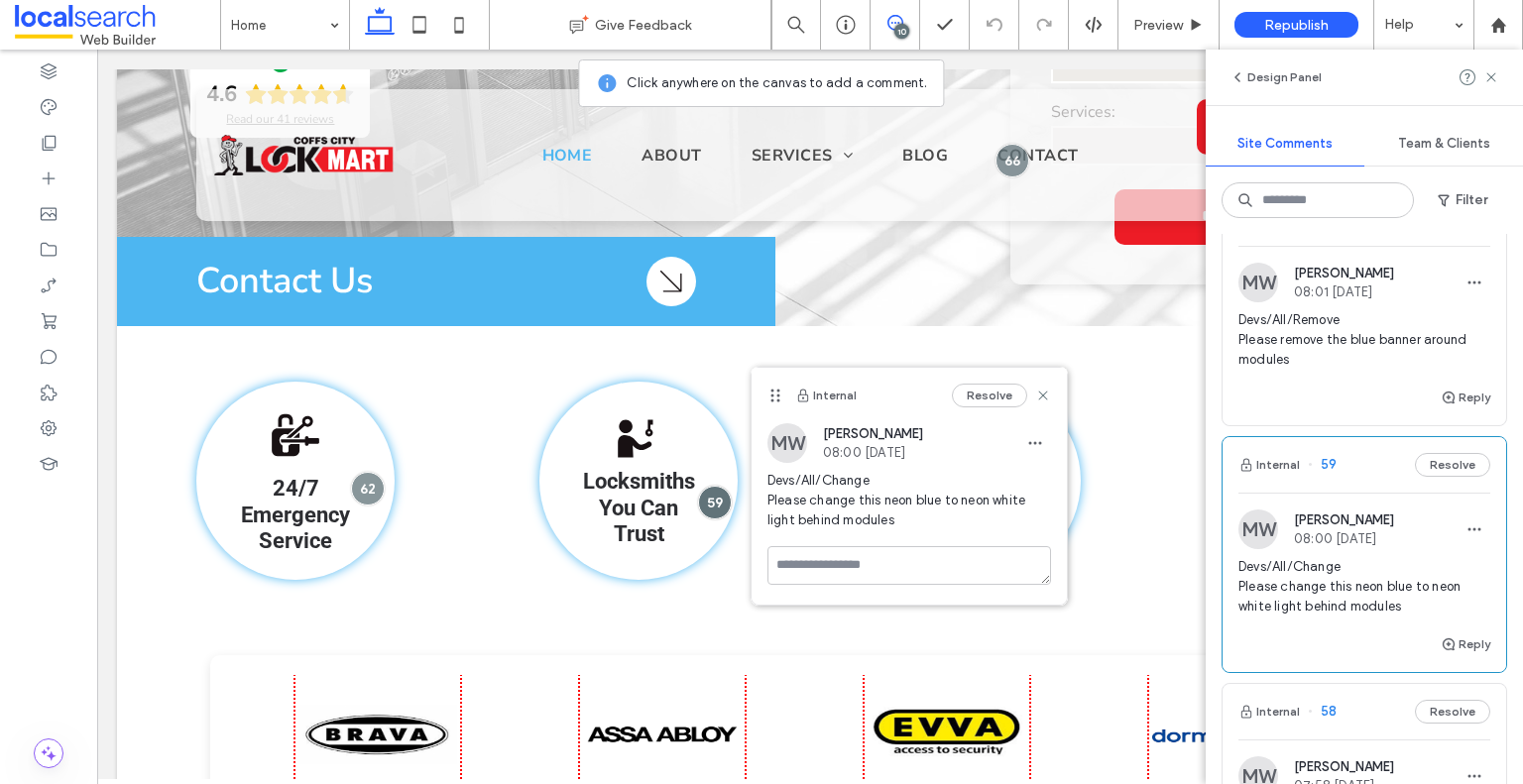 click on "Devs/All/Remove
Please remove the blue banner around modules" at bounding box center [1364, 340] 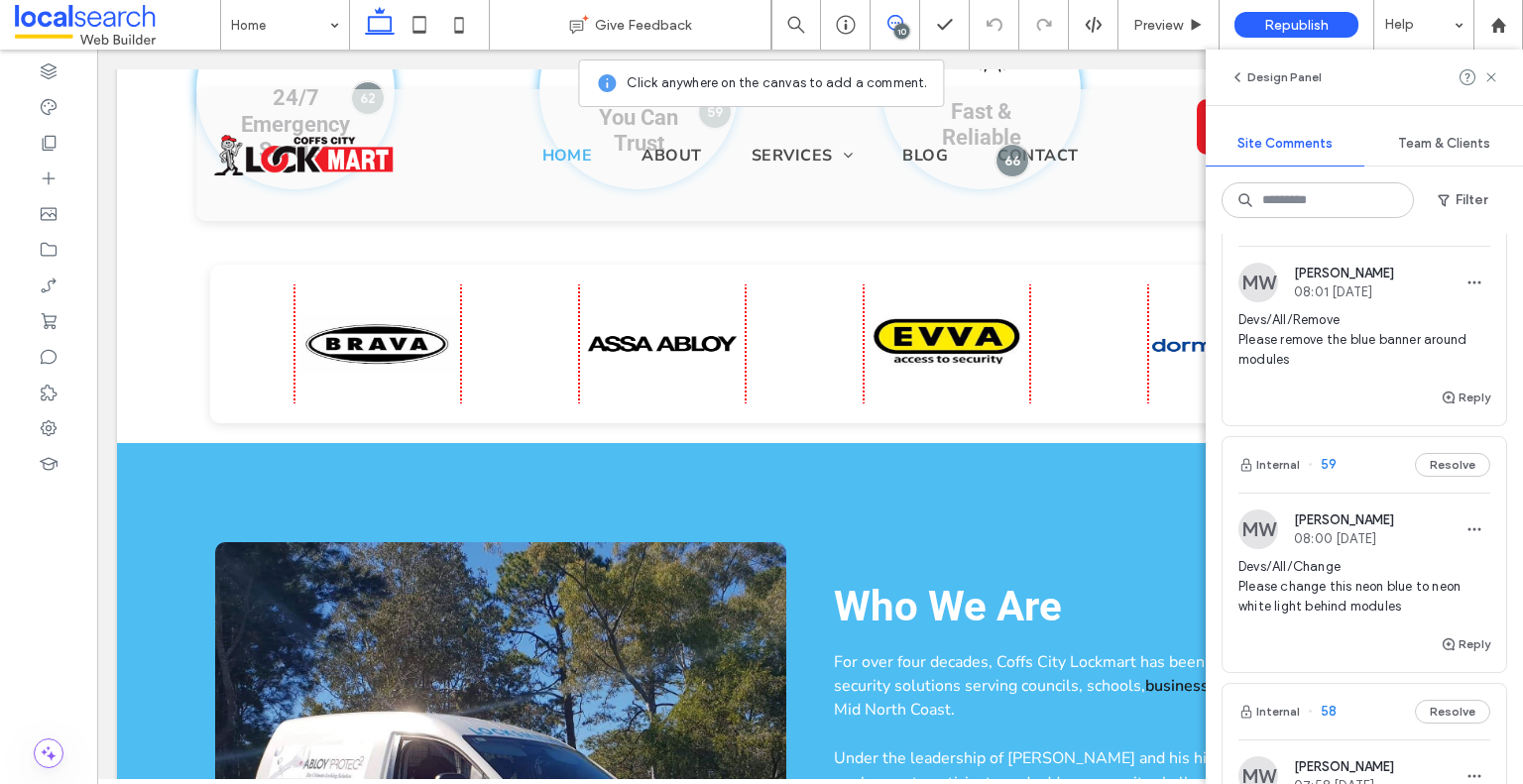 scroll, scrollTop: 2240, scrollLeft: 0, axis: vertical 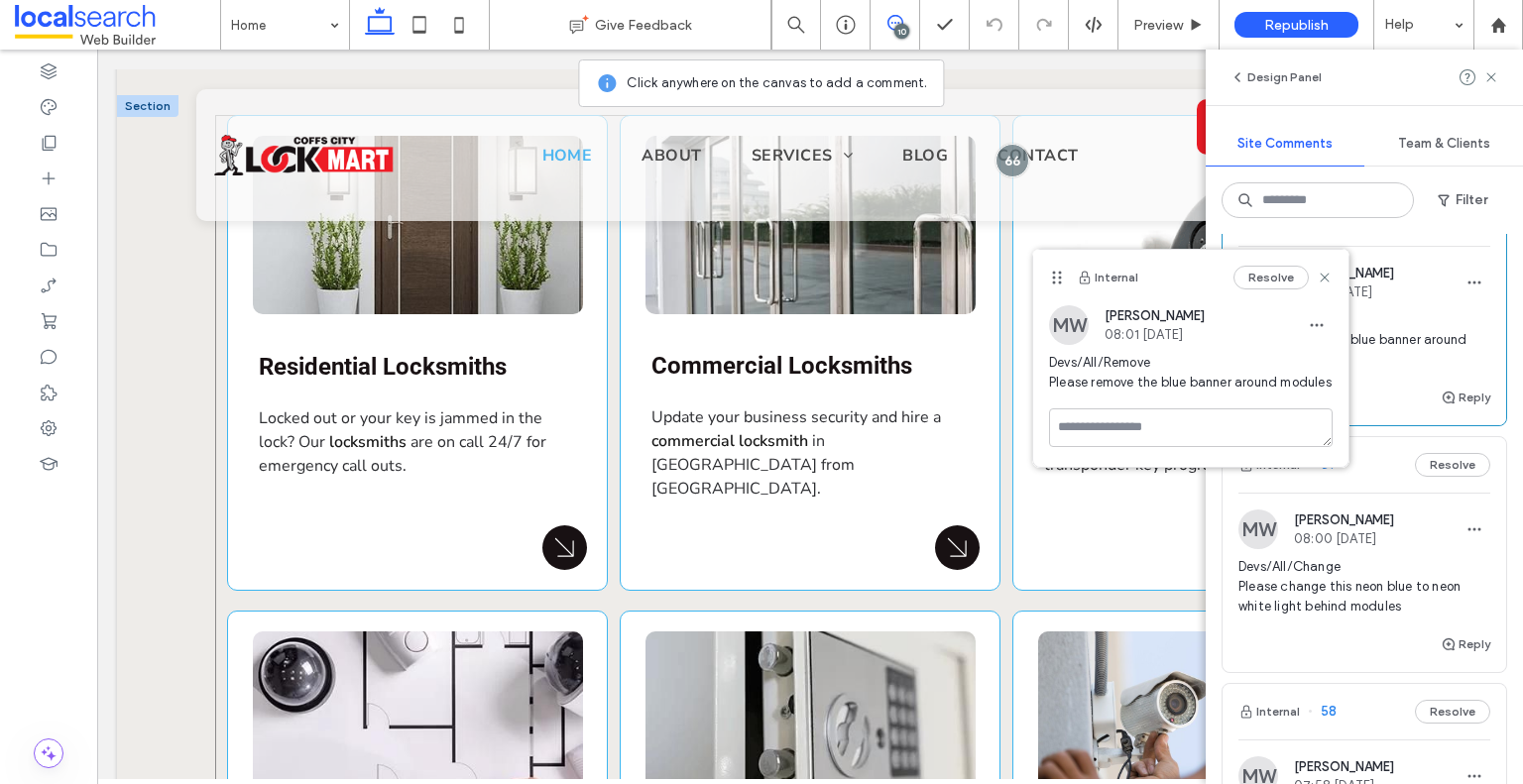 click on "View more
Residential Locksmiths
Locked out or your key is jammed in the lock? Our
locksmiths   are on call 24/7 for emergency call outs.
Arrow Icon
View more
Commercial Locksmiths
Update your business security and hire a
commercial locksmith   in Coffs Harbour from Coffs City Lockmart.
Arrow Icon
View more
Automotive Locksmiths
We specialise in
automotive   lockouts, key replacement, ignition repair, and transponder key programming.
Arrow Icon
View more
Security Locksmiths
security system" at bounding box center (810, 583) 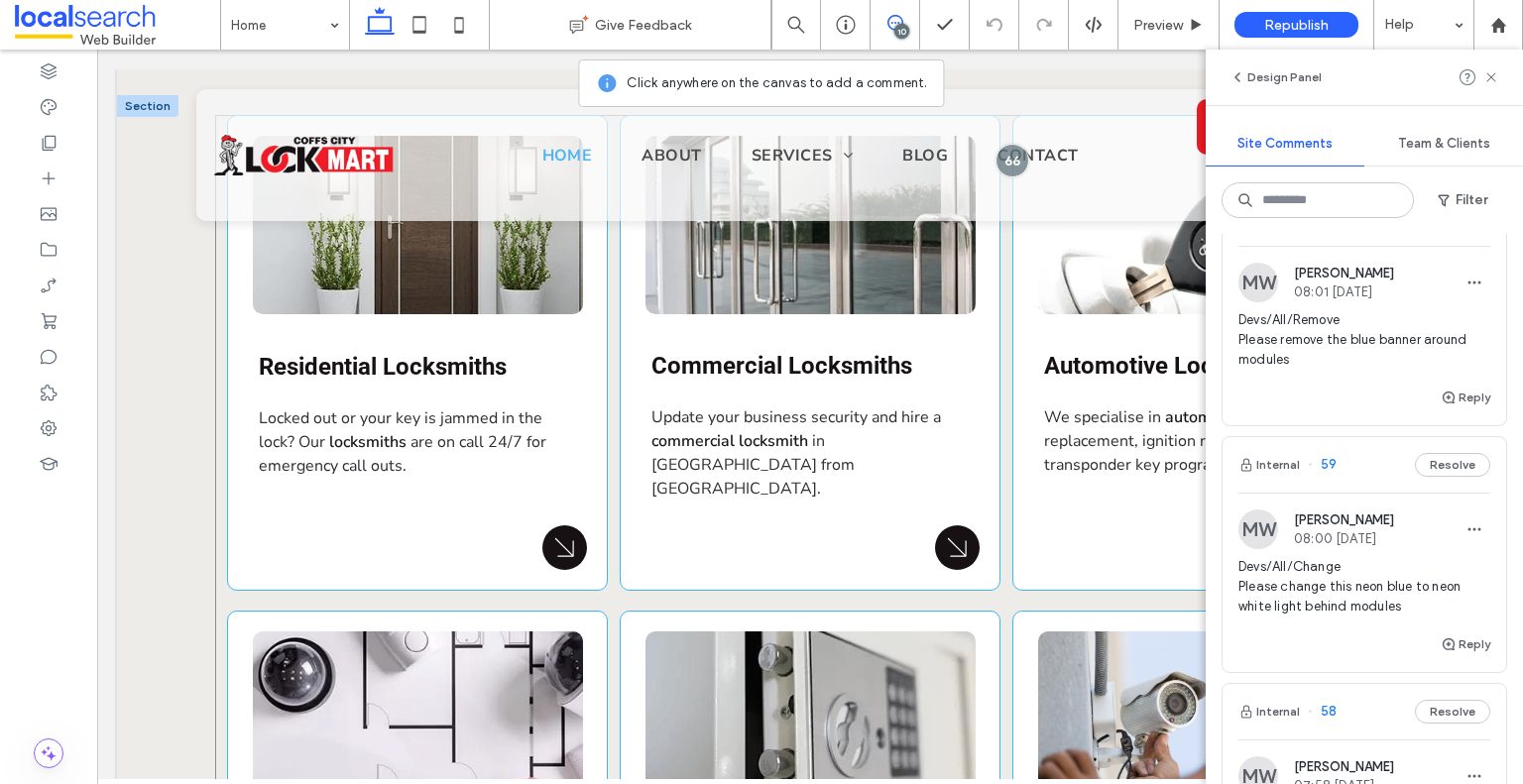 scroll, scrollTop: 1926, scrollLeft: 0, axis: vertical 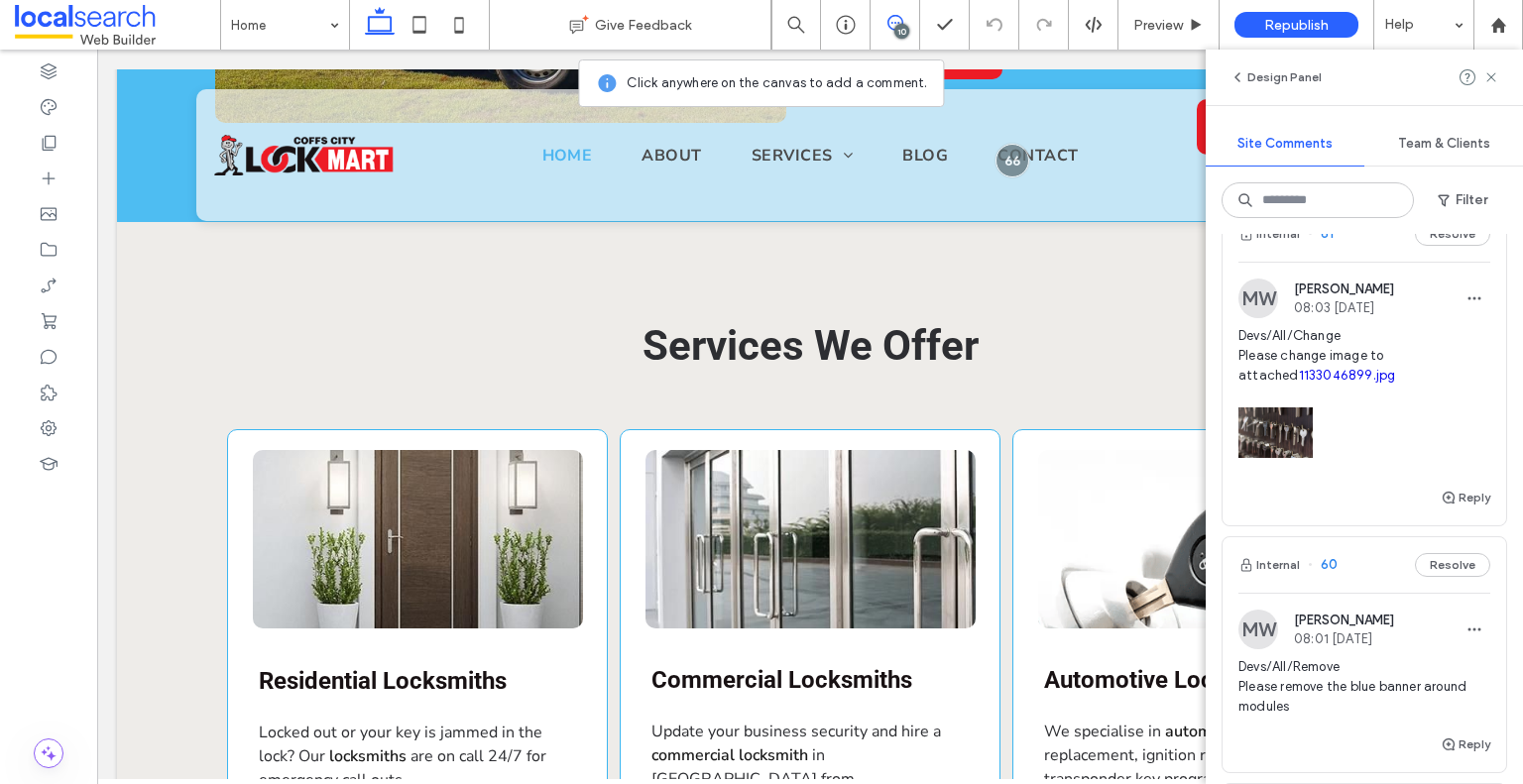 click on "Devs/All/Change
Please change image to attached   1133046899.jpg" at bounding box center (1364, 356) 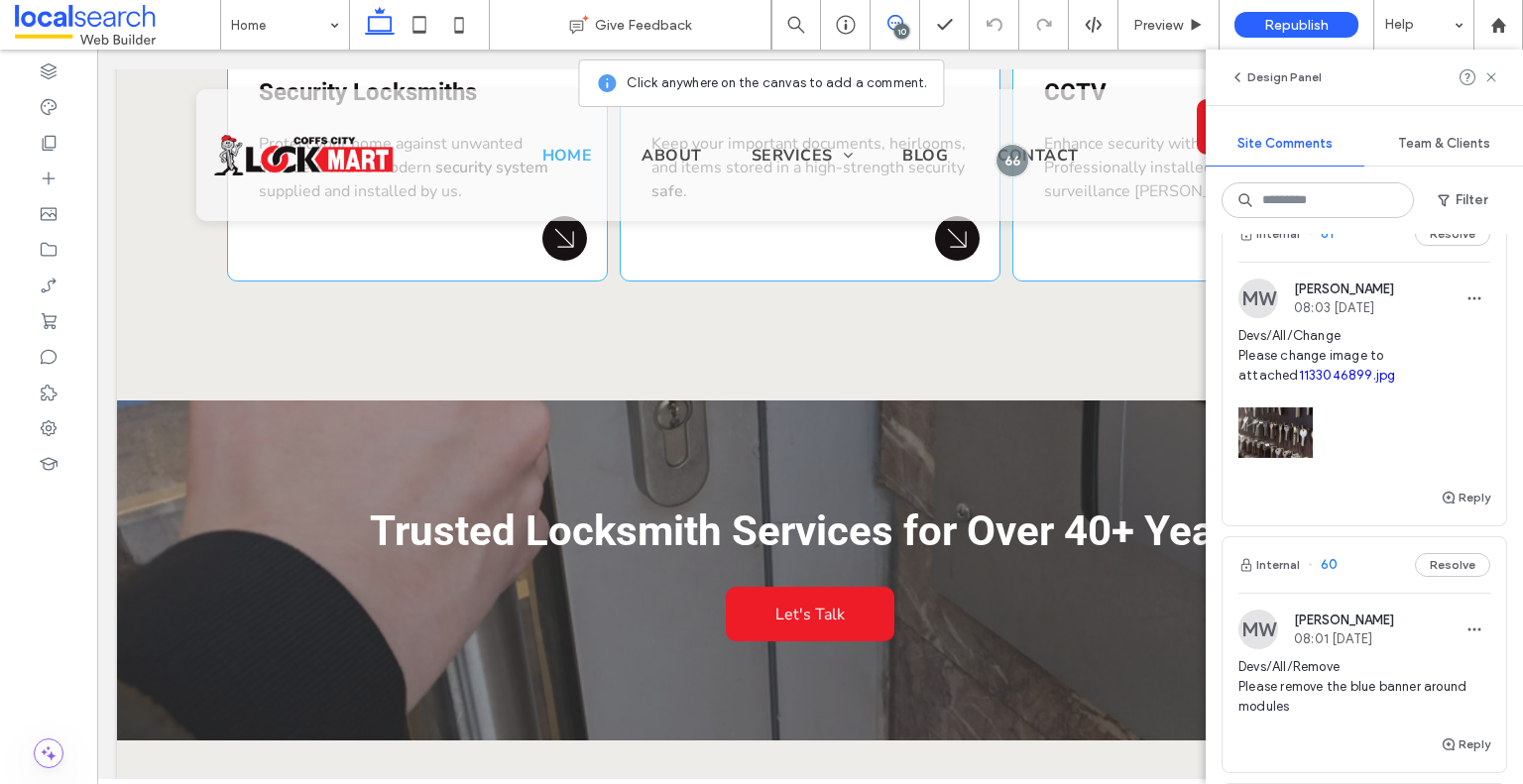 scroll, scrollTop: 3101, scrollLeft: 0, axis: vertical 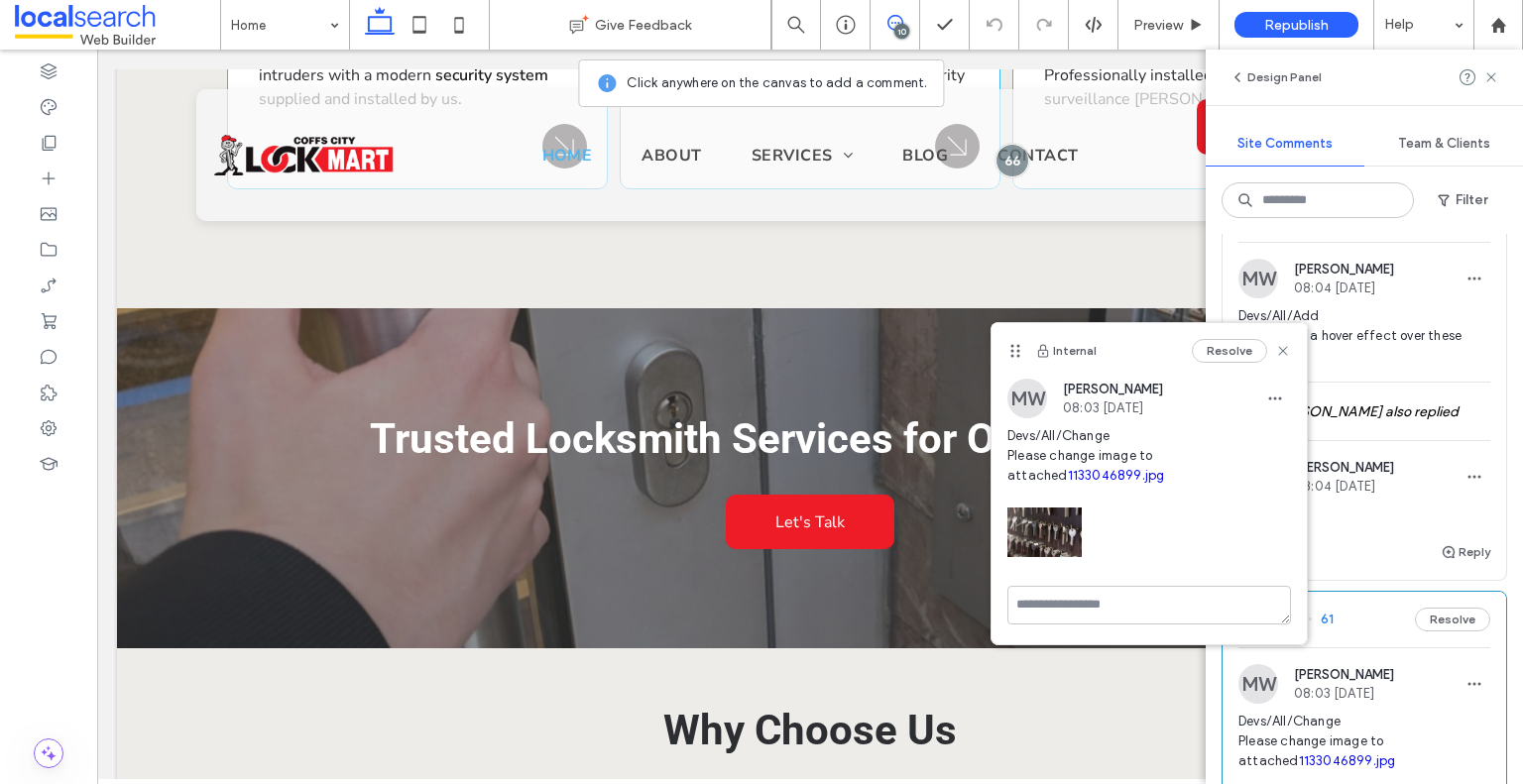 click on "Reopened" at bounding box center [1364, 522] 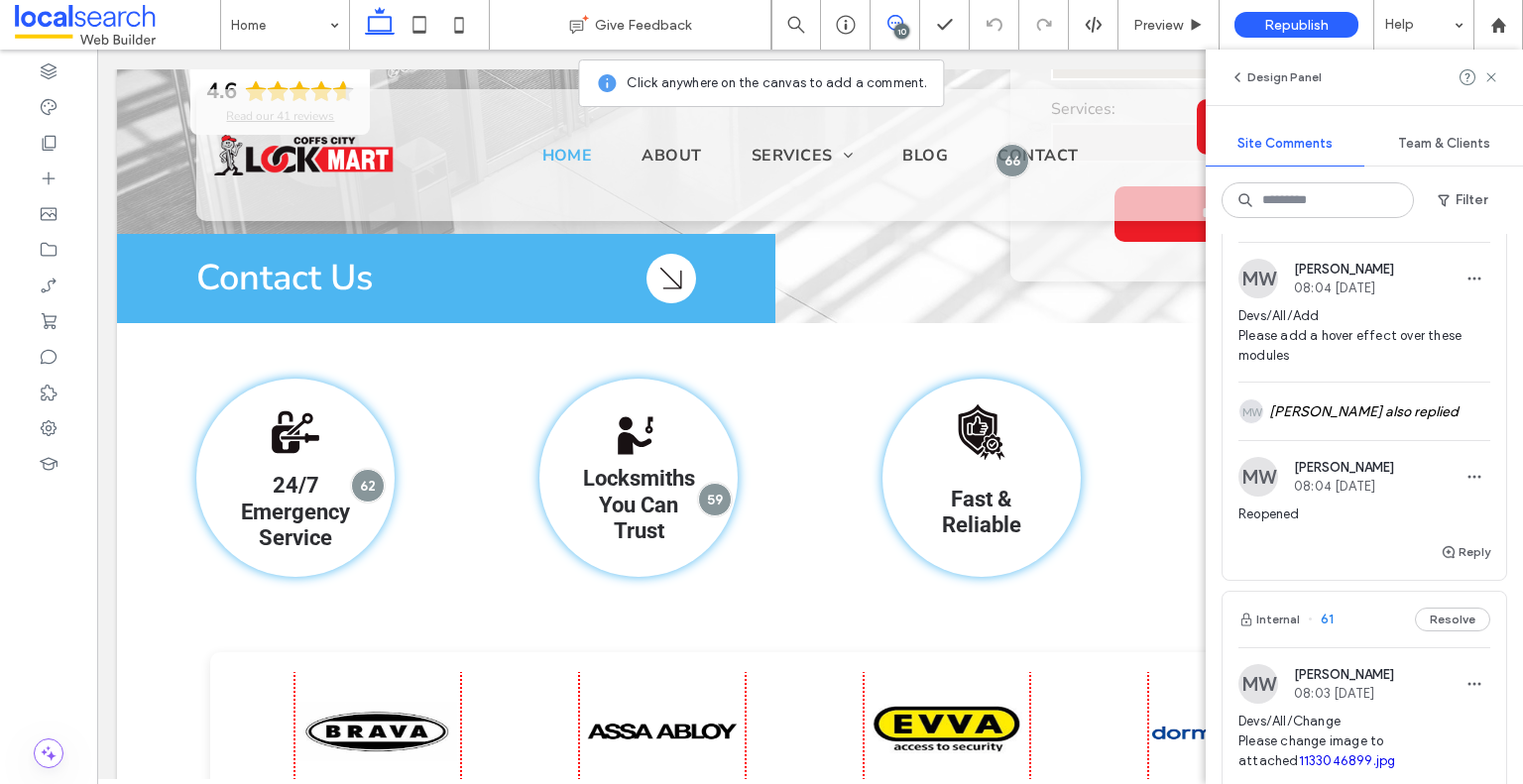 scroll, scrollTop: 666, scrollLeft: 0, axis: vertical 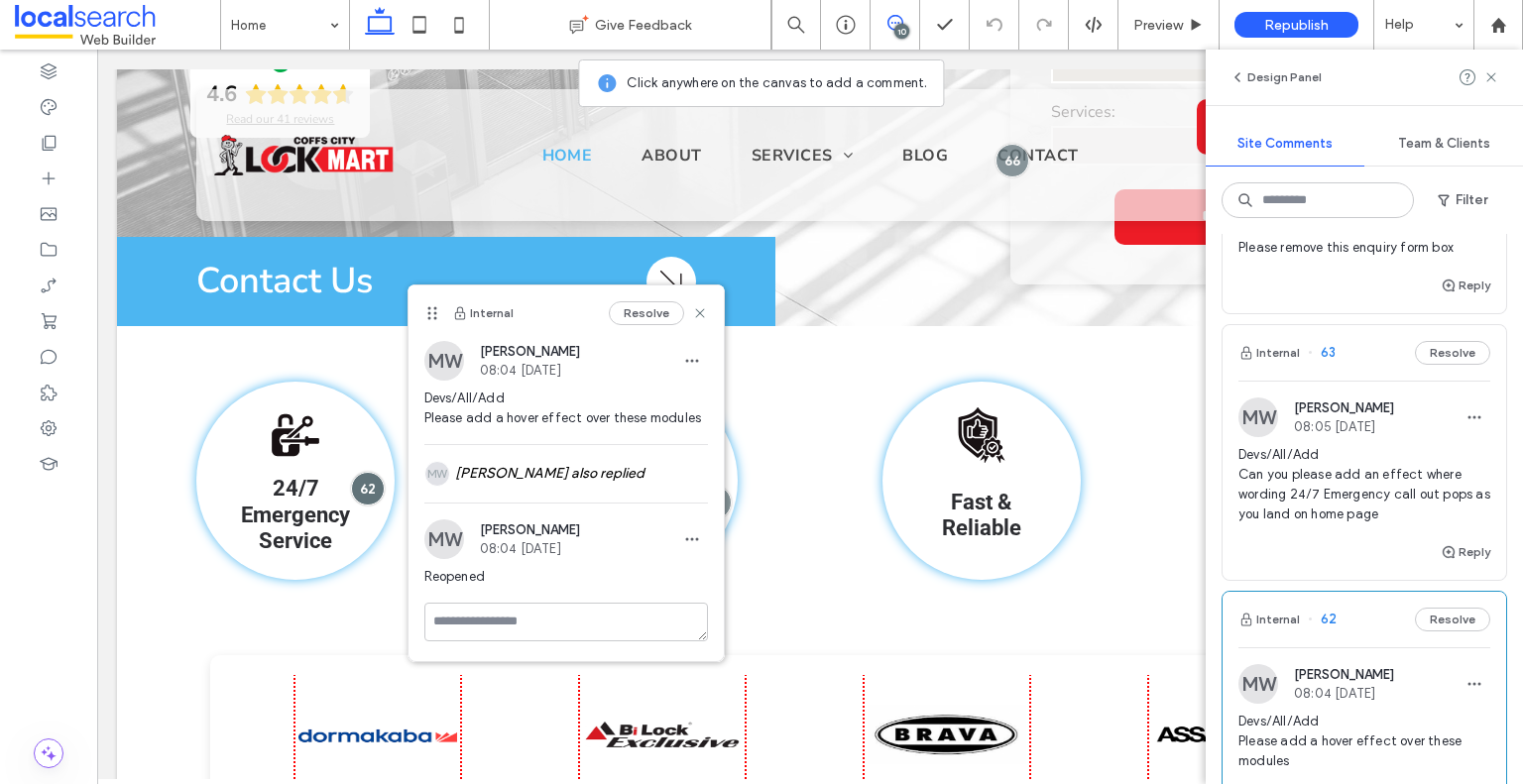 click on "Devs/All/Add
Can you please add an effect where wording 24/7 Emergency call out pops as you land on home page" at bounding box center [1364, 485] 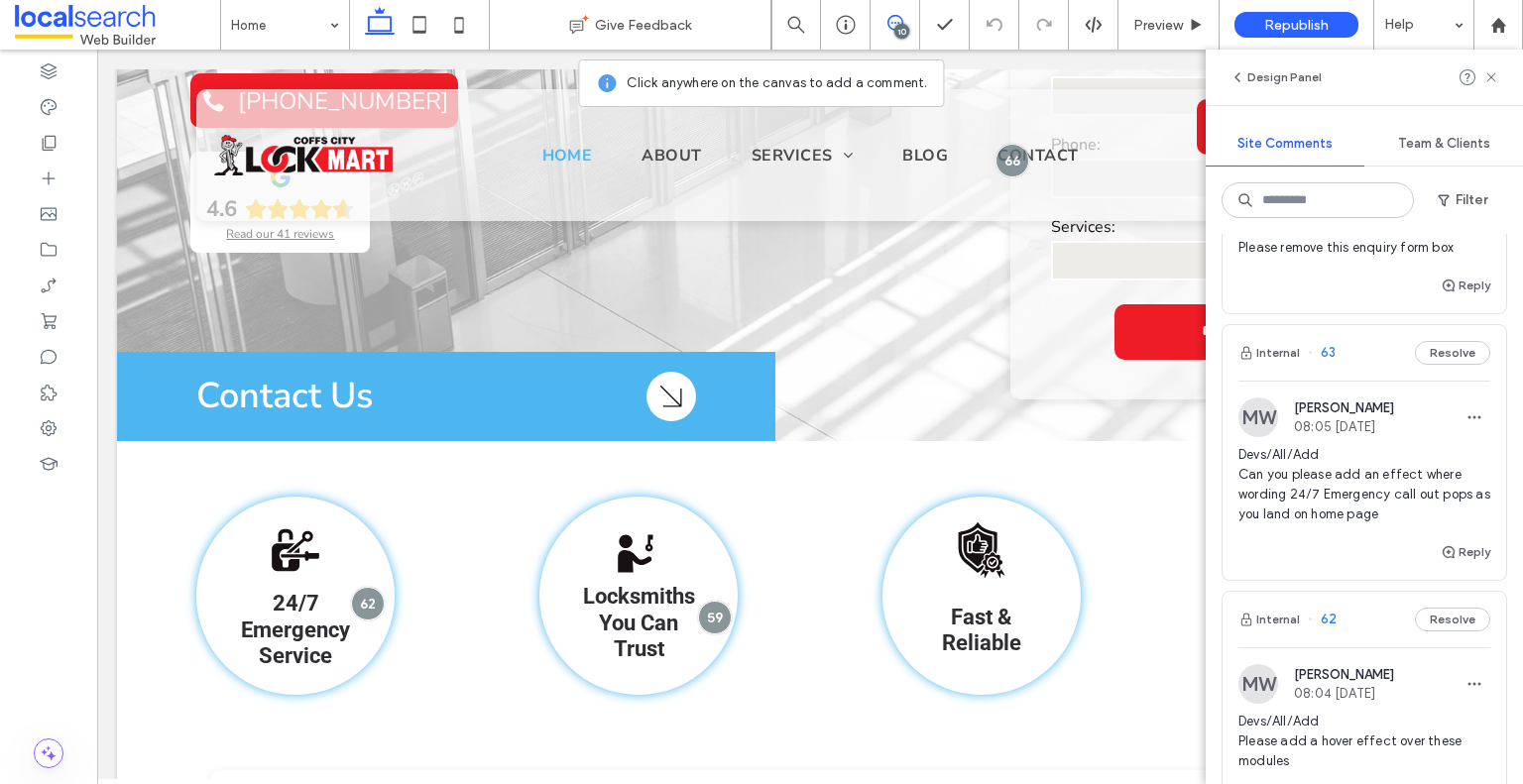 scroll, scrollTop: 0, scrollLeft: 0, axis: both 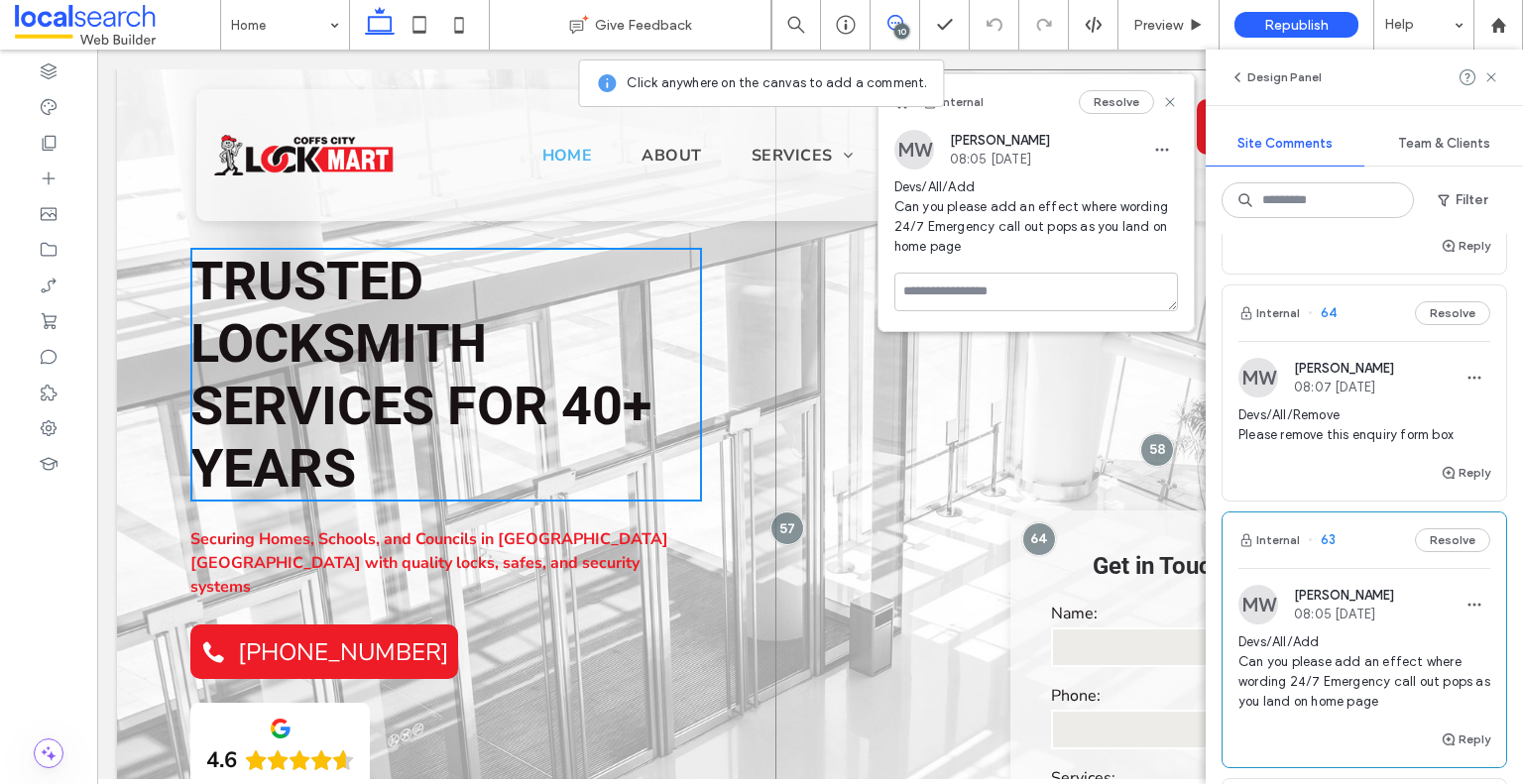 click on "**********" at bounding box center [1139, 530] 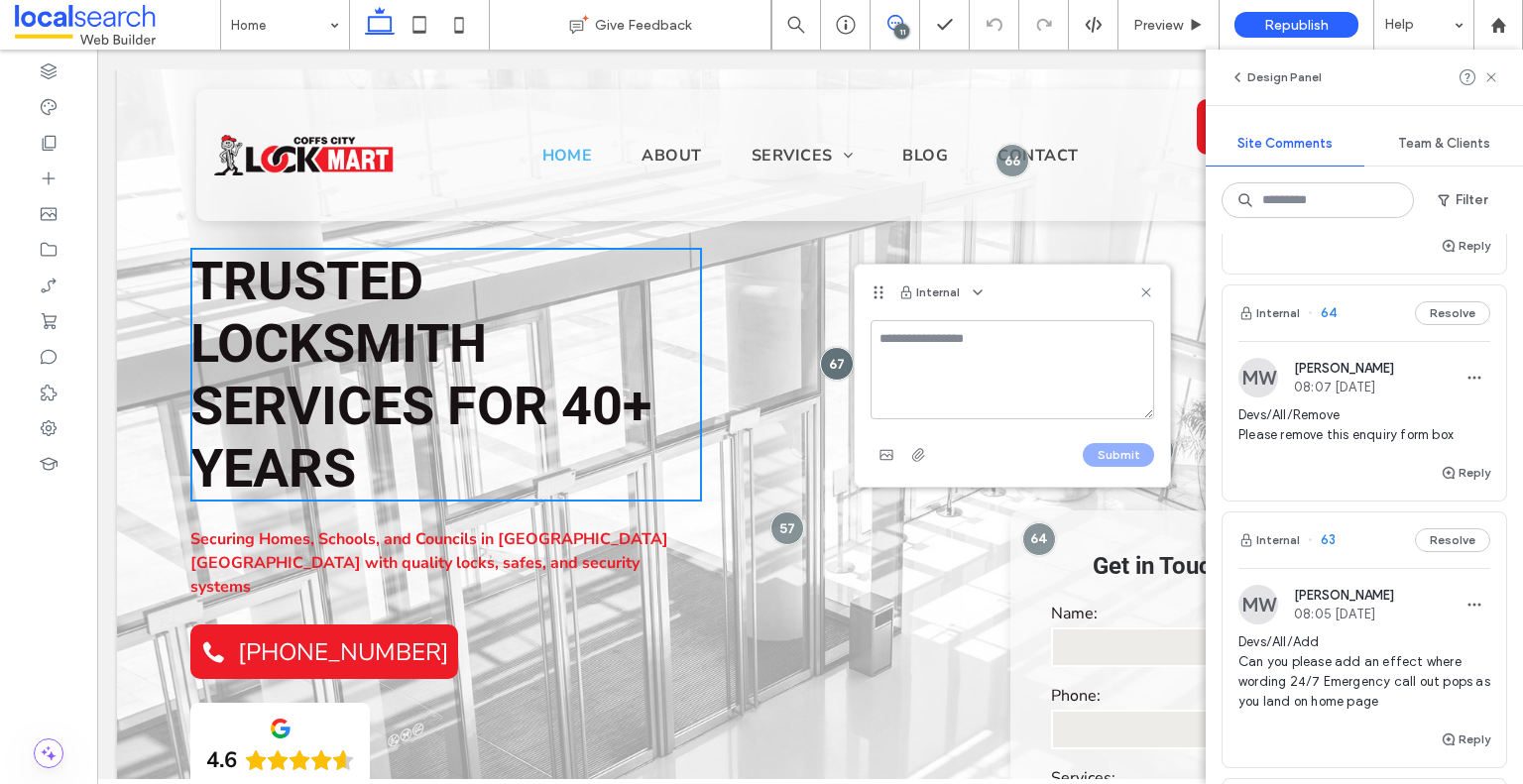 scroll, scrollTop: 0, scrollLeft: 0, axis: both 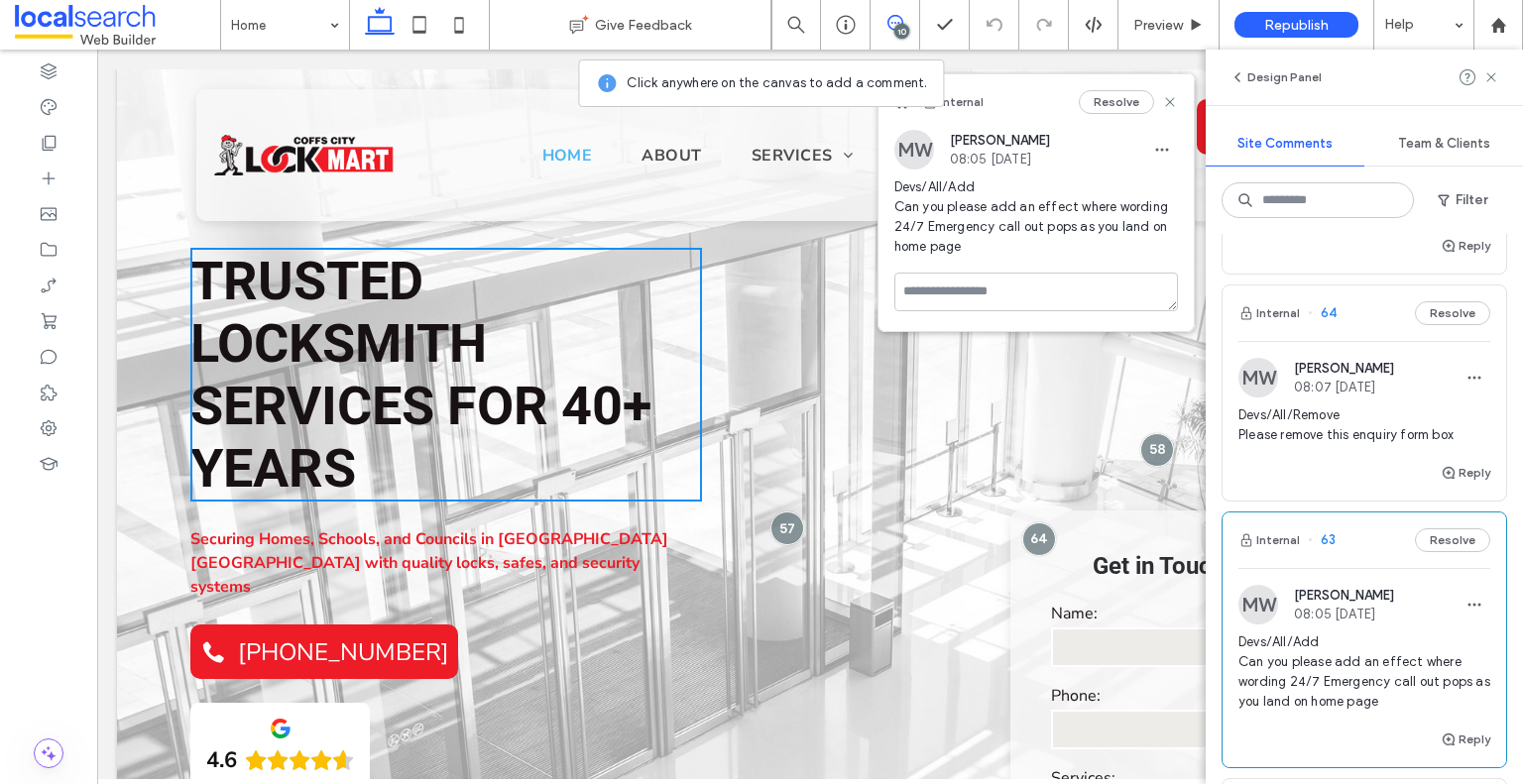 click on "Devs/All/Add
Can you please add an effect where wording 24/7 Emergency call out pops as you land on home page" at bounding box center [1364, 672] 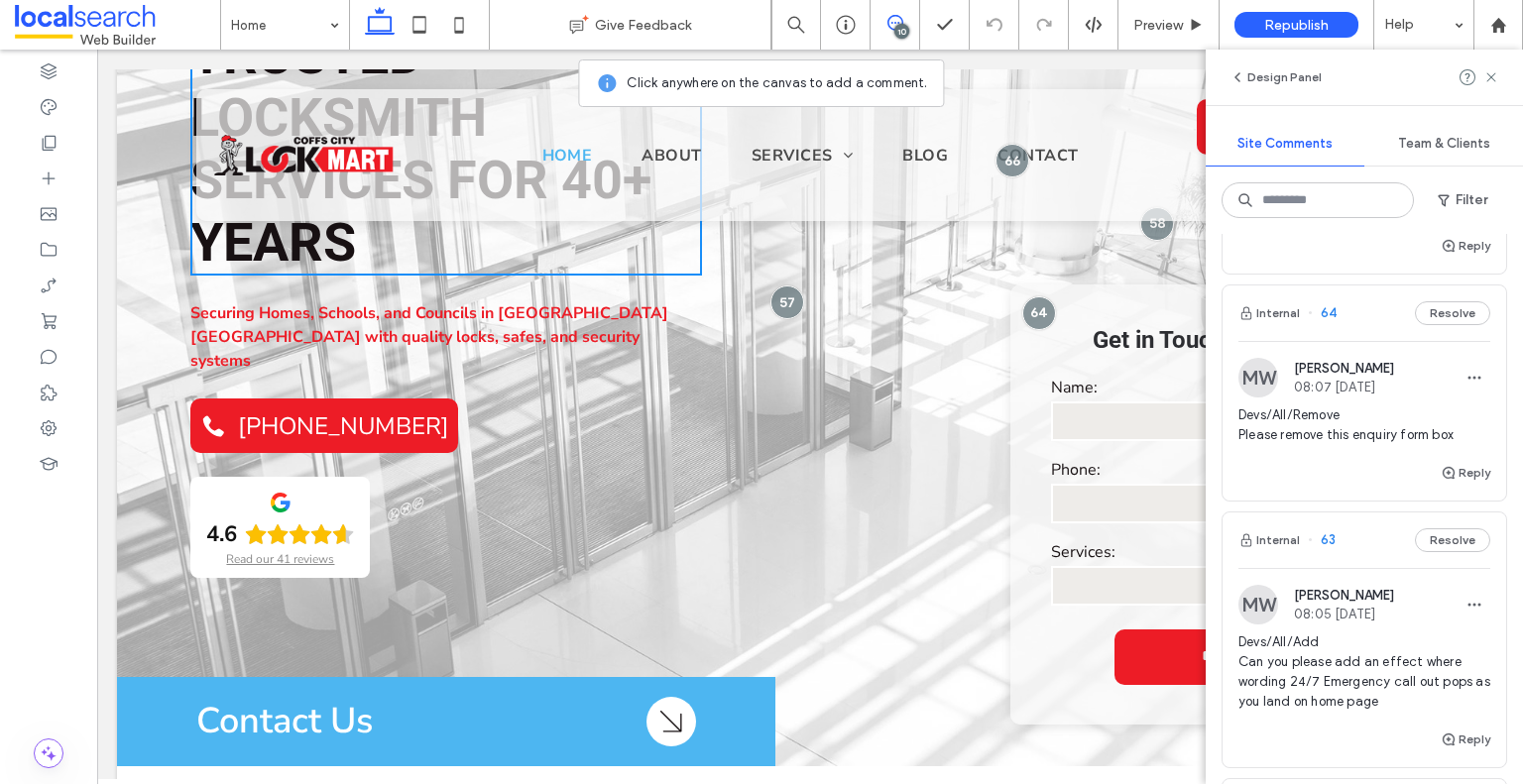 scroll, scrollTop: 250, scrollLeft: 0, axis: vertical 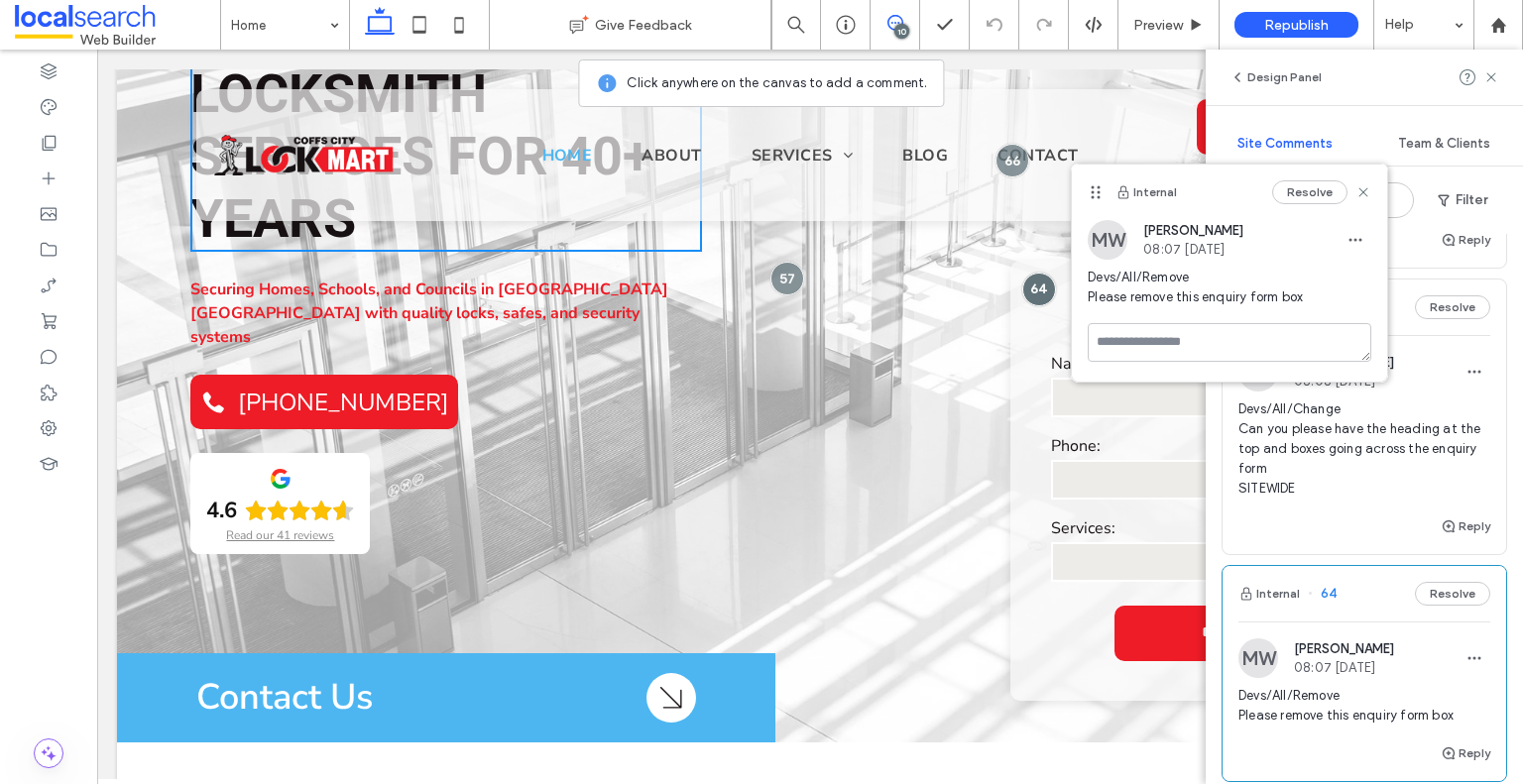 click on "Devs/All/Change
Can you please have the heading at the top and boxes going across the enquiry form
SITEWIDE" at bounding box center (1364, 449) 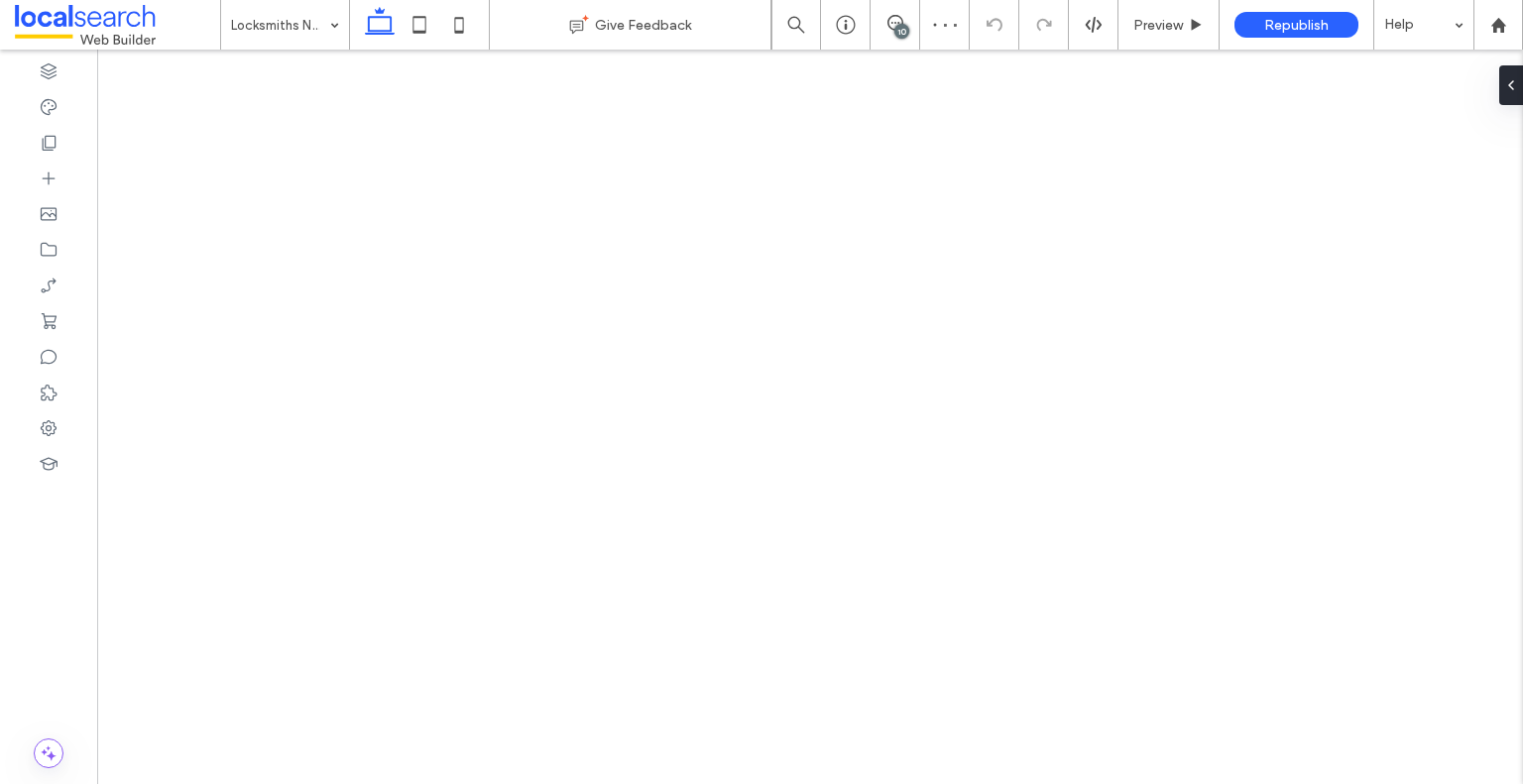 scroll, scrollTop: 0, scrollLeft: 0, axis: both 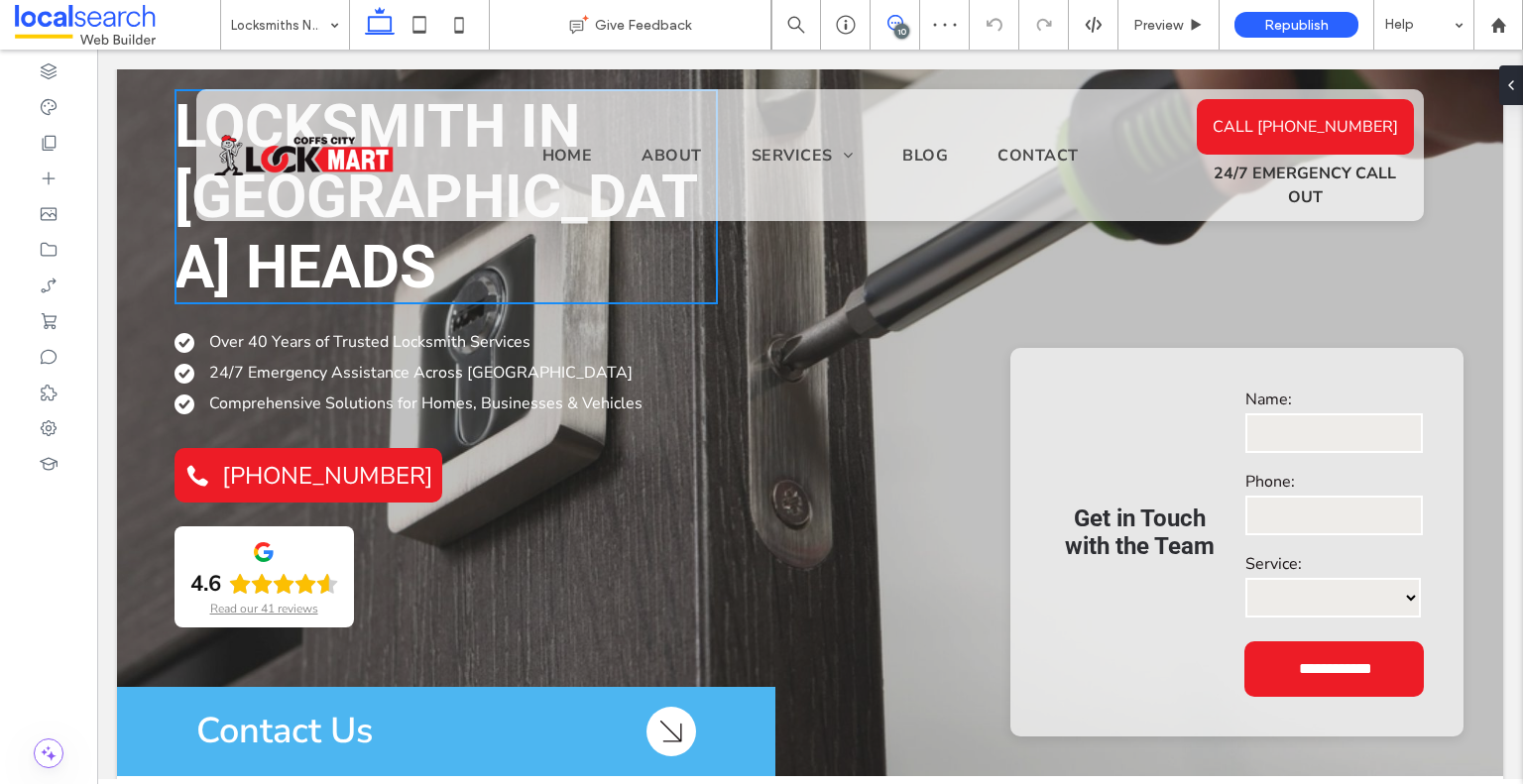 click at bounding box center [894, 23] 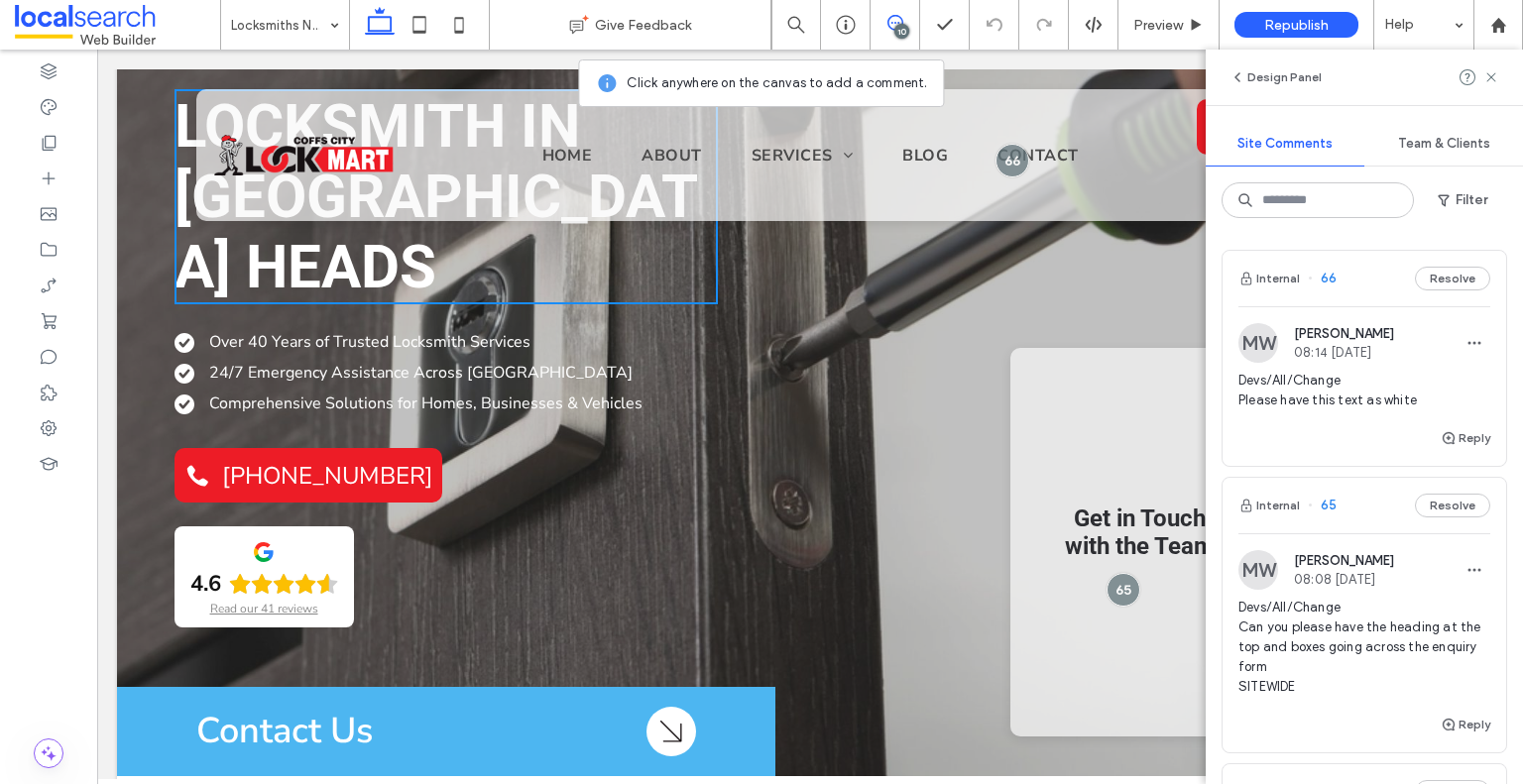 click on "MW Monique Windust 08:08 Jul 8 2025 Devs/All/Change
Can you please have the heading at the top and boxes going across the enquiry form
SITEWIDE" at bounding box center (1364, 622) 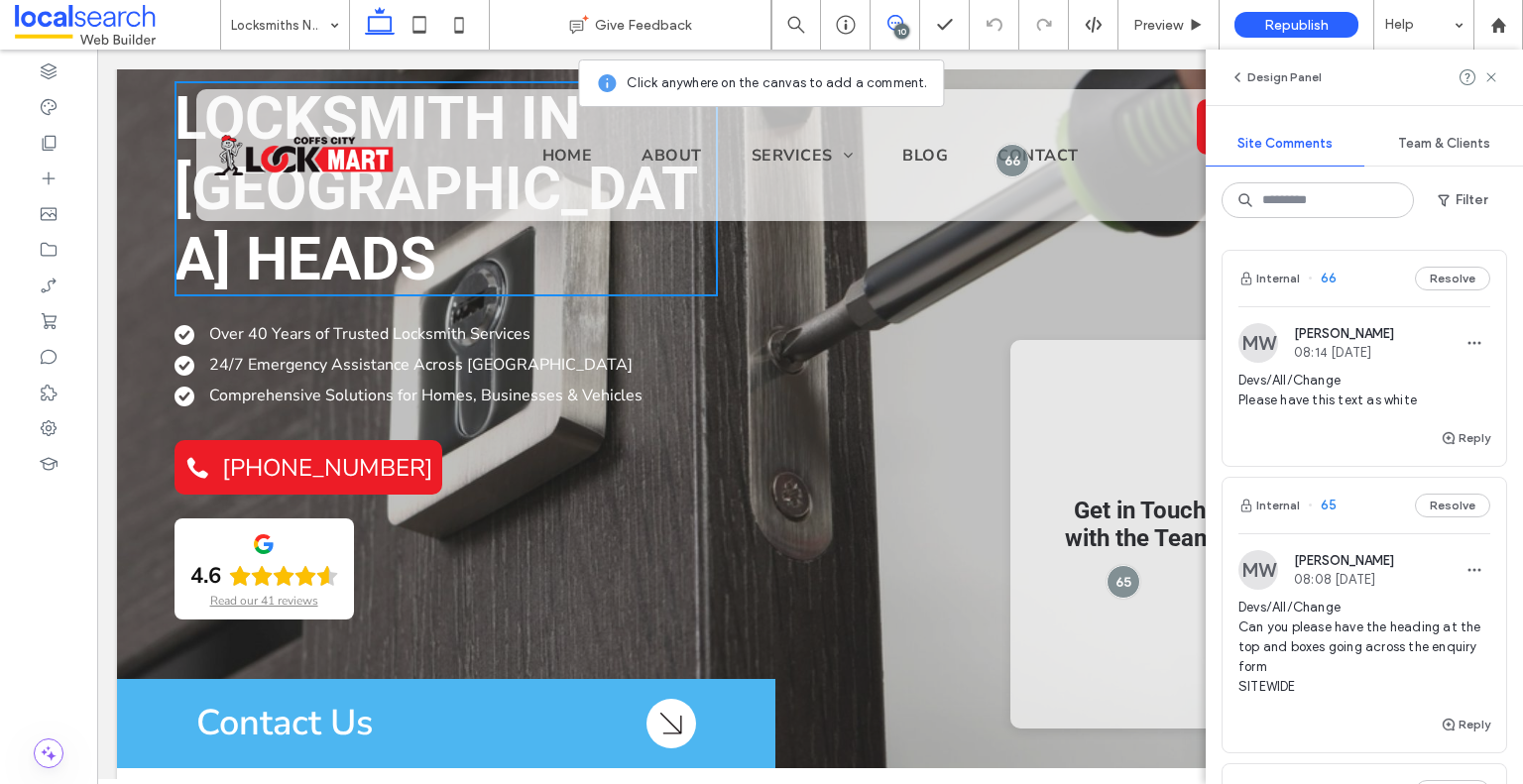 scroll, scrollTop: 168, scrollLeft: 0, axis: vertical 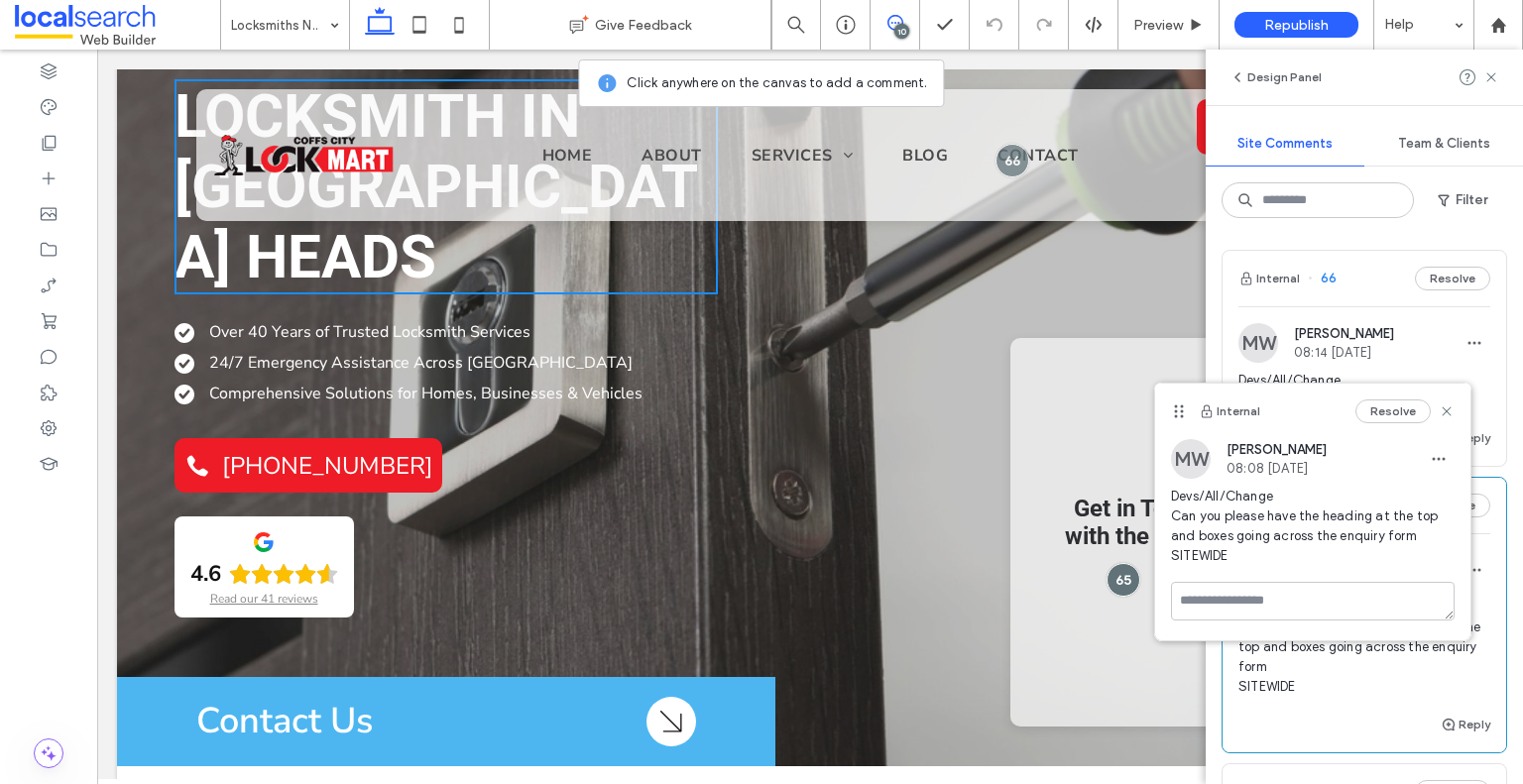 click on "10" at bounding box center (901, 31) 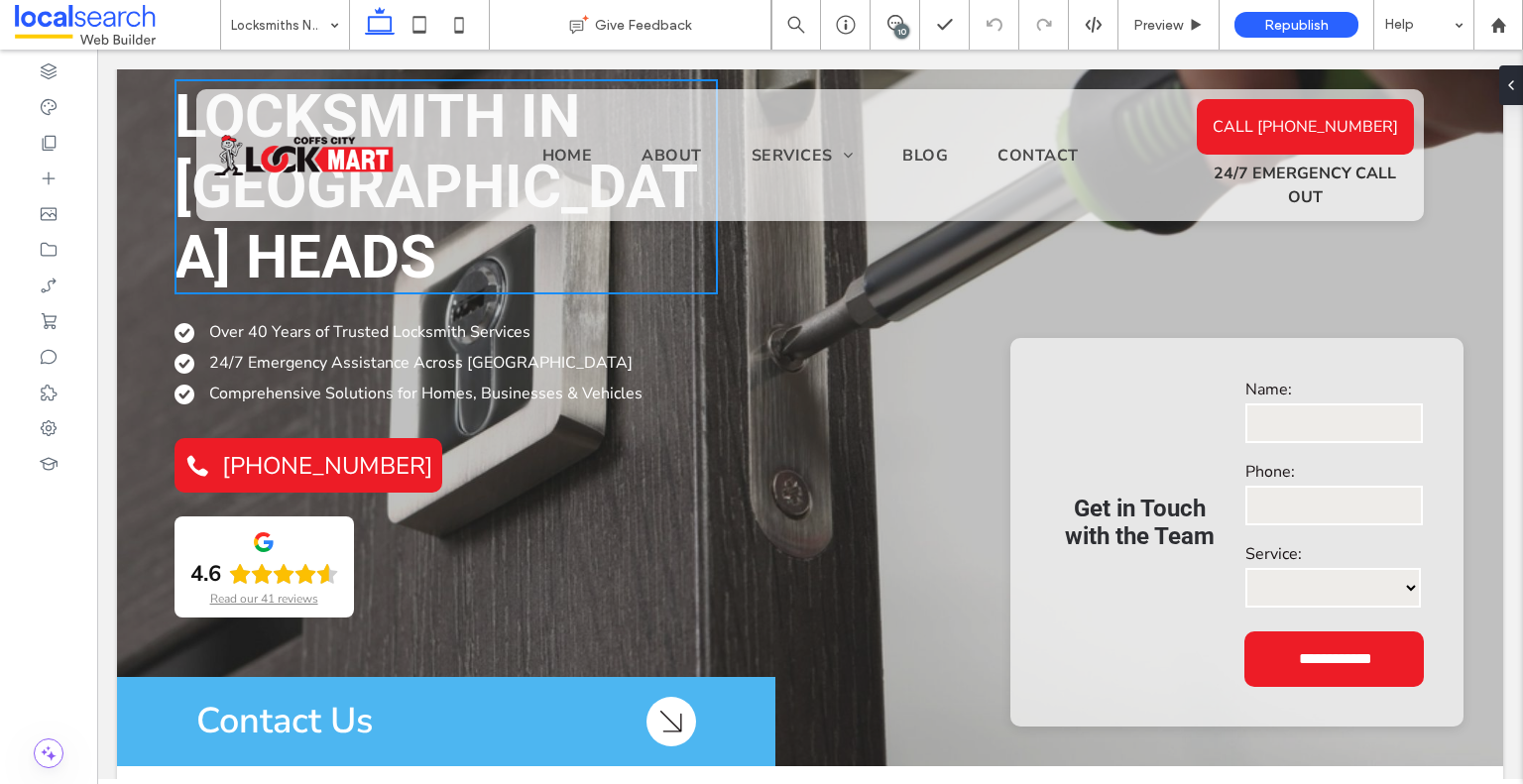 click on "10" at bounding box center (901, 31) 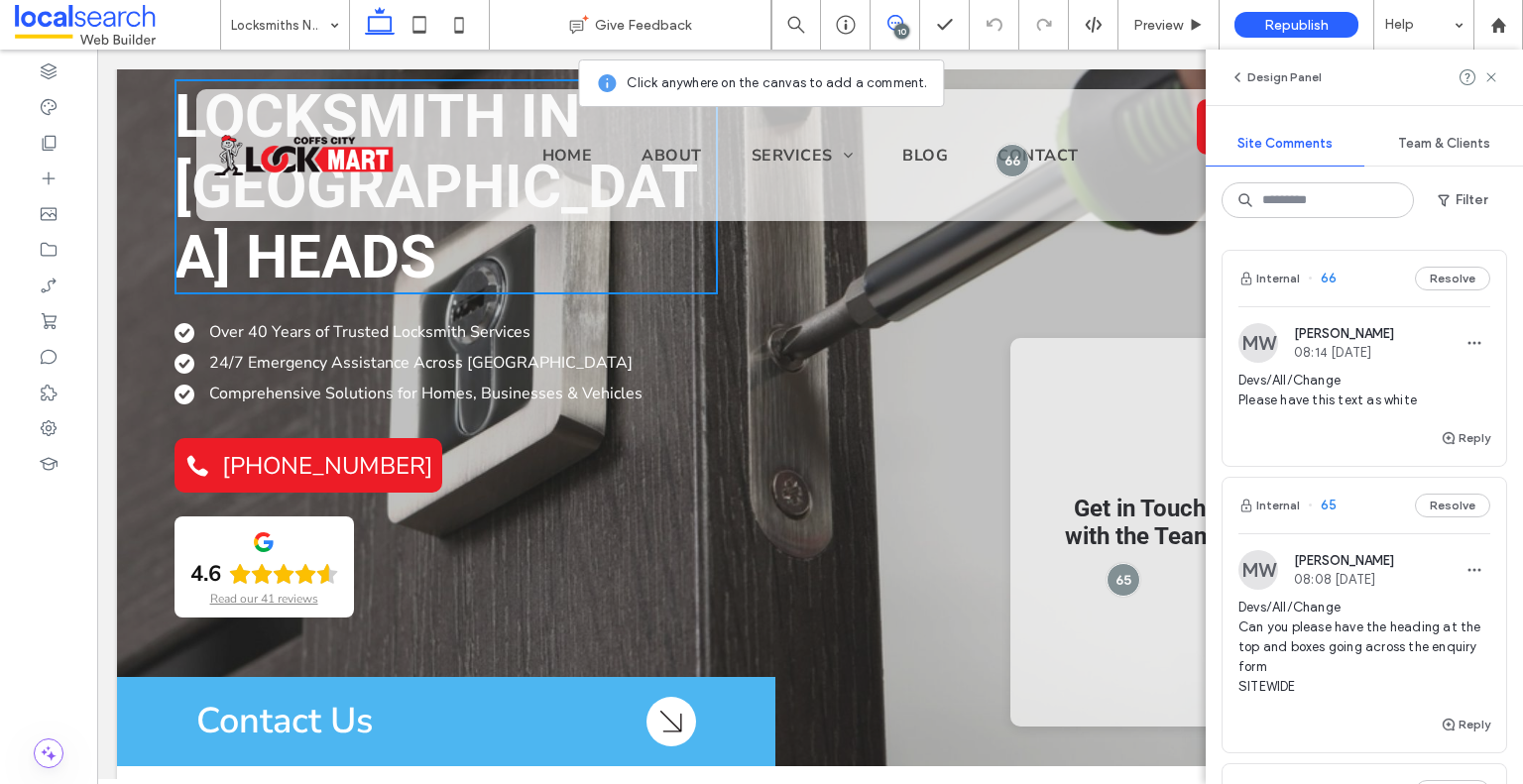 click on "10" at bounding box center (901, 31) 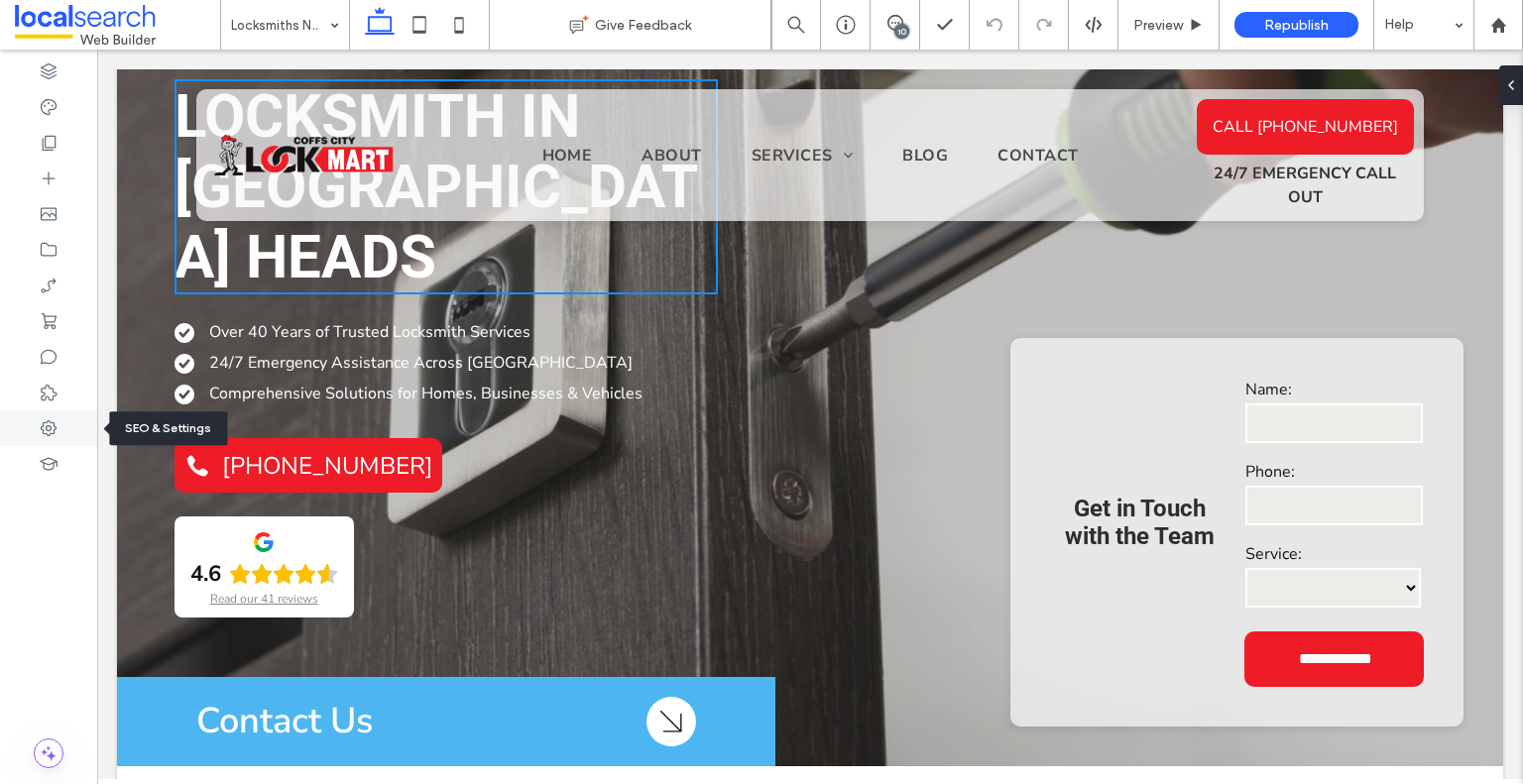 click 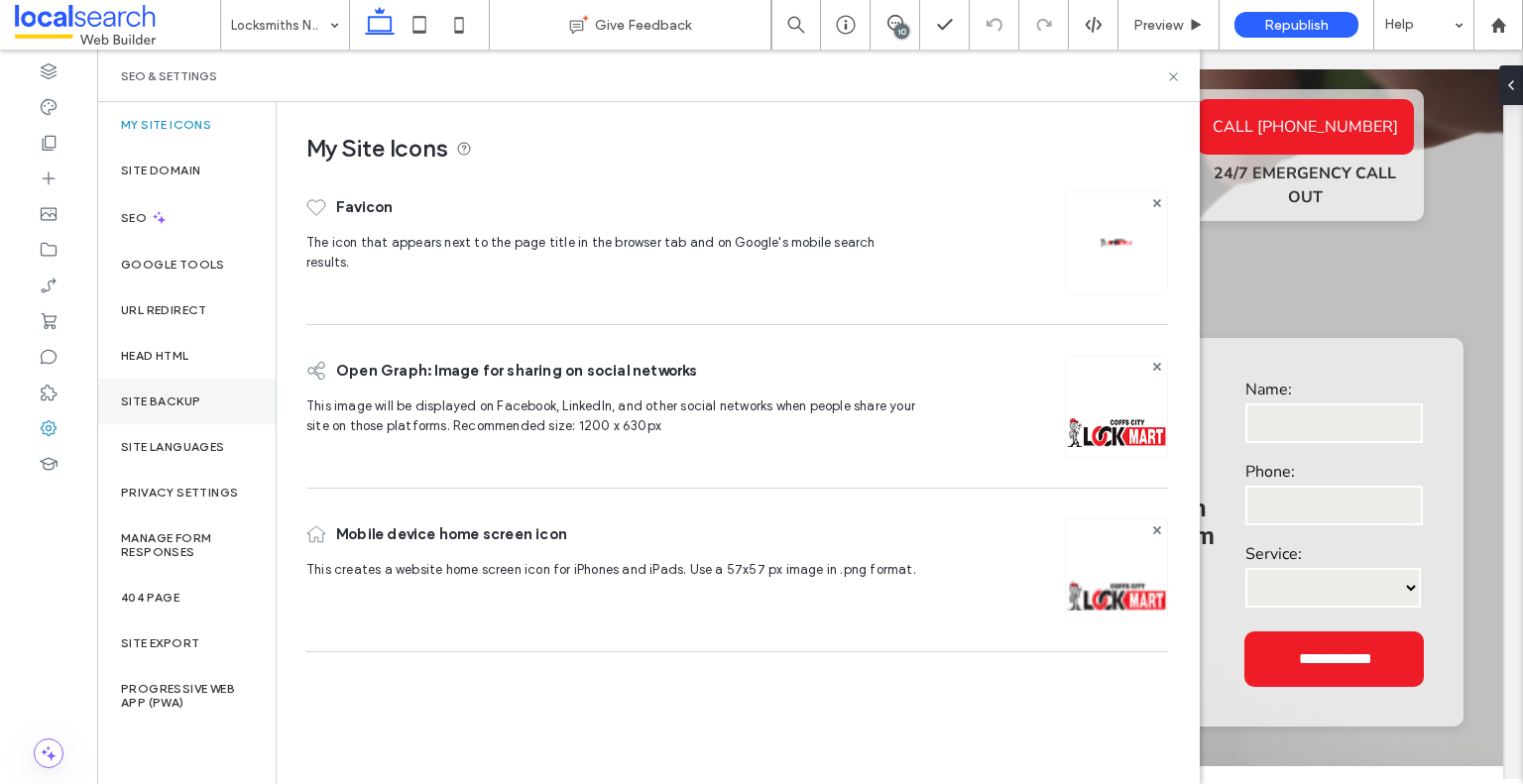 click on "Site Backup" at bounding box center [186, 401] 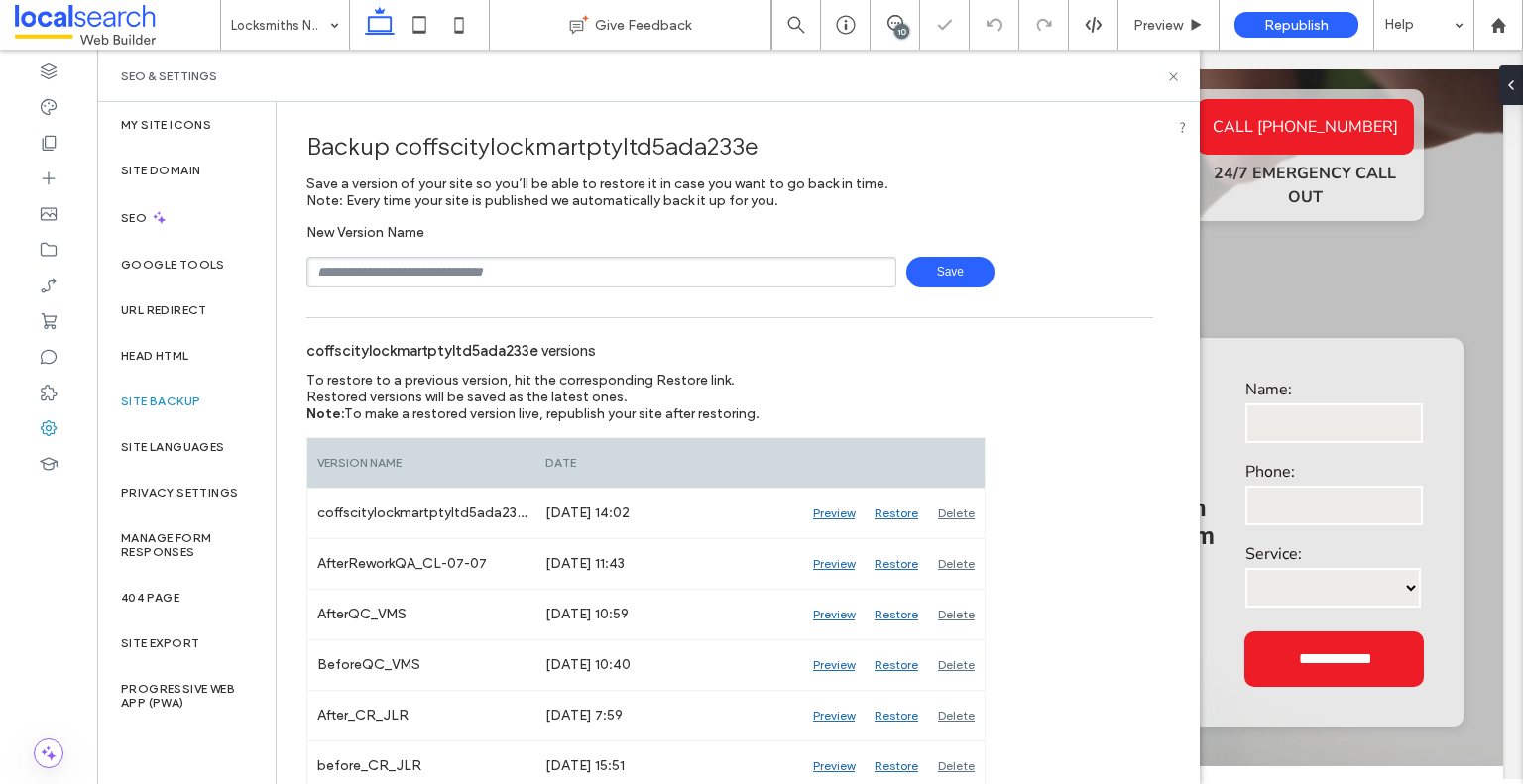click at bounding box center [601, 272] 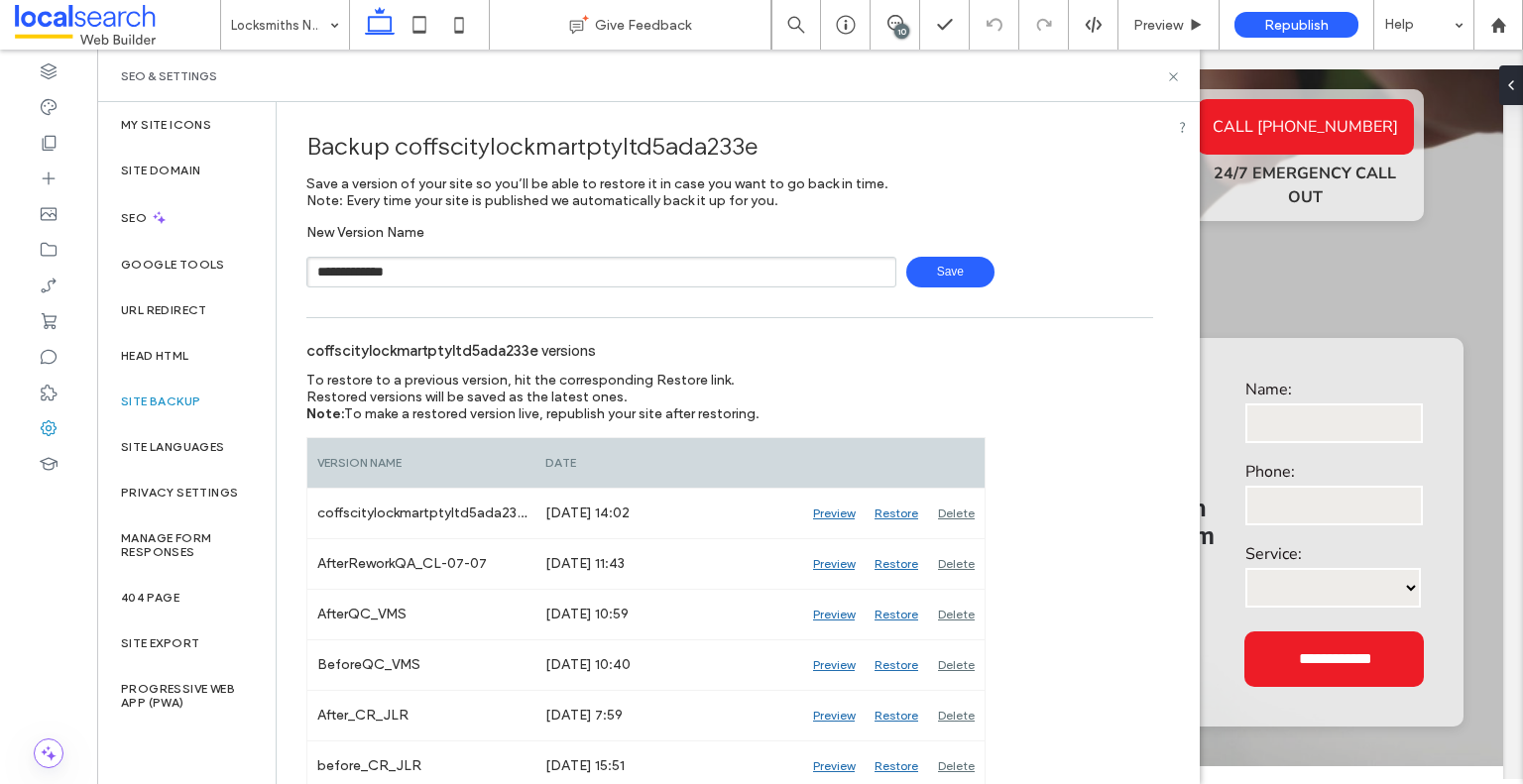 click on "**********" at bounding box center (730, 256) 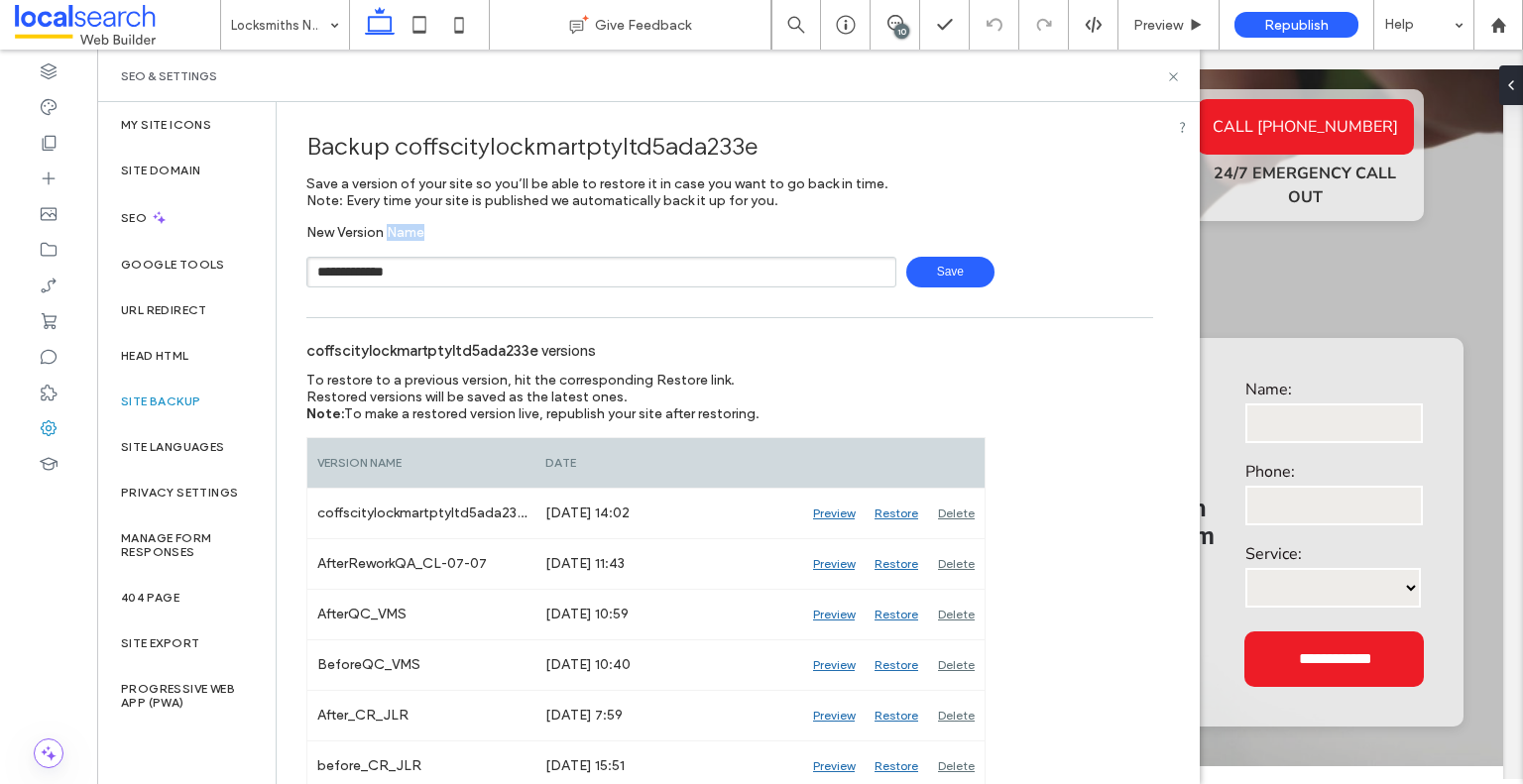 click on "**********" at bounding box center (730, 256) 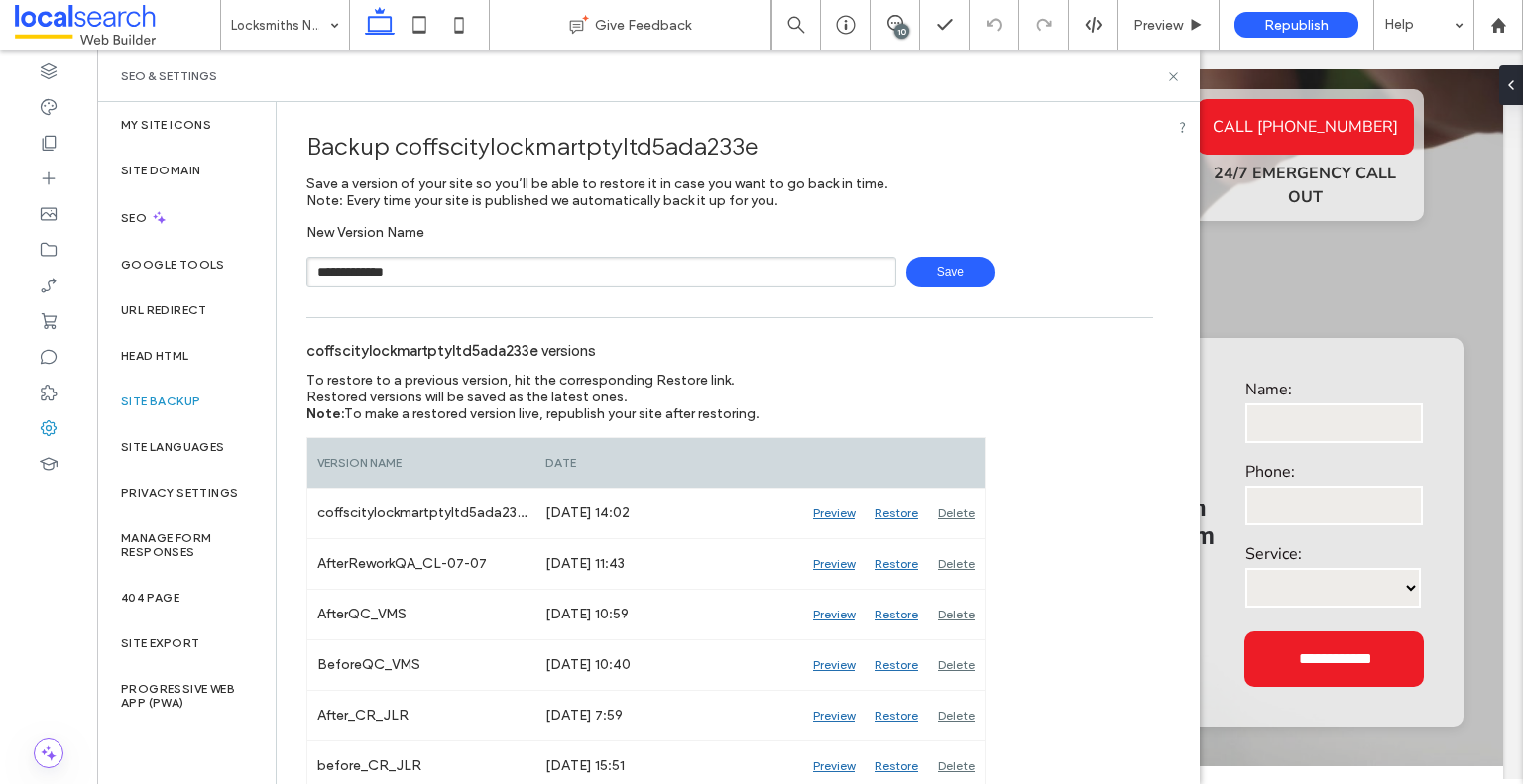 click on "**********" at bounding box center (601, 272) 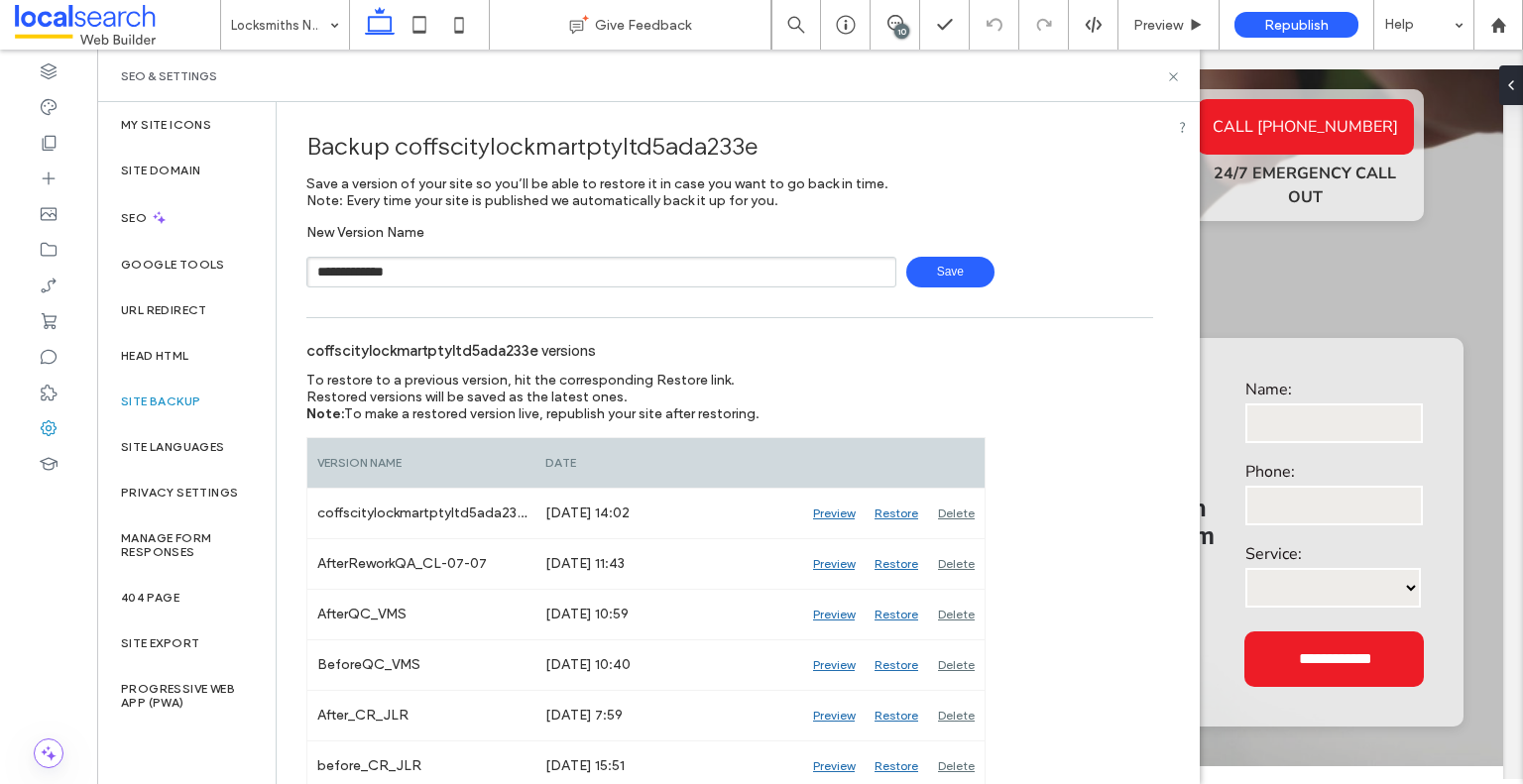 click on "Save" at bounding box center (950, 272) 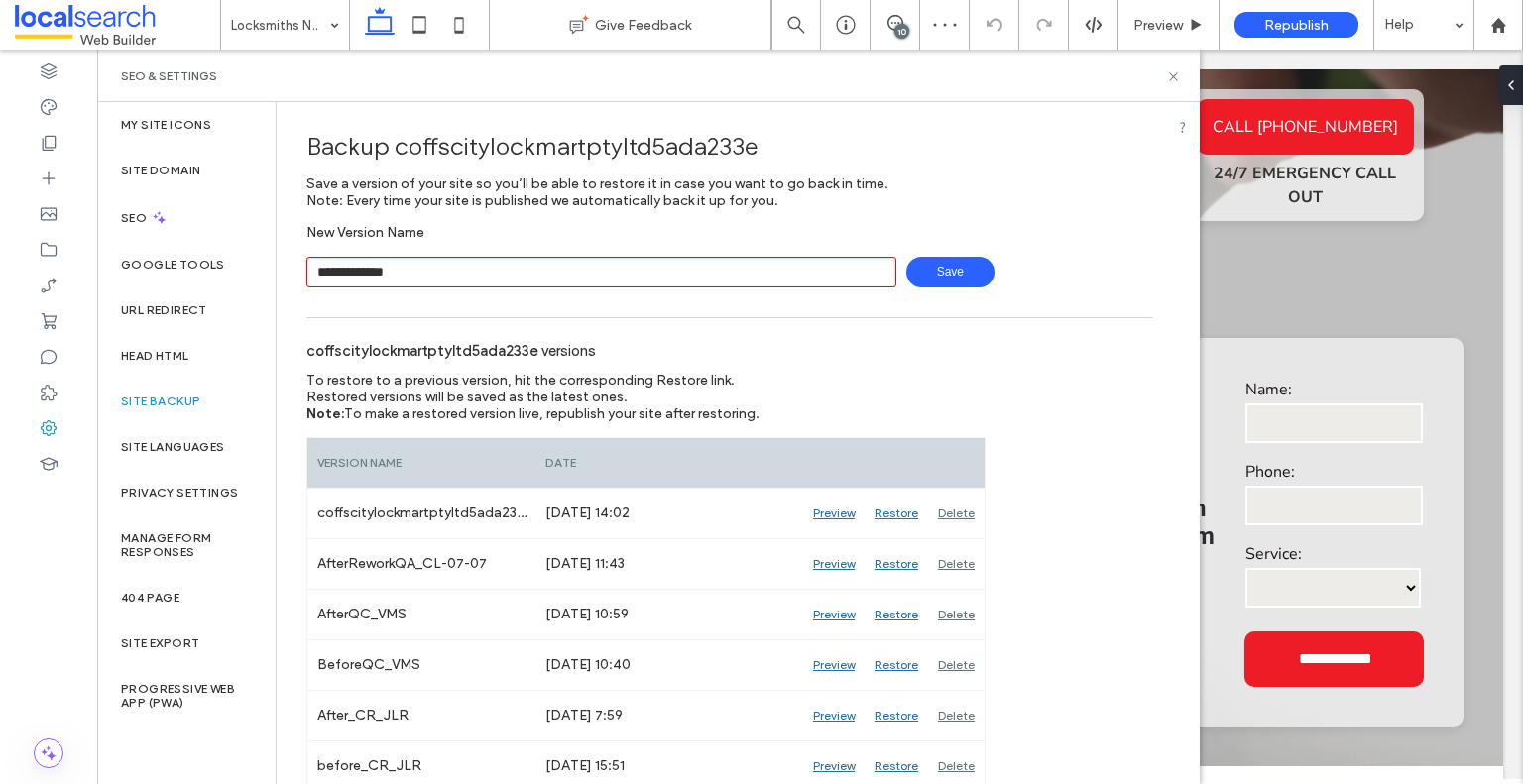 click on "**********" at bounding box center (601, 272) 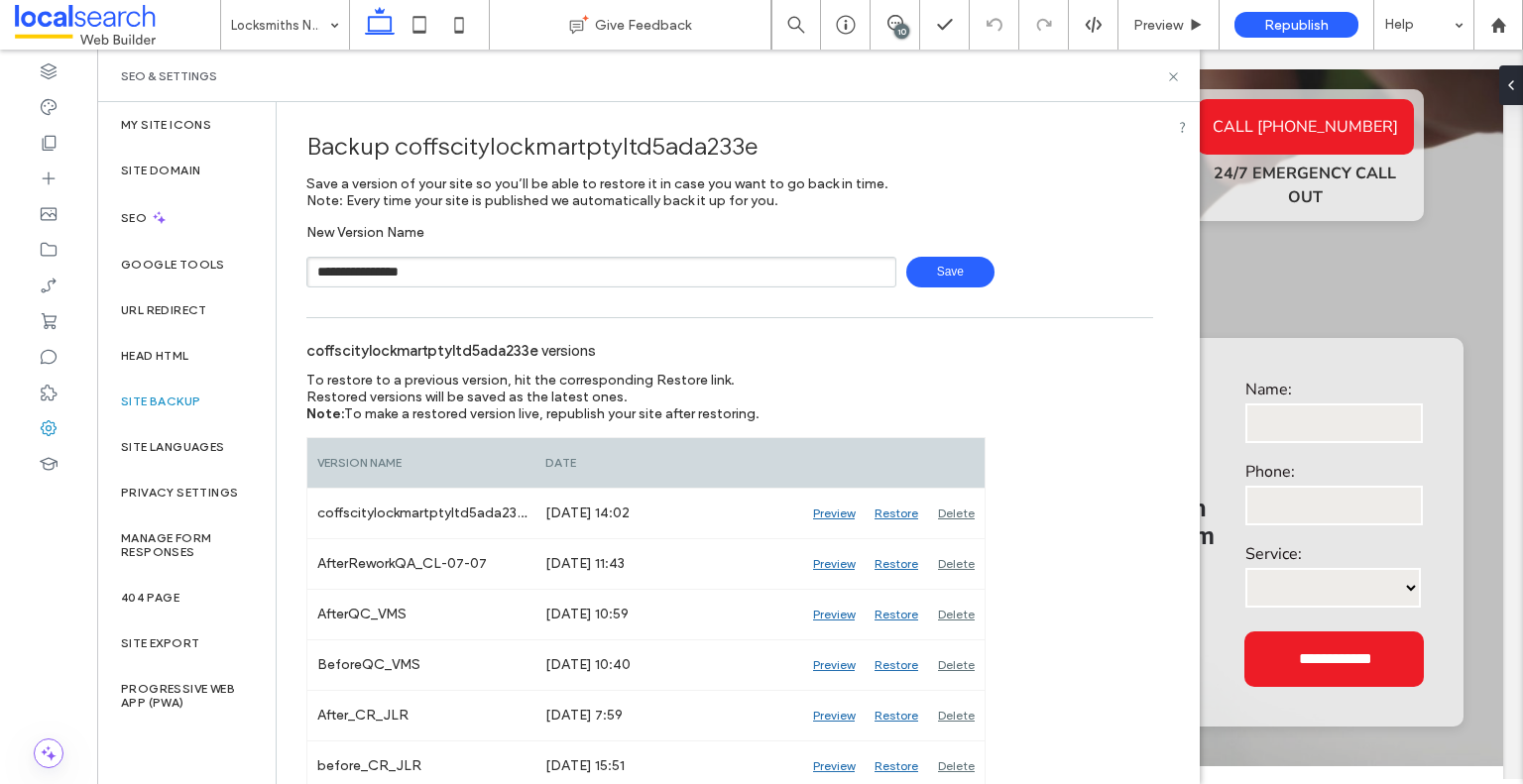 type on "**********" 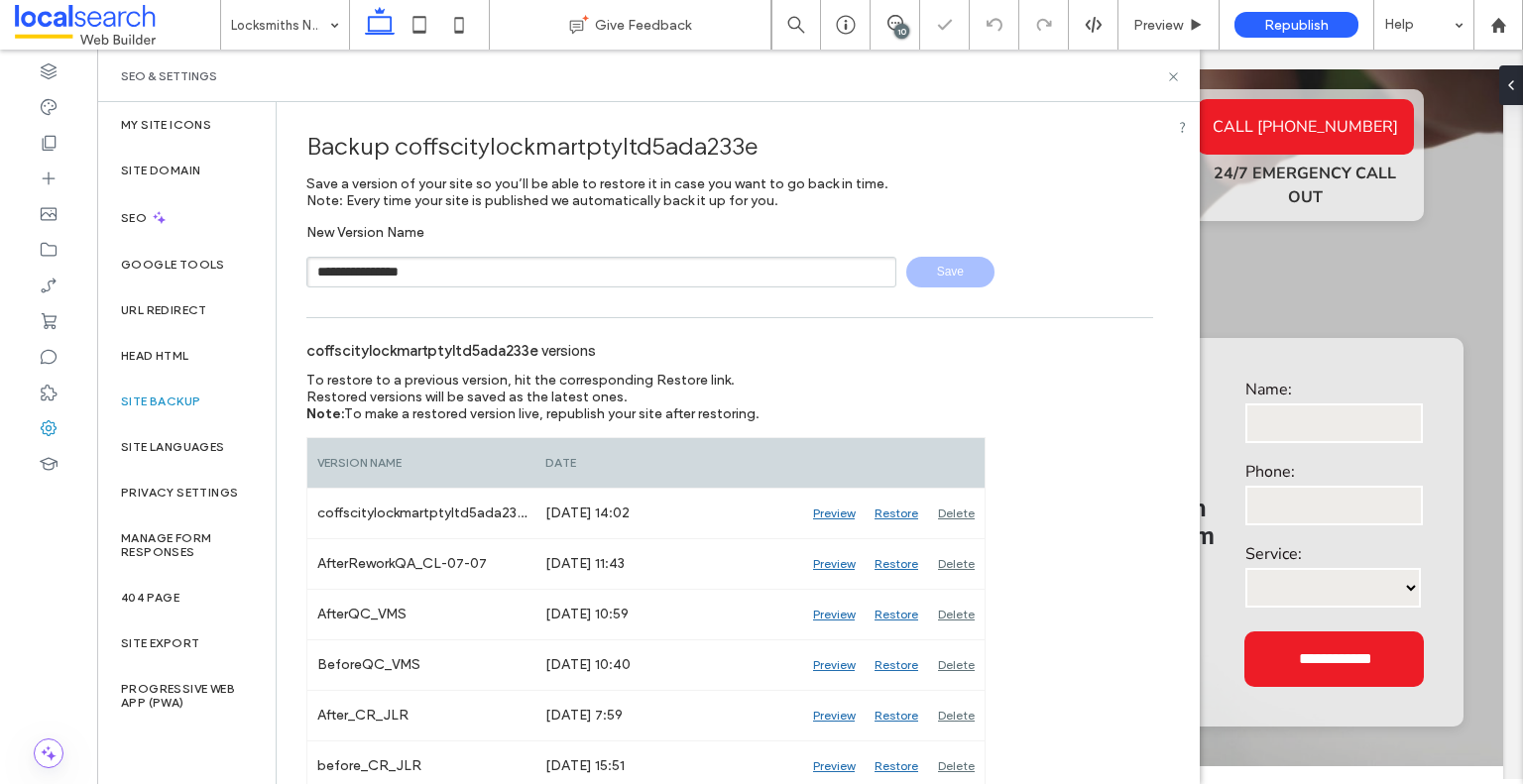 type 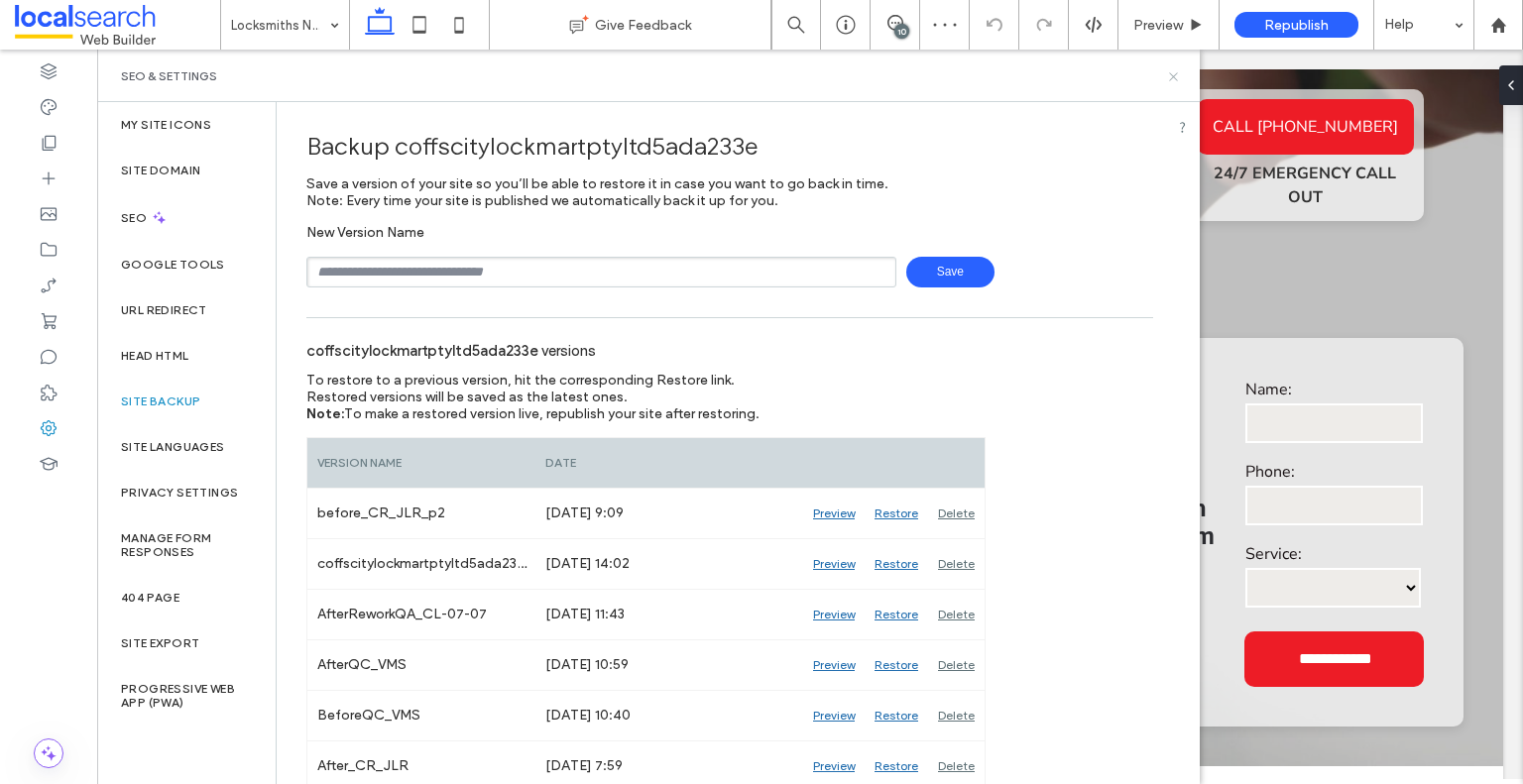 click 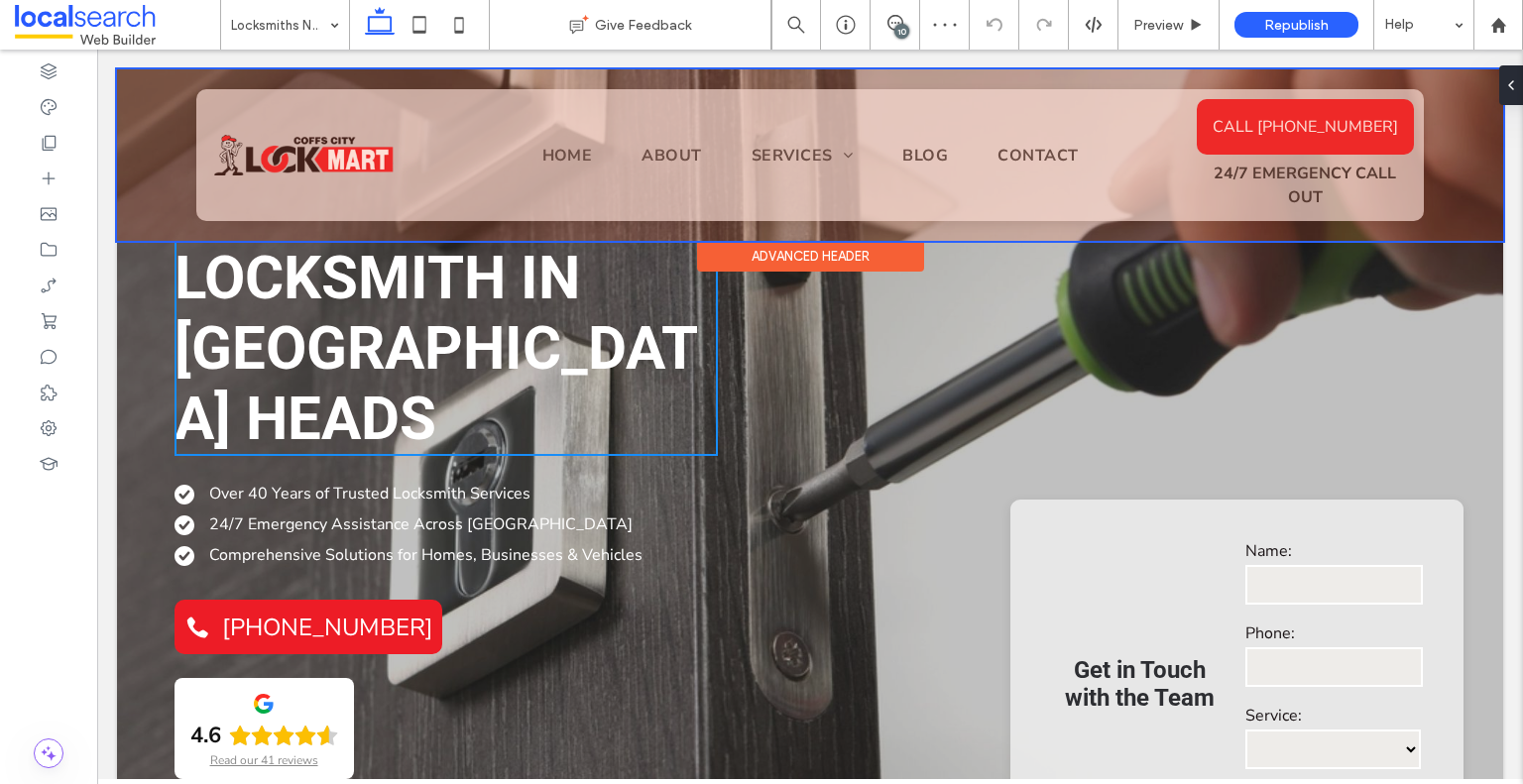 scroll, scrollTop: 0, scrollLeft: 0, axis: both 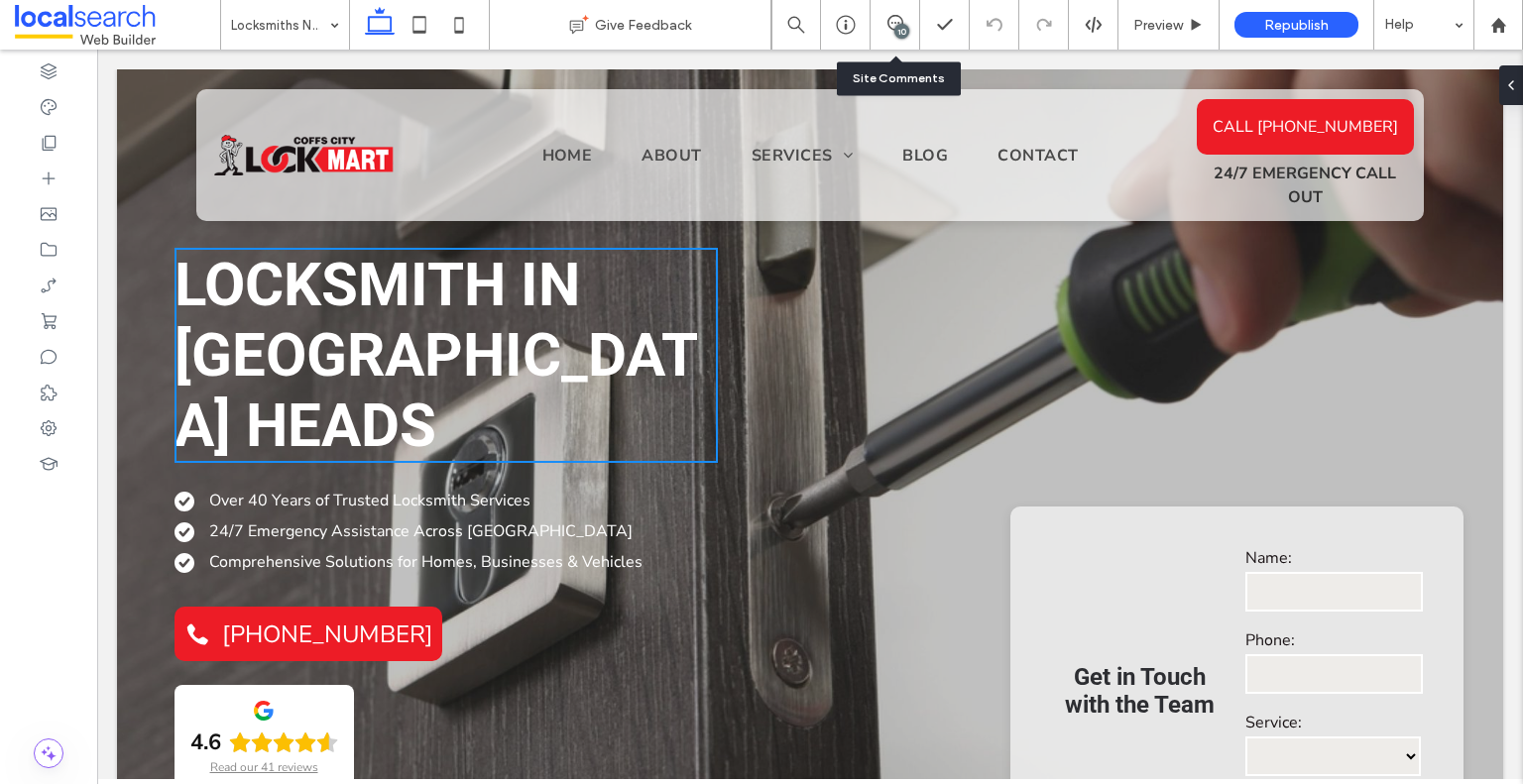 click on "10" at bounding box center (895, 25) 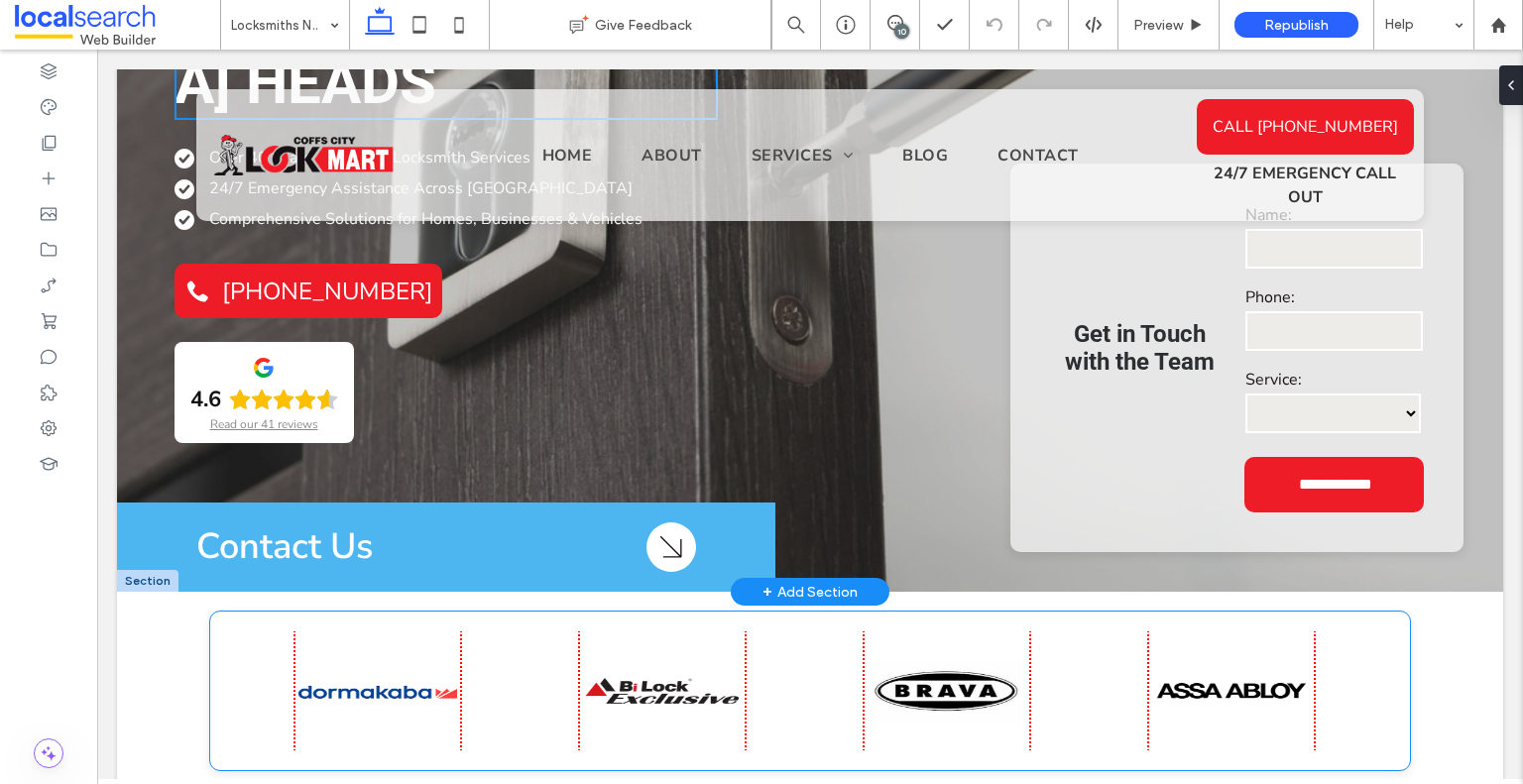 scroll, scrollTop: 595, scrollLeft: 0, axis: vertical 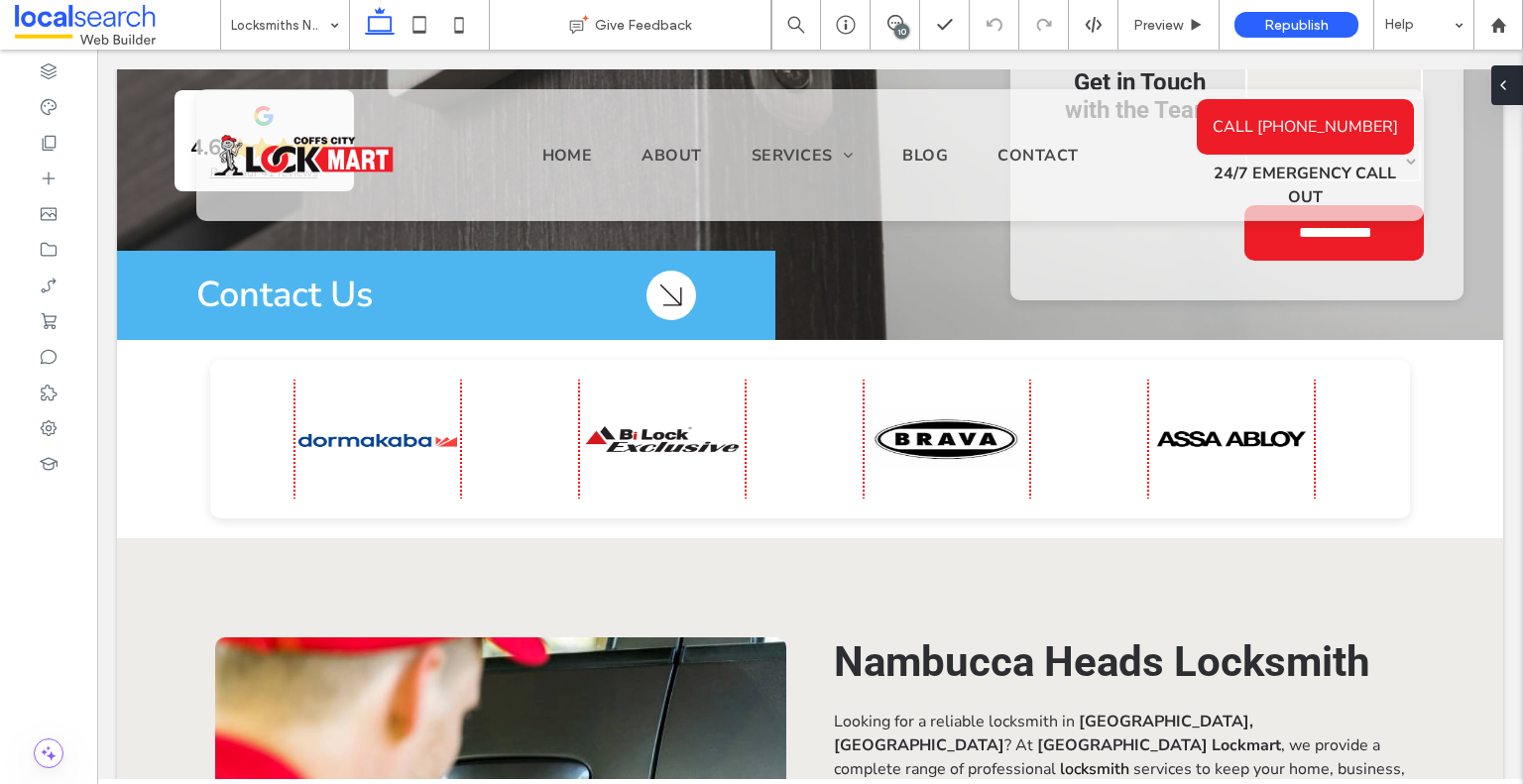 click at bounding box center (1507, 85) 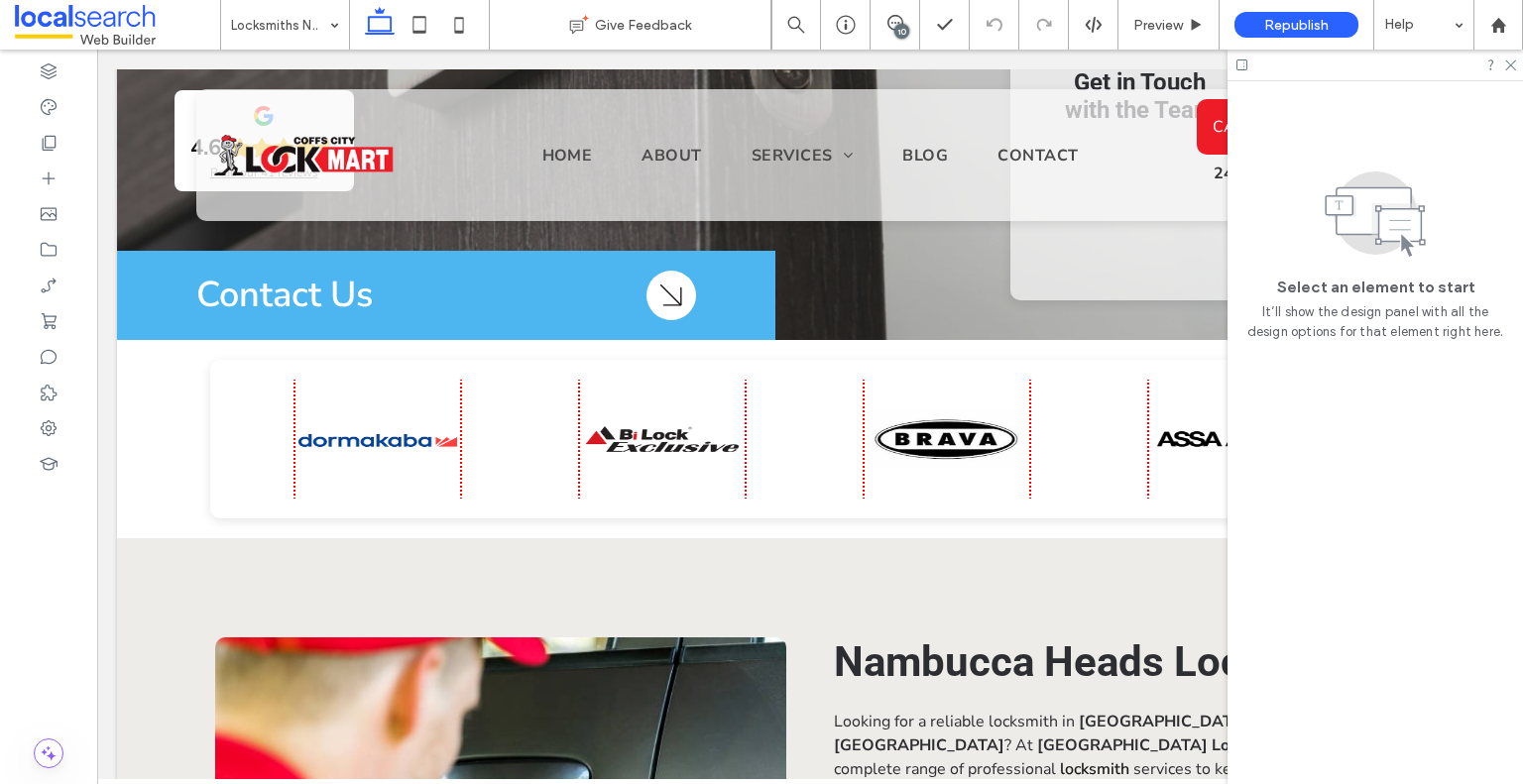 click on "10" at bounding box center [901, 31] 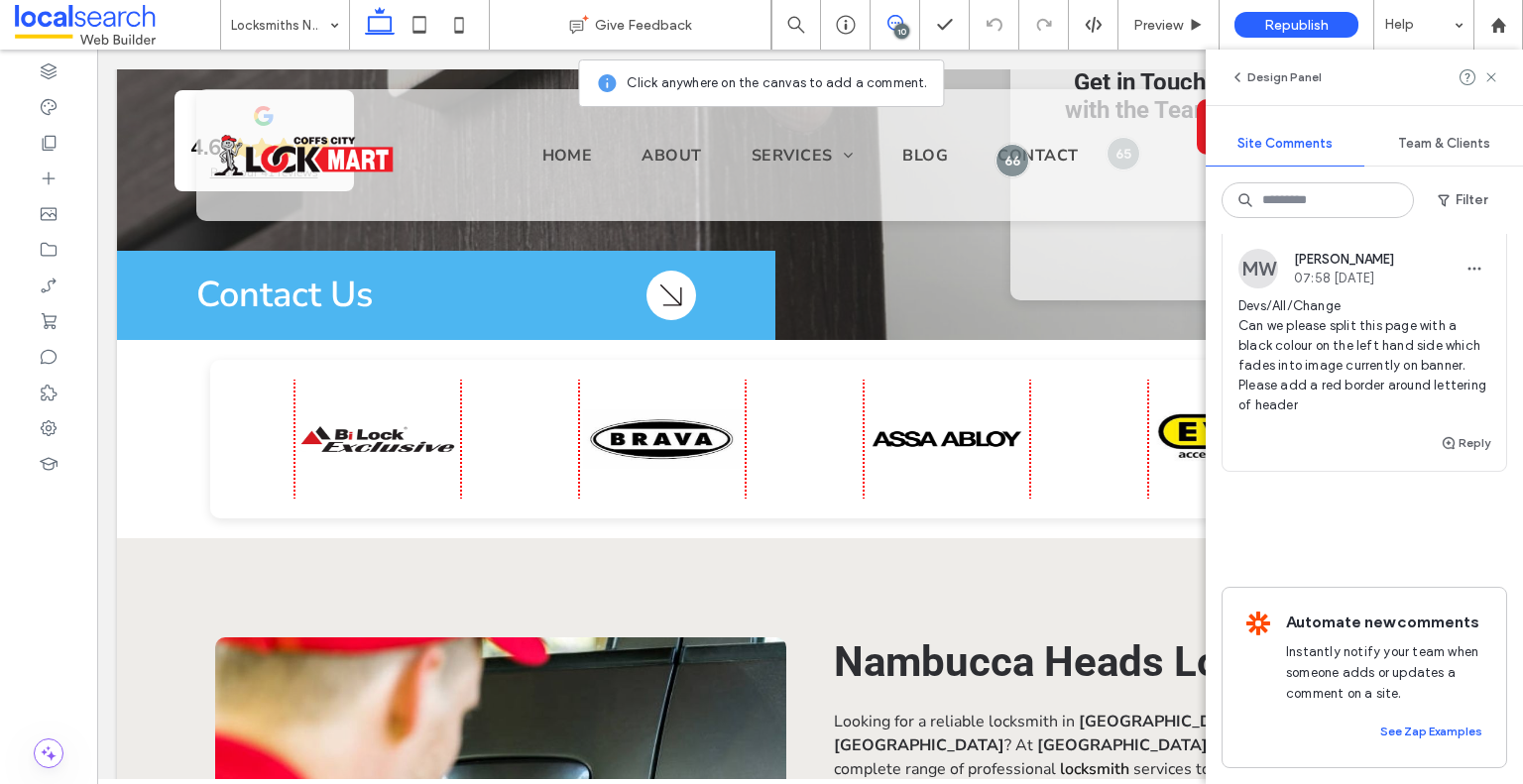 scroll, scrollTop: 2472, scrollLeft: 0, axis: vertical 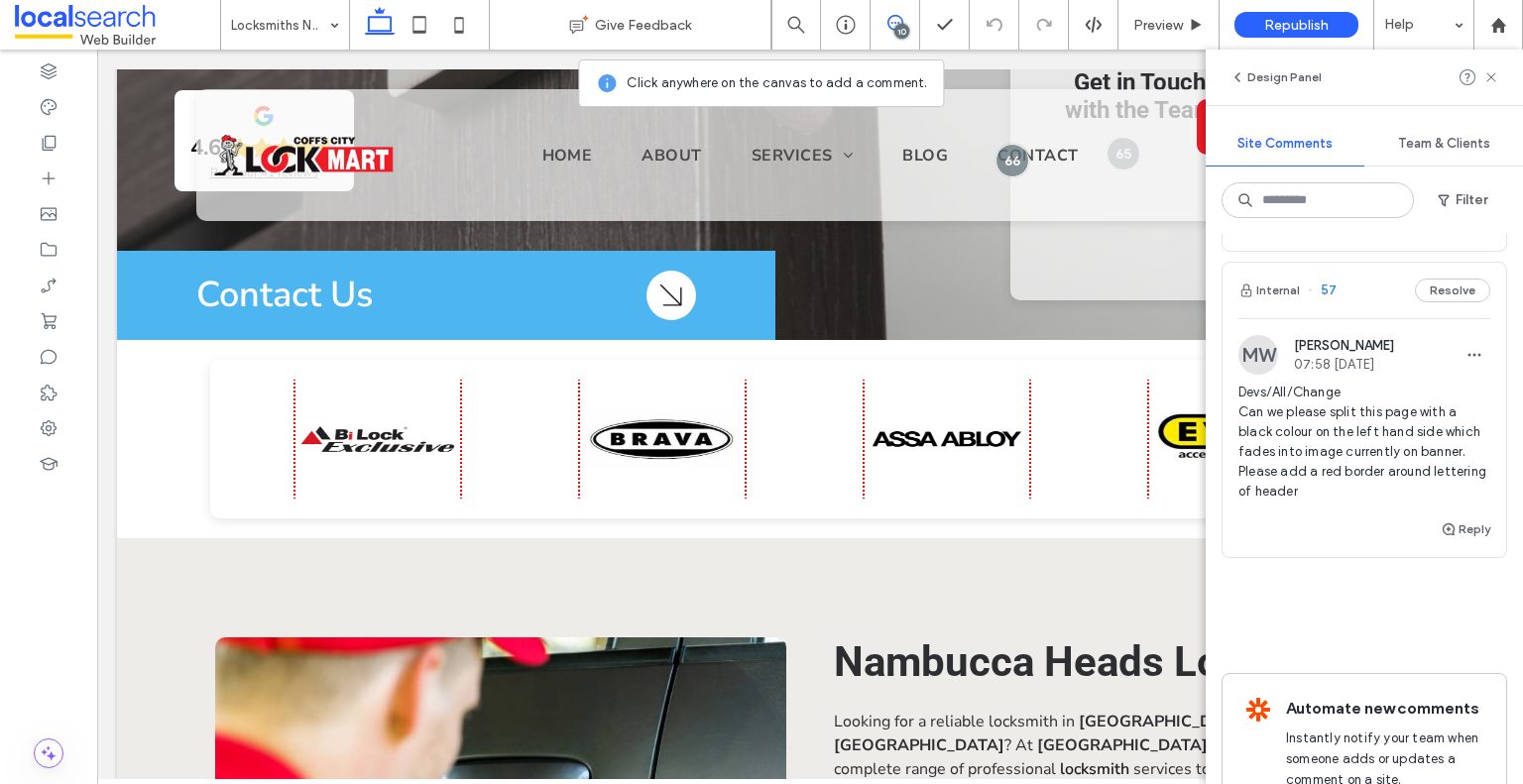 click on "Reply" at bounding box center [1364, 537] 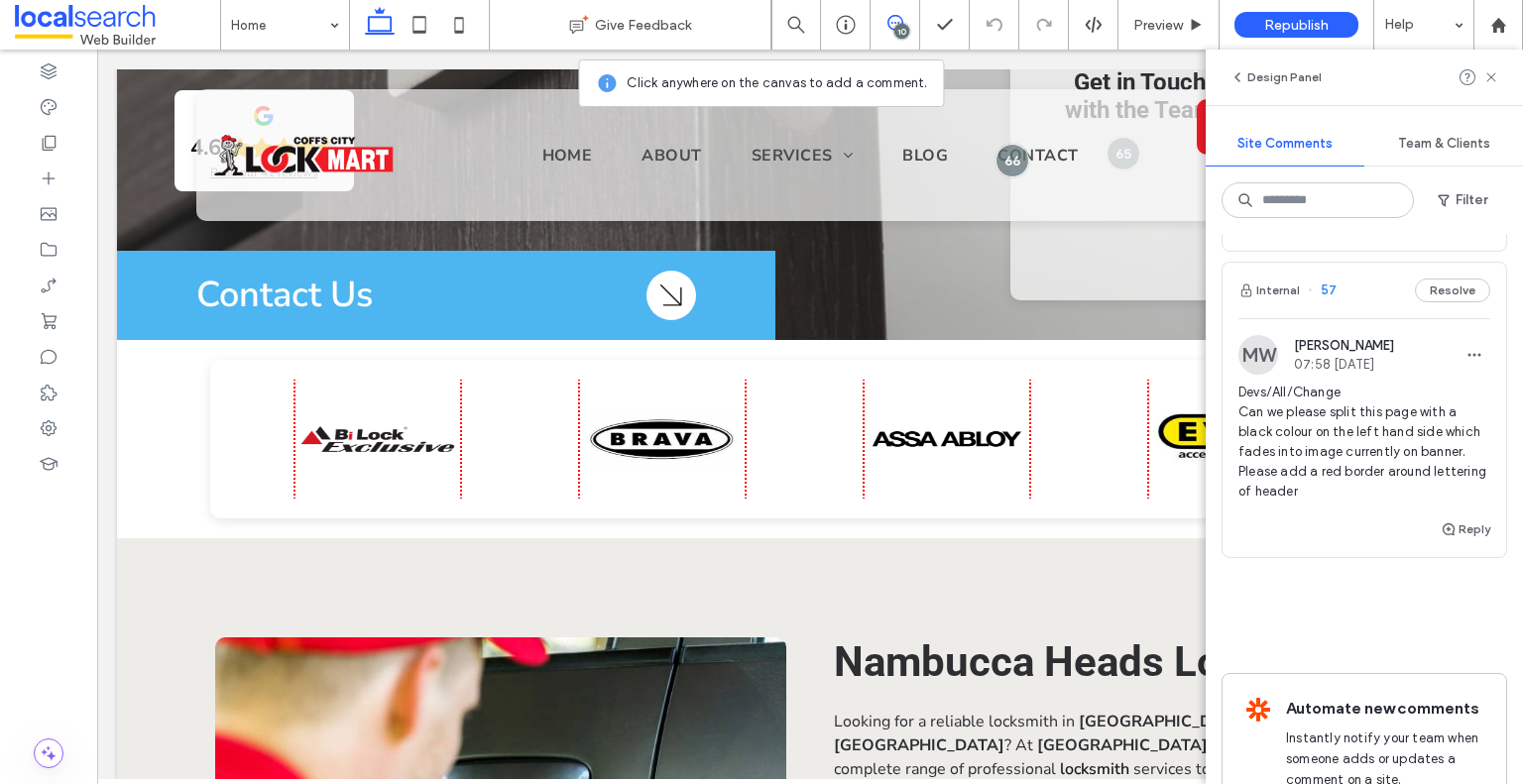 click at bounding box center (762, 392) 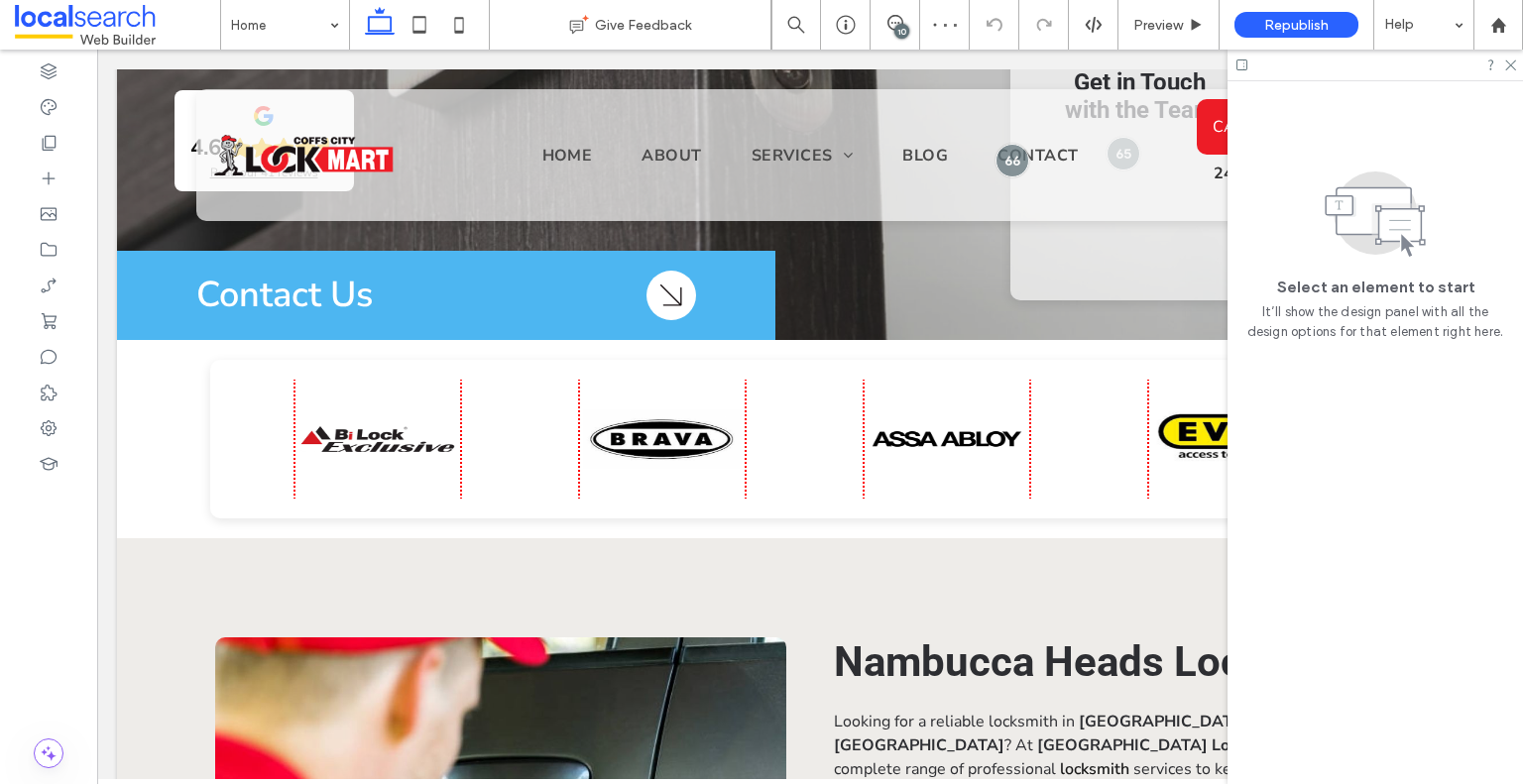 scroll, scrollTop: 0, scrollLeft: 0, axis: both 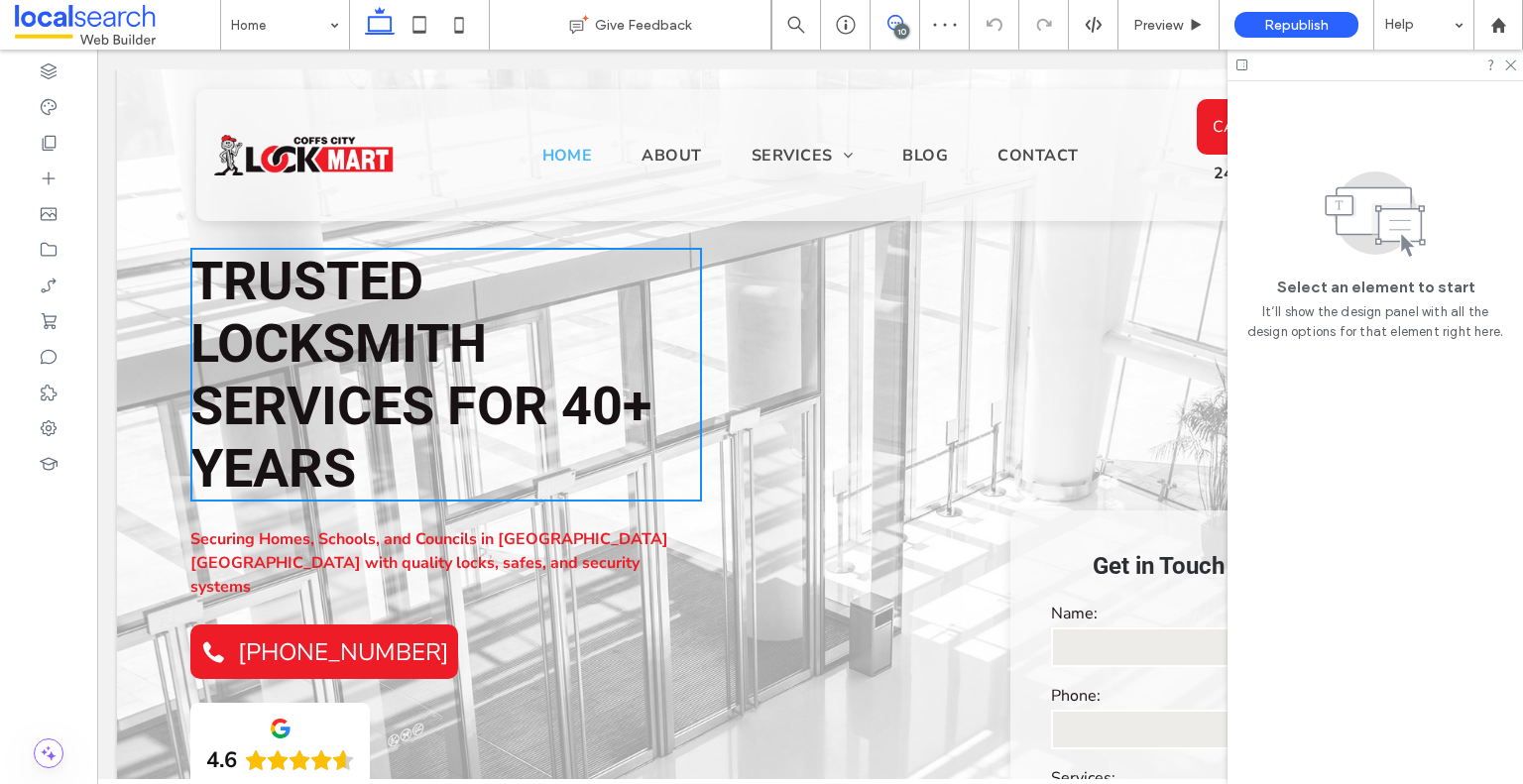 click 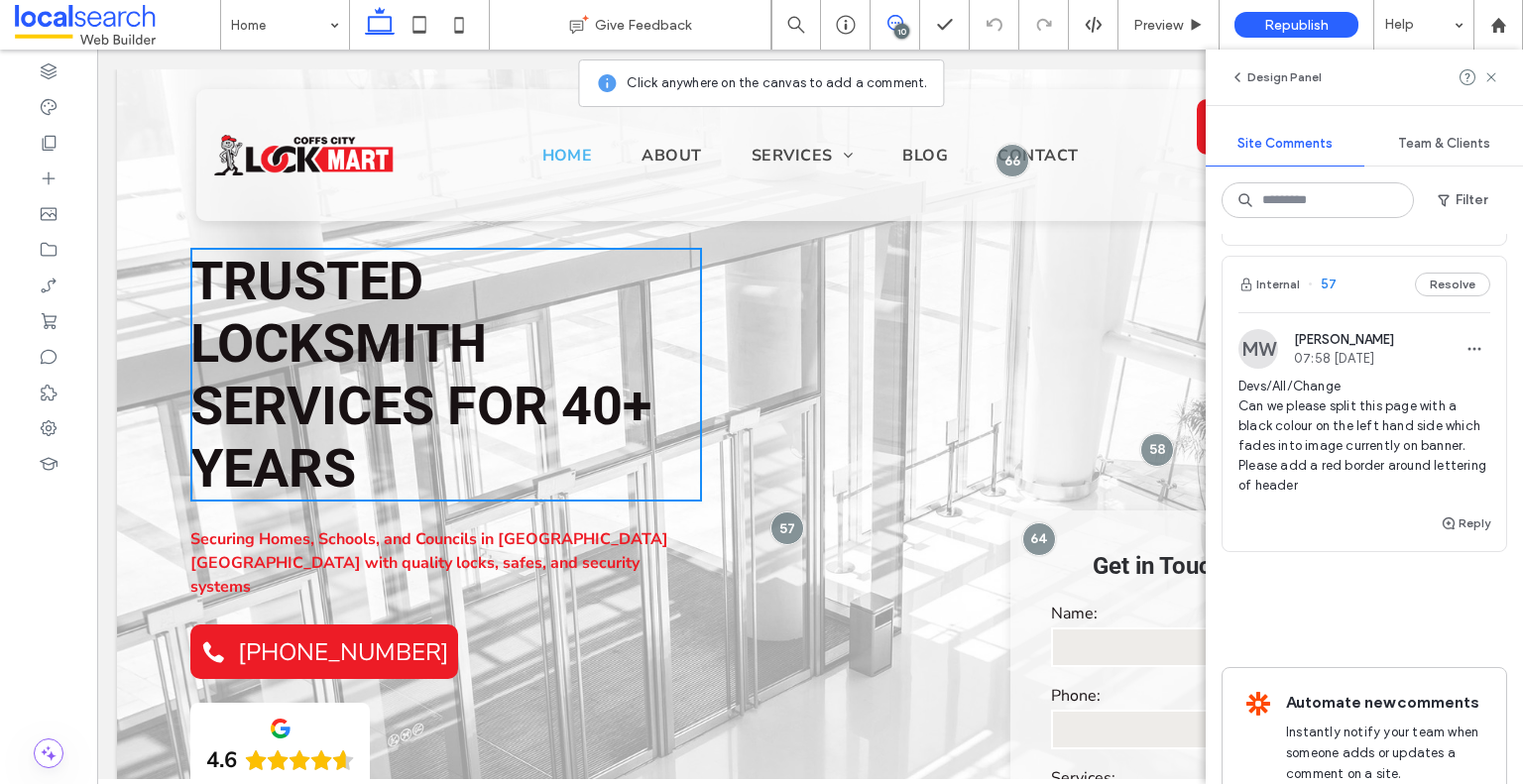 scroll, scrollTop: 2280, scrollLeft: 0, axis: vertical 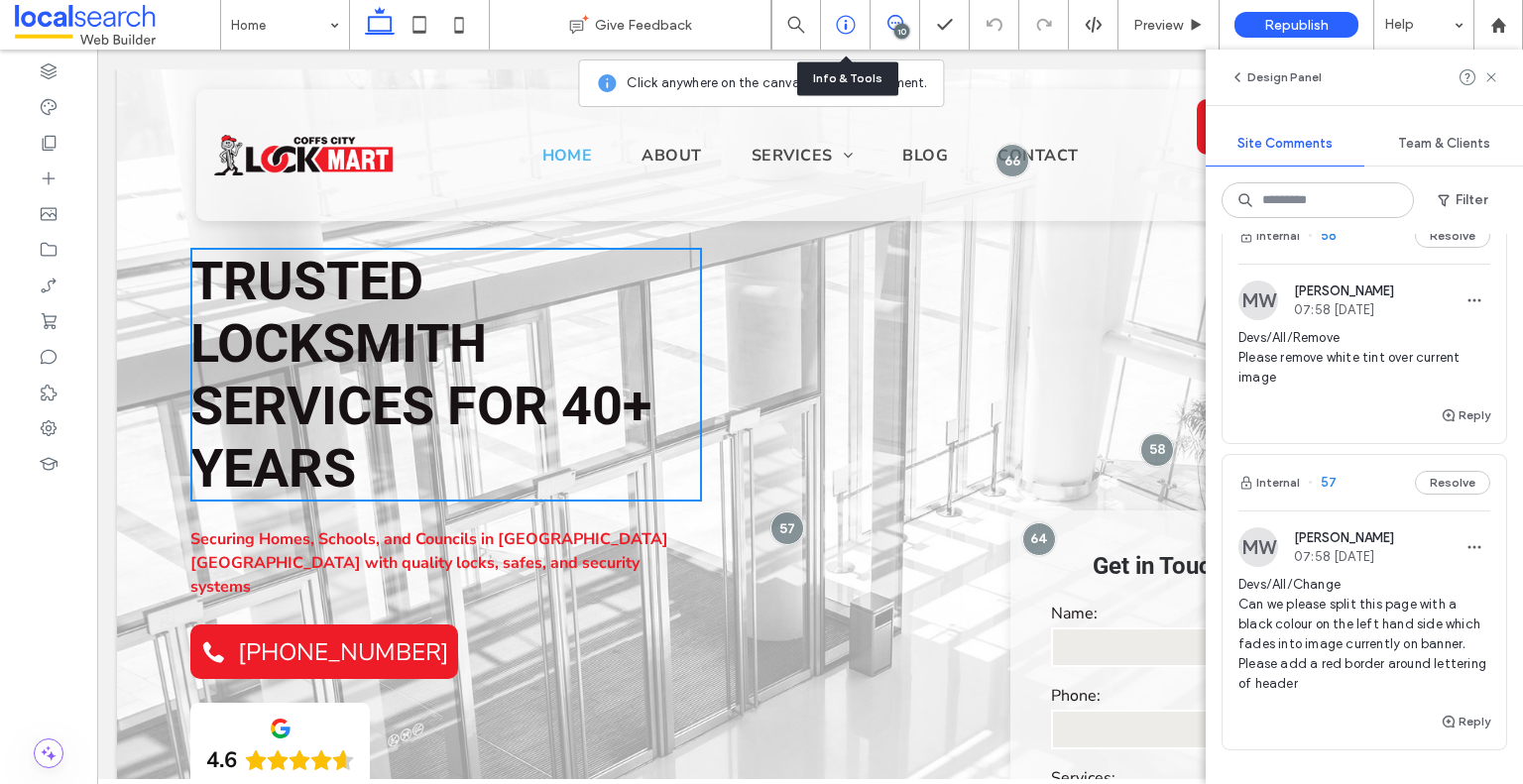 click at bounding box center (846, 25) 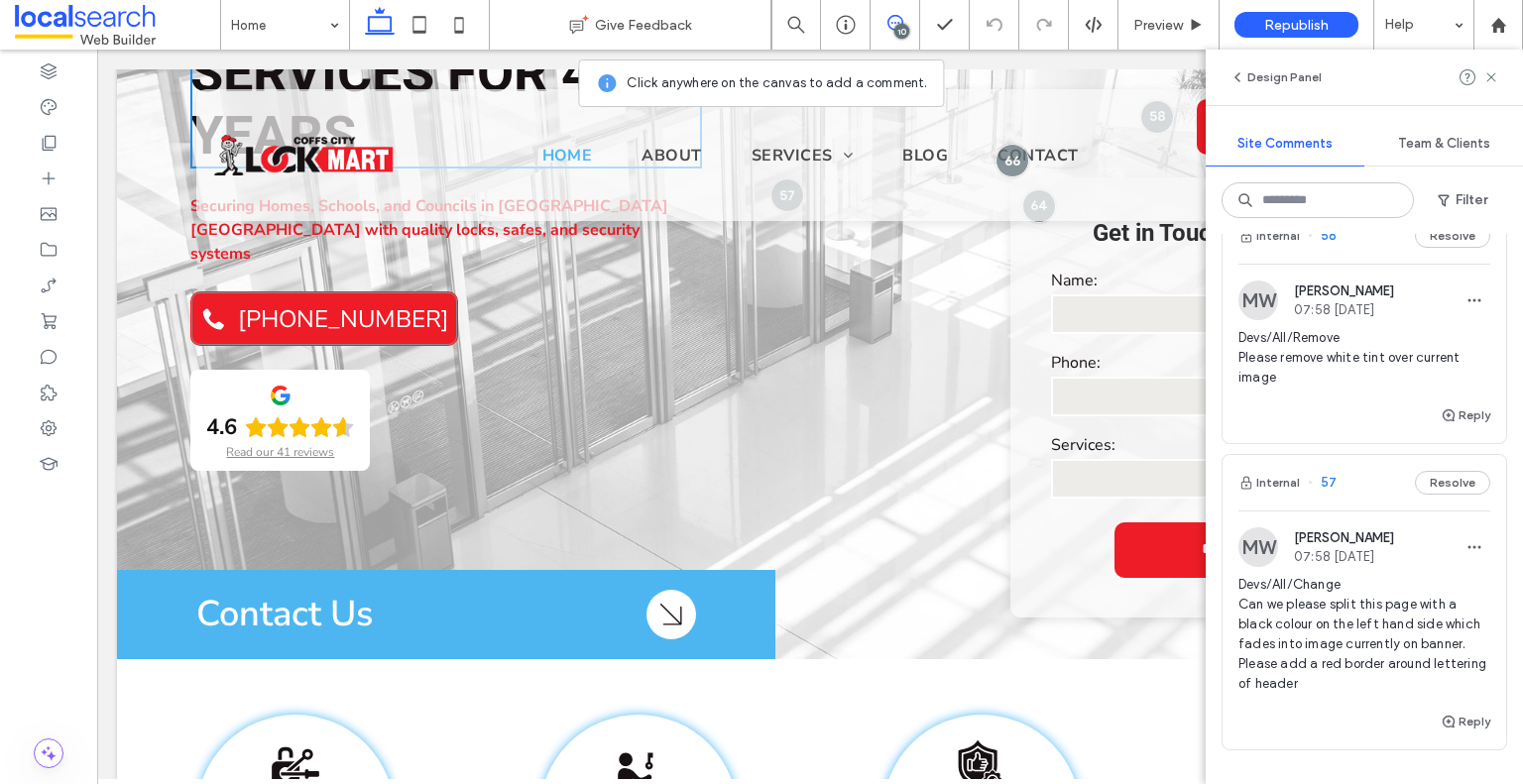 scroll, scrollTop: 396, scrollLeft: 0, axis: vertical 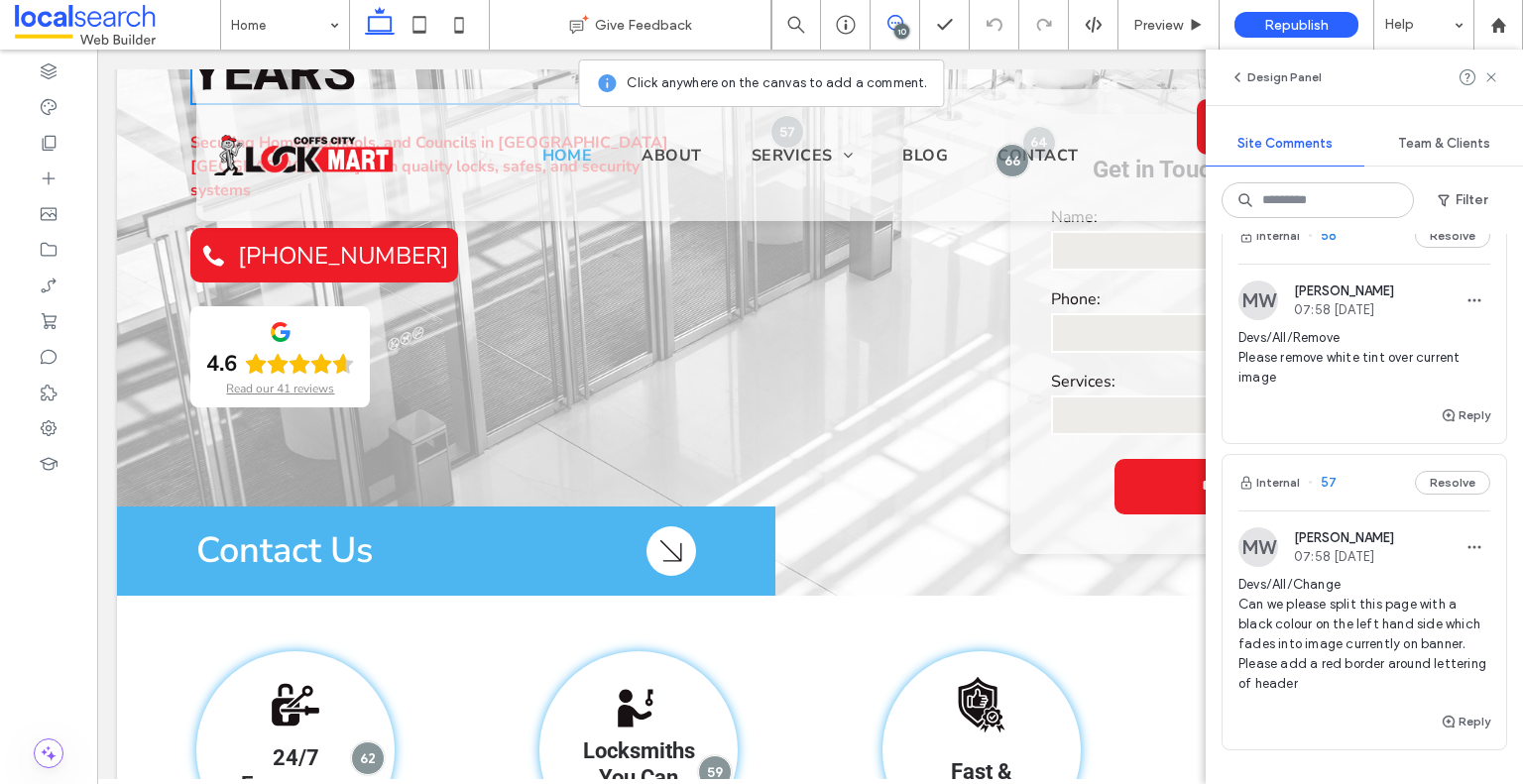 click at bounding box center [894, 23] 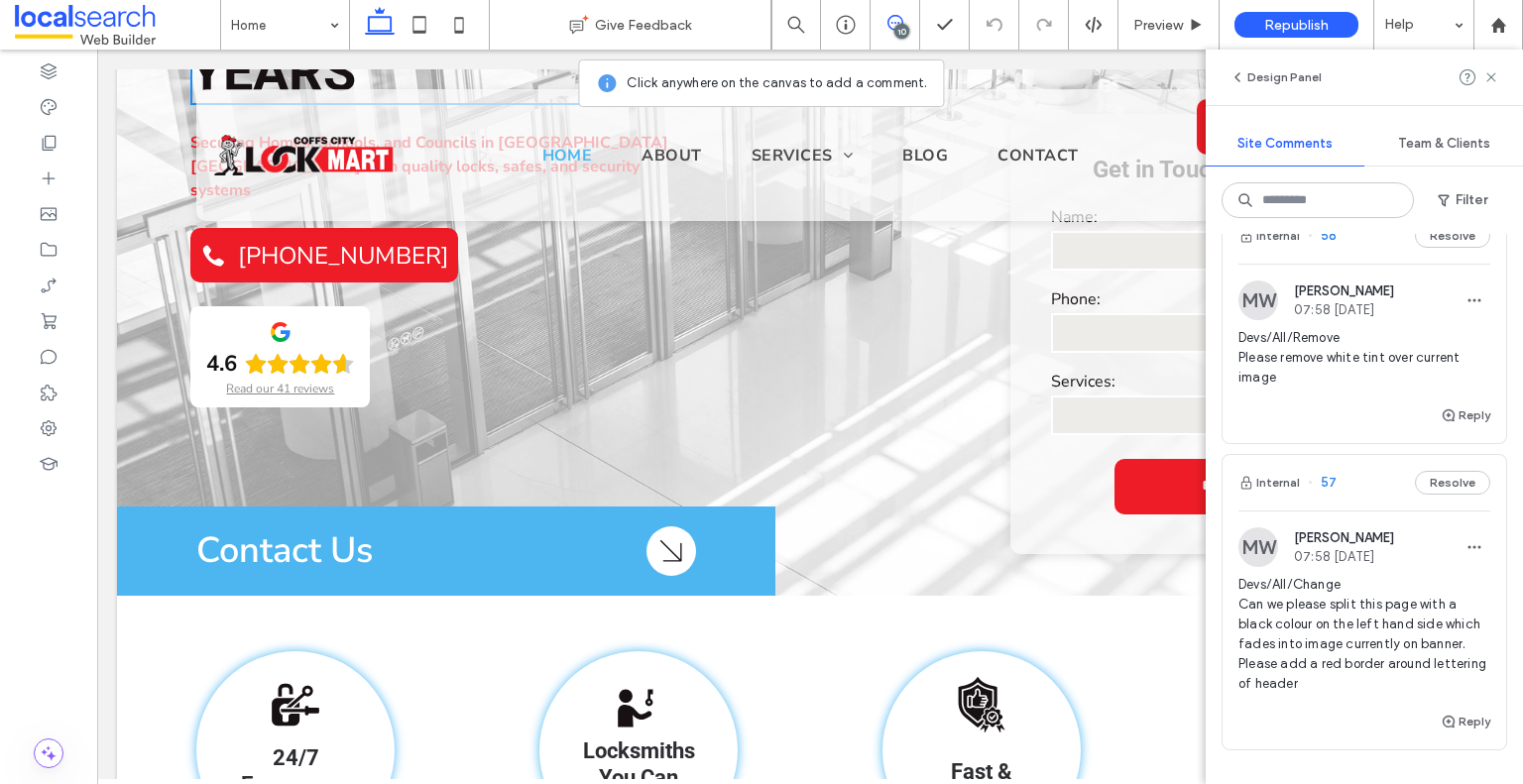 scroll, scrollTop: 0, scrollLeft: 0, axis: both 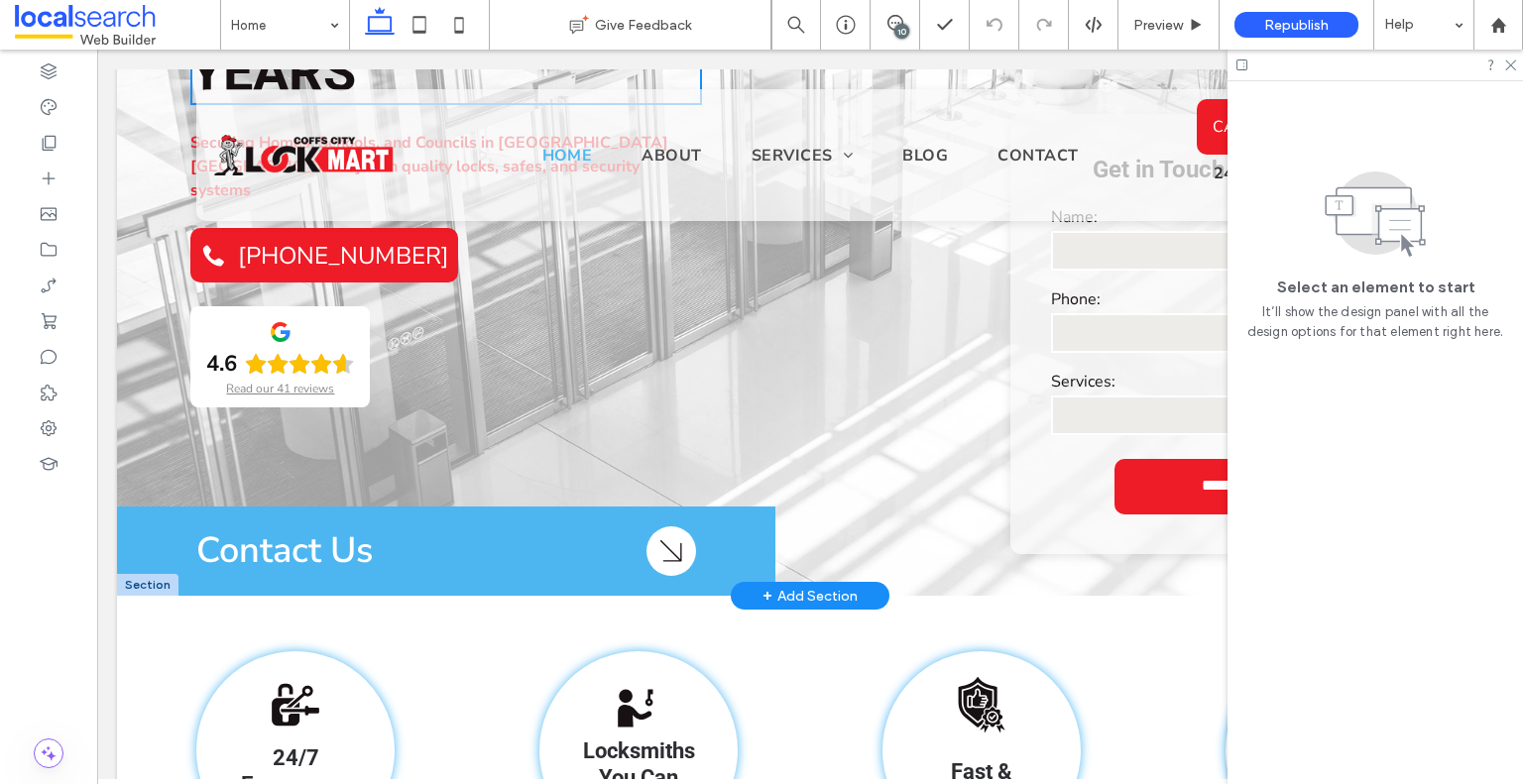 click at bounding box center (148, 585) 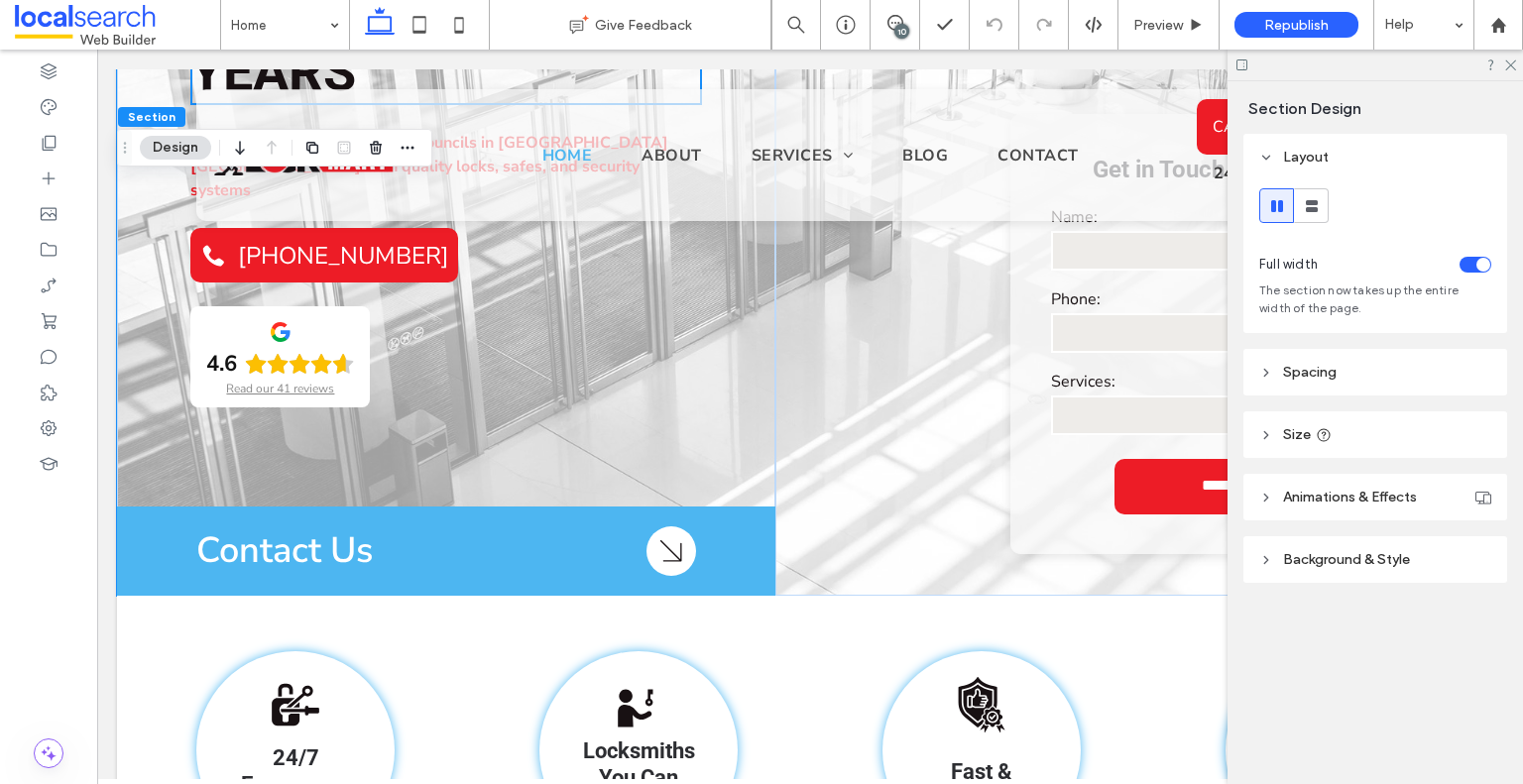 click on "Background & Style" at bounding box center (1375, 559) 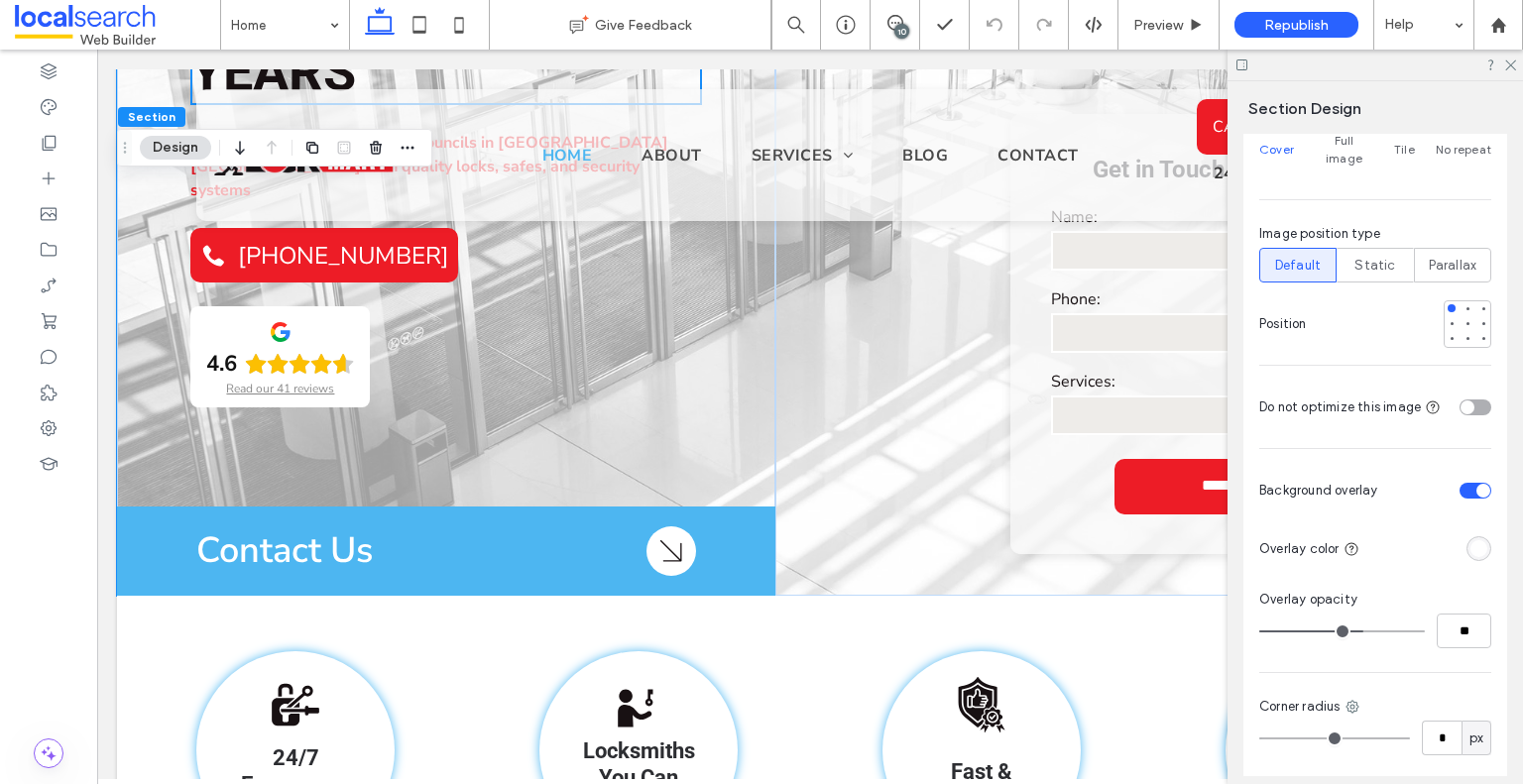 scroll, scrollTop: 892, scrollLeft: 0, axis: vertical 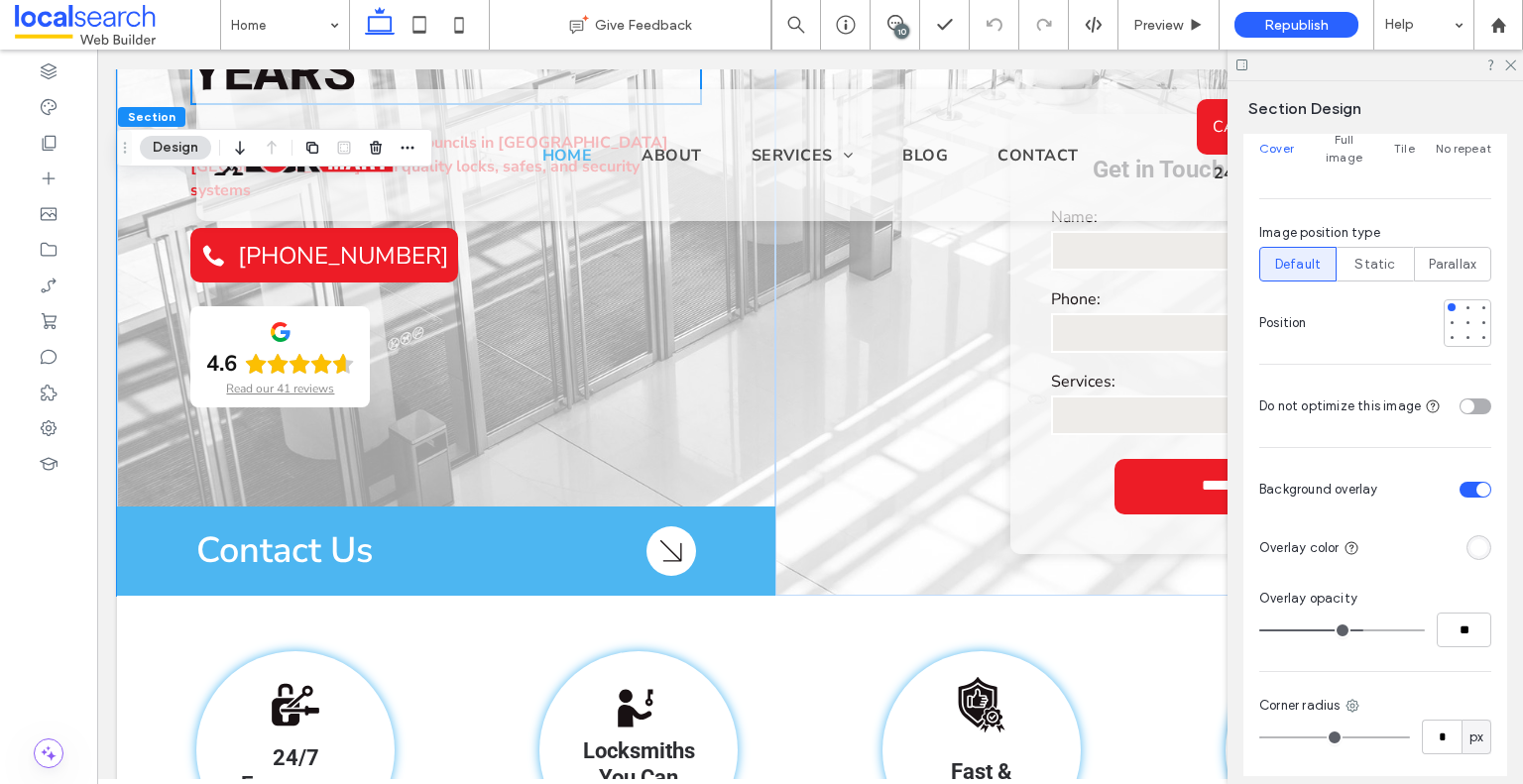 click at bounding box center (1478, 547) 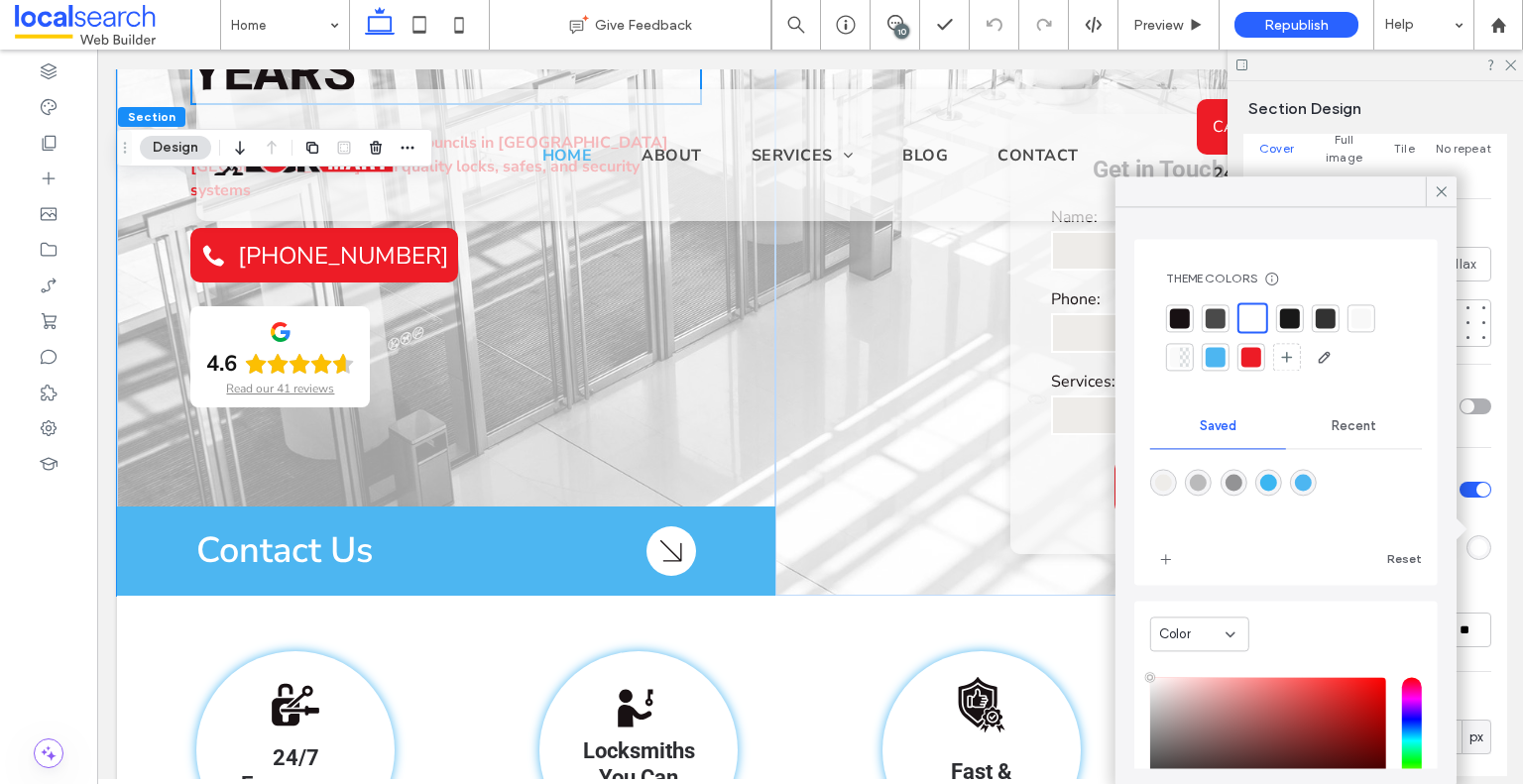 scroll, scrollTop: 99, scrollLeft: 0, axis: vertical 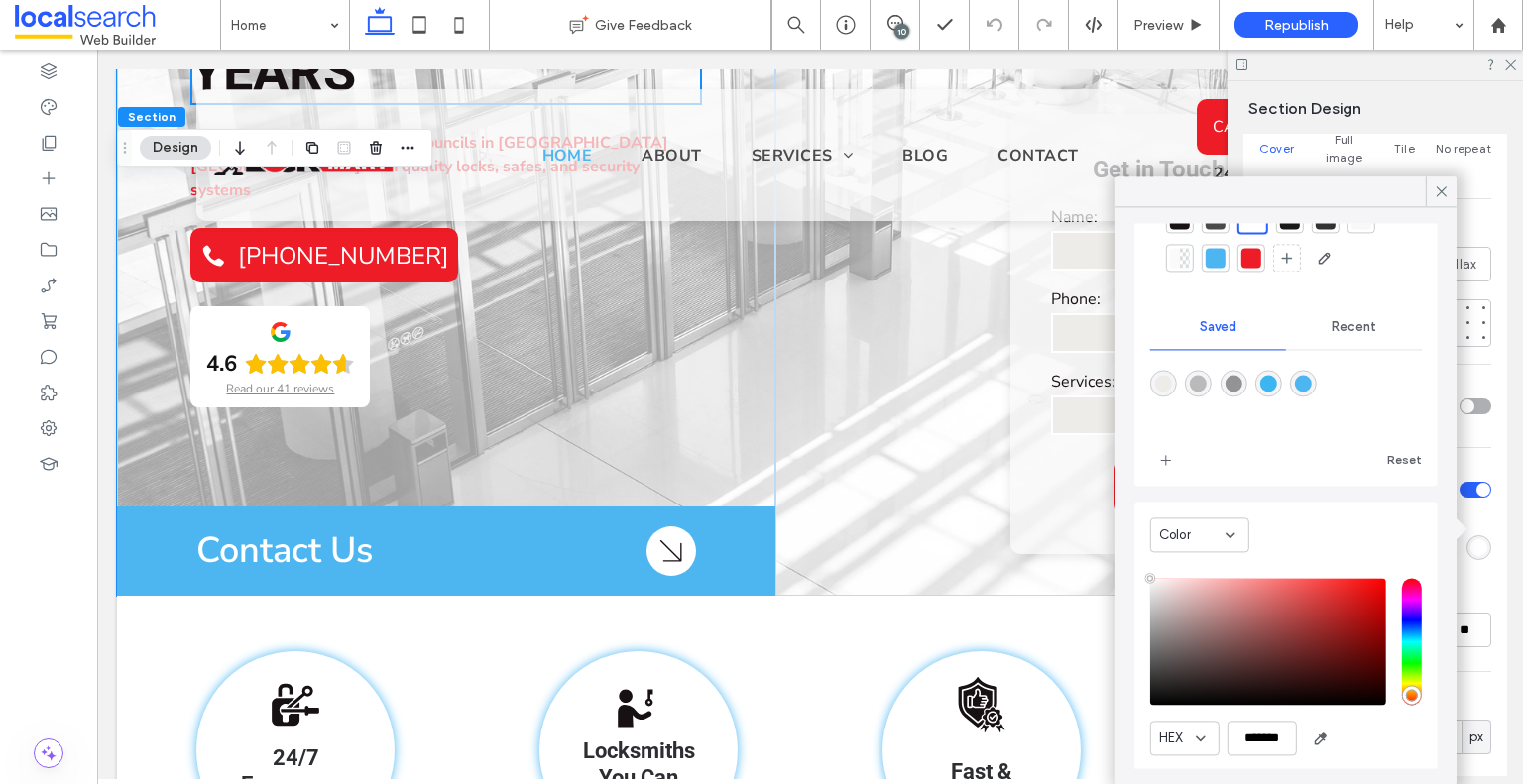 click 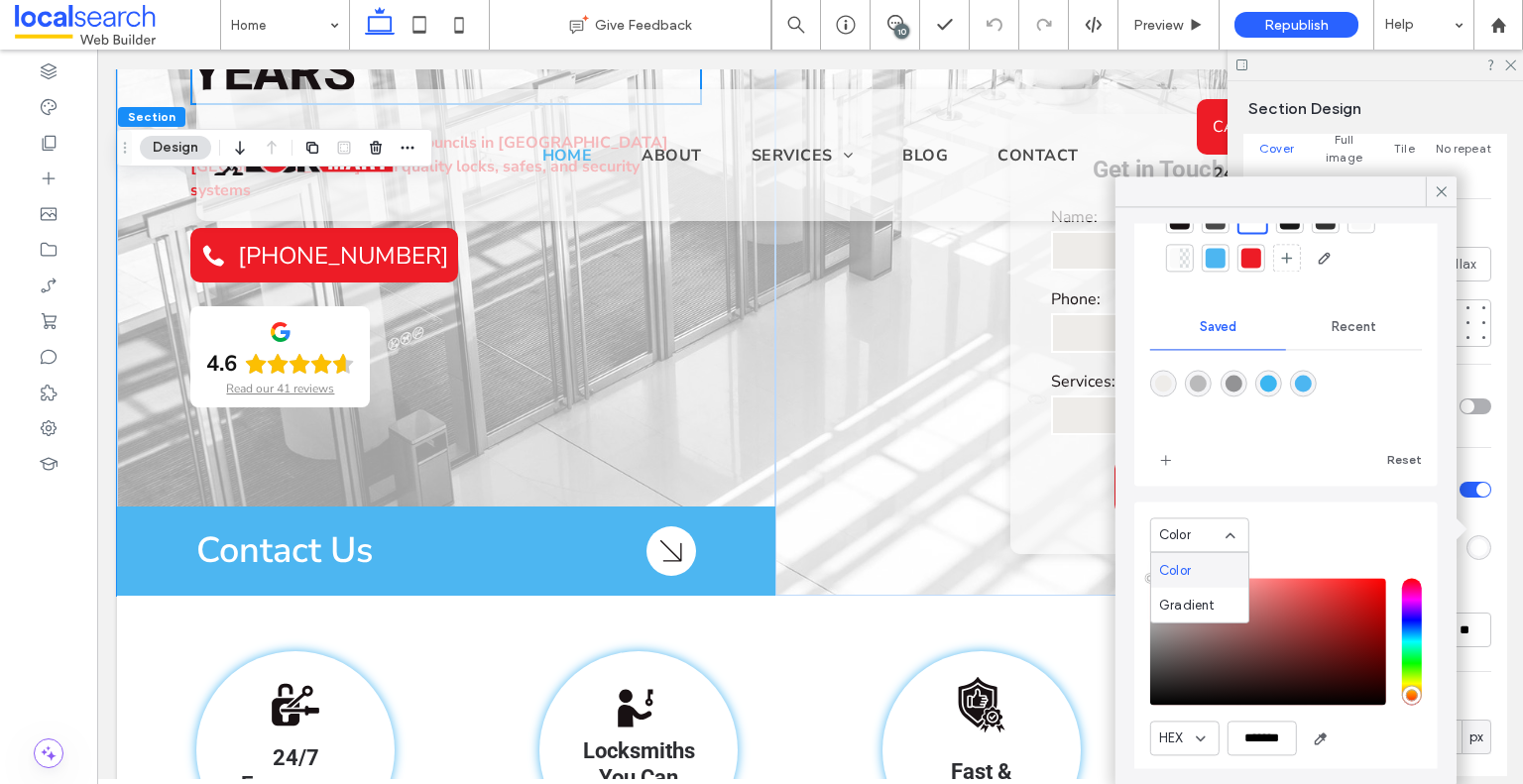 click 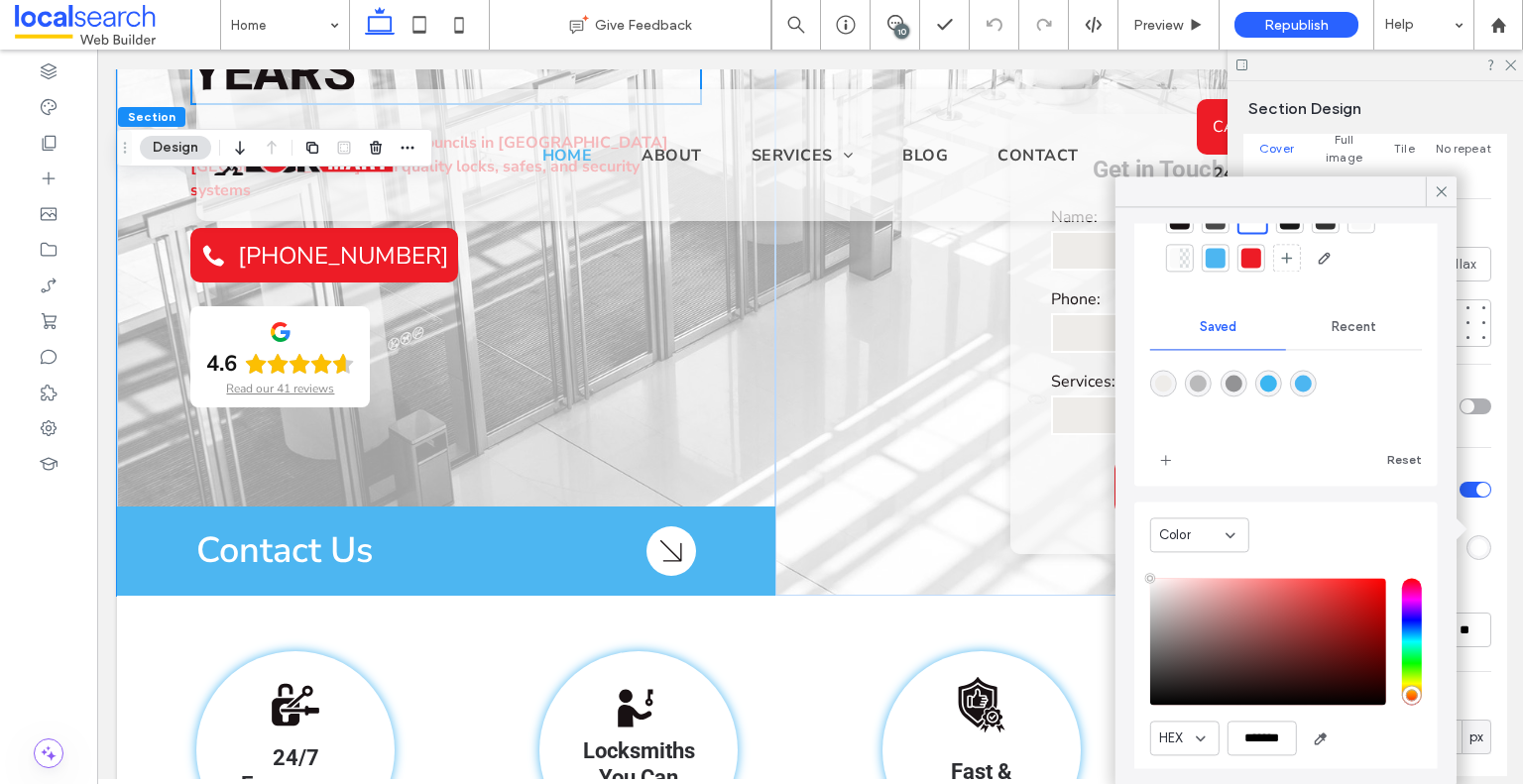 click on "Color" at bounding box center (1200, 534) 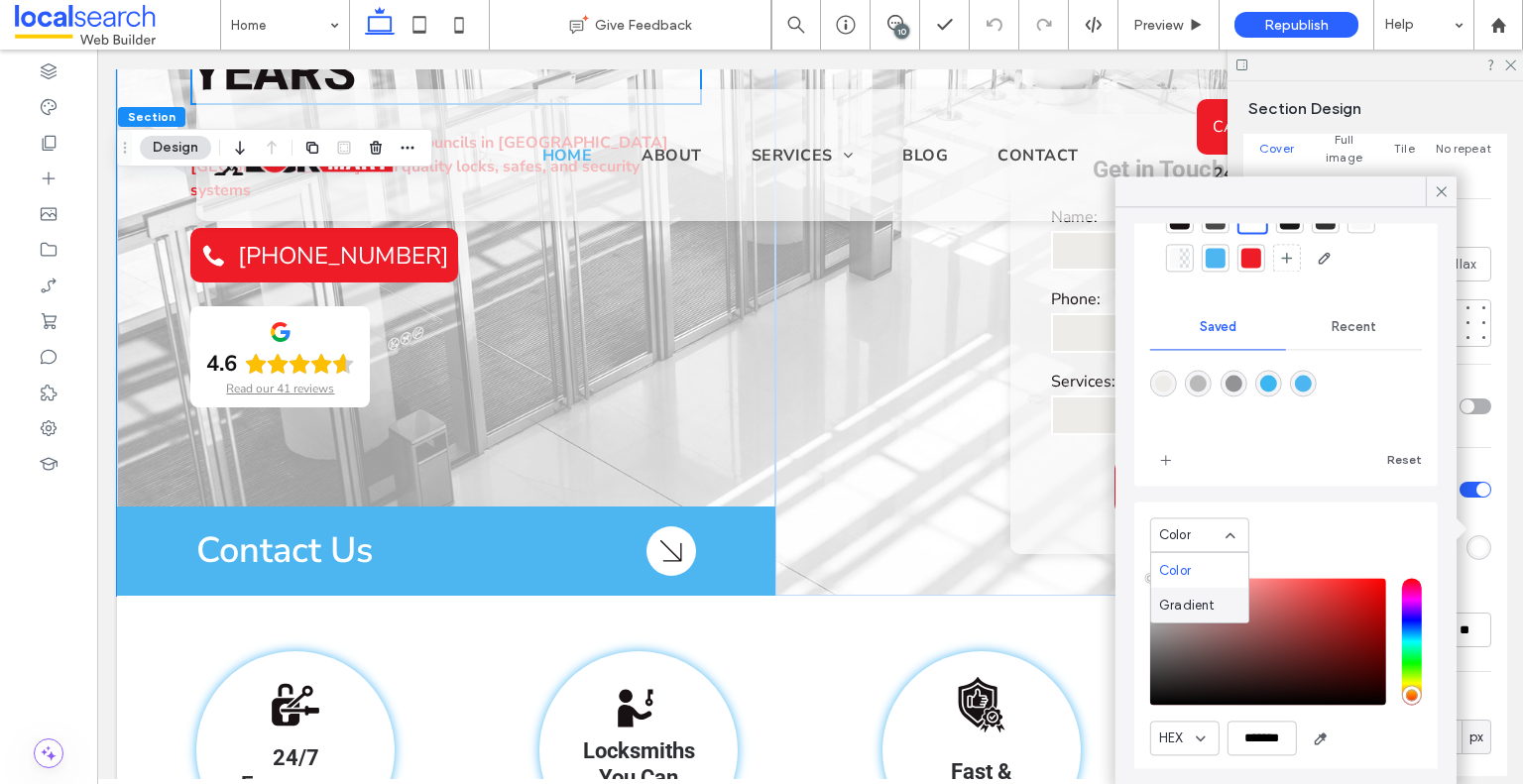 click on "Gradient" at bounding box center (1200, 605) 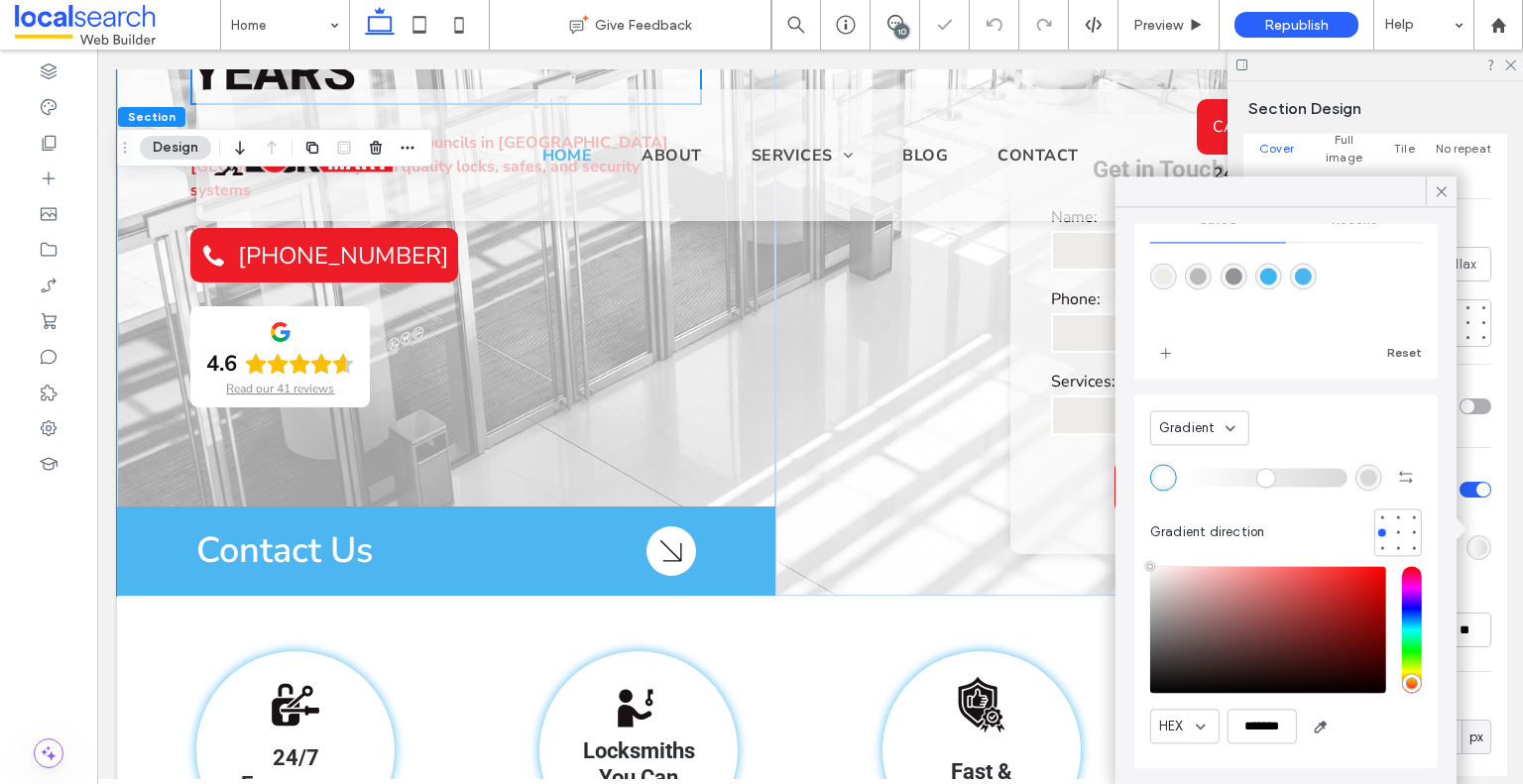 scroll, scrollTop: 0, scrollLeft: 0, axis: both 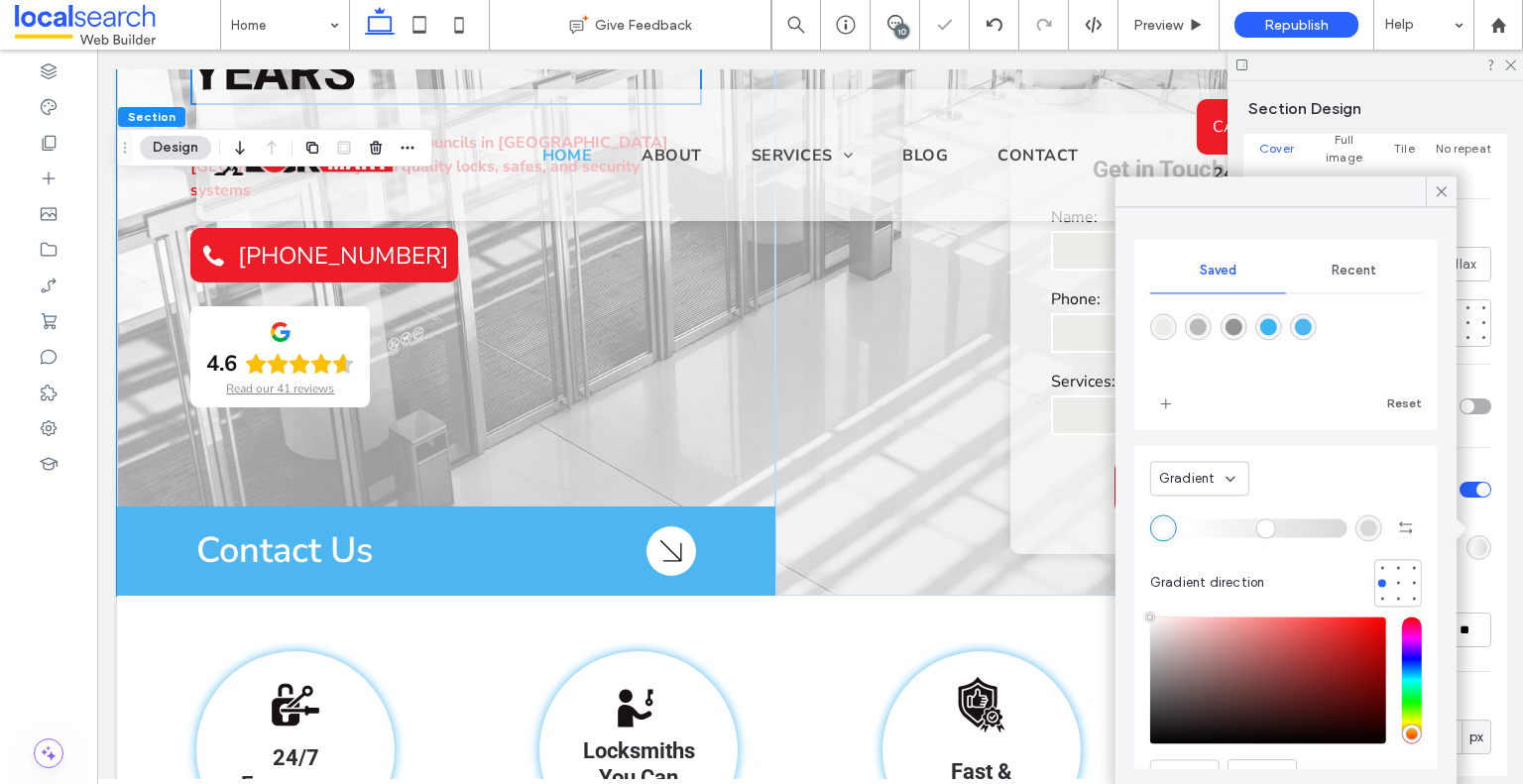 click on "Recent" at bounding box center (1353, 271) 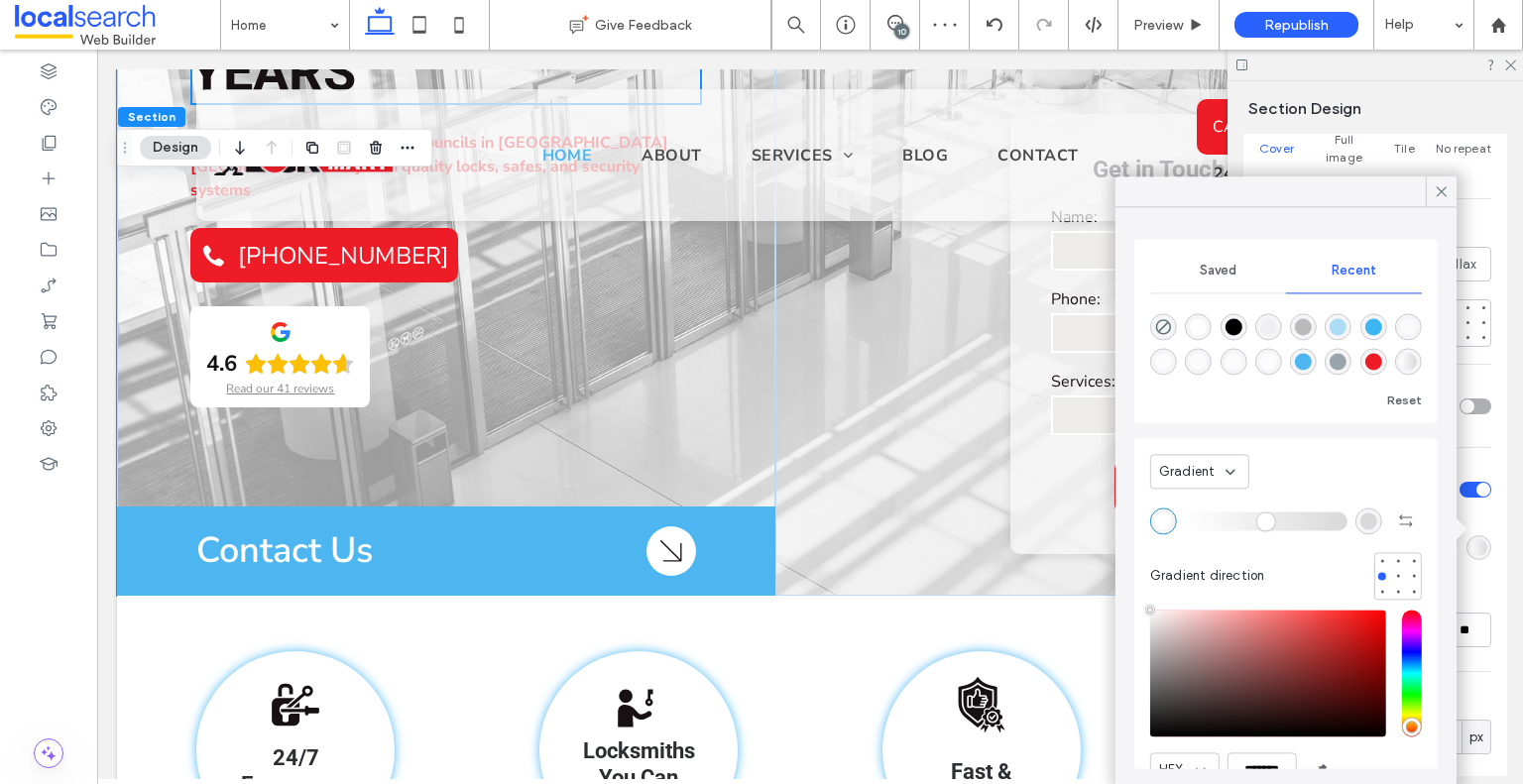 click at bounding box center [1232, 326] 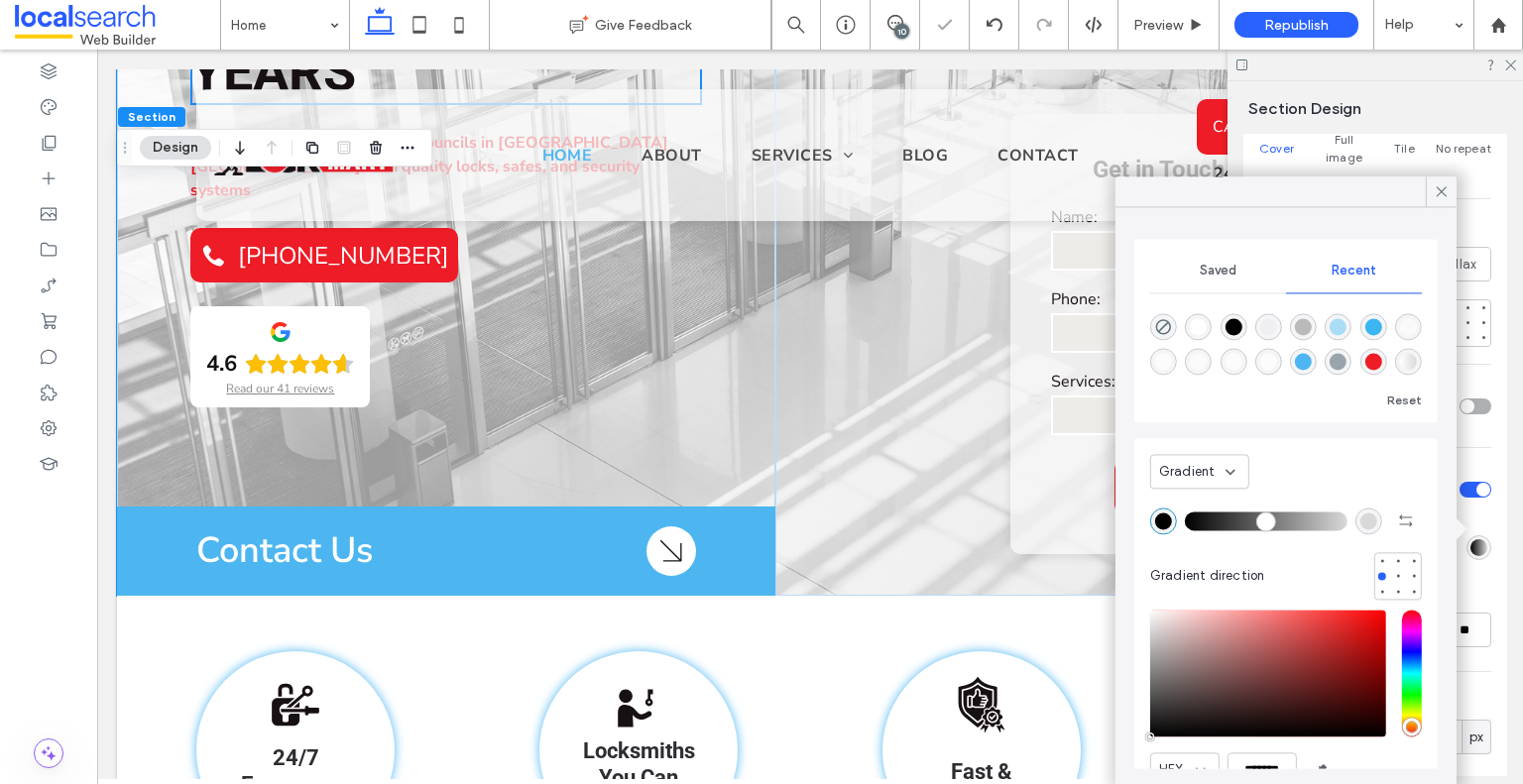 type on "*******" 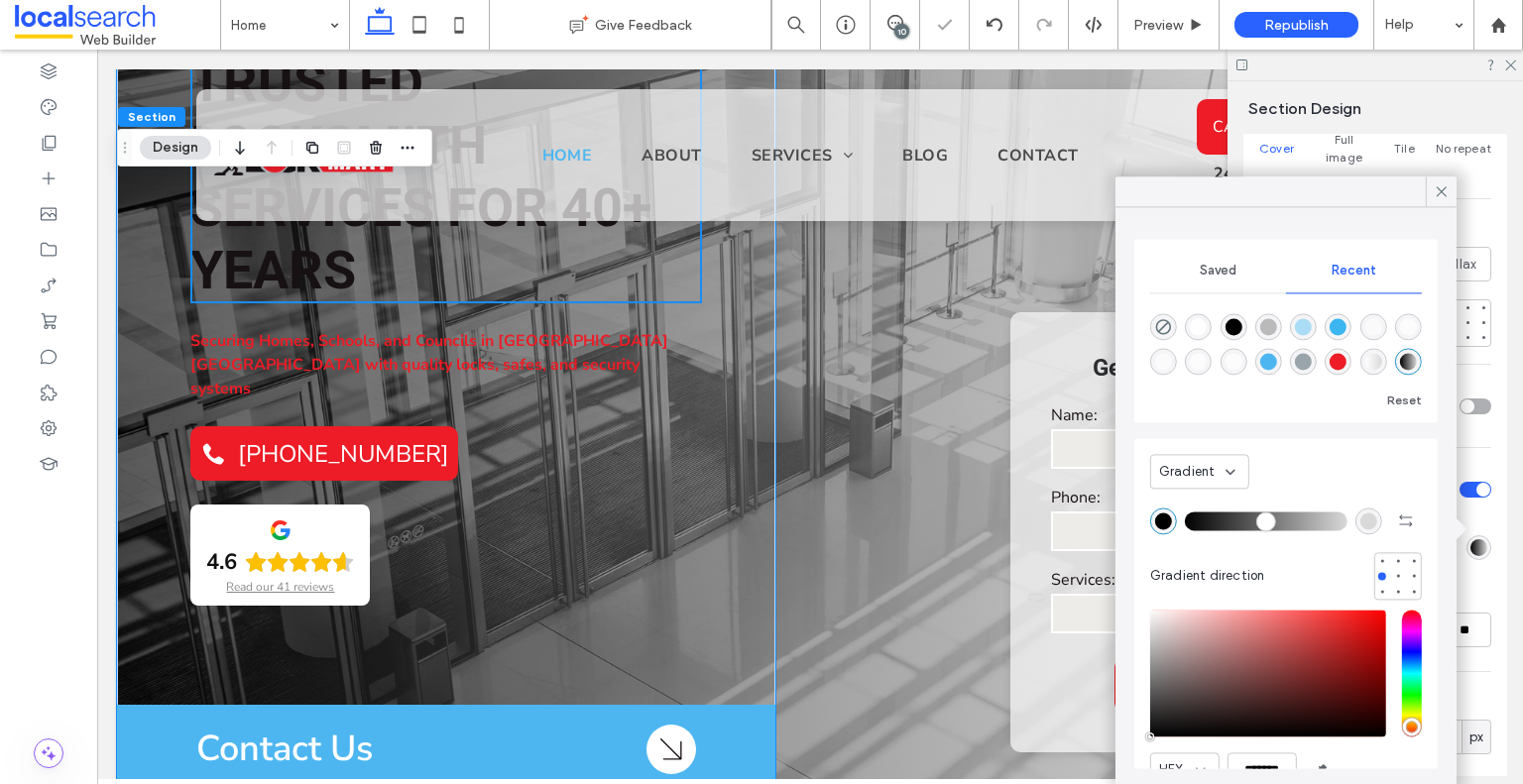 scroll, scrollTop: 0, scrollLeft: 0, axis: both 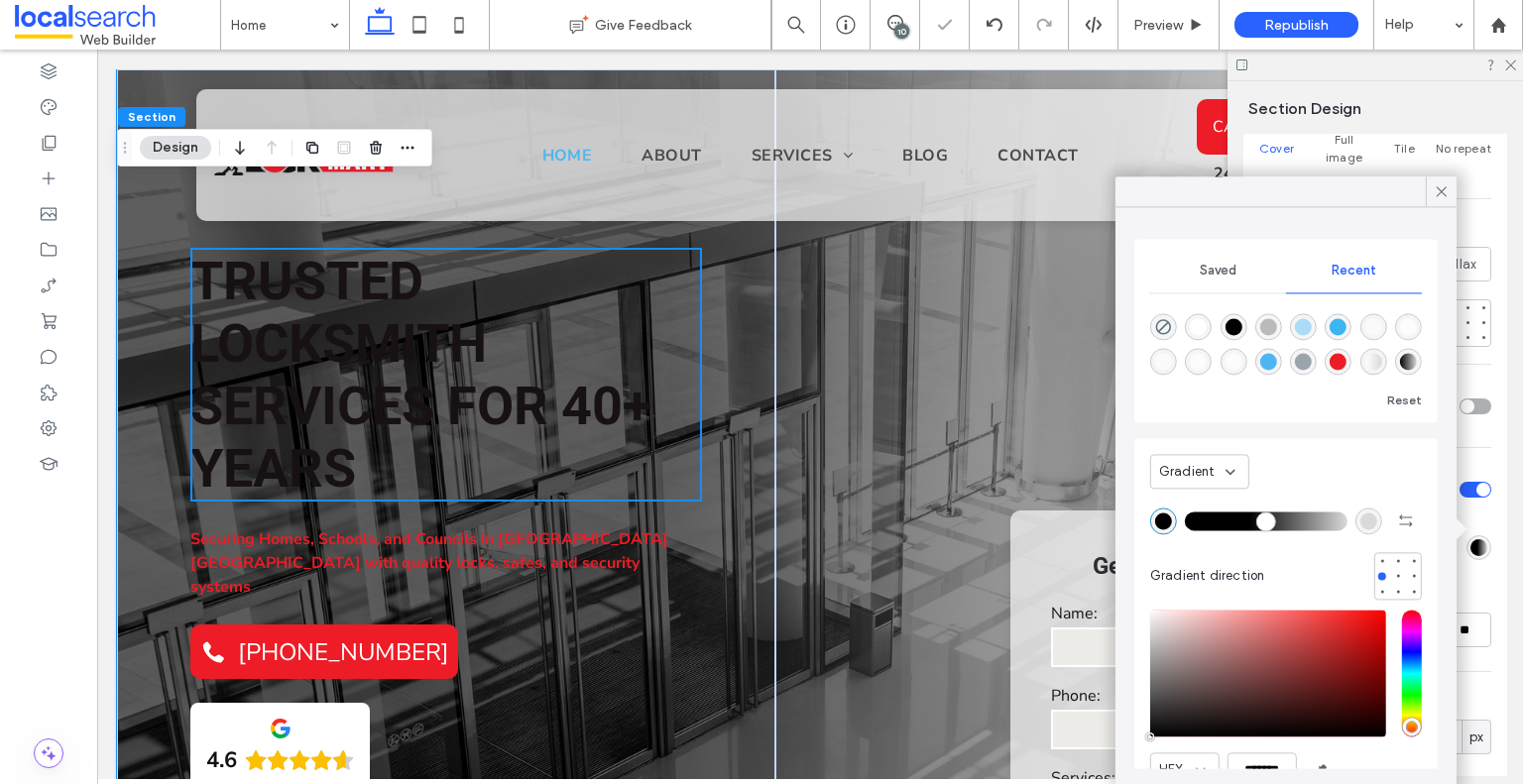 drag, startPoint x: 1208, startPoint y: 516, endPoint x: 1245, endPoint y: 517, distance: 37.013511 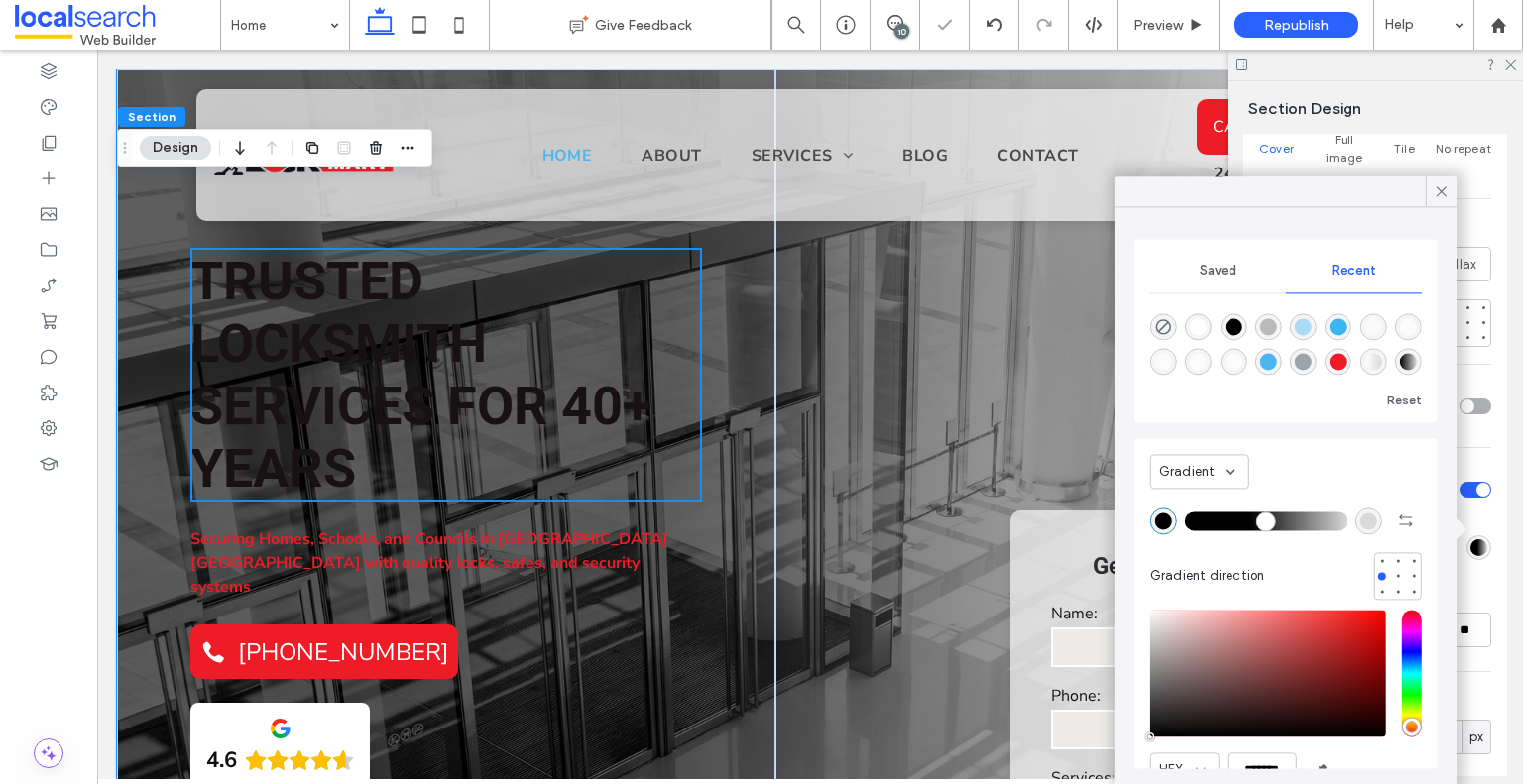 type on "**" 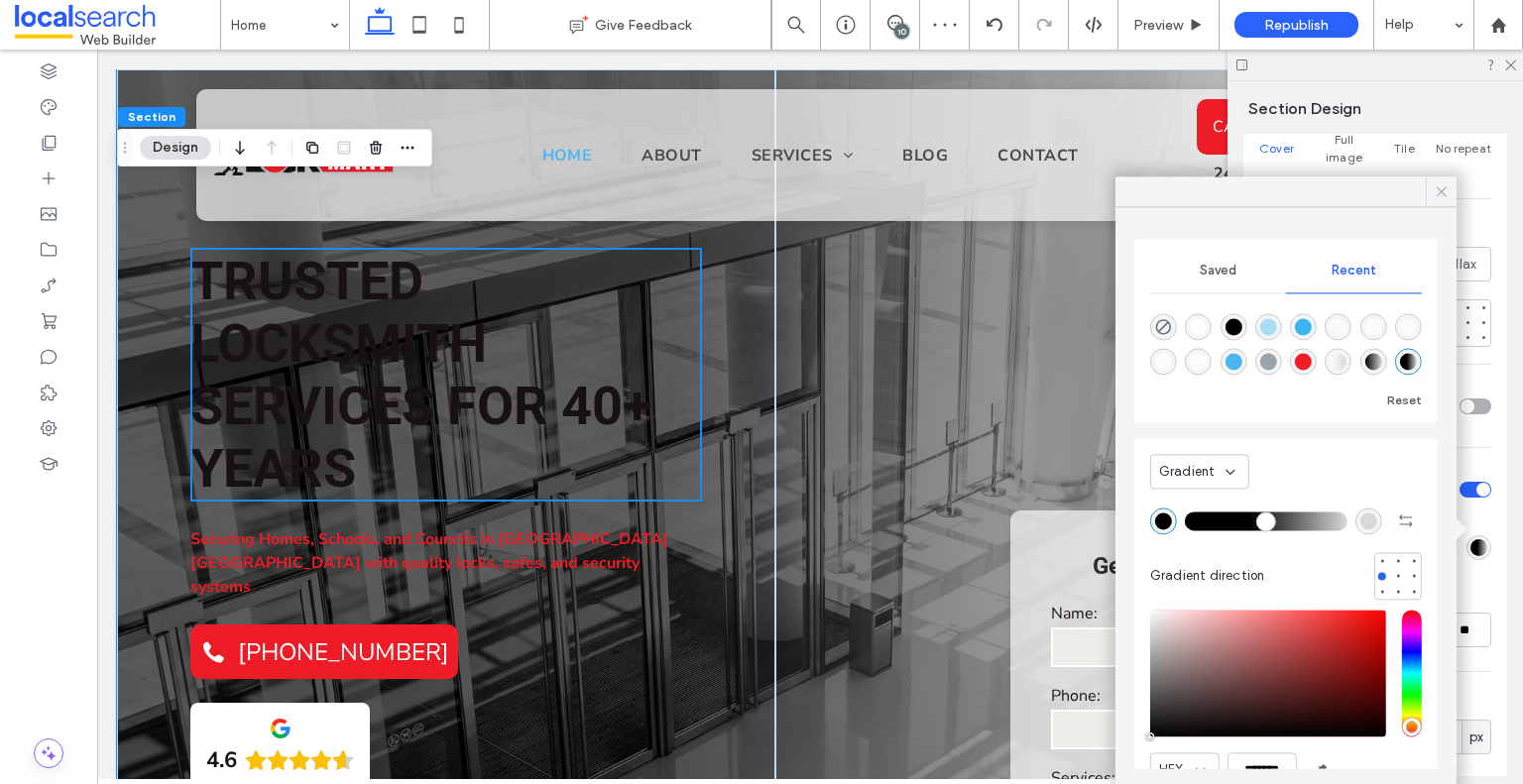click 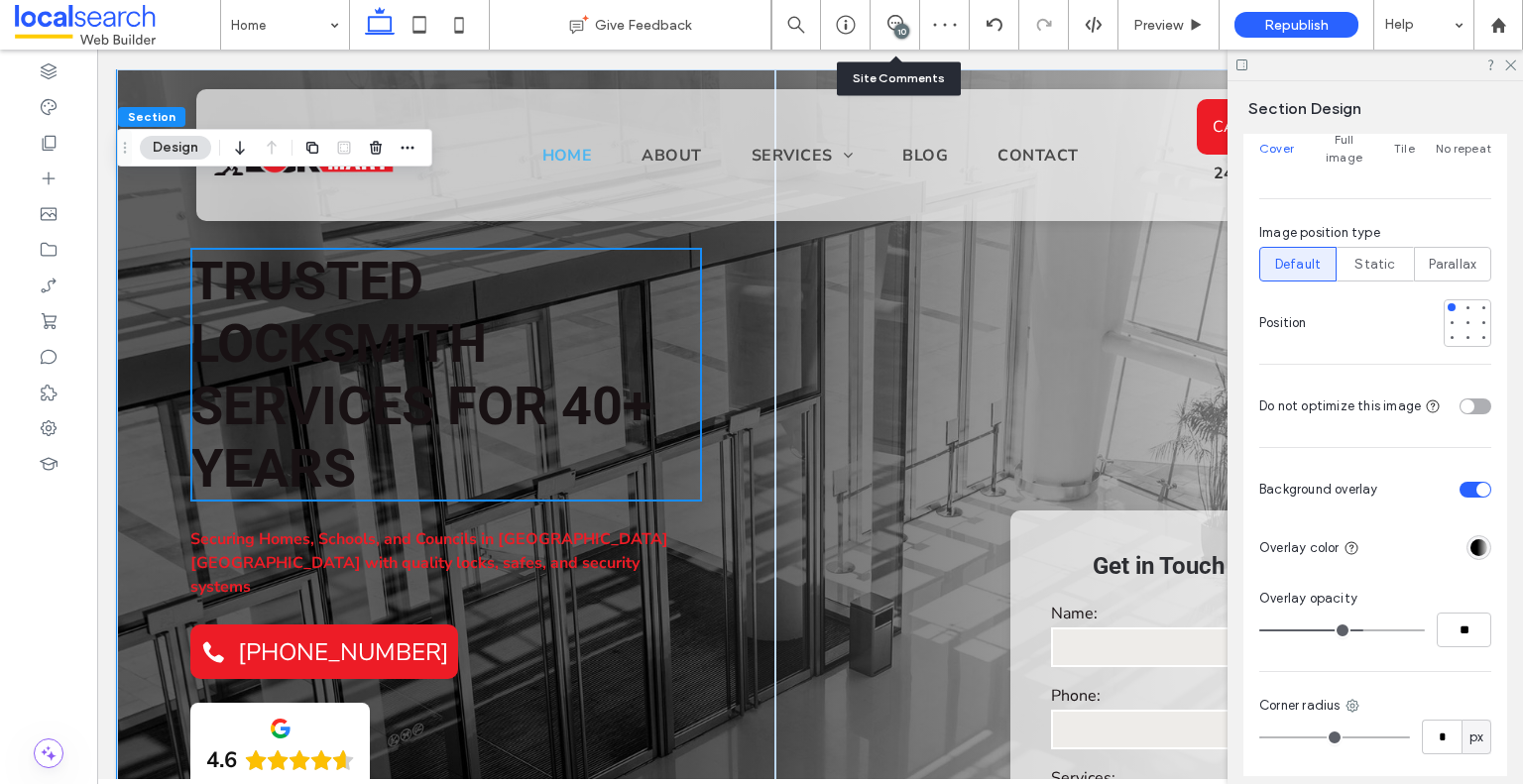 click on "10" at bounding box center (895, 25) 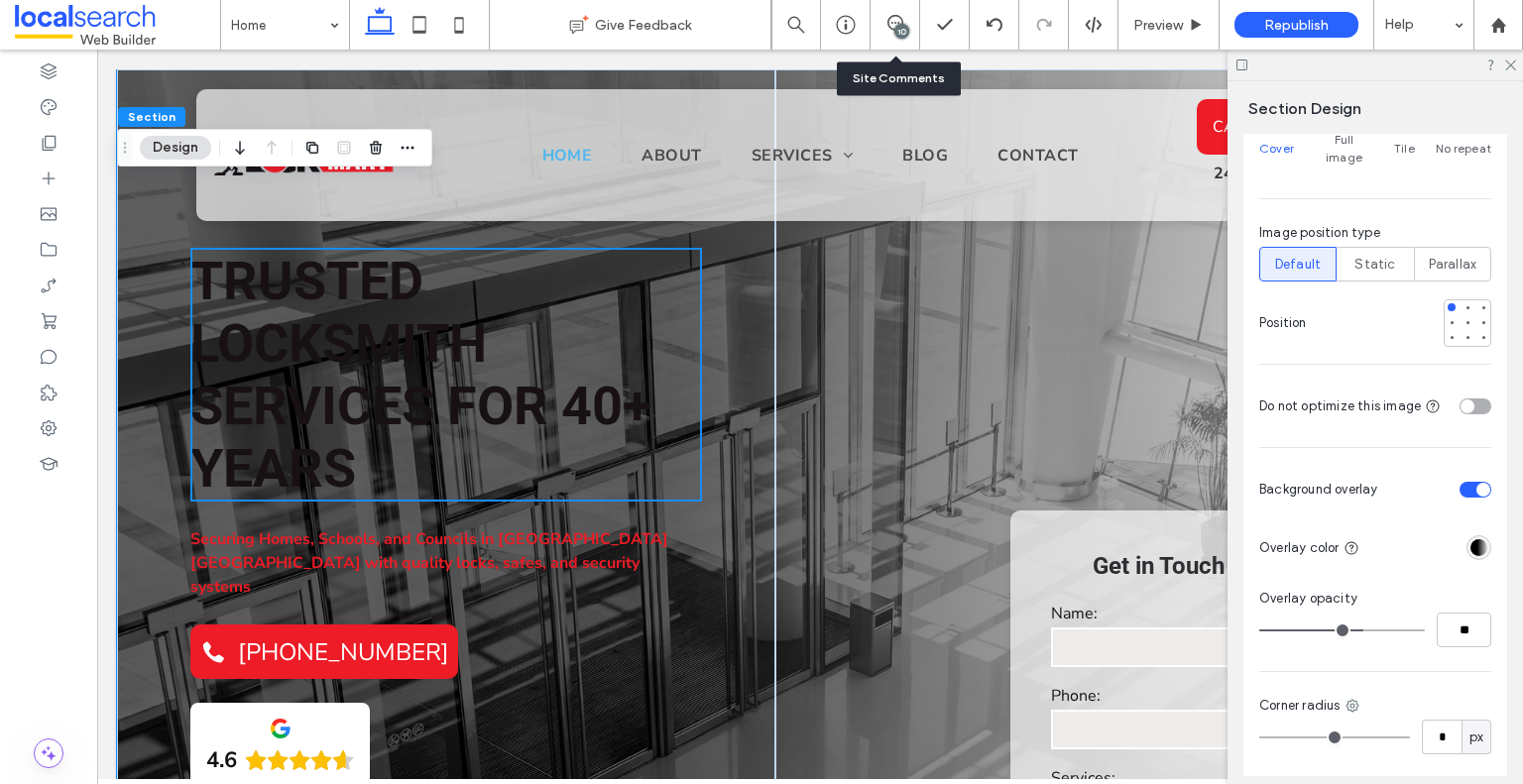 click on "10" at bounding box center (895, 25) 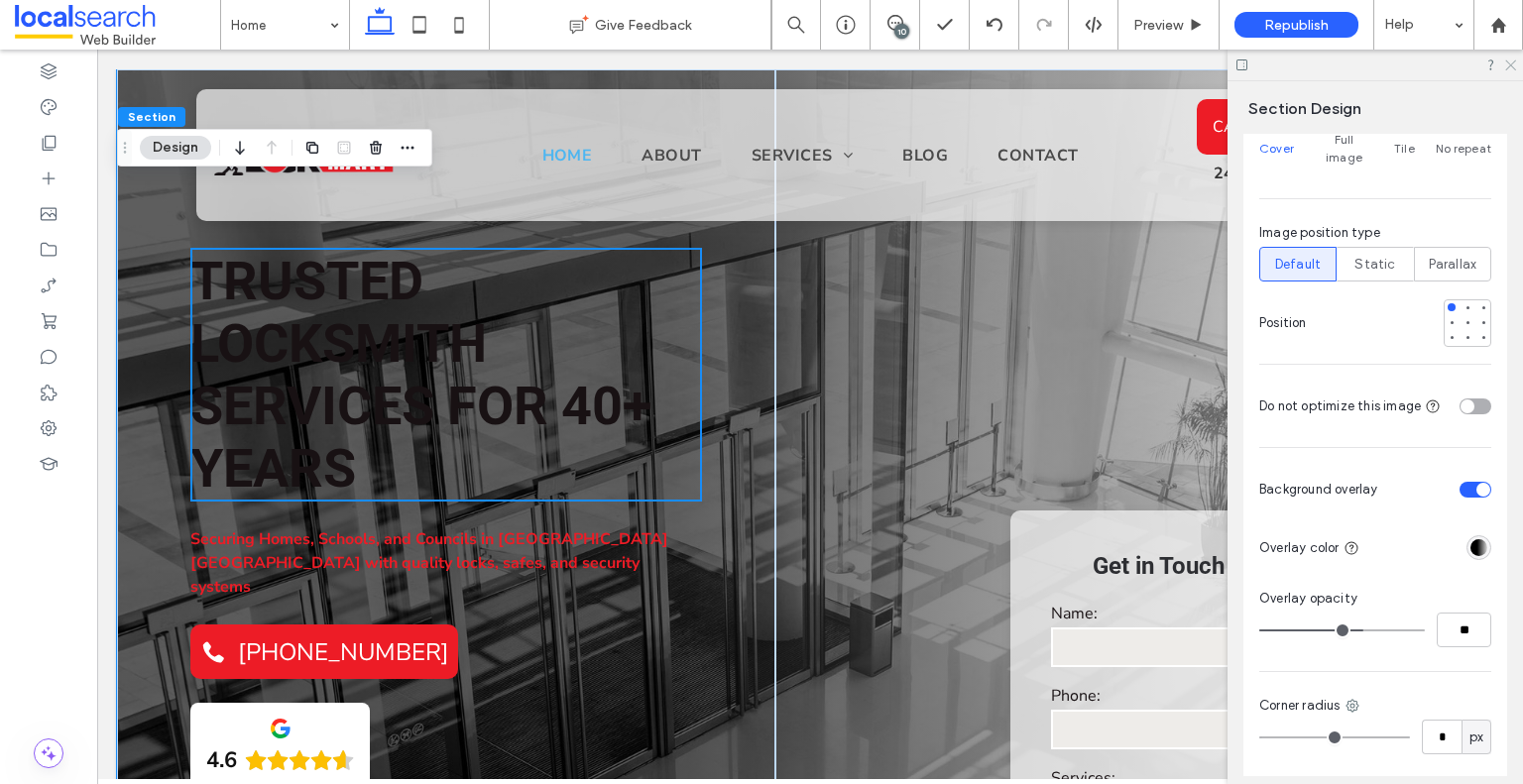 click 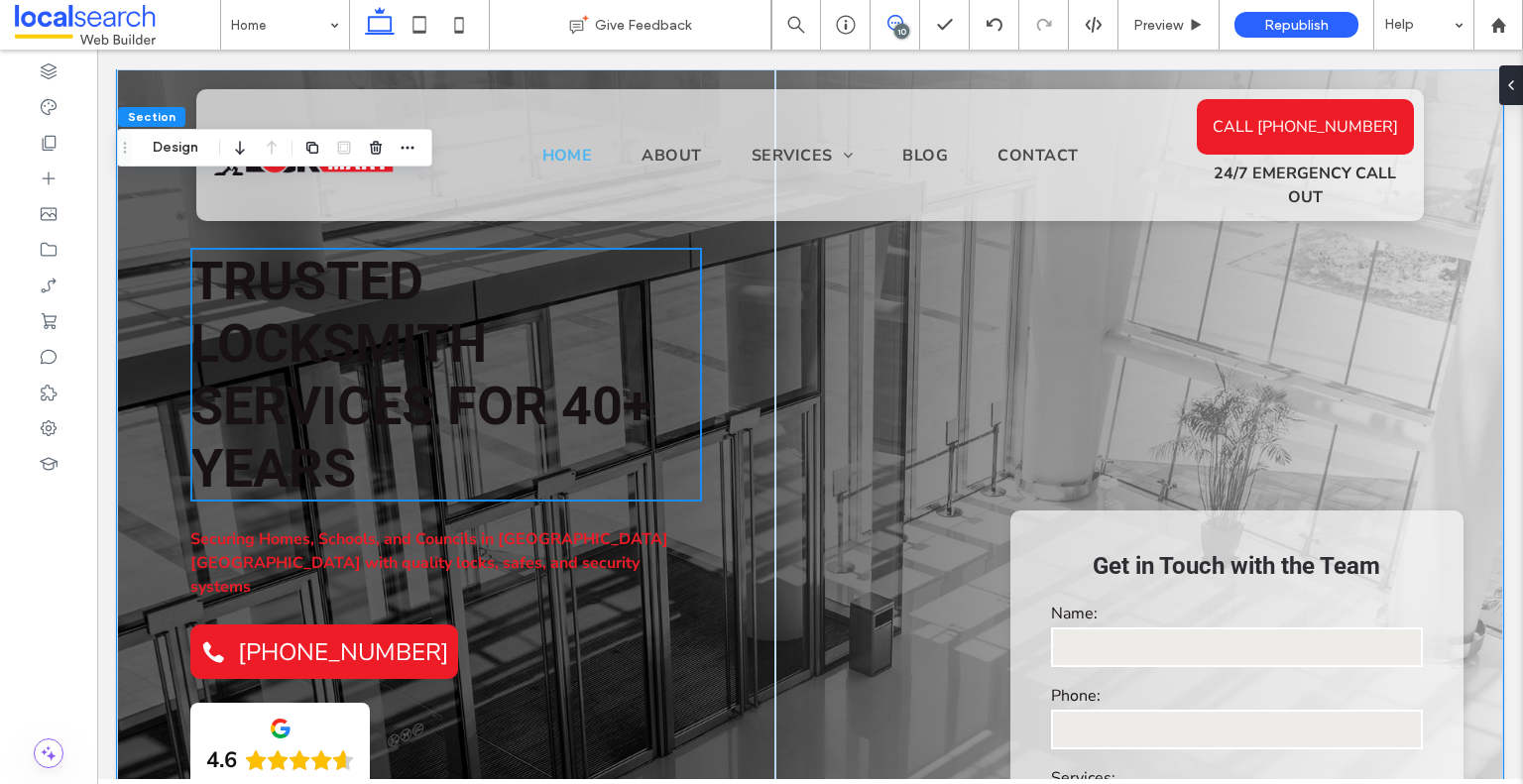 click at bounding box center [894, 23] 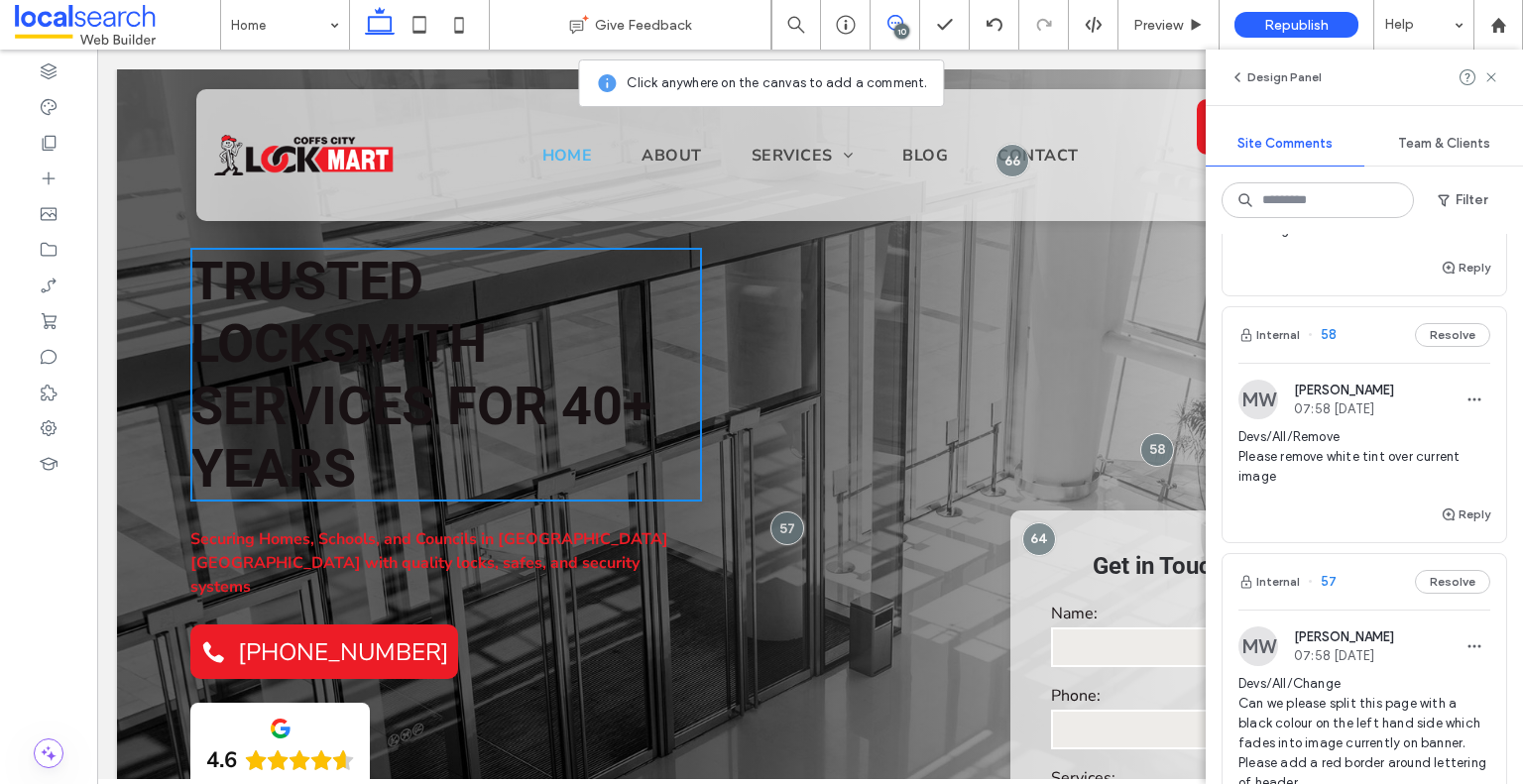 scroll, scrollTop: 2571, scrollLeft: 0, axis: vertical 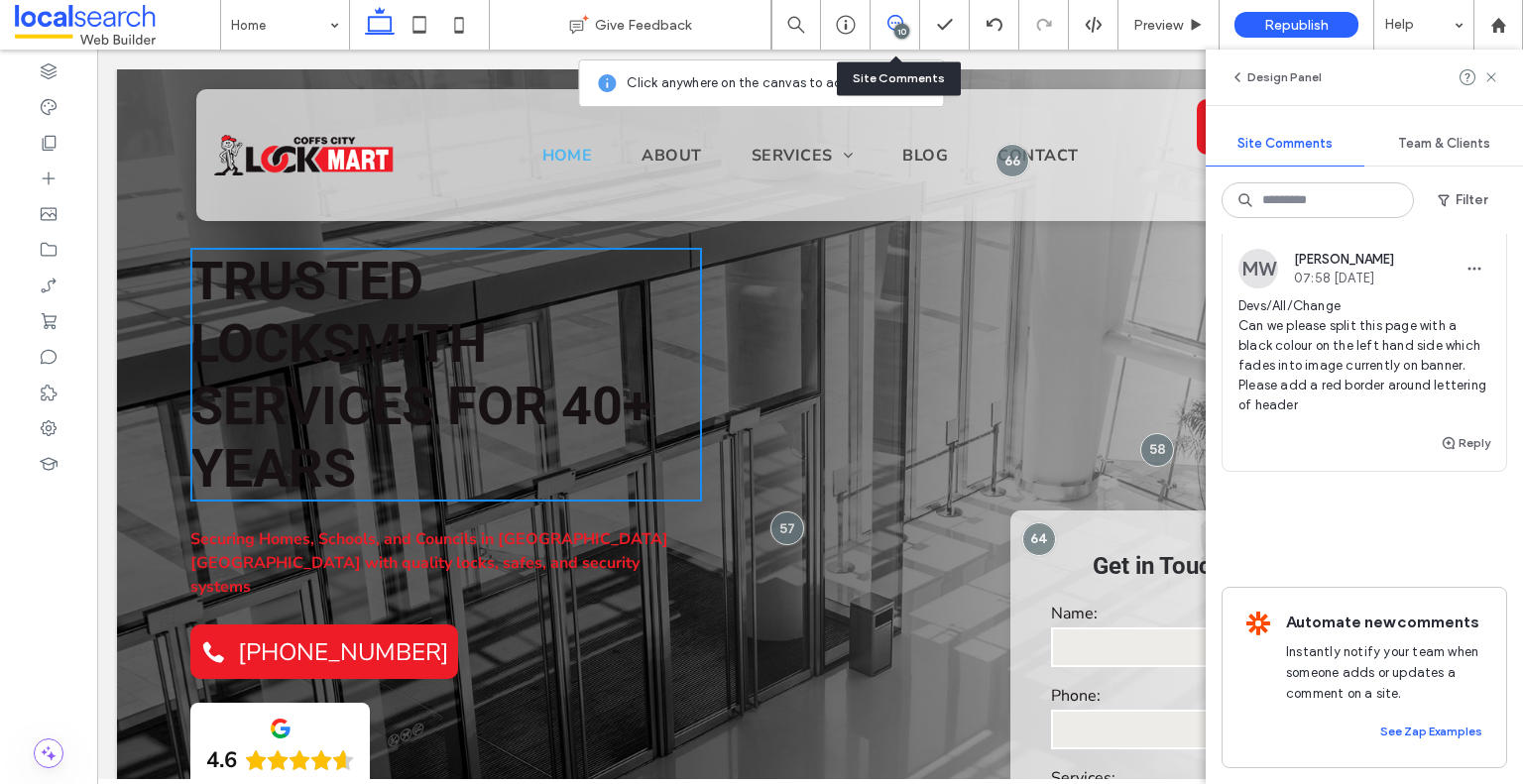 click 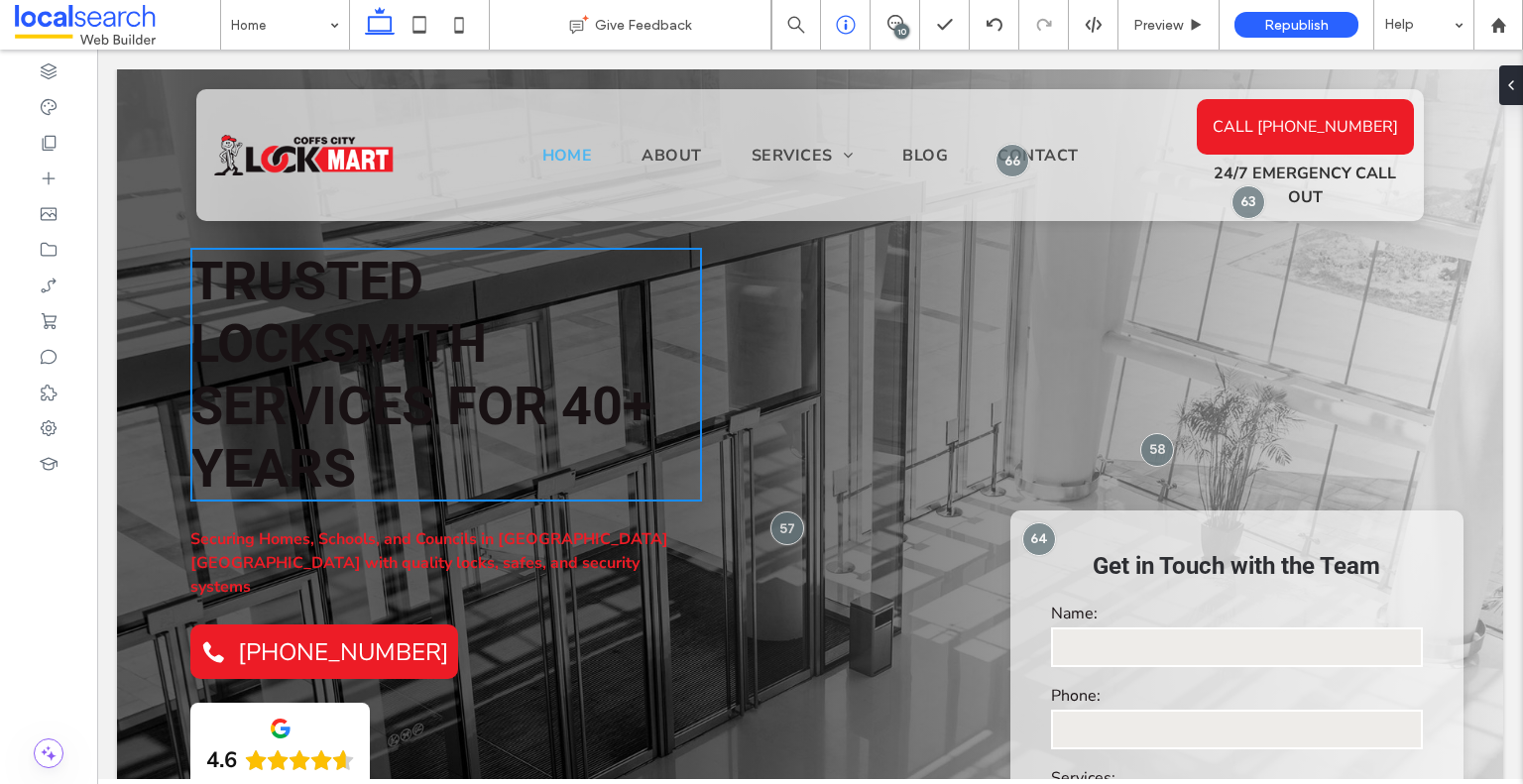 scroll, scrollTop: 0, scrollLeft: 0, axis: both 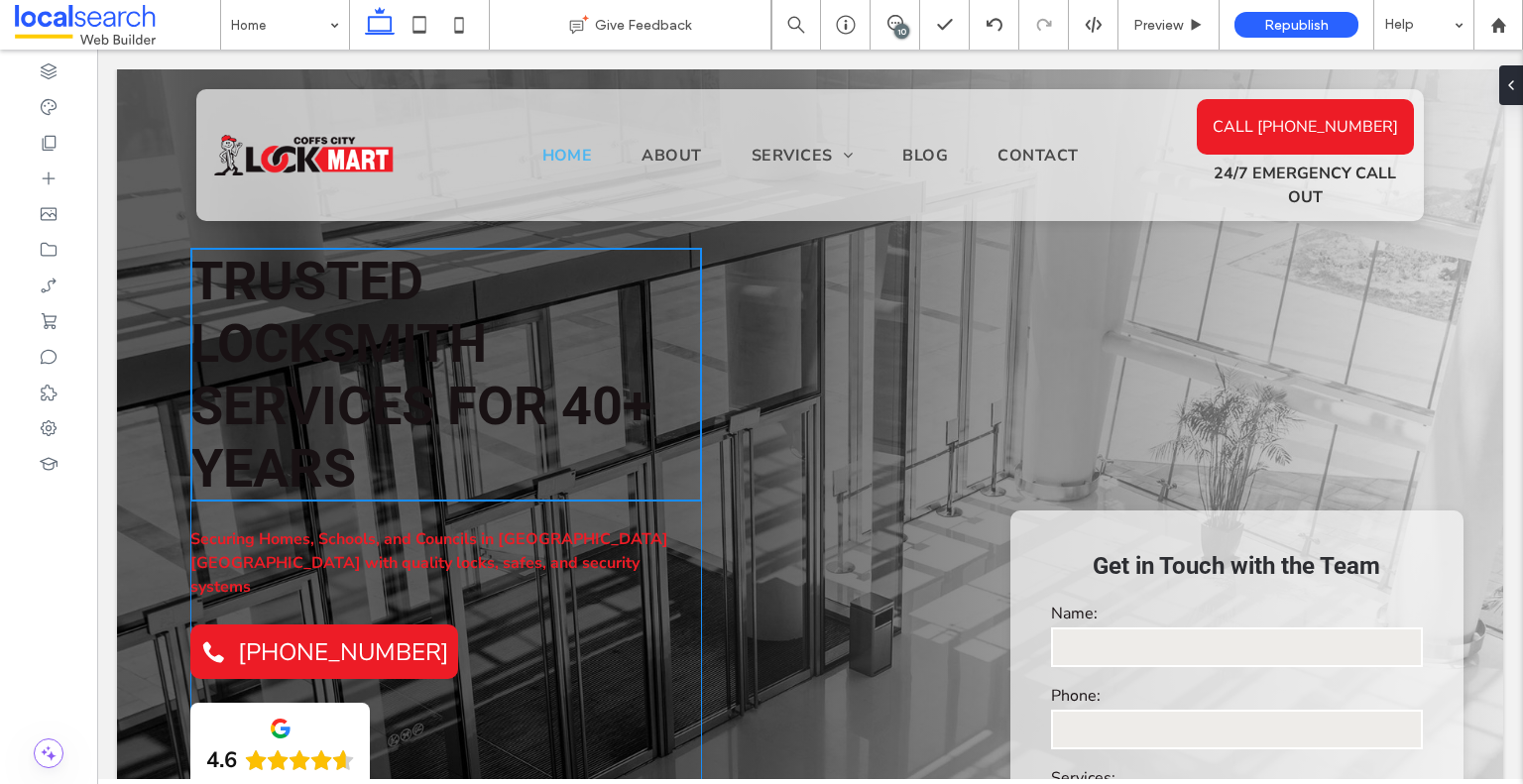 click on "TRUSTED LOCKSMITH SERVICES FOR 40+ YEARS" at bounding box center [420, 375] 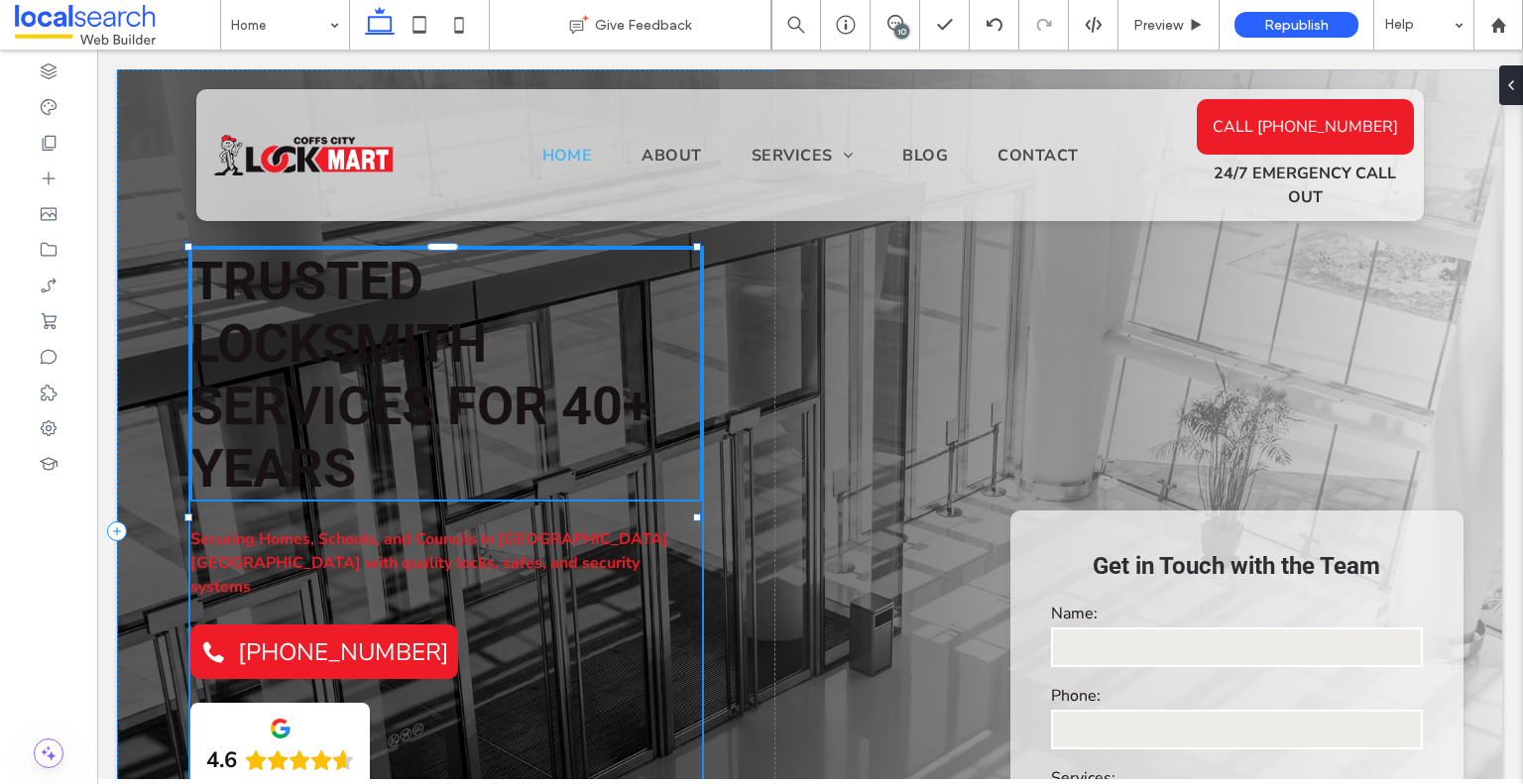 click on "TRUSTED LOCKSMITH SERVICES FOR 40+ YEARS" at bounding box center [420, 375] 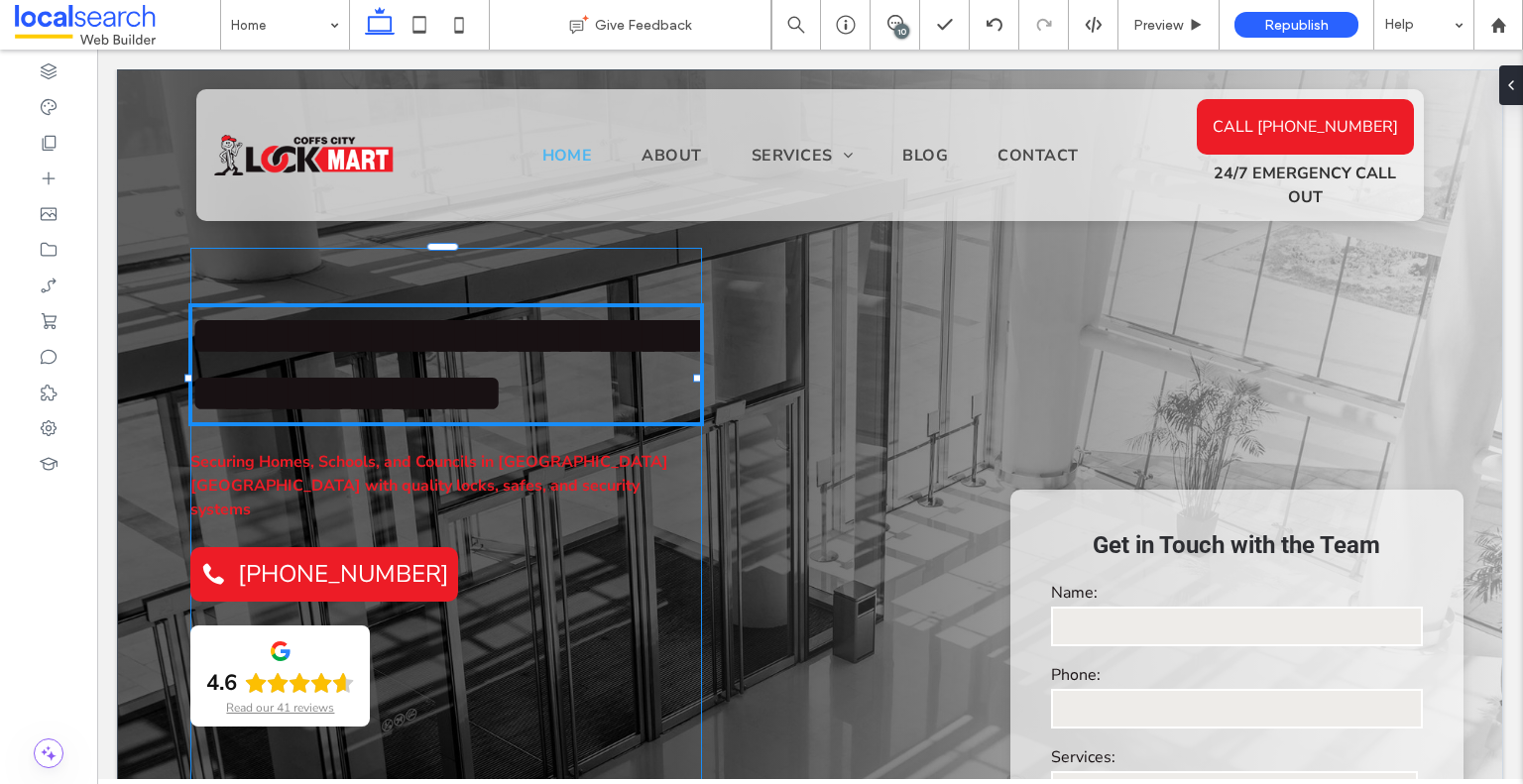 type on "******" 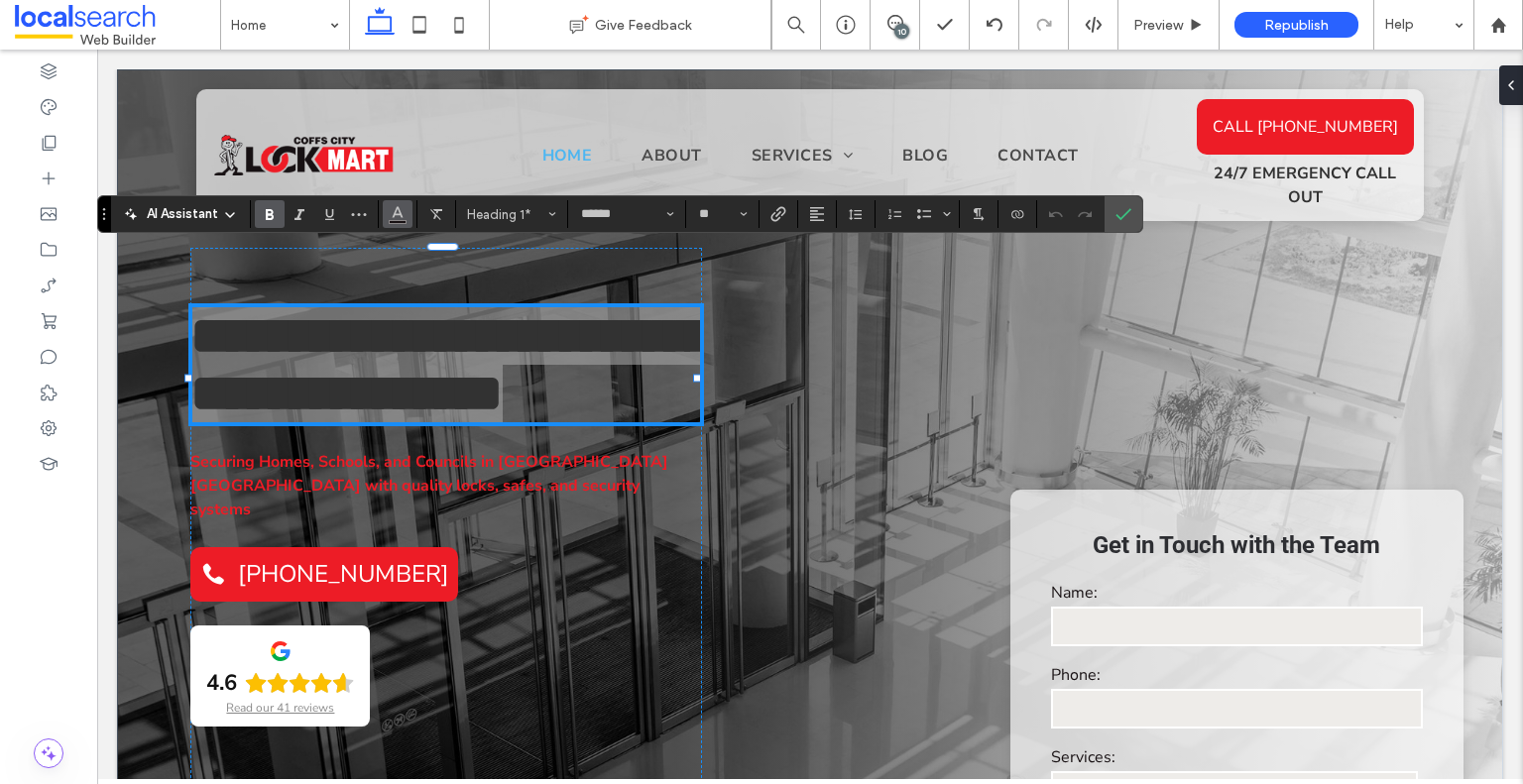 click at bounding box center [398, 212] 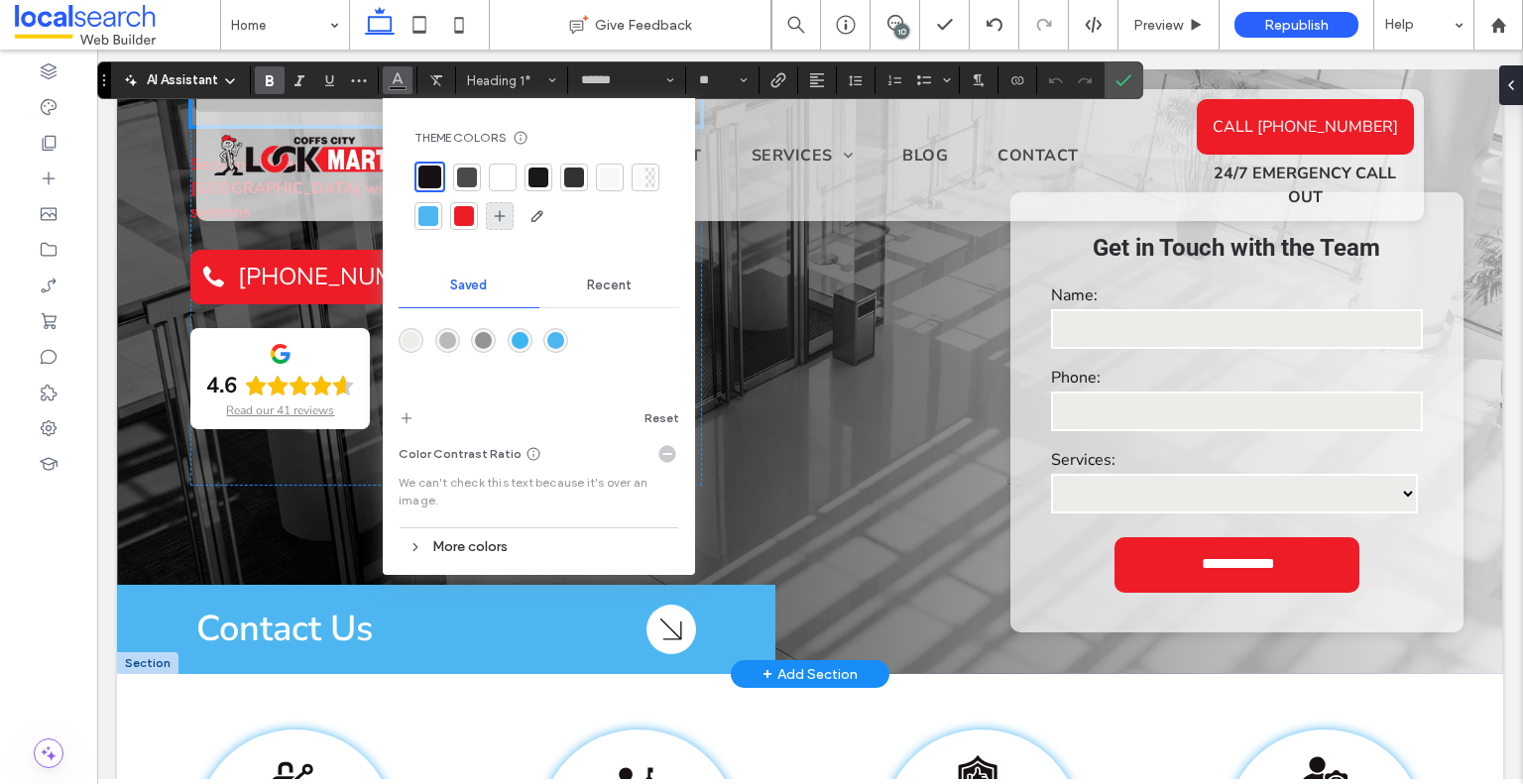 scroll, scrollTop: 0, scrollLeft: 0, axis: both 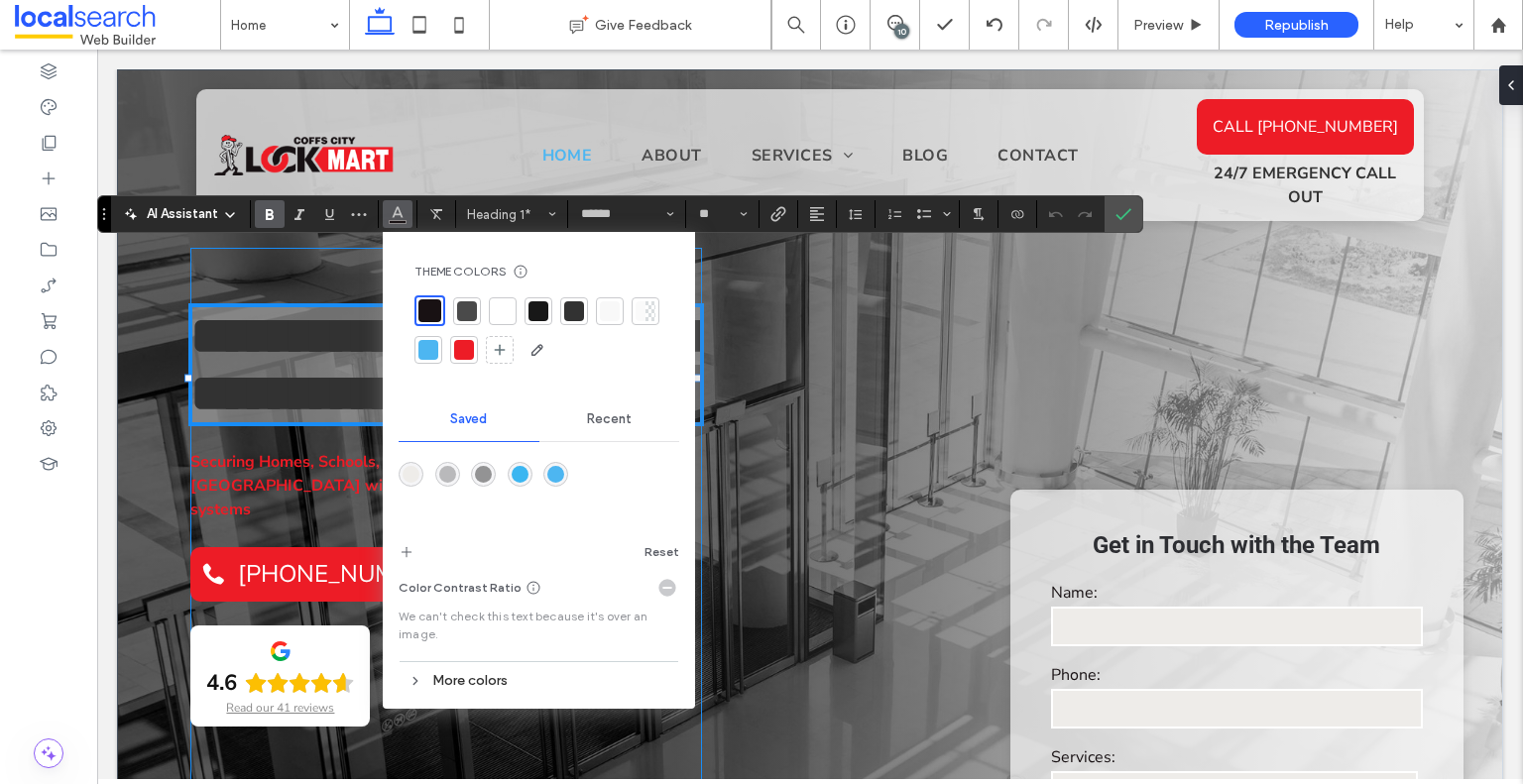 click on "More colors" at bounding box center [538, 680] 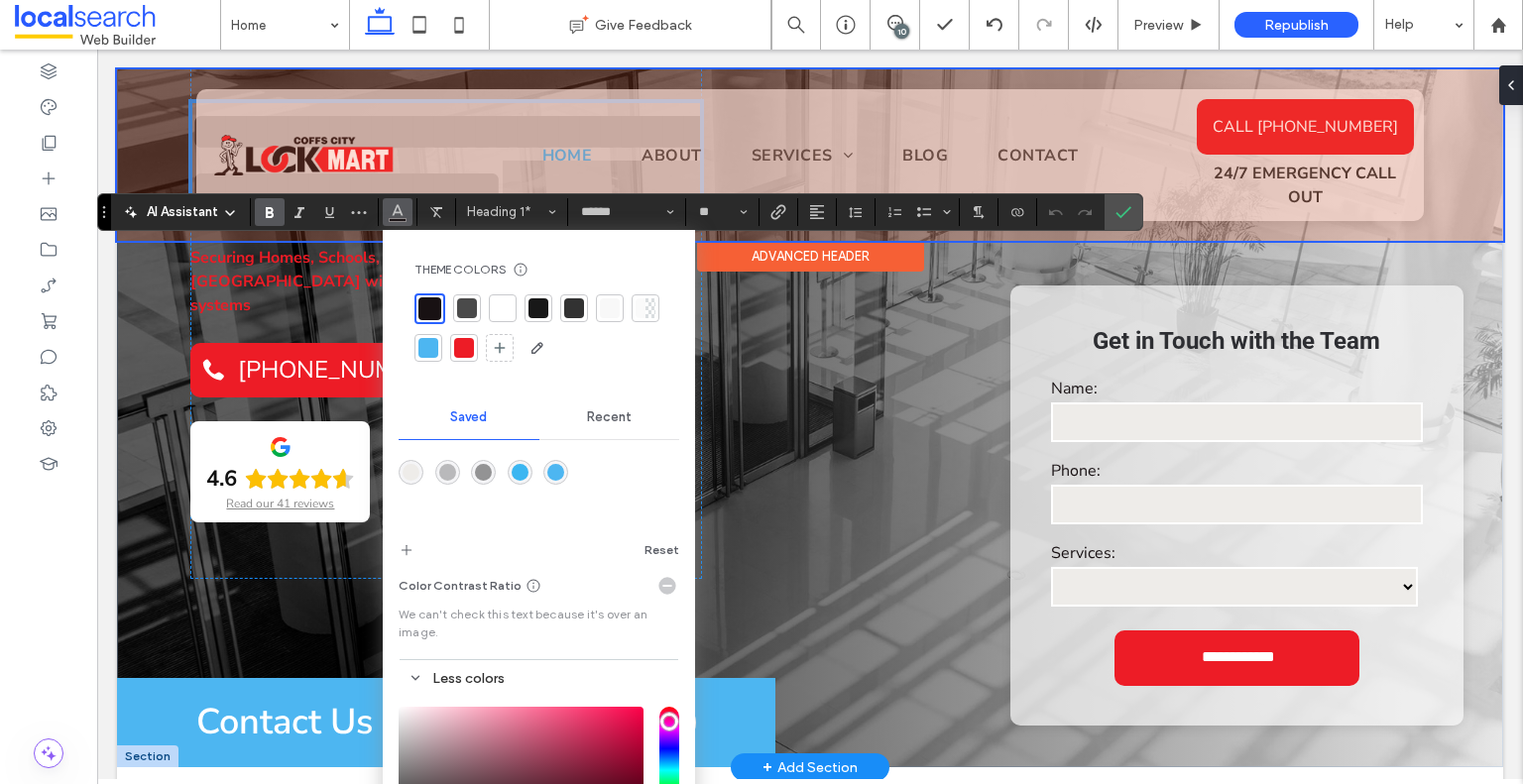 scroll, scrollTop: 0, scrollLeft: 0, axis: both 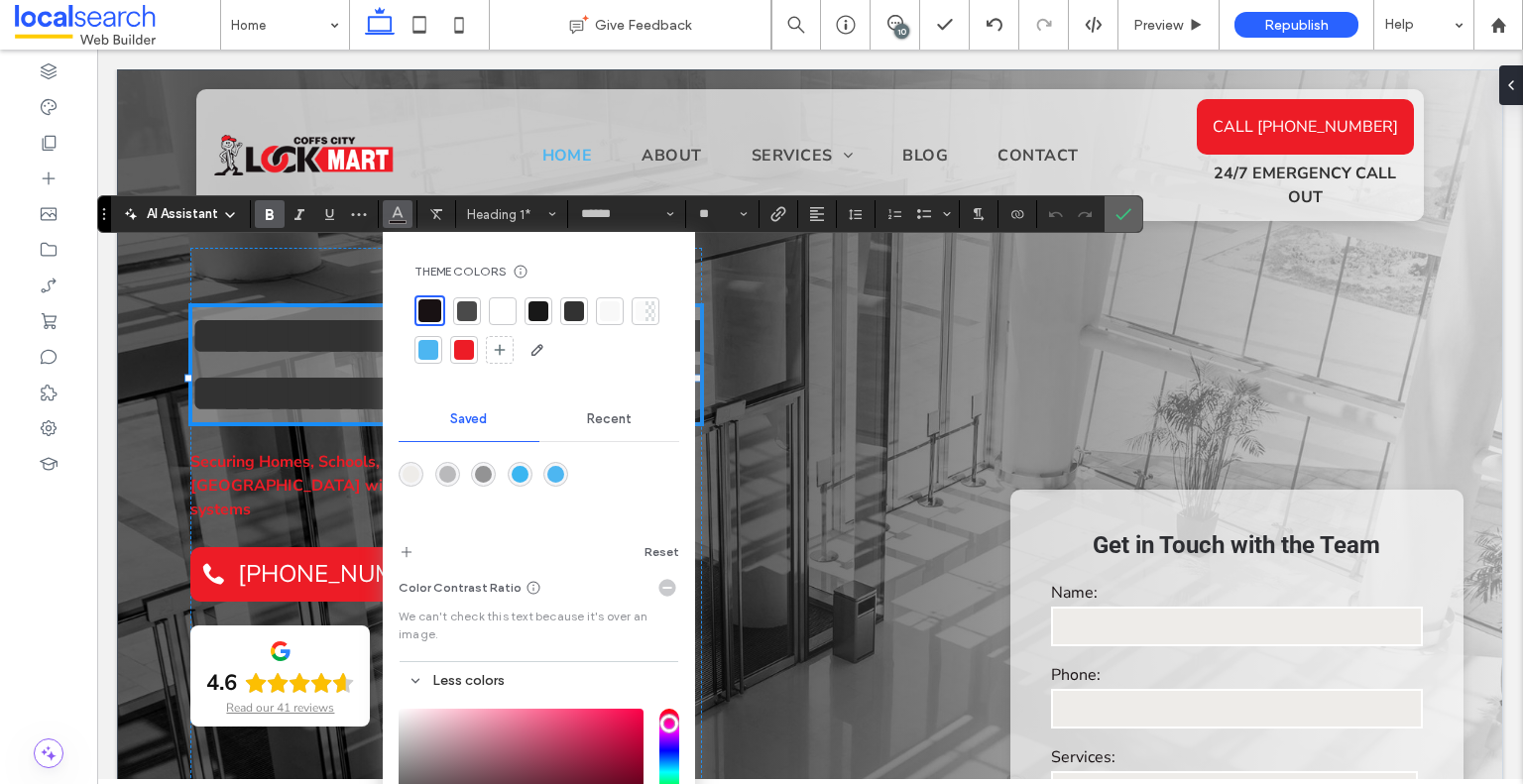 click 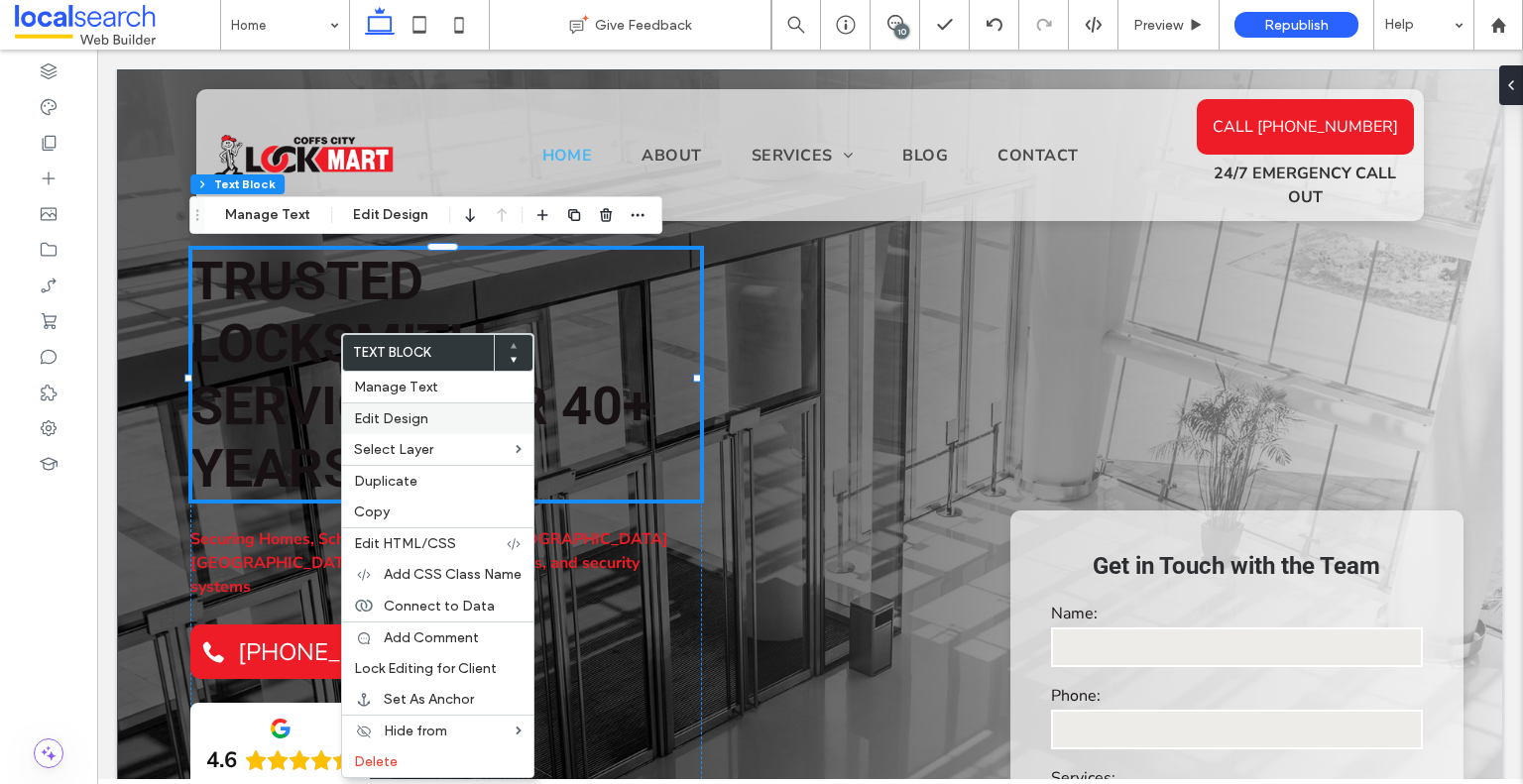 click on "Edit Design" at bounding box center (391, 418) 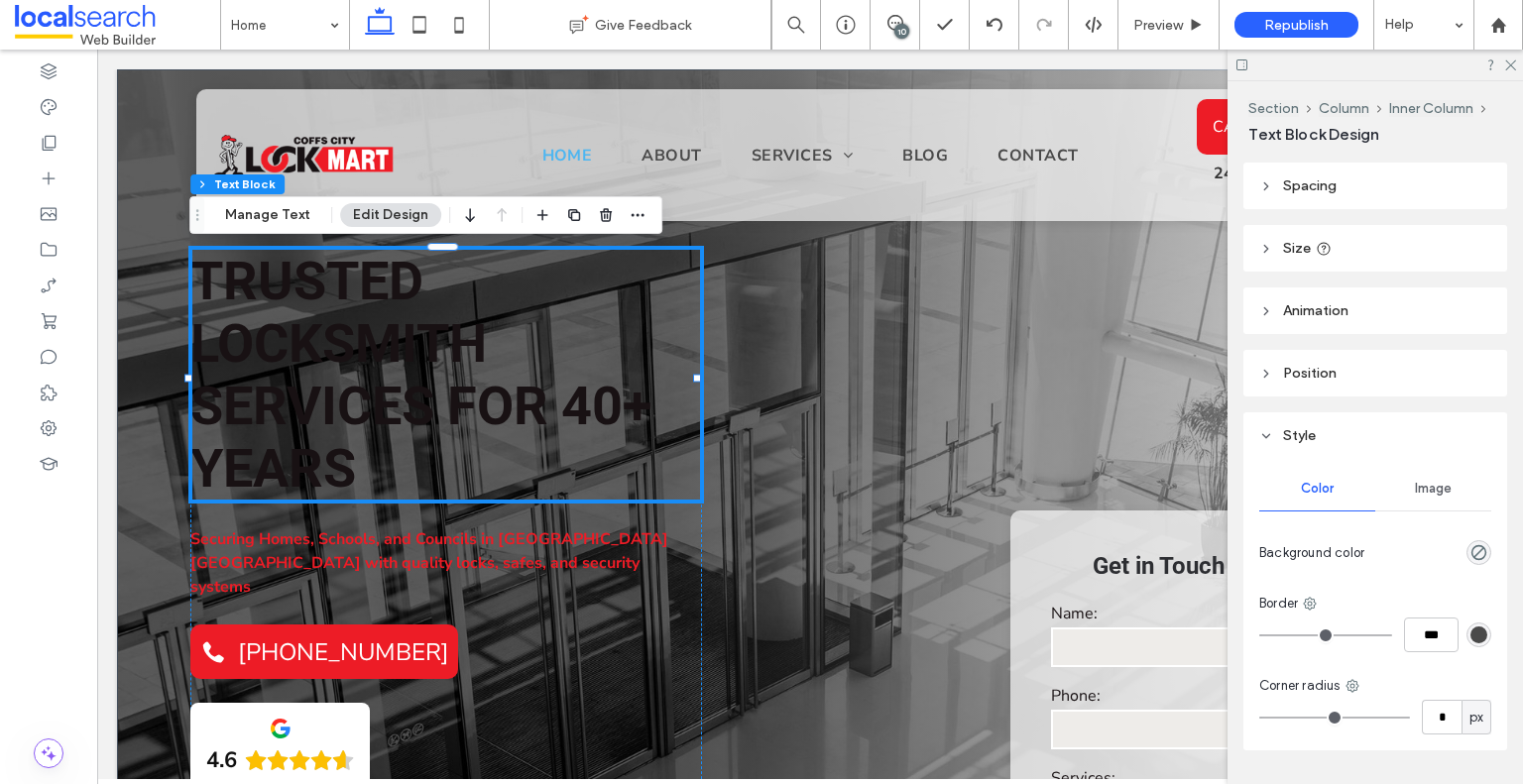 scroll, scrollTop: 111, scrollLeft: 0, axis: vertical 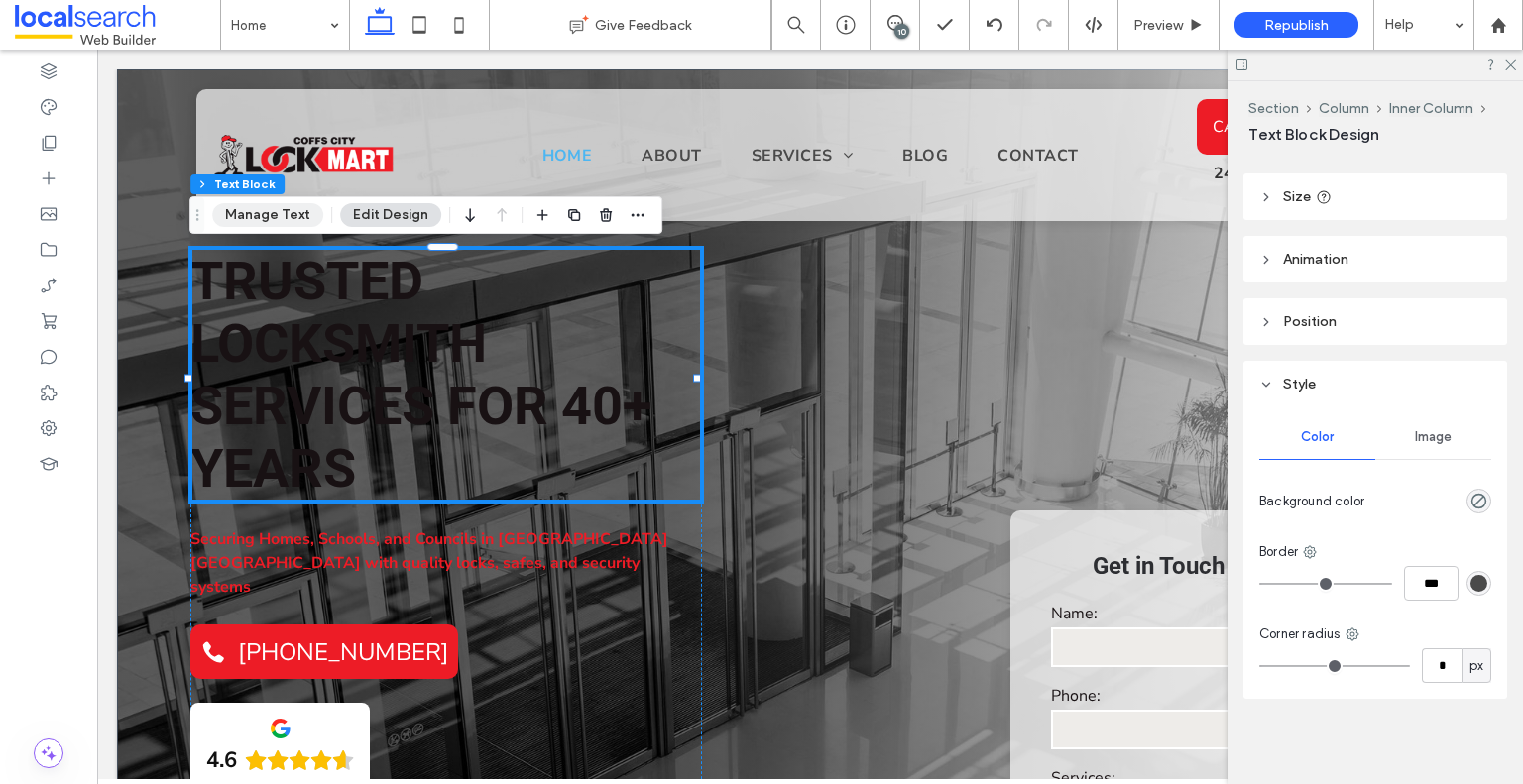 click on "Manage Text" at bounding box center (268, 215) 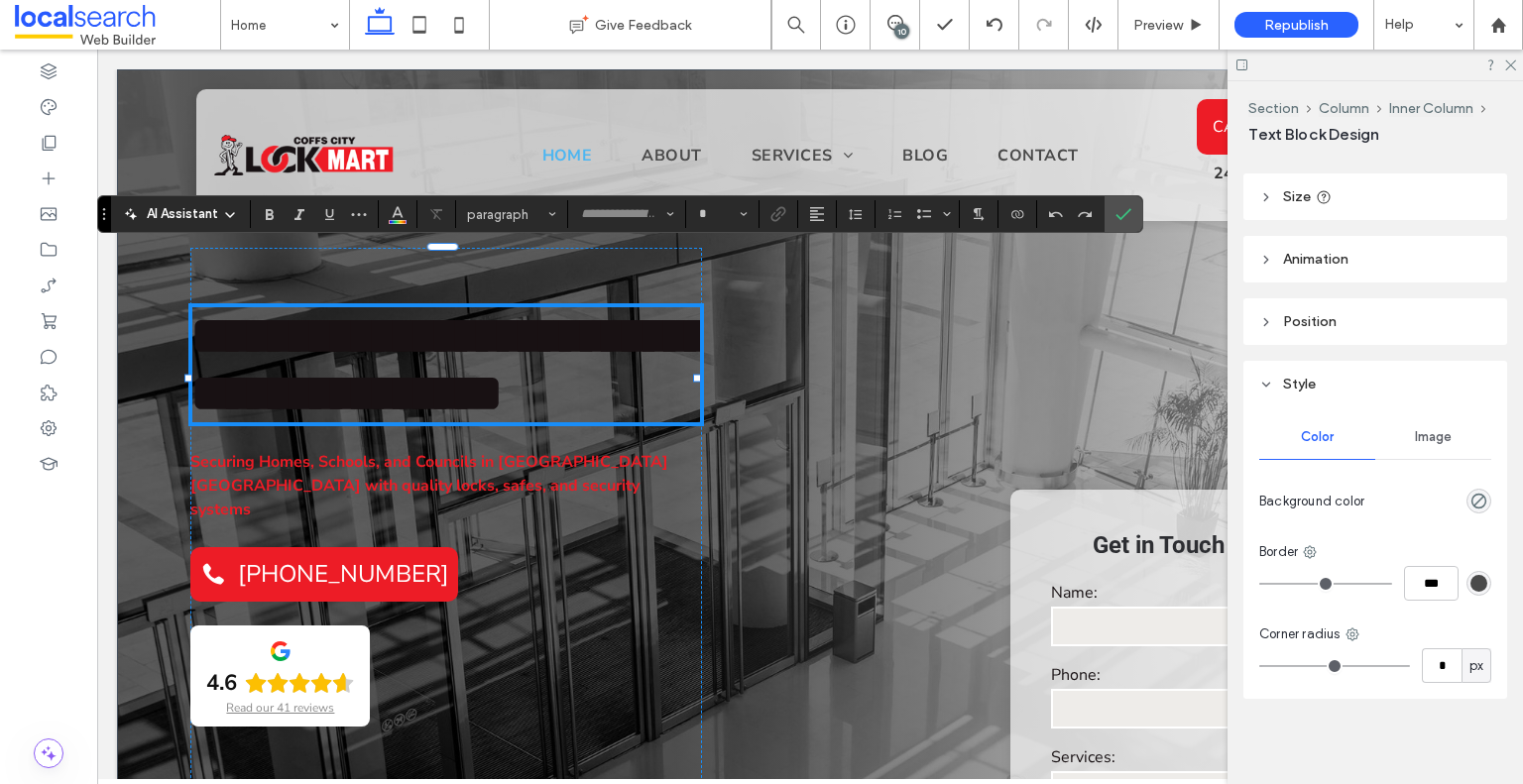 type on "******" 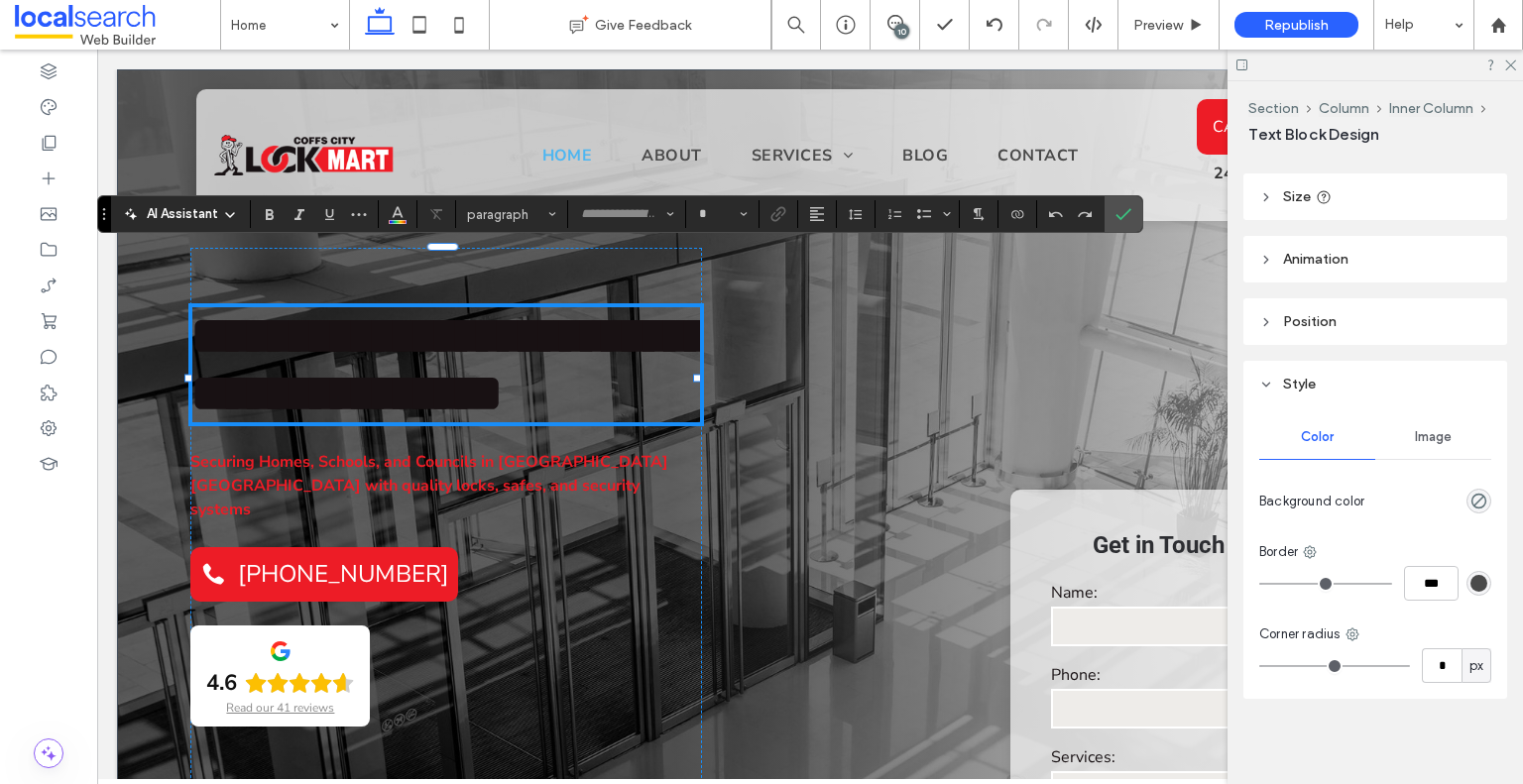 type on "**" 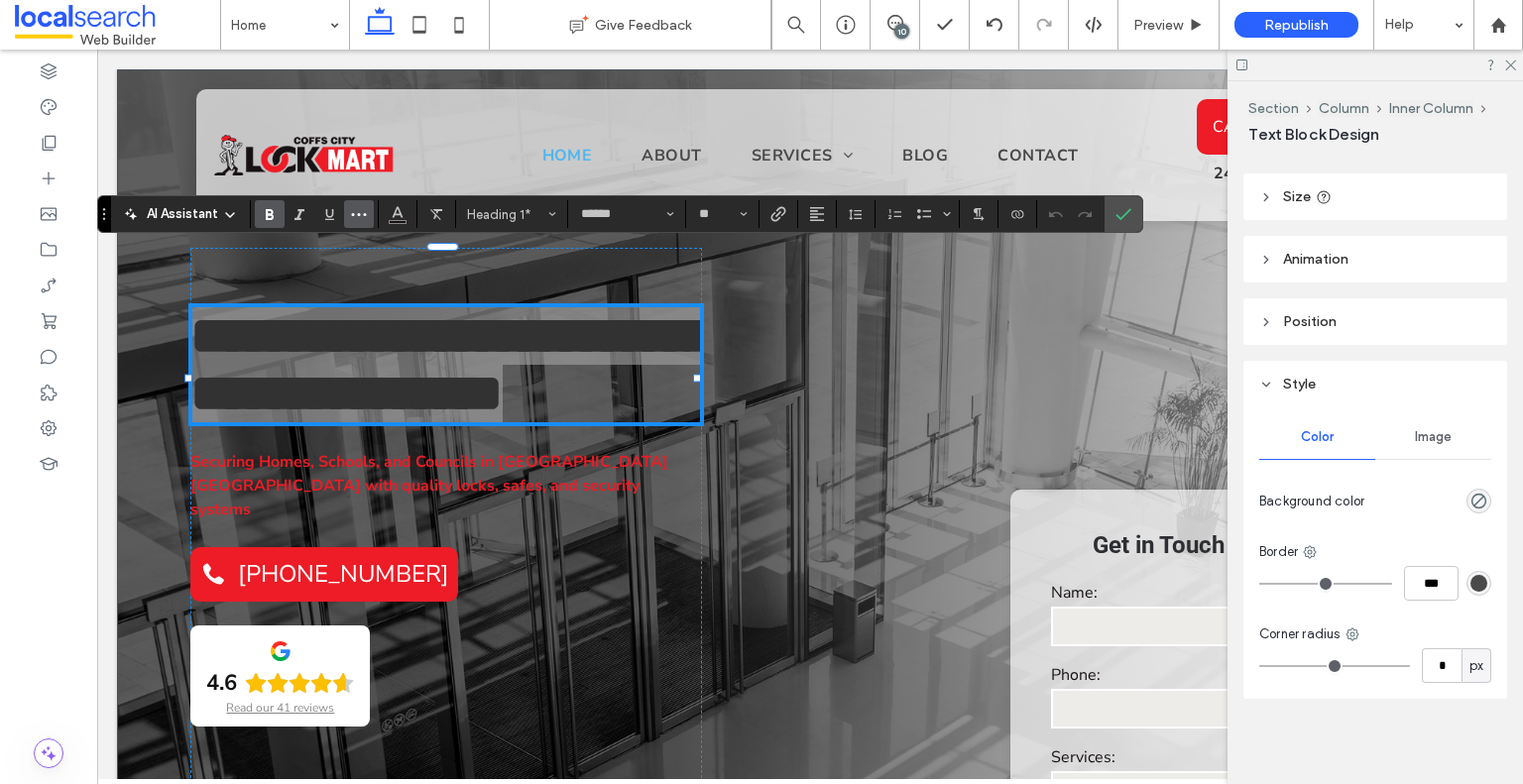 click 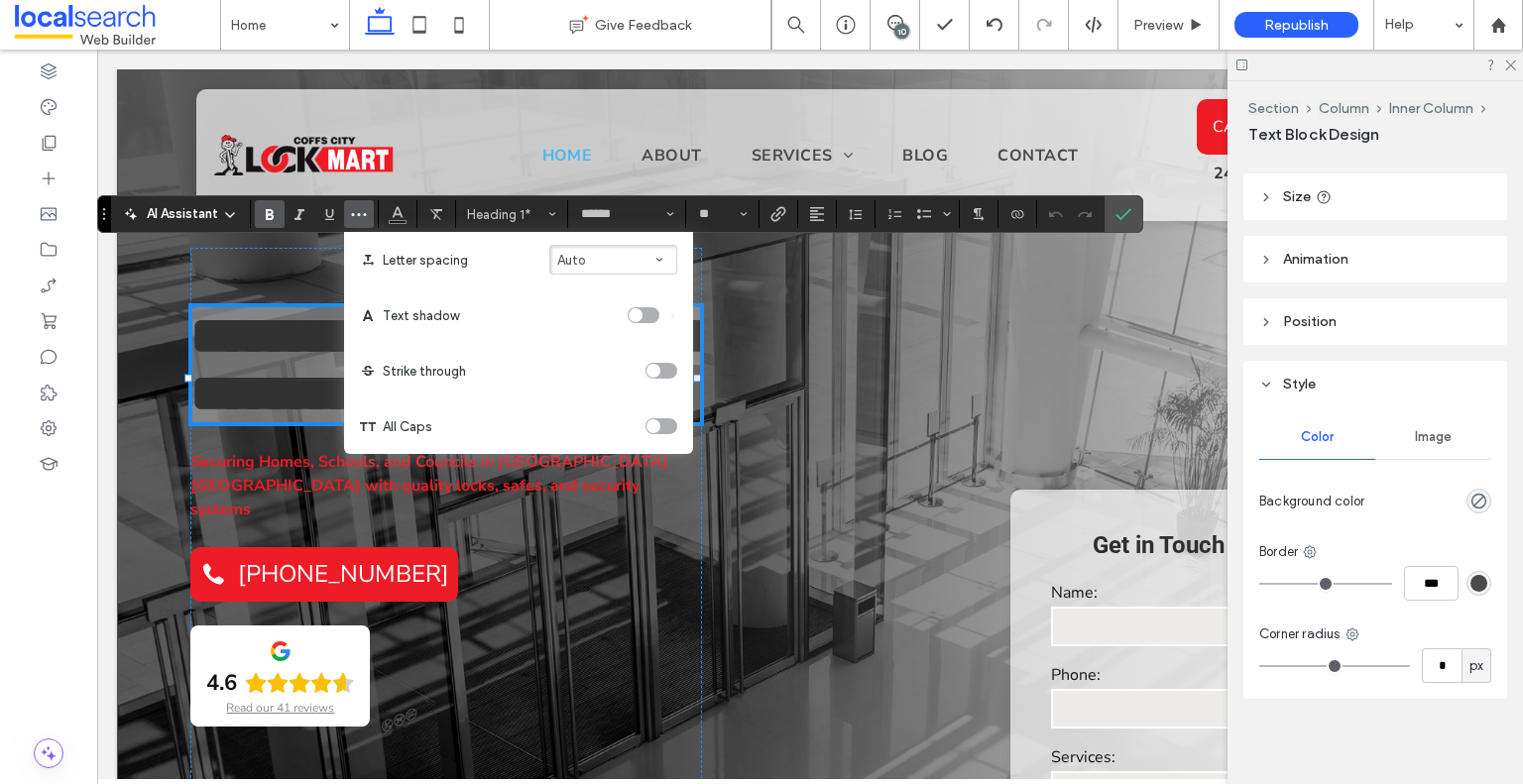 click at bounding box center (644, 315) 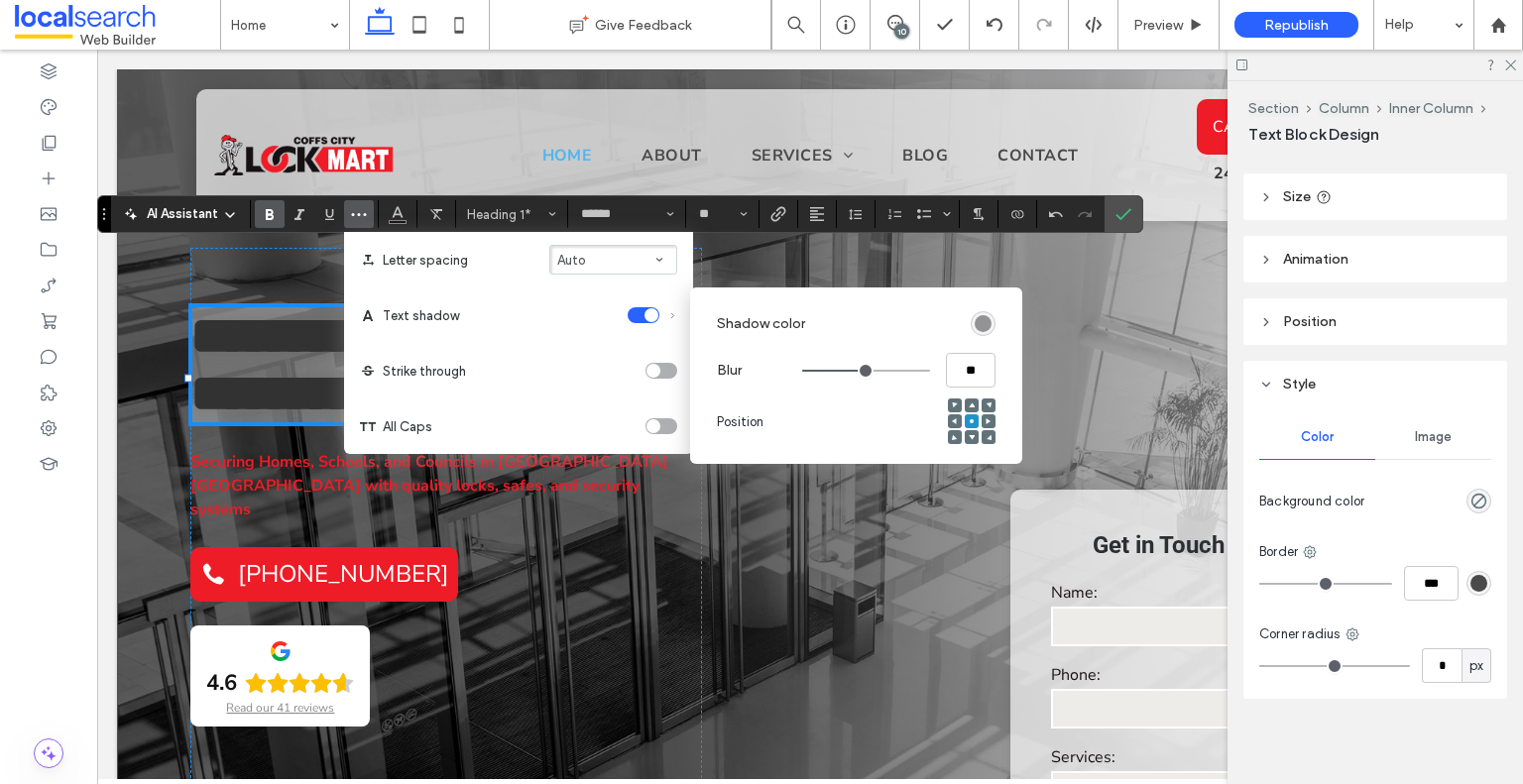 click at bounding box center [983, 323] 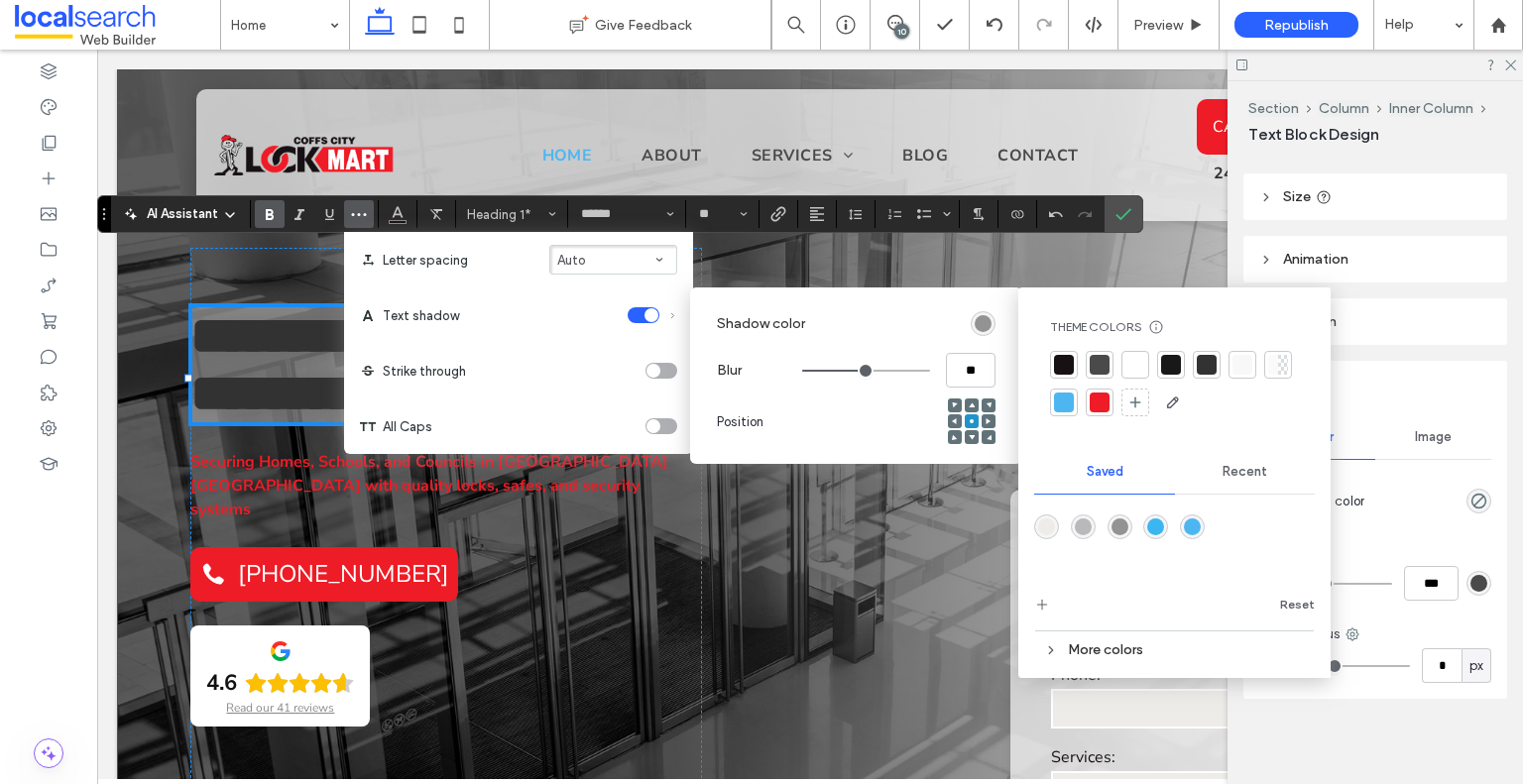 click at bounding box center (1100, 402) 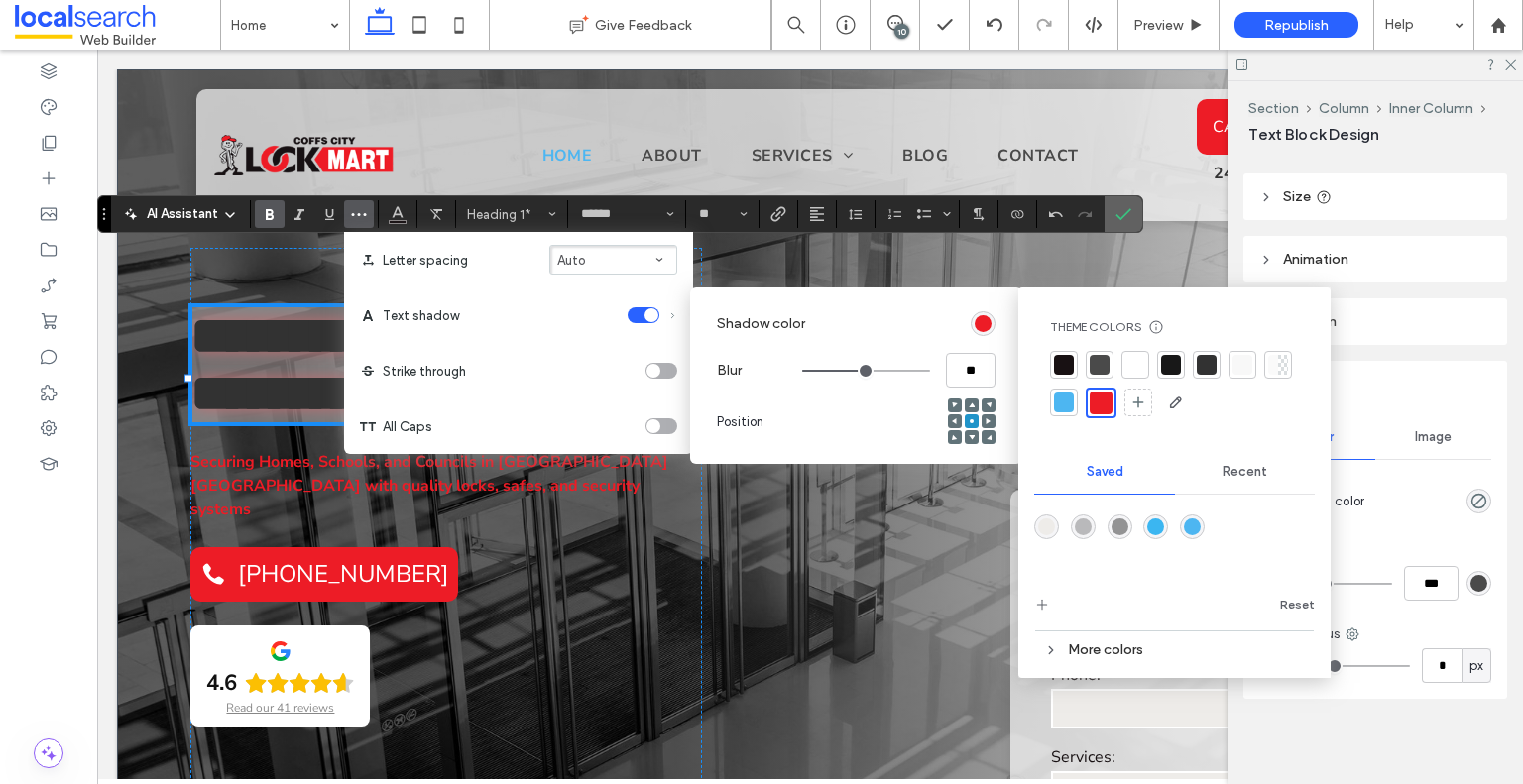 click at bounding box center [1123, 214] 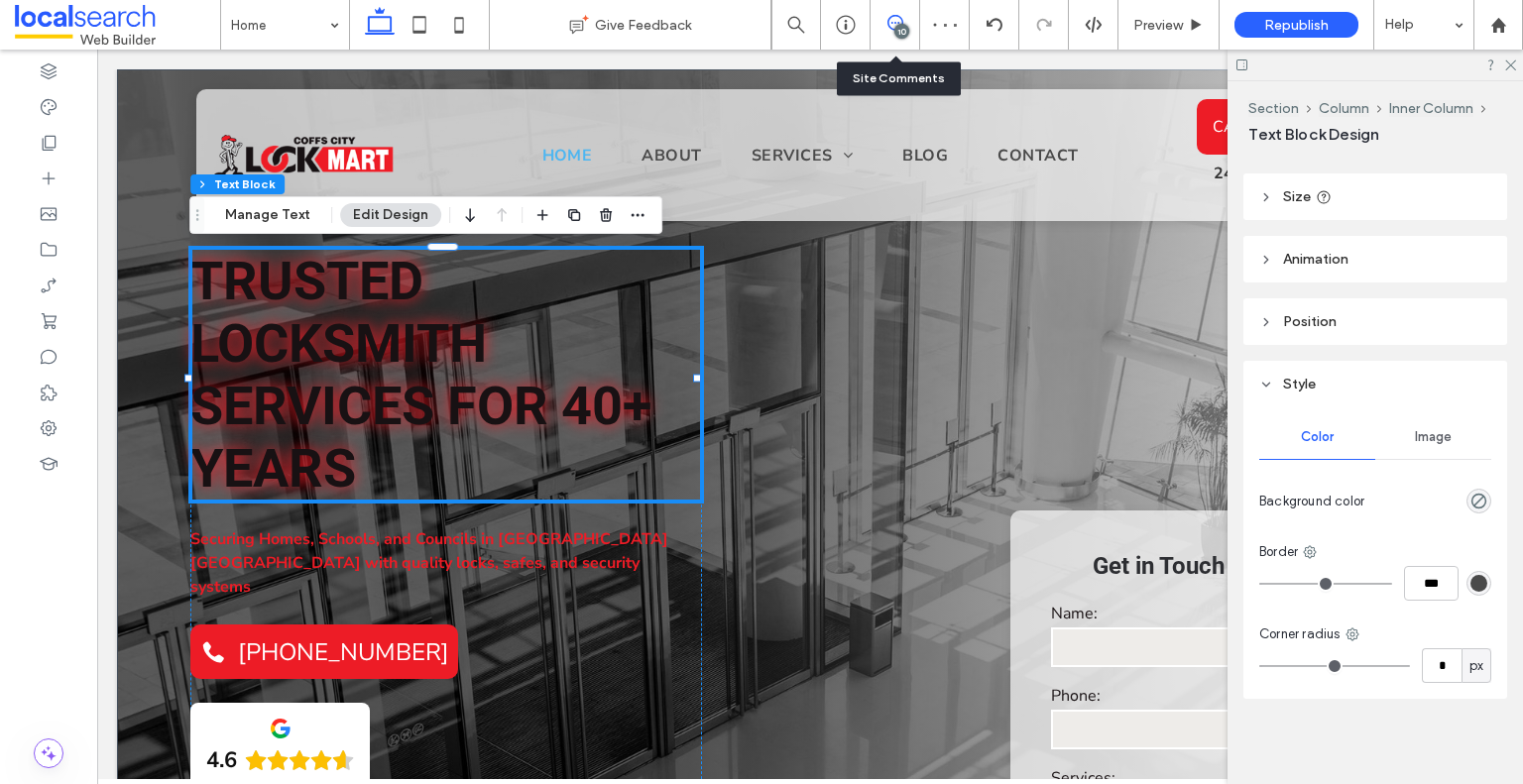click at bounding box center (894, 23) 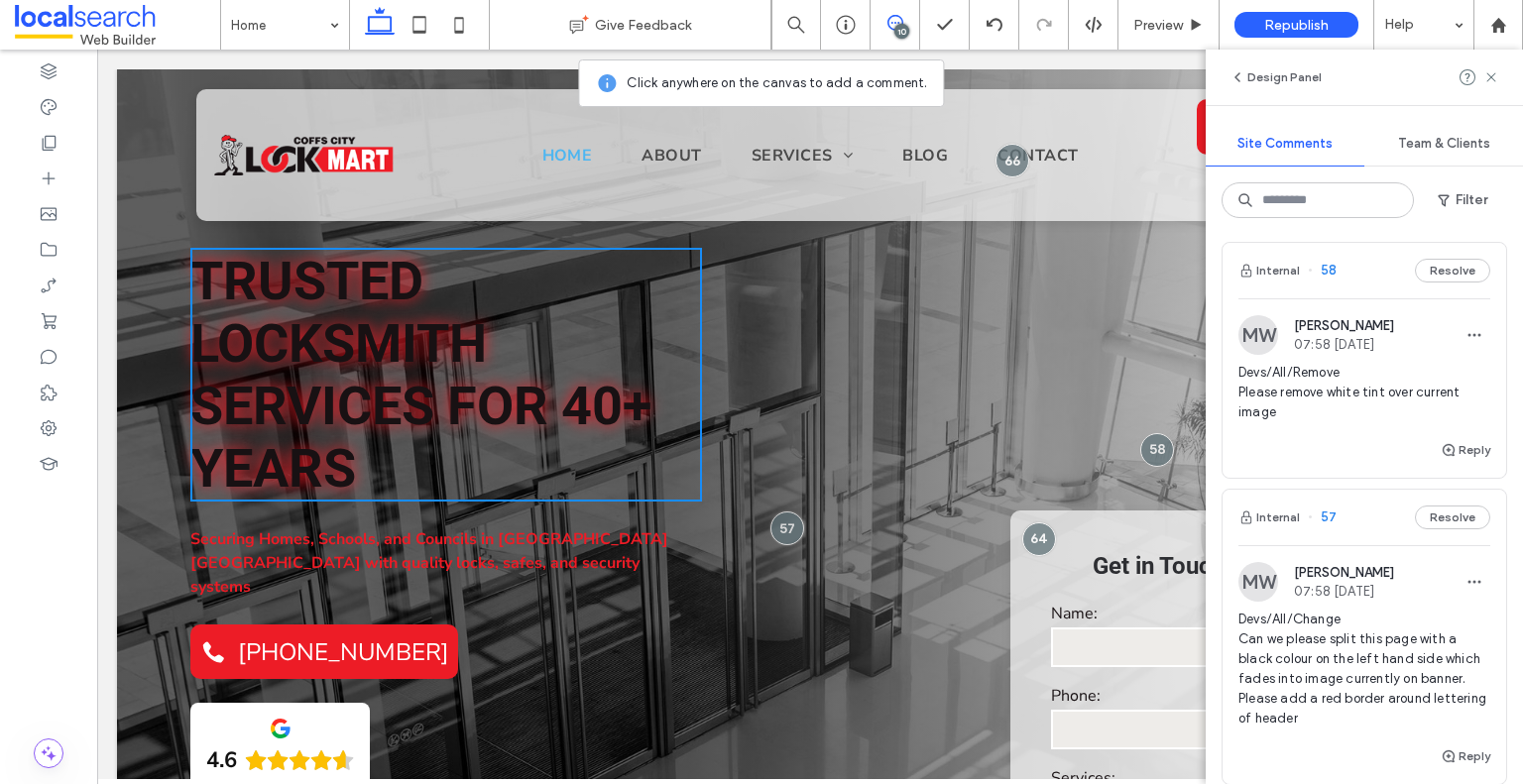 scroll, scrollTop: 2280, scrollLeft: 0, axis: vertical 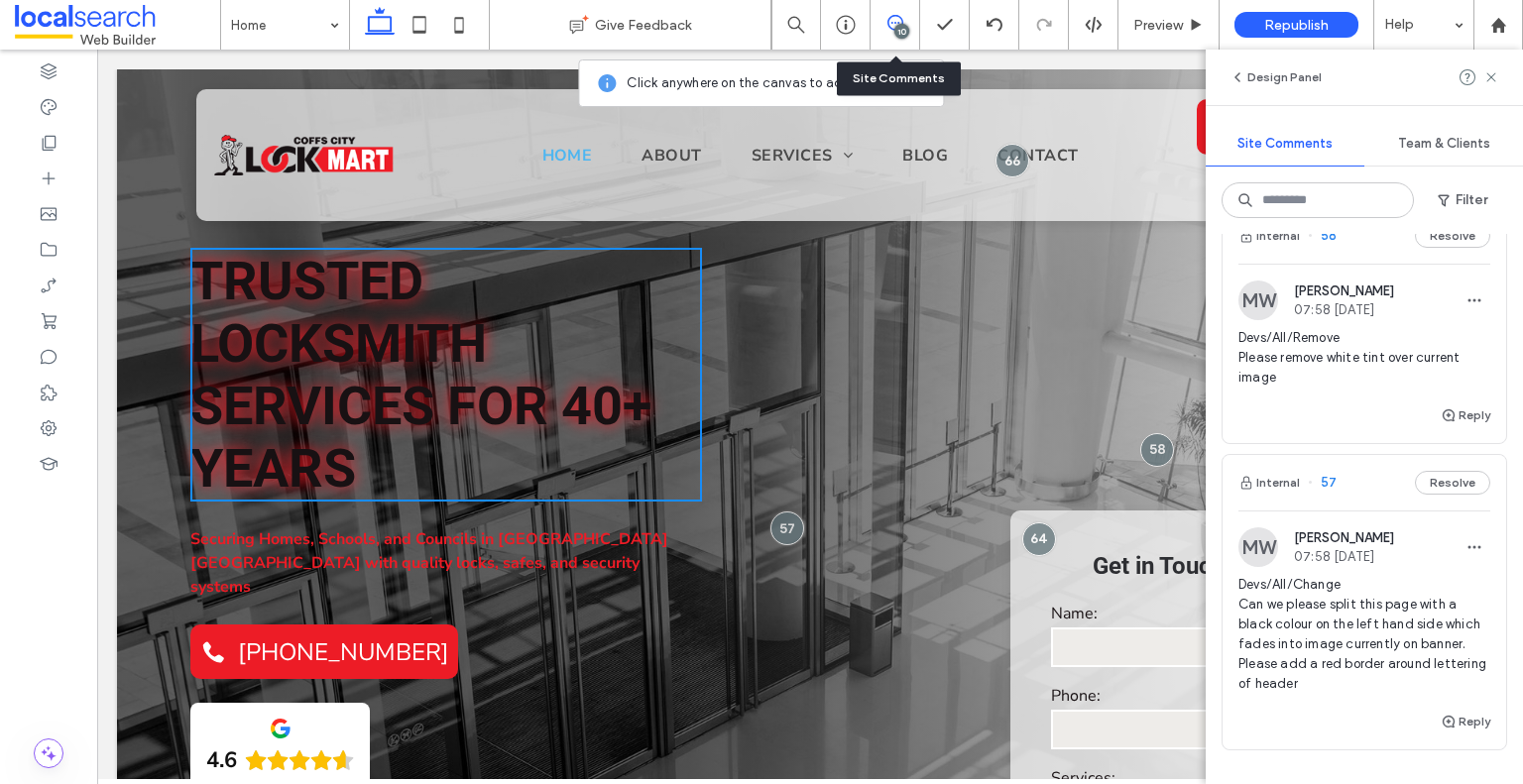 click on "10" at bounding box center (895, 25) 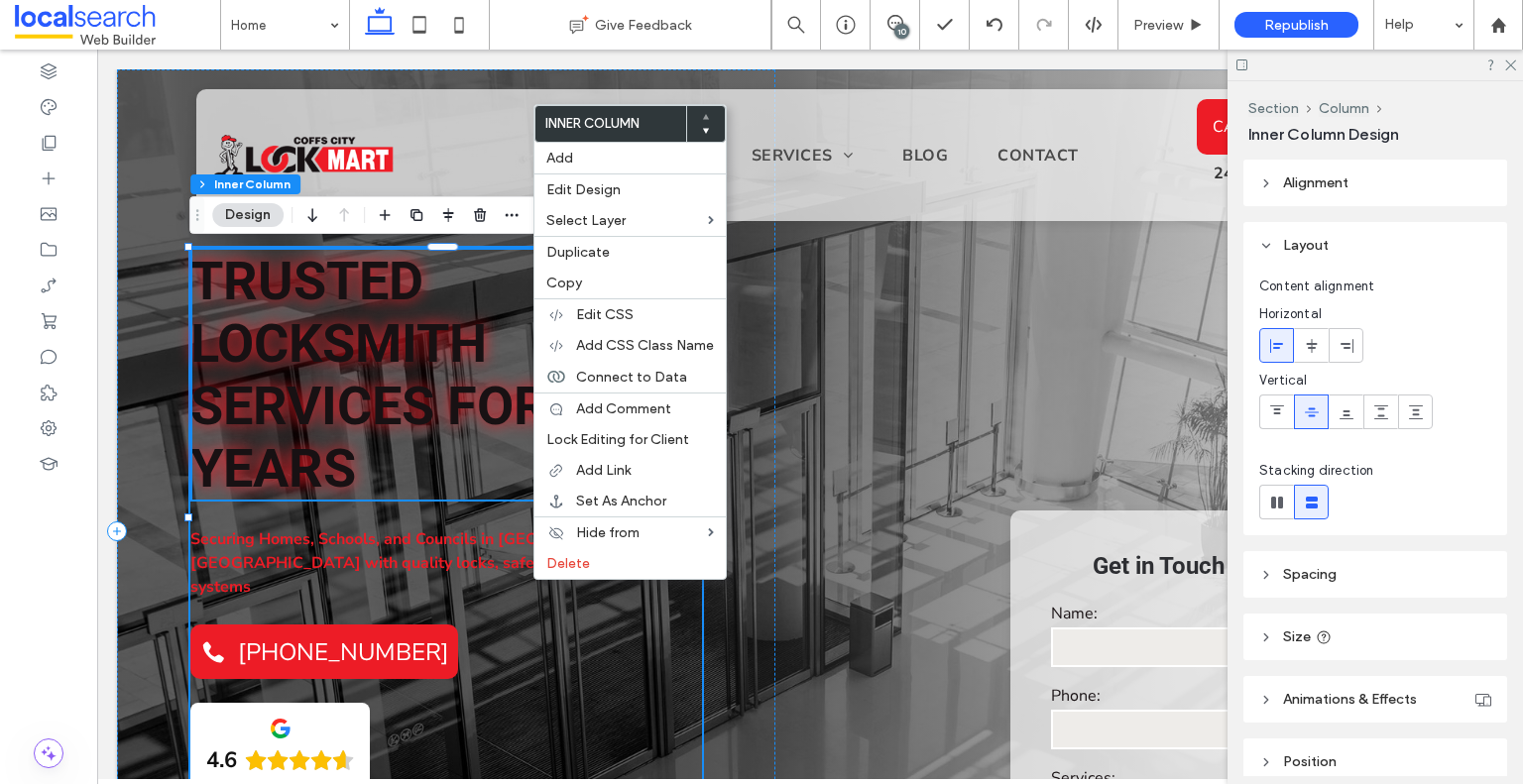 scroll, scrollTop: 0, scrollLeft: 0, axis: both 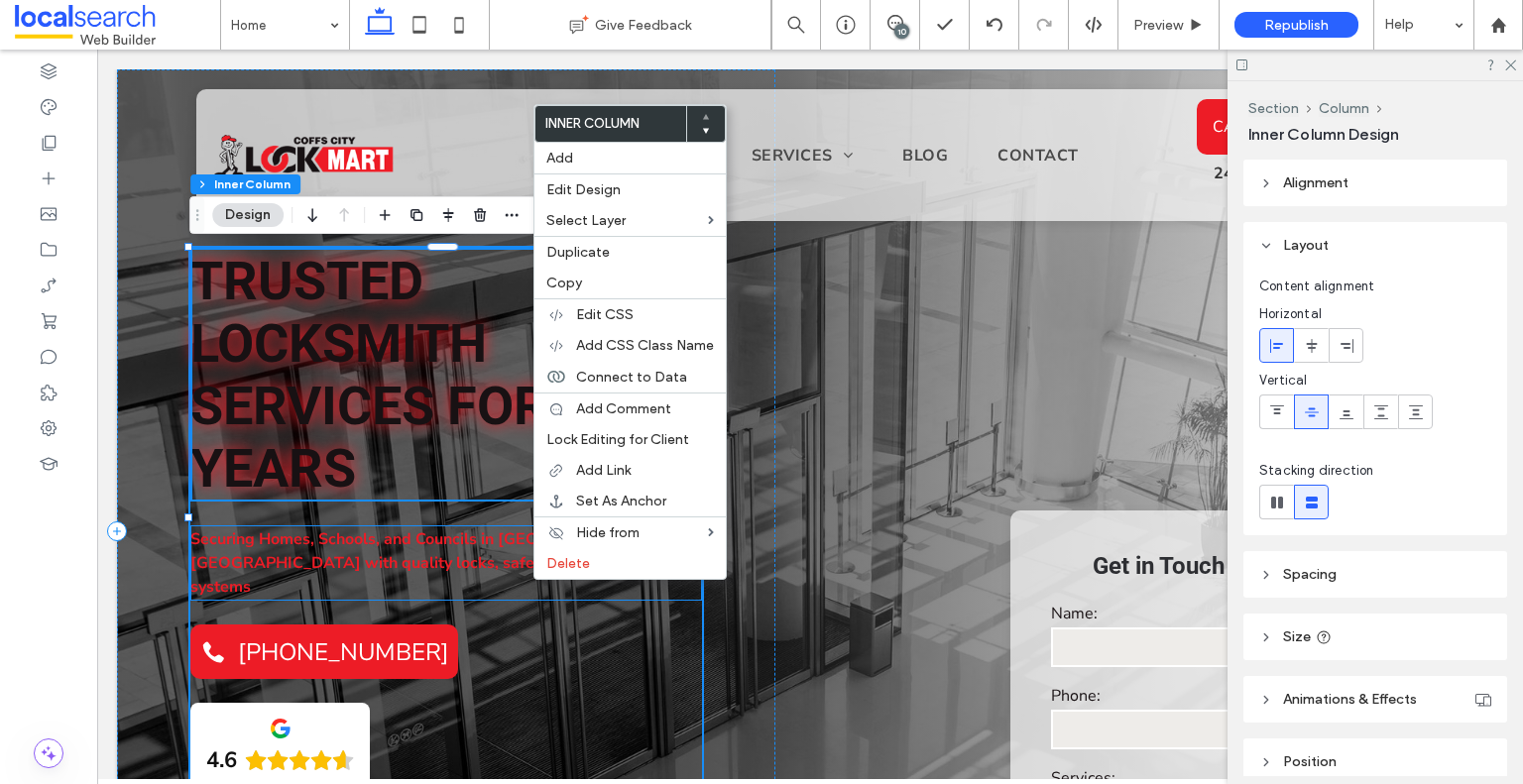 click on "Securing Homes, Schools, and Councils in [GEOGRAPHIC_DATA] [GEOGRAPHIC_DATA] with quality locks, safes, and security systems" at bounding box center [429, 563] 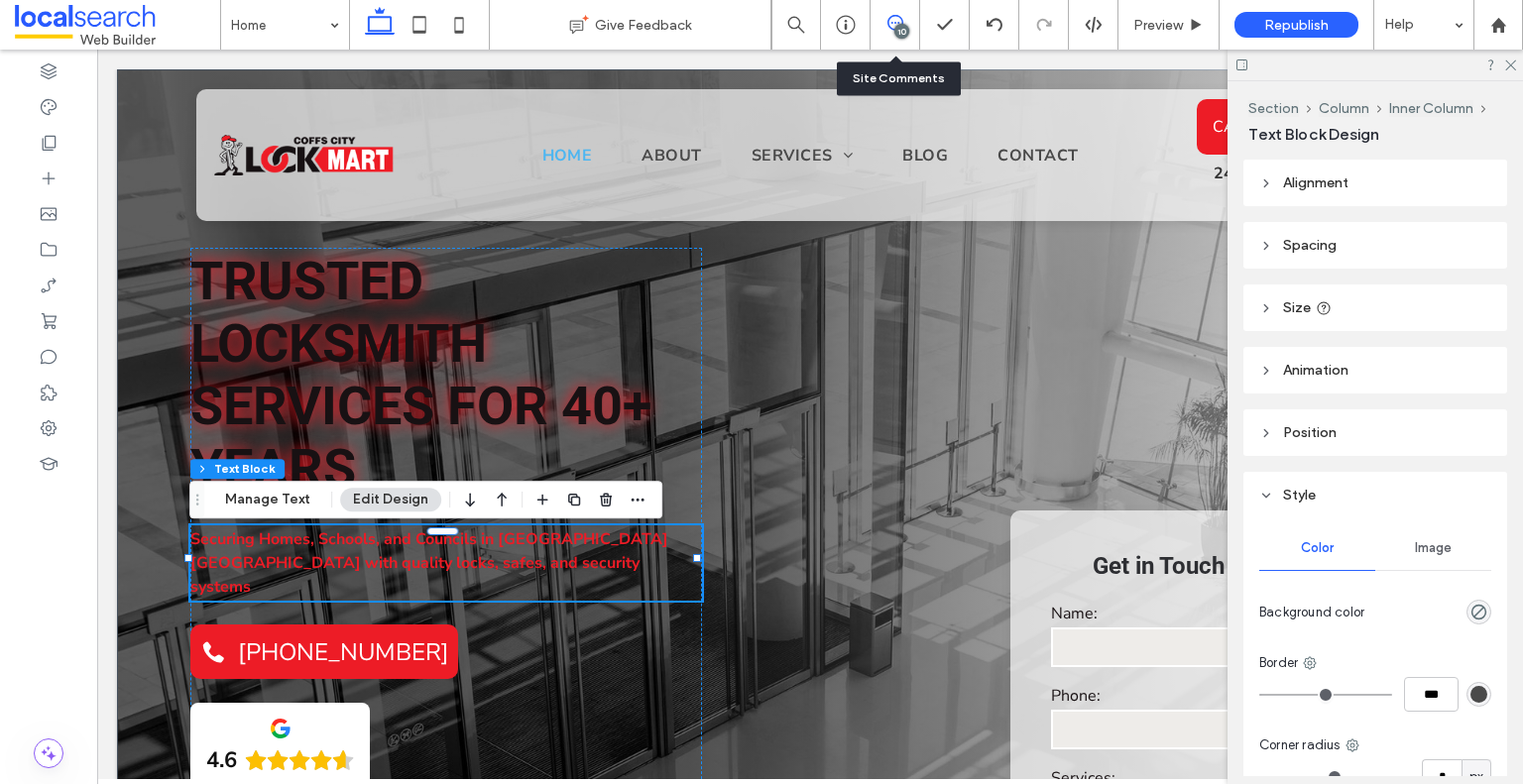 click 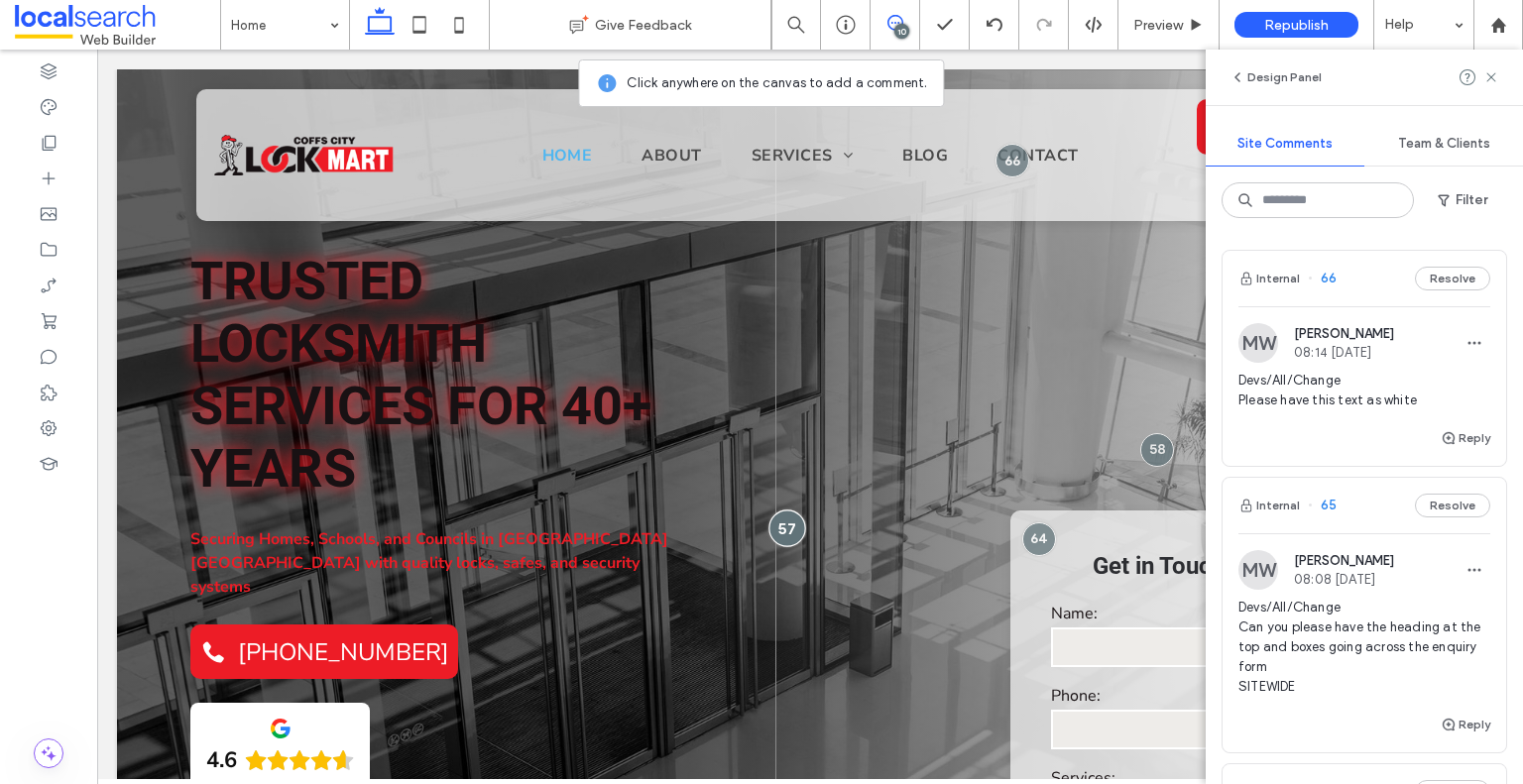 click at bounding box center (787, 528) 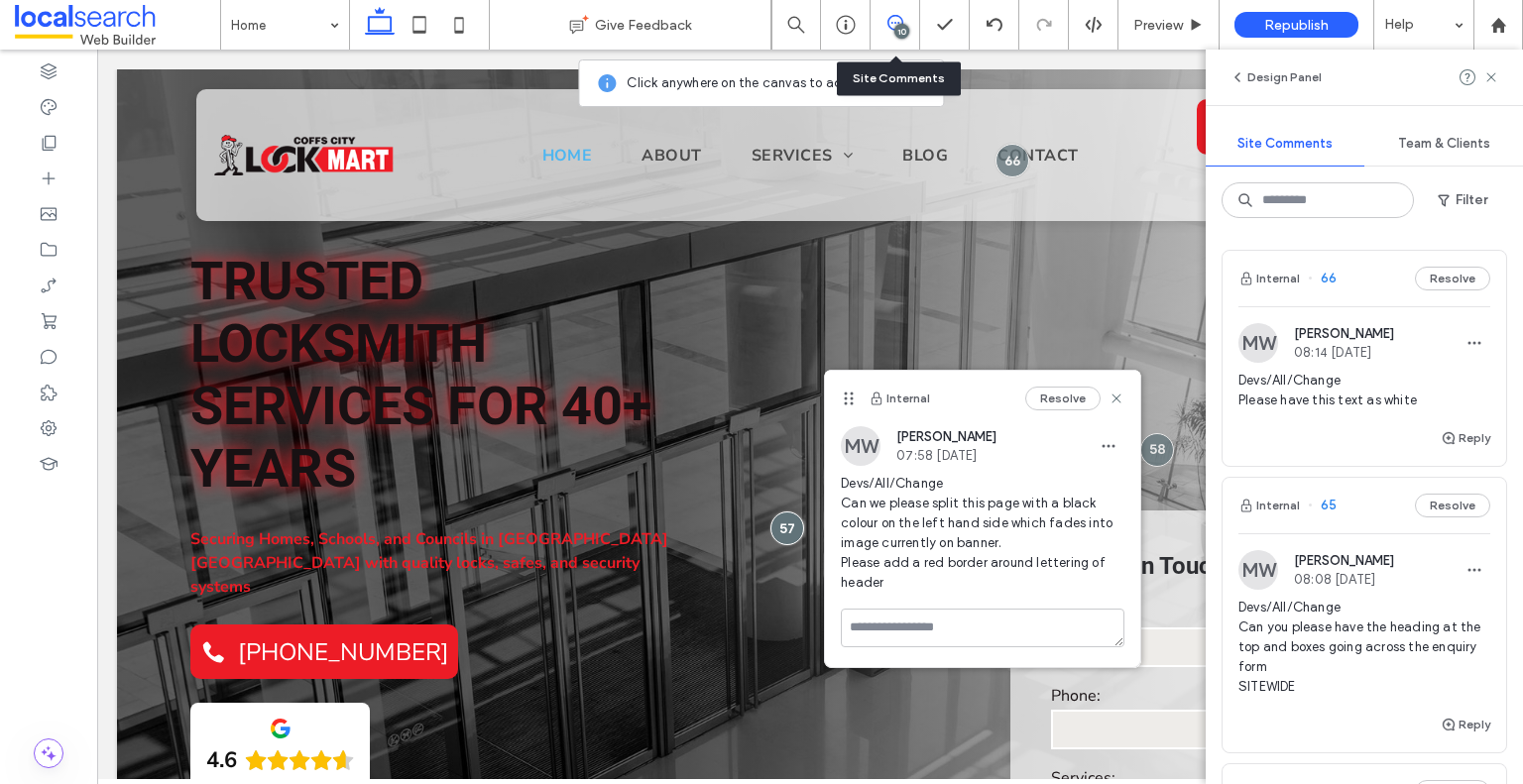 click on "10" at bounding box center [895, 25] 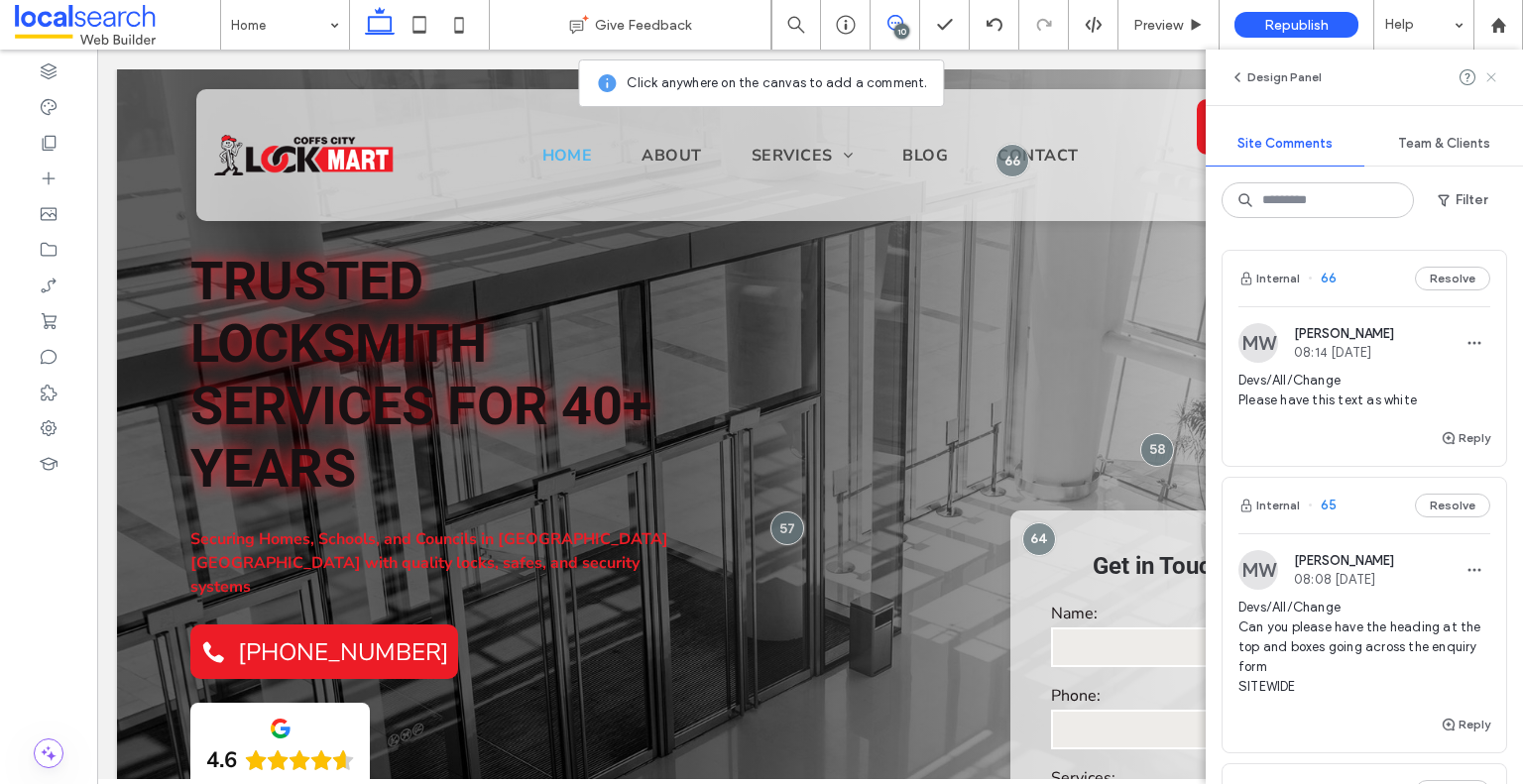 click 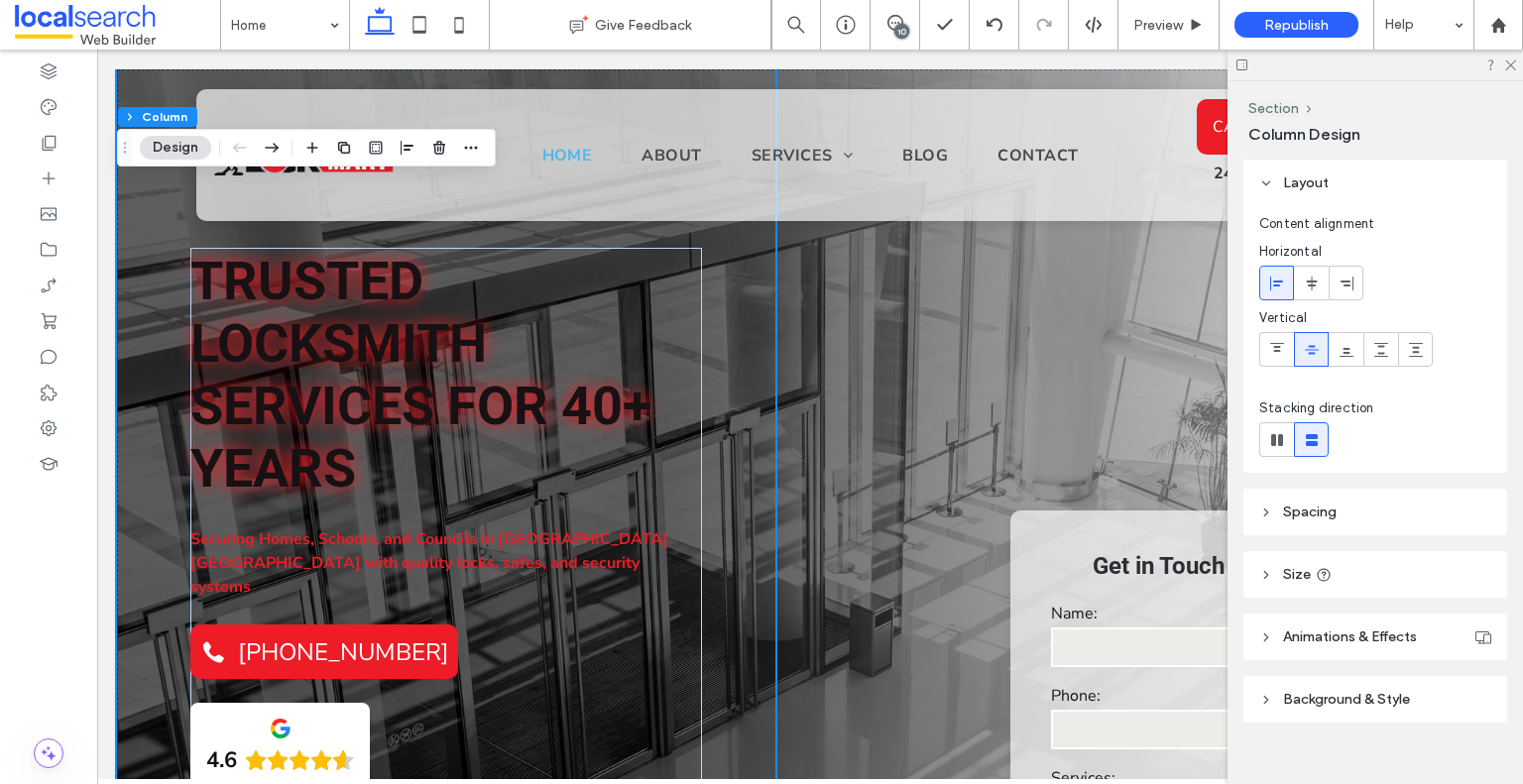 scroll, scrollTop: 496, scrollLeft: 0, axis: vertical 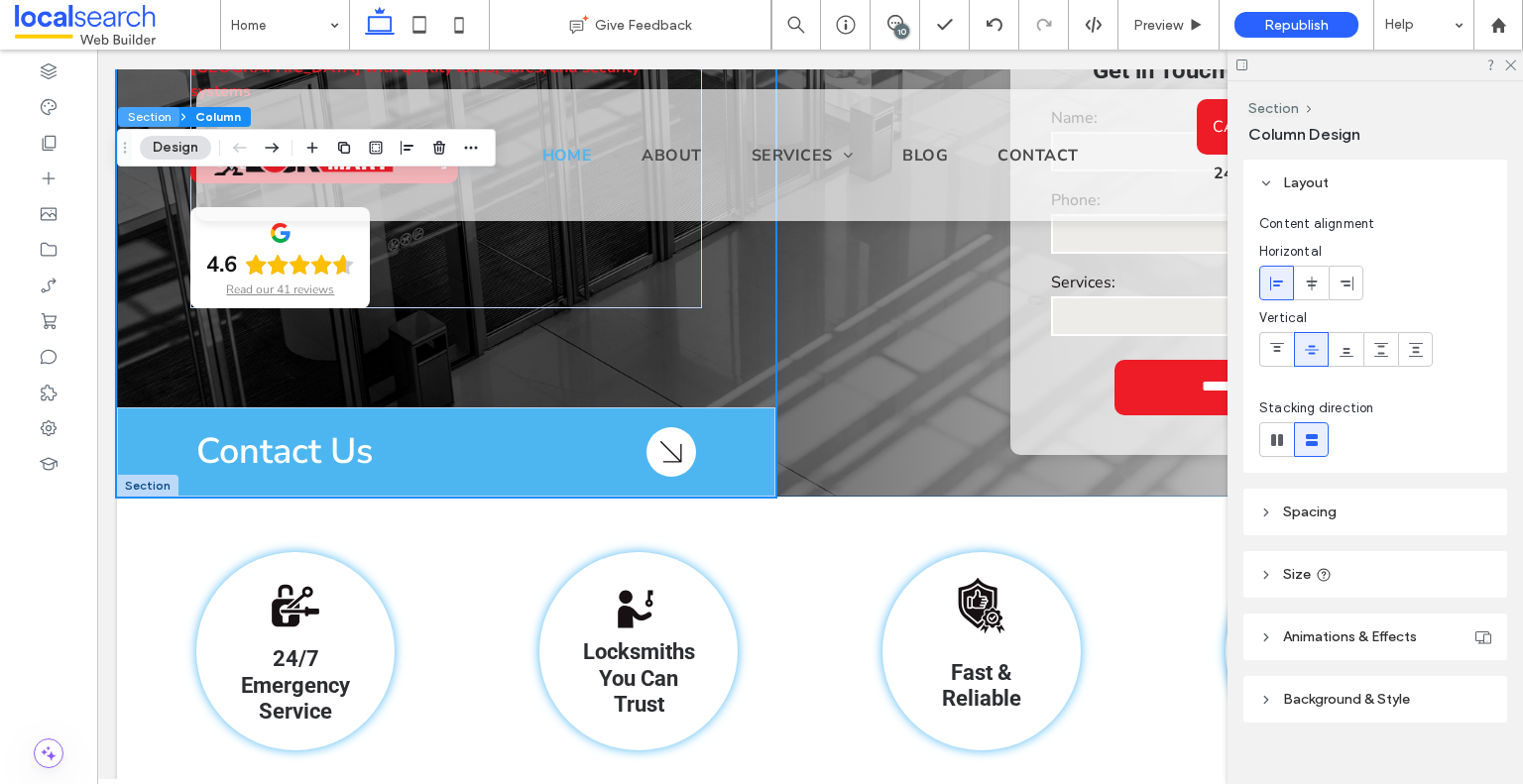 click on "Section" at bounding box center (149, 117) 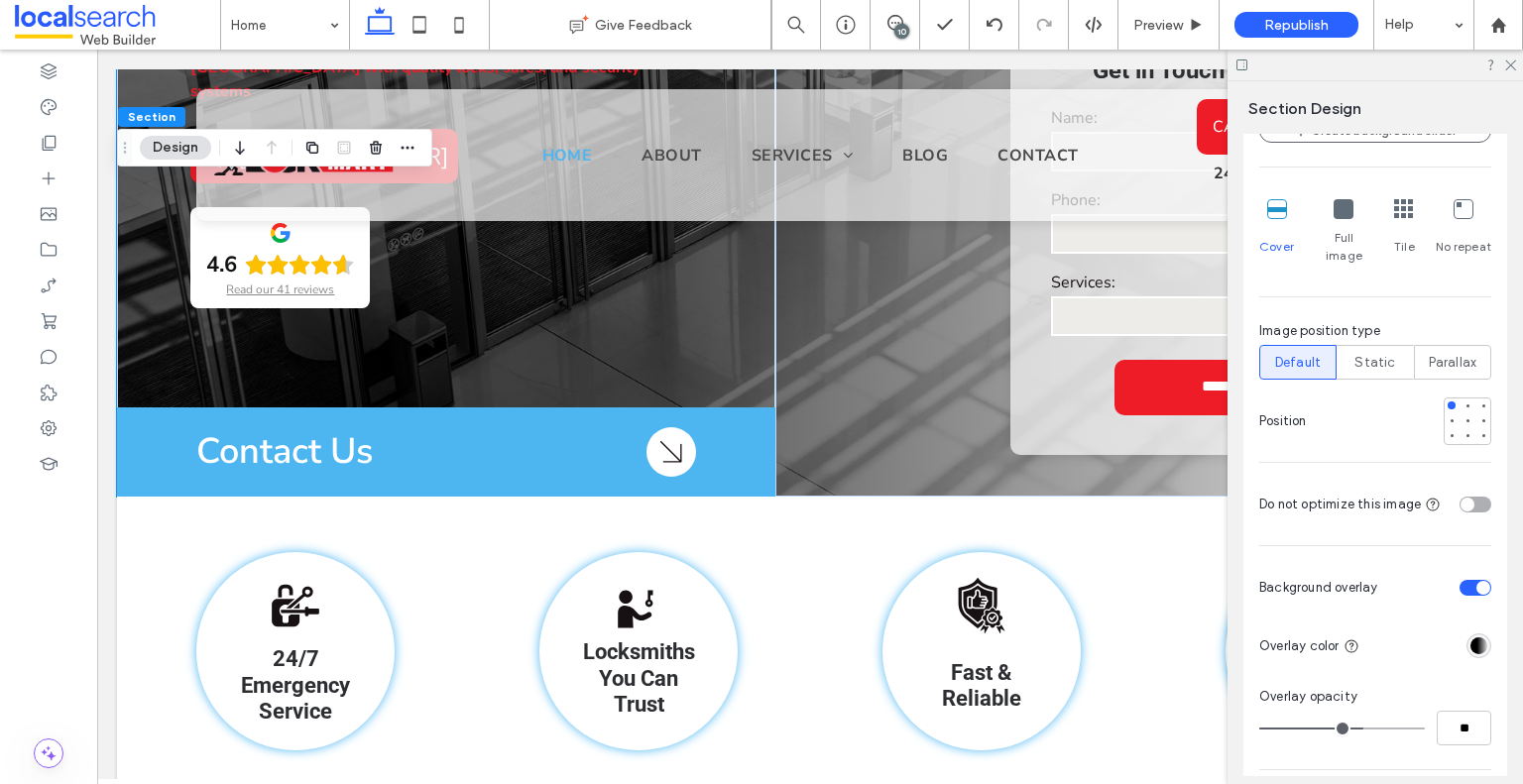 scroll, scrollTop: 793, scrollLeft: 0, axis: vertical 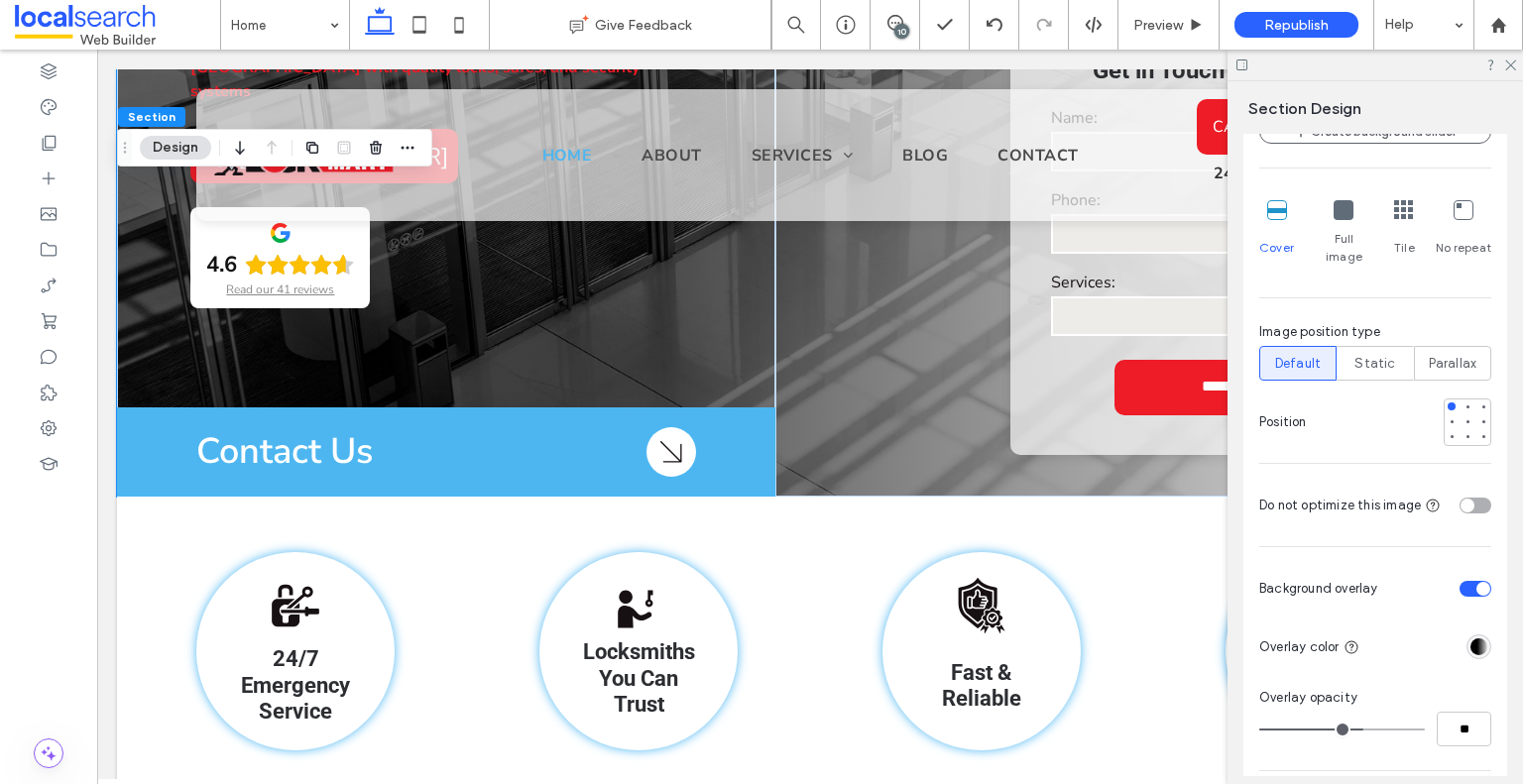 drag, startPoint x: 1475, startPoint y: 621, endPoint x: 1467, endPoint y: 628, distance: 10.630146 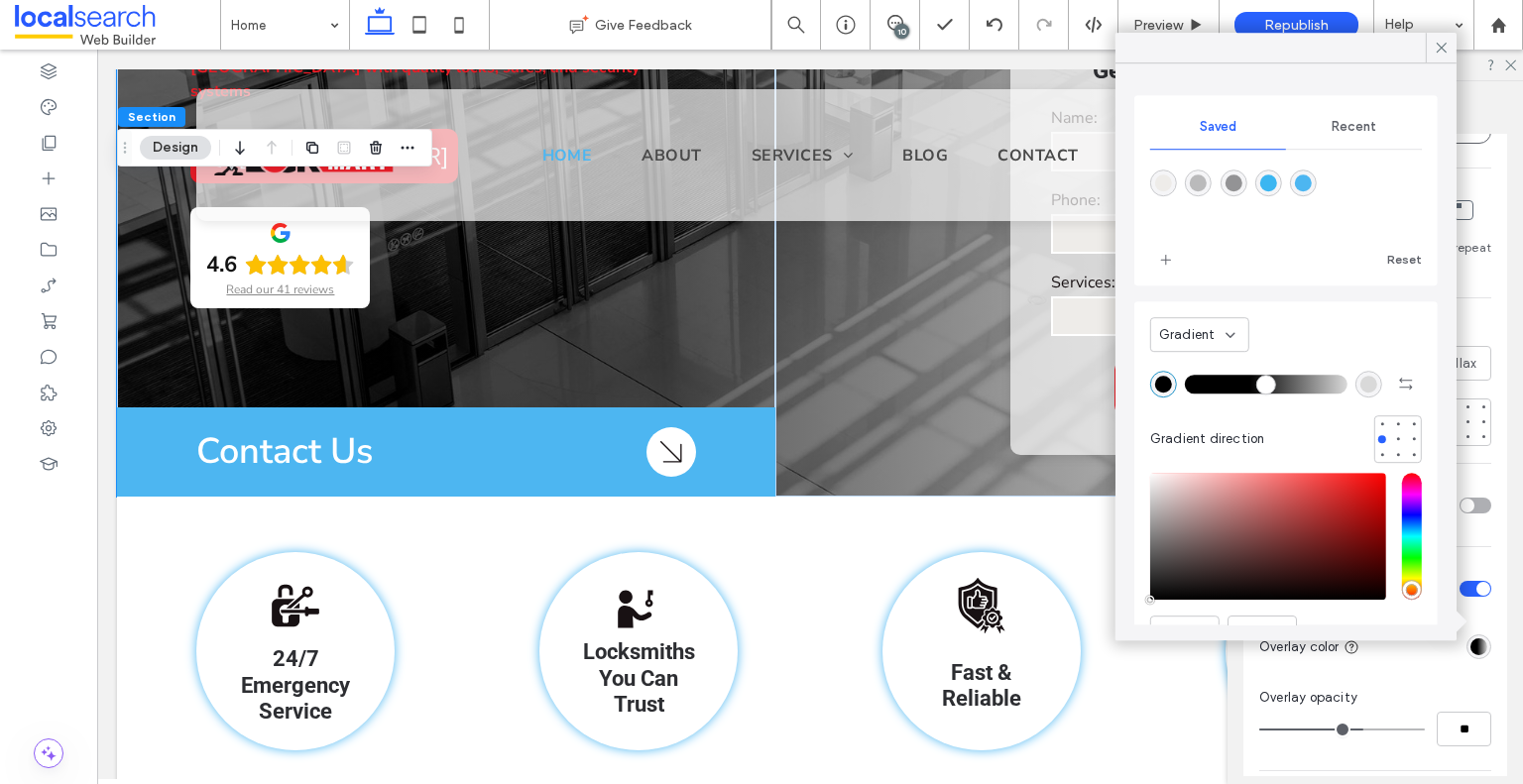 click at bounding box center (1342, 729) 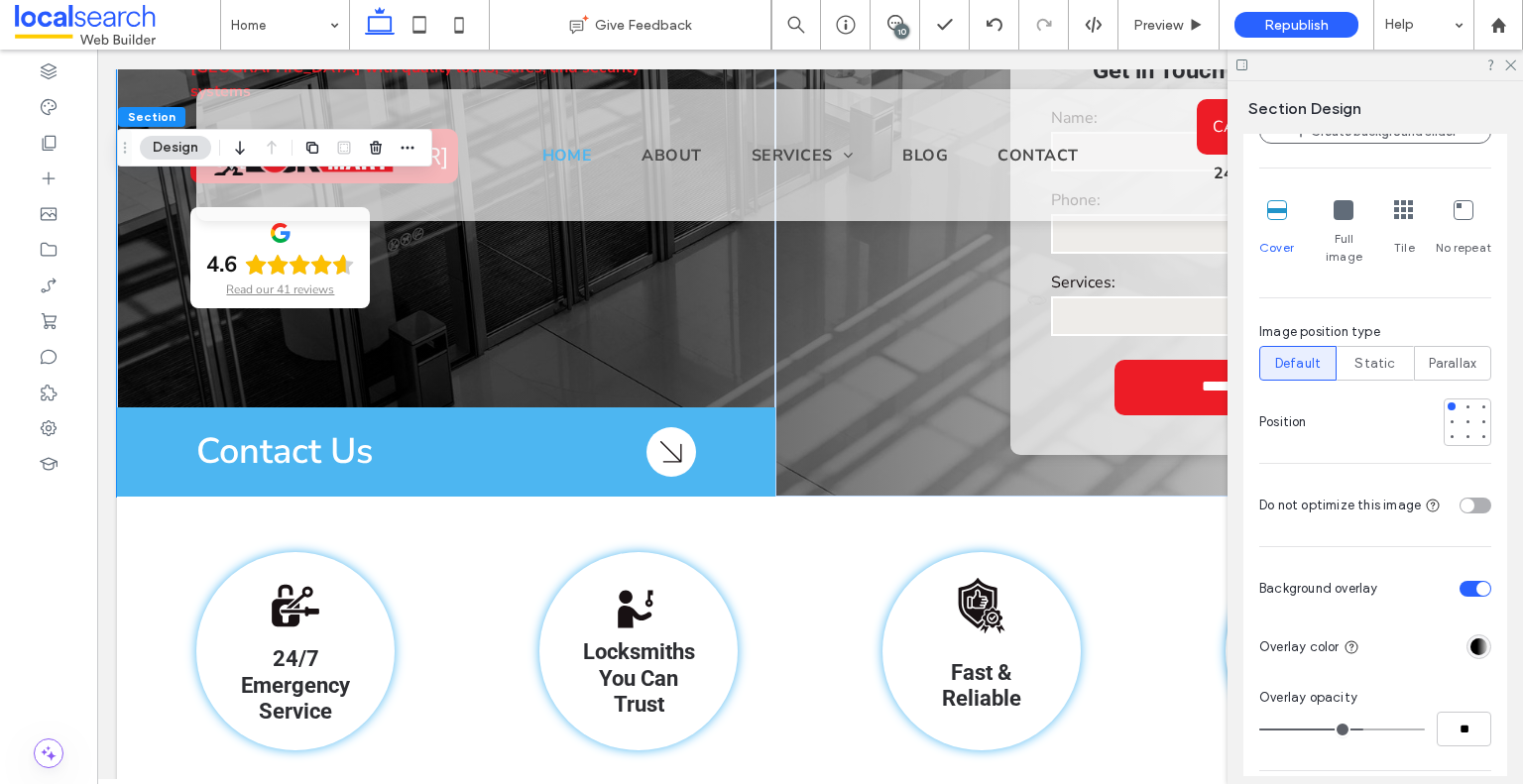 type on "**" 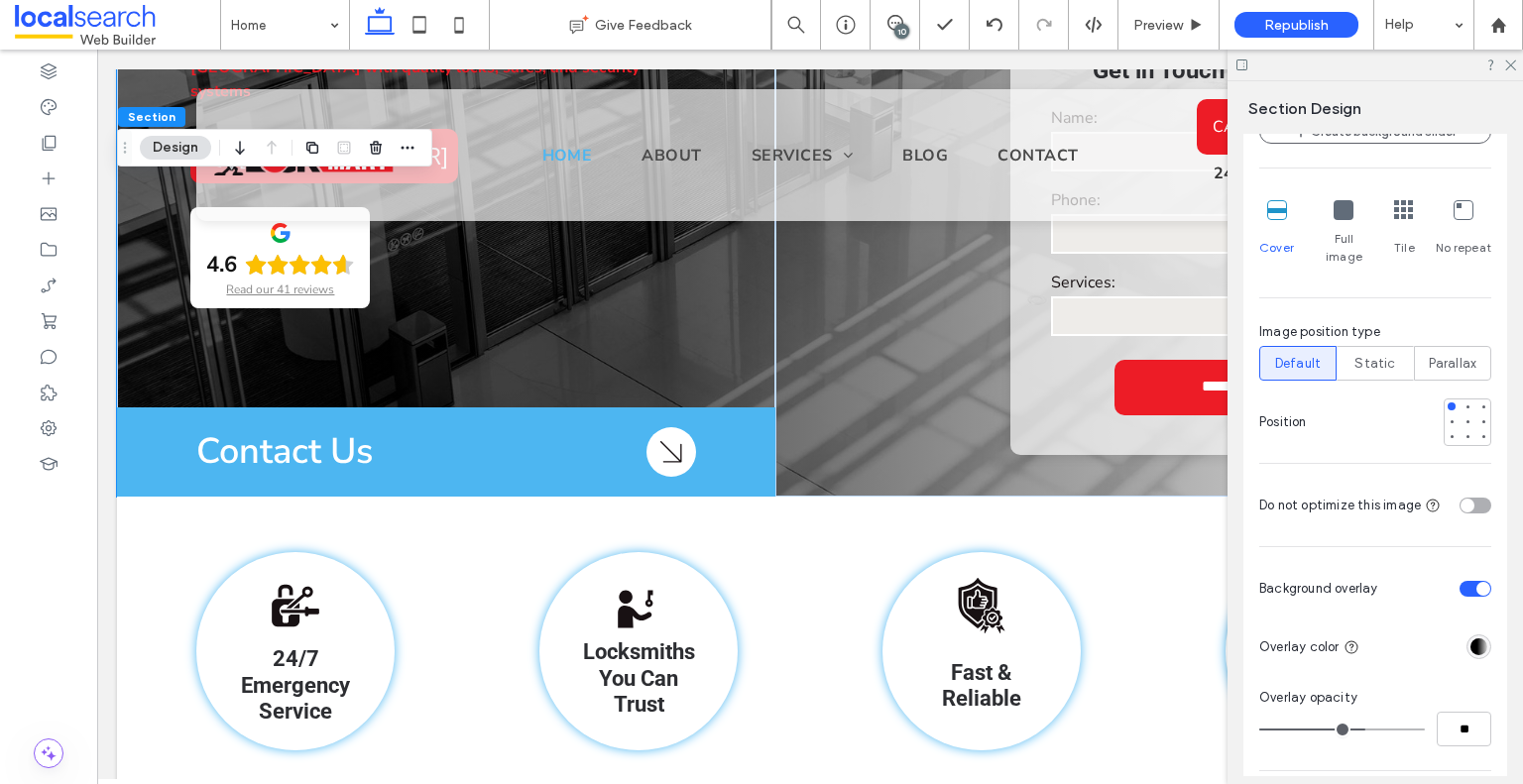 type on "**" 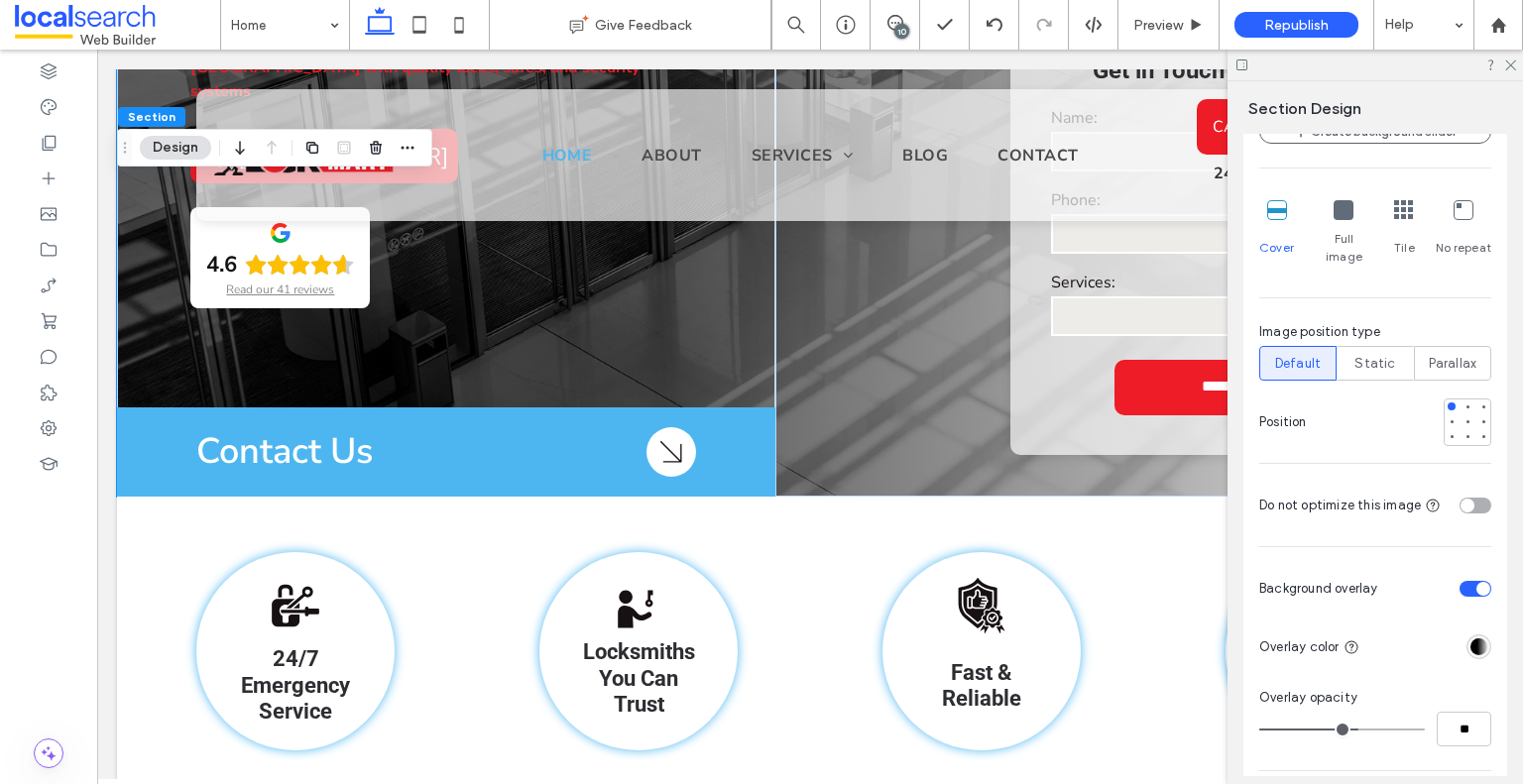 type on "**" 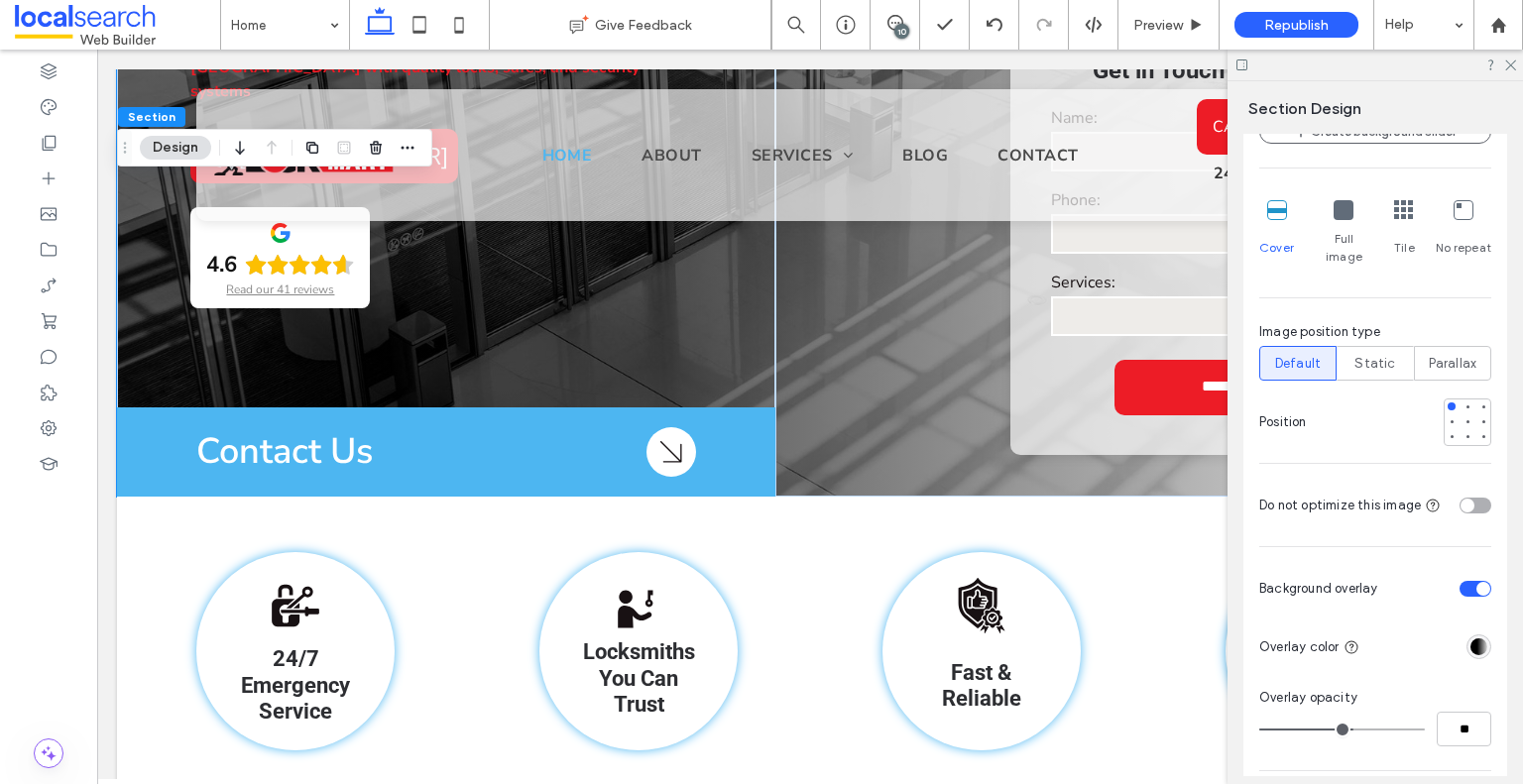 type on "**" 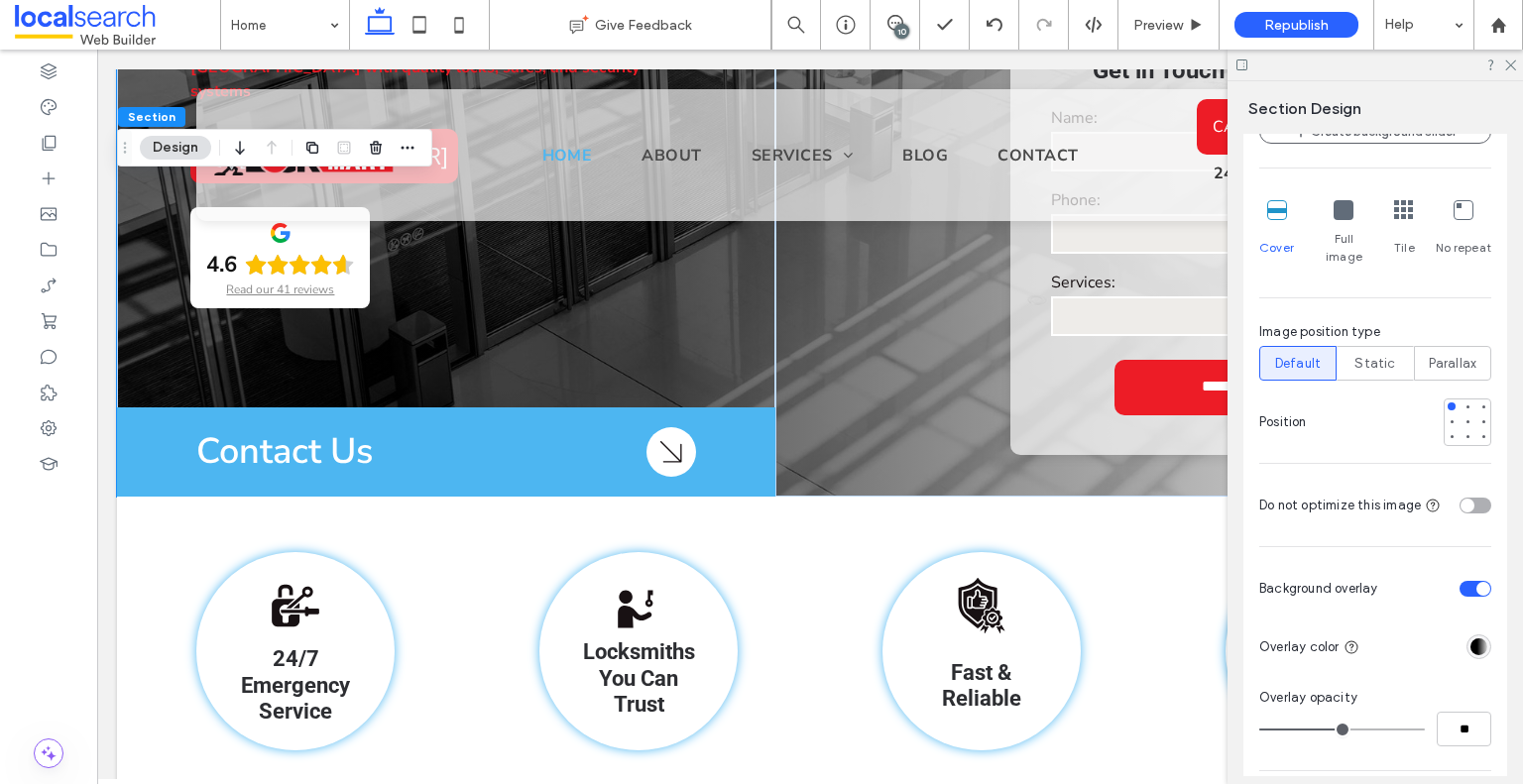 drag, startPoint x: 1356, startPoint y: 709, endPoint x: 1333, endPoint y: 712, distance: 23.194827 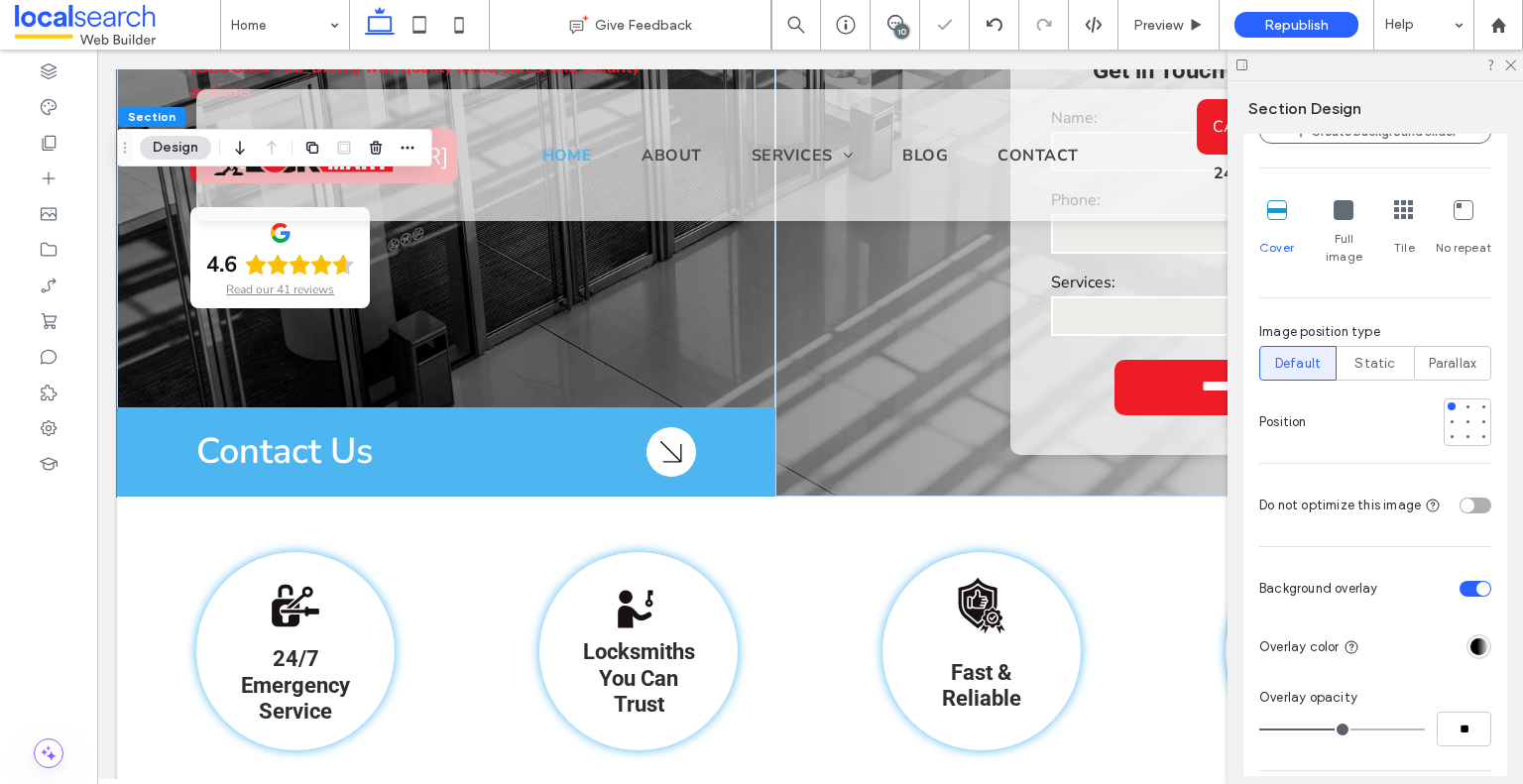 type on "**" 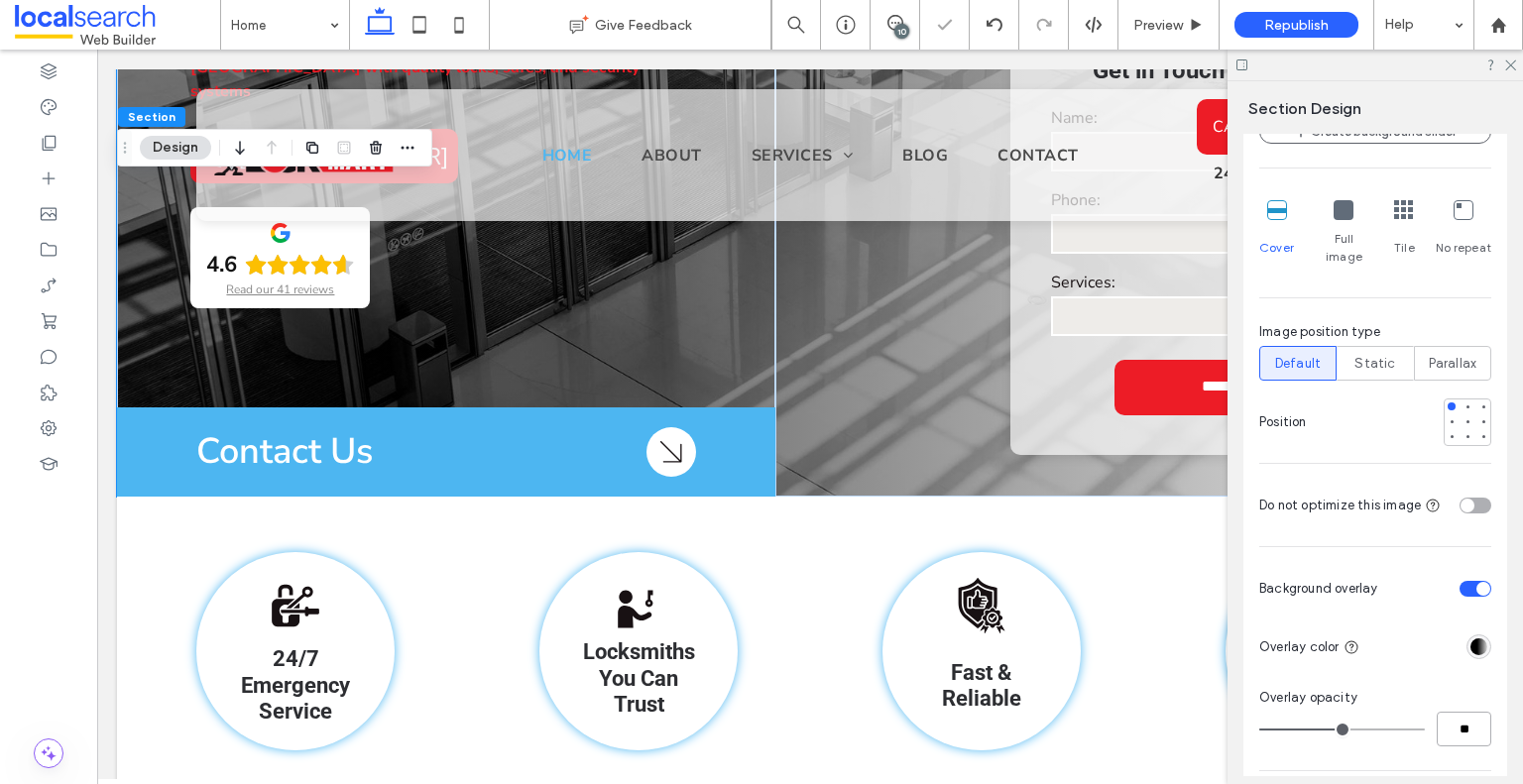 click on "**" at bounding box center (1464, 728) 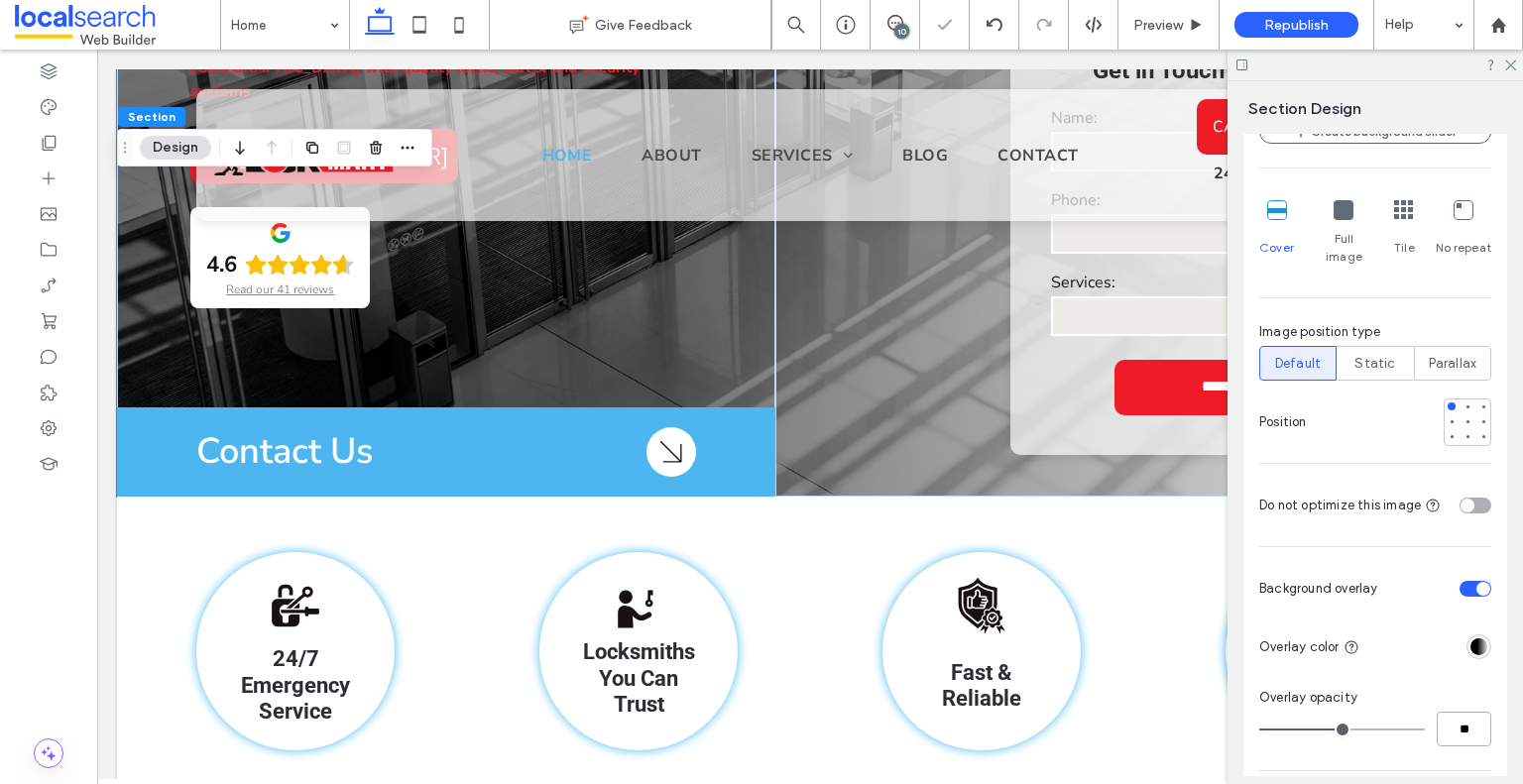 type on "**" 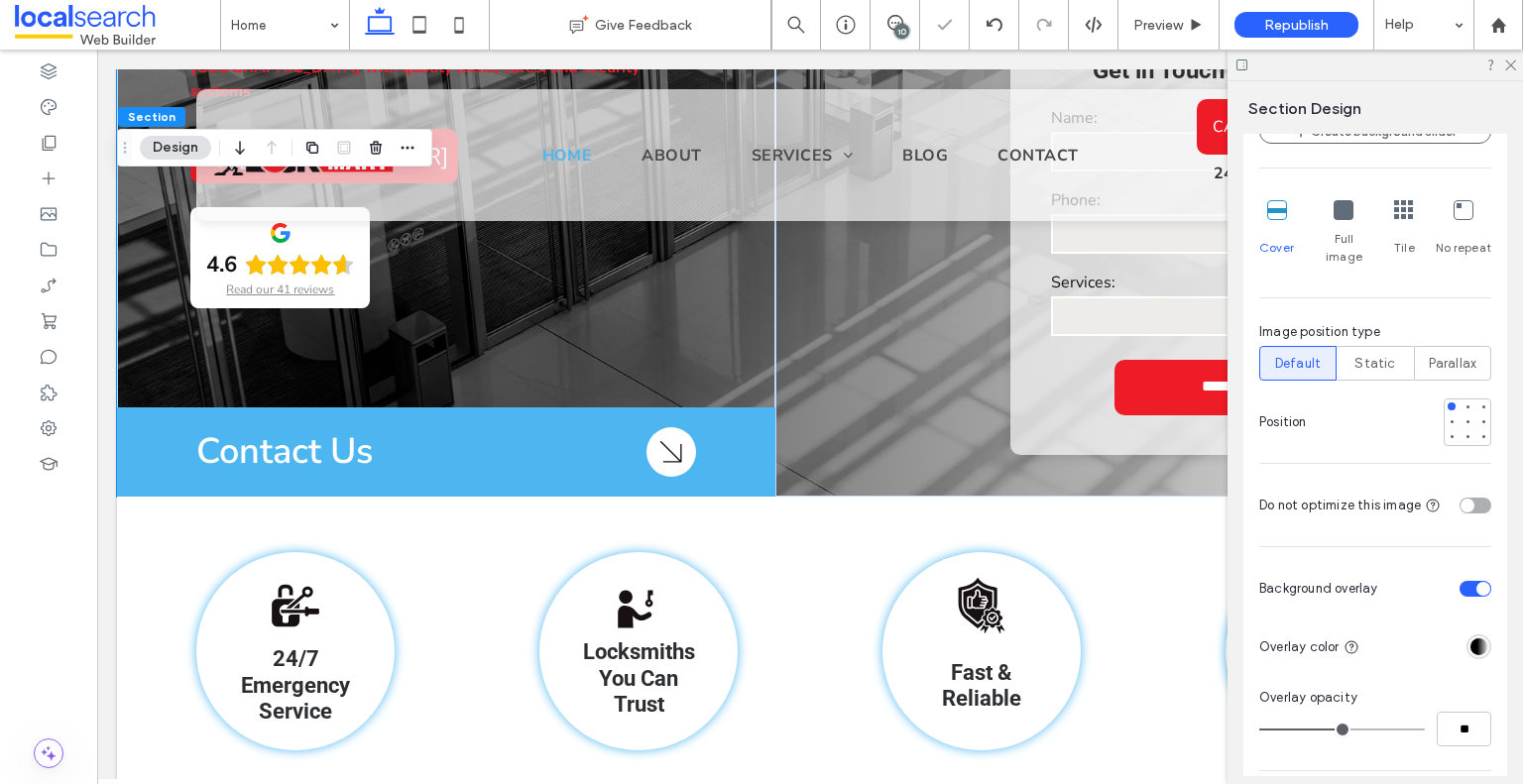 type on "**" 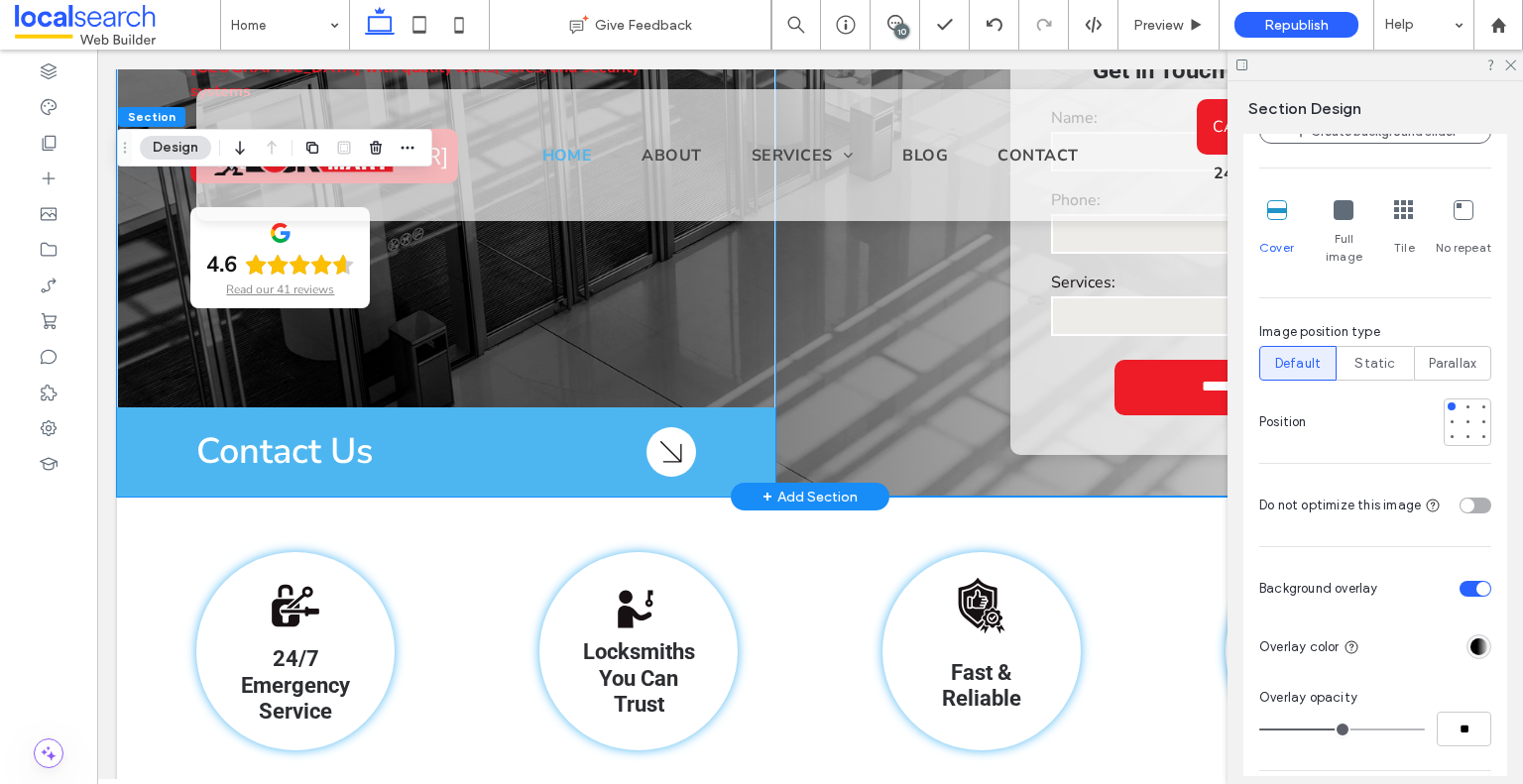 scroll, scrollTop: 0, scrollLeft: 0, axis: both 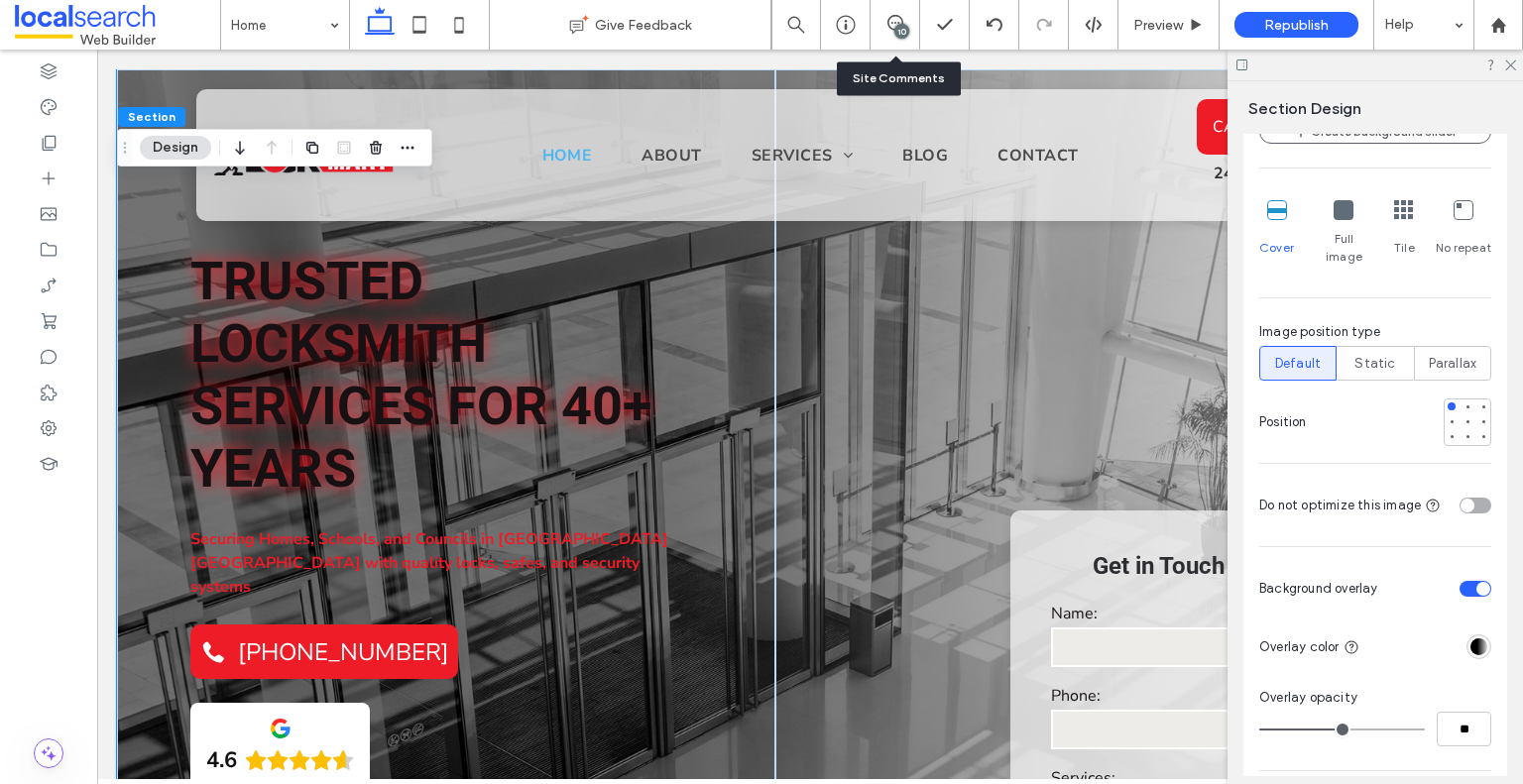 click on "10" at bounding box center [895, 25] 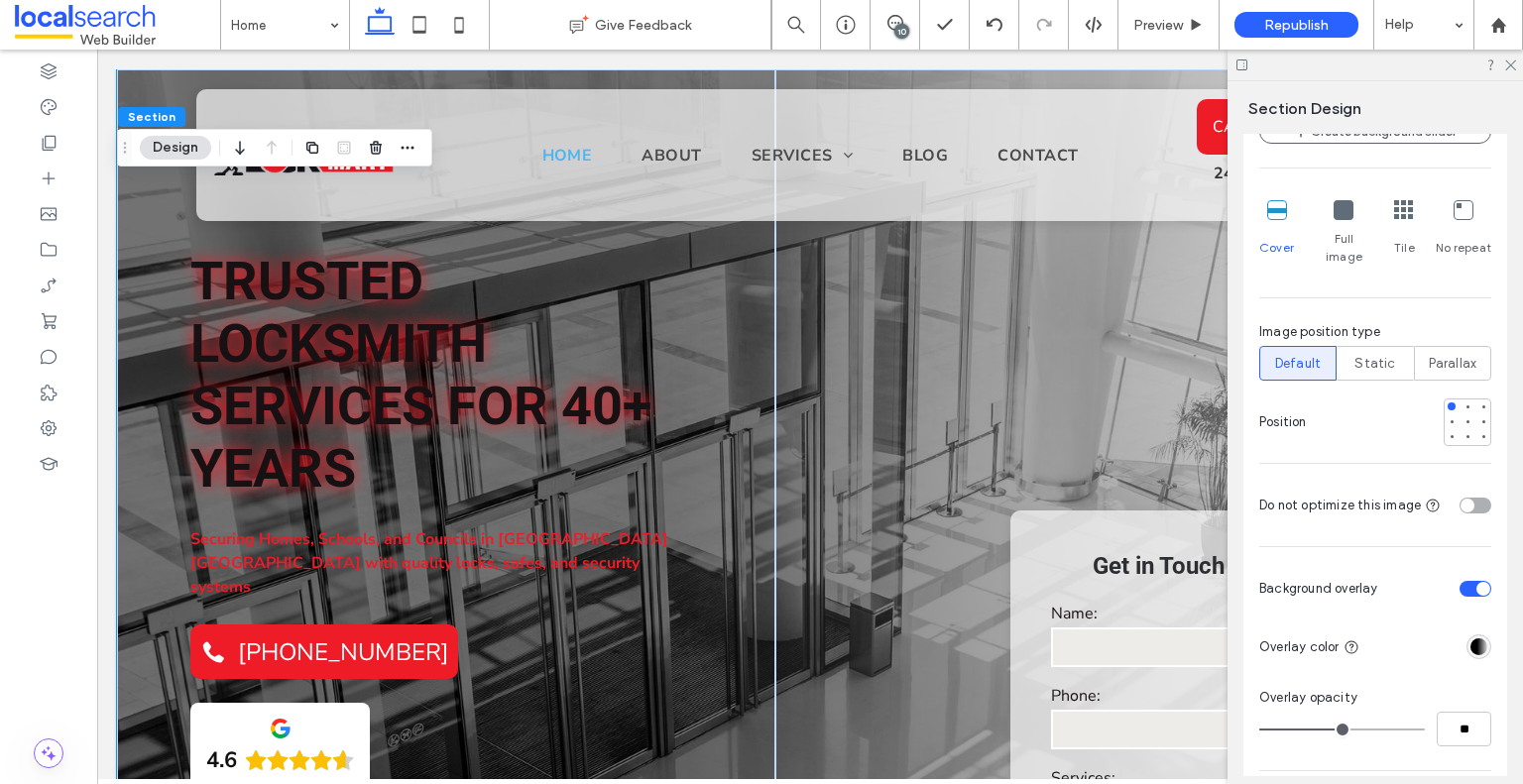 click on "10" at bounding box center (901, 31) 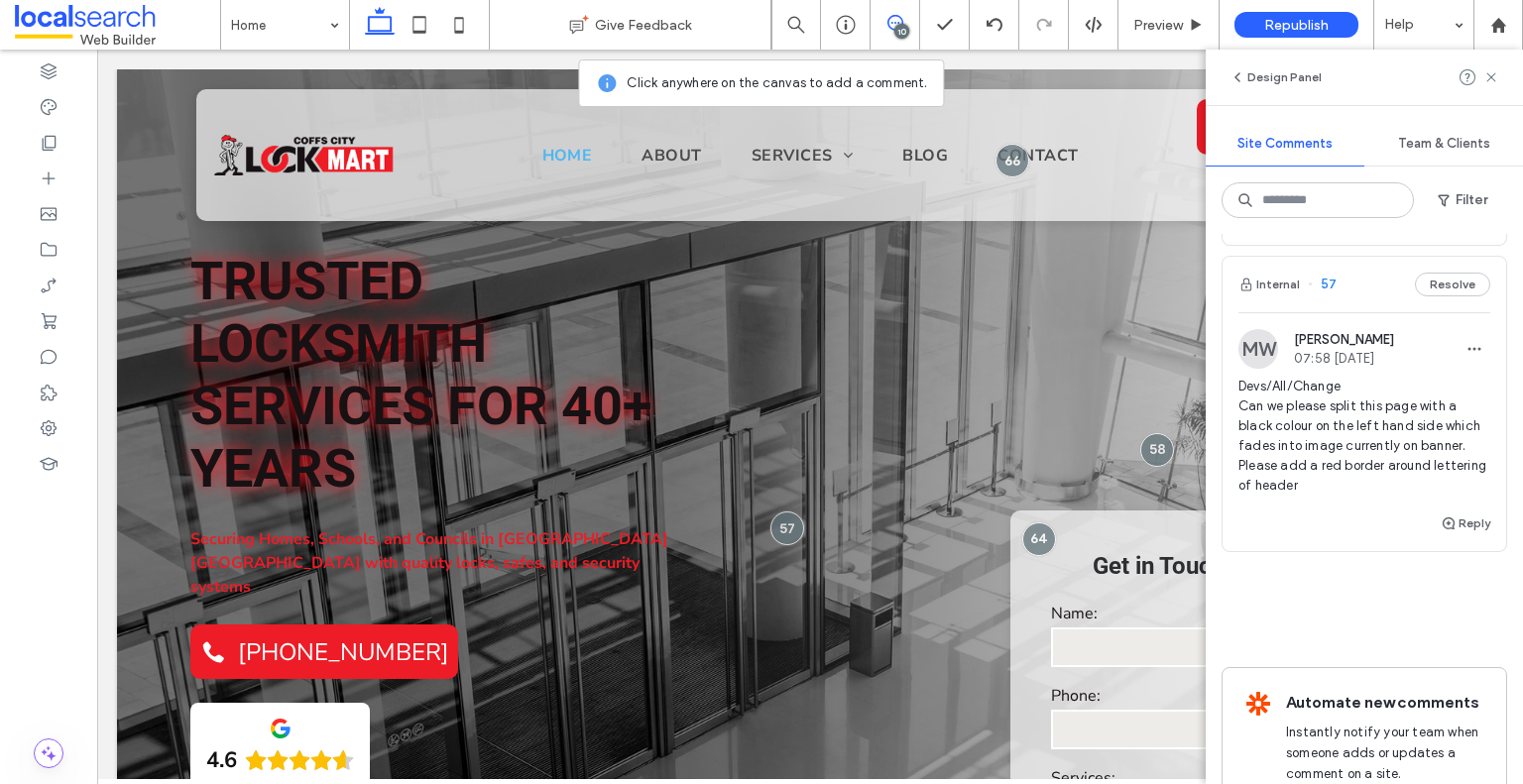 scroll, scrollTop: 2571, scrollLeft: 0, axis: vertical 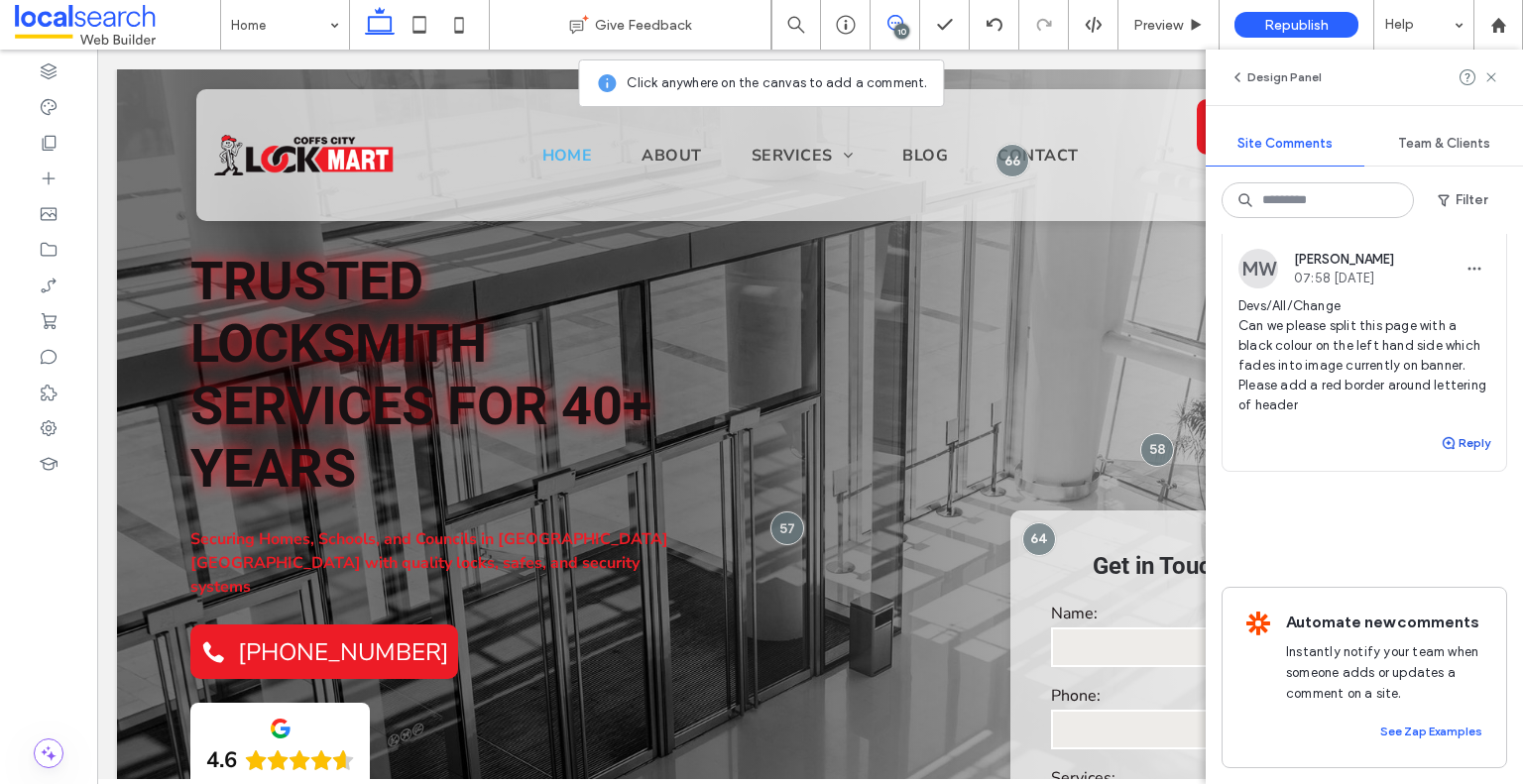 click at bounding box center (1450, 443) 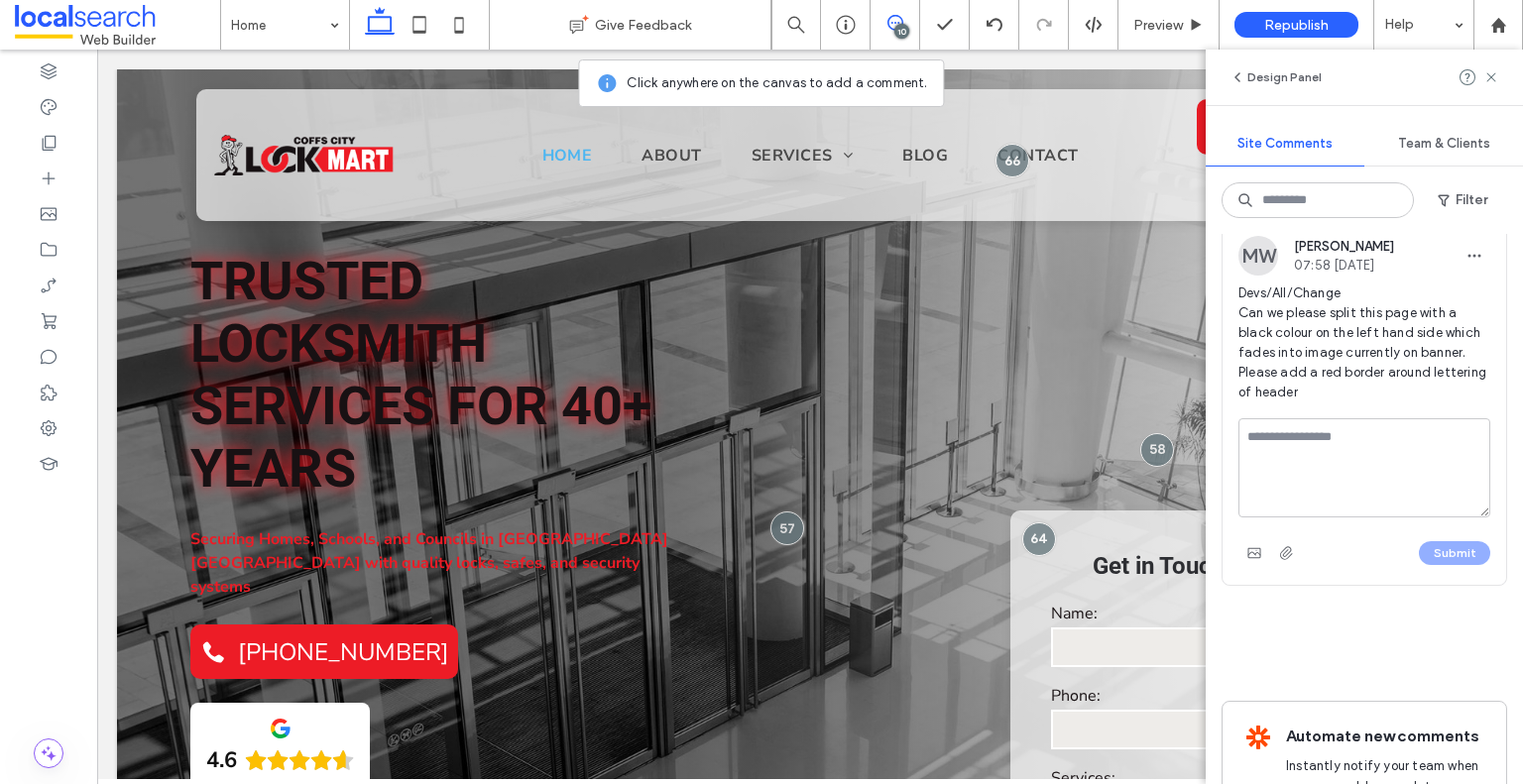 click at bounding box center [1364, 468] 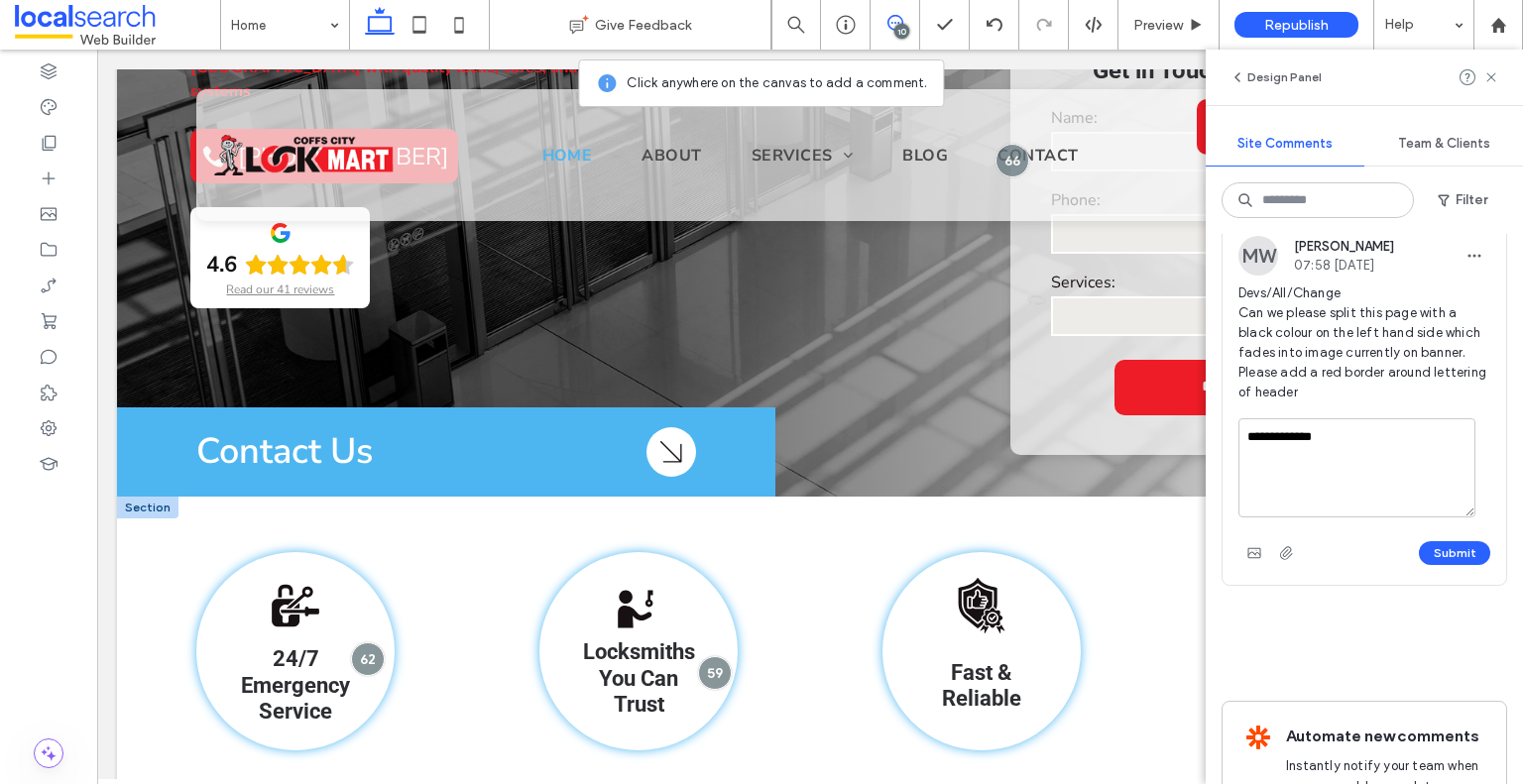 scroll, scrollTop: 99, scrollLeft: 0, axis: vertical 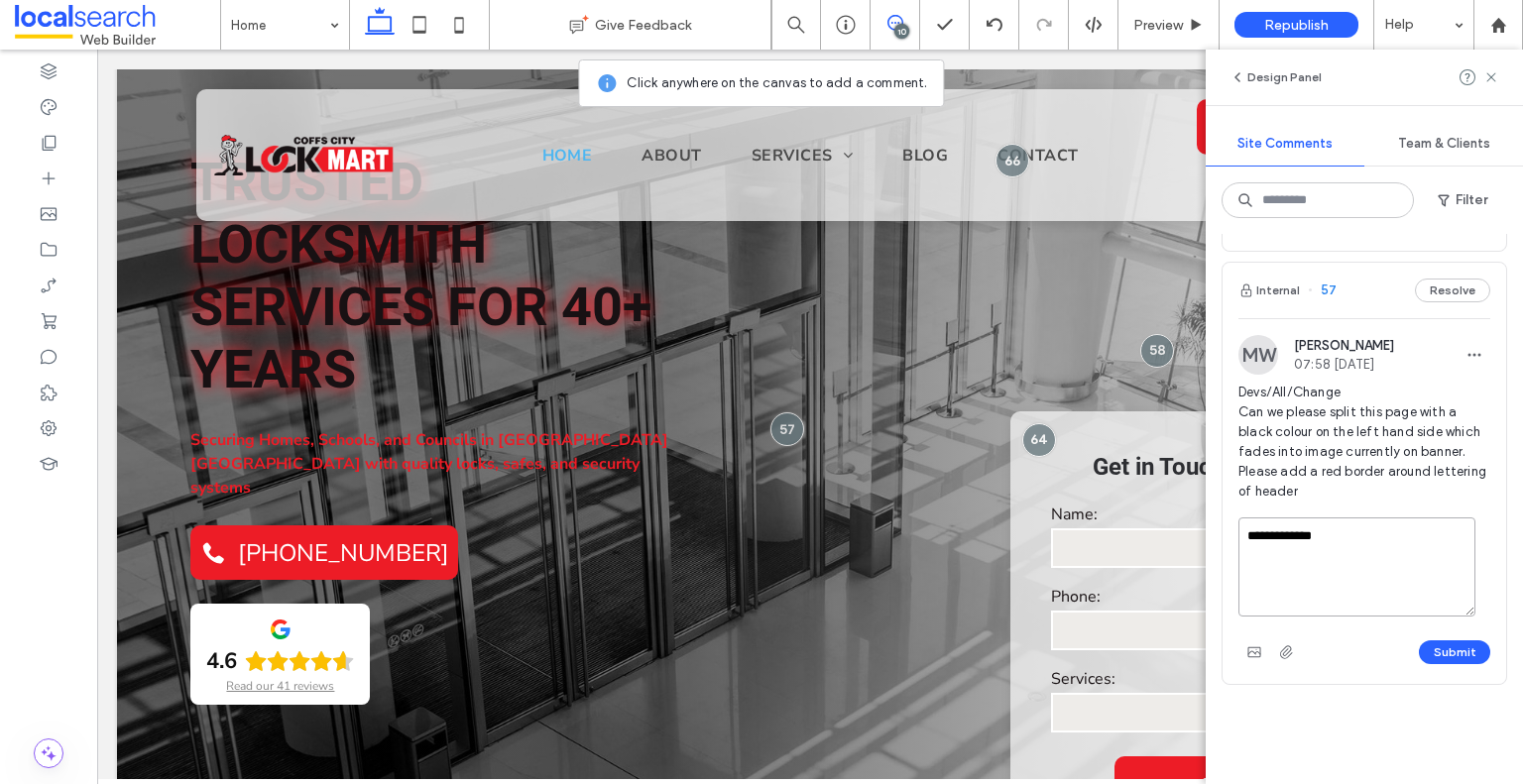 click on "**********" at bounding box center [1356, 567] 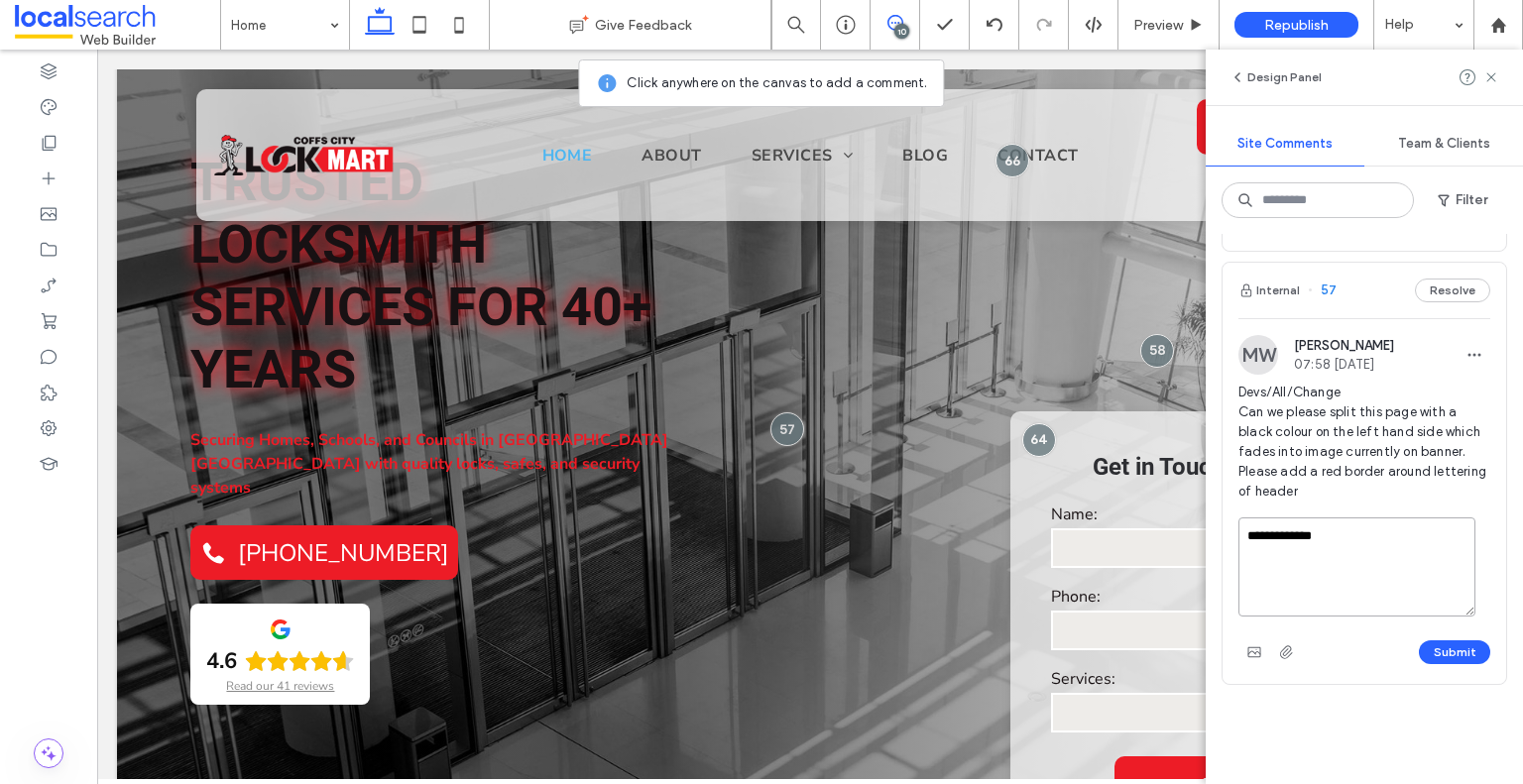 type on "**********" 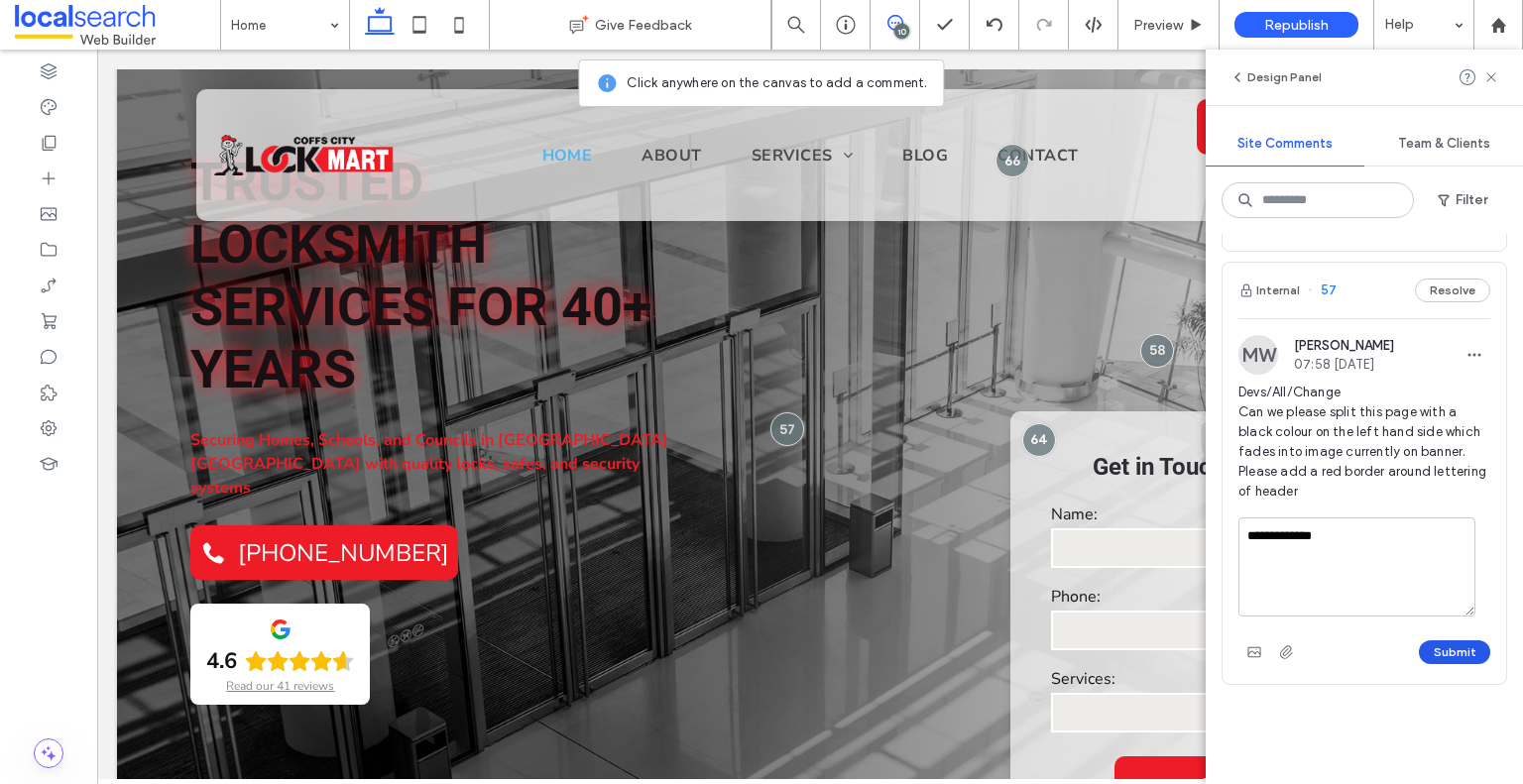 click on "Submit" at bounding box center (1455, 652) 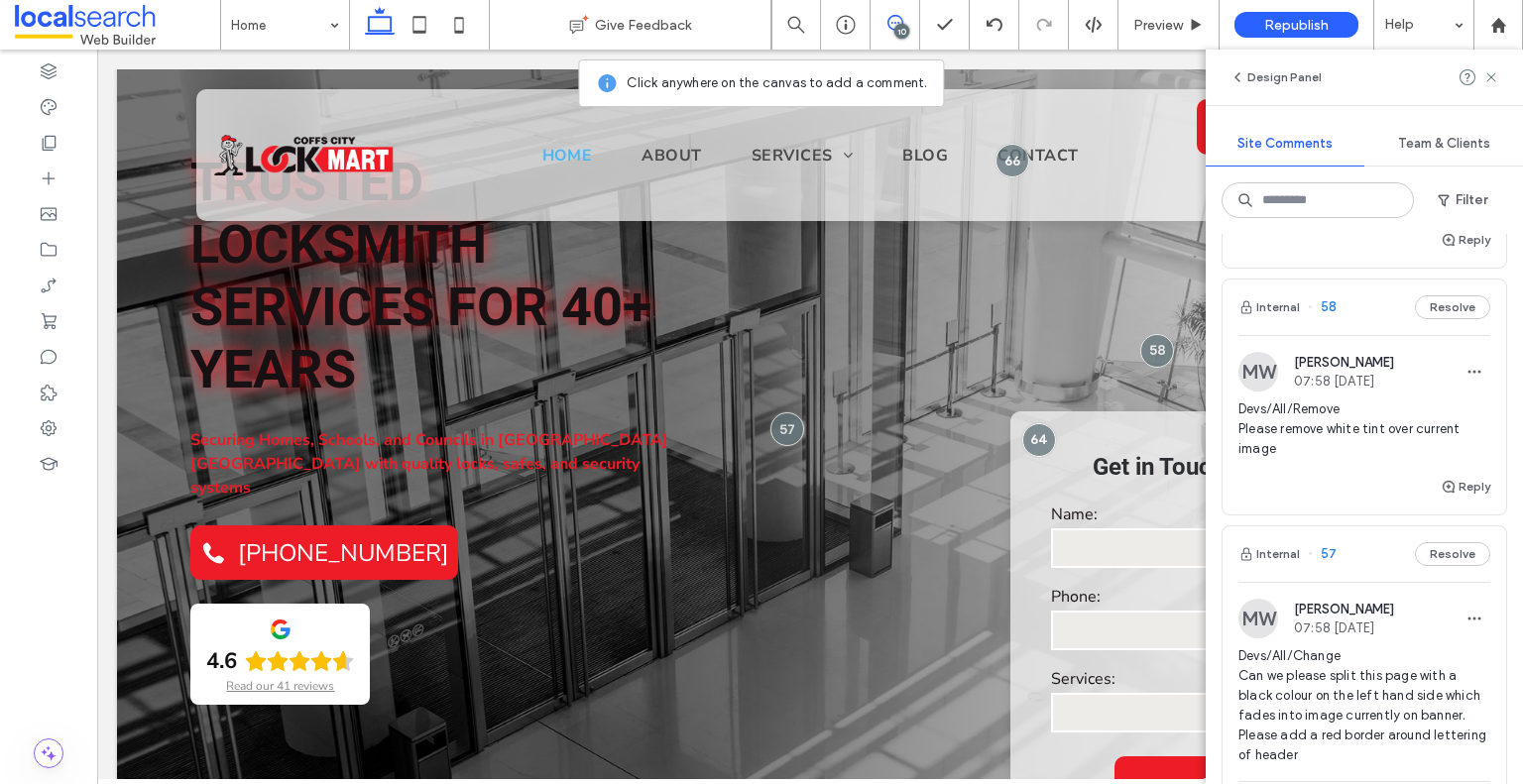 scroll, scrollTop: 2175, scrollLeft: 0, axis: vertical 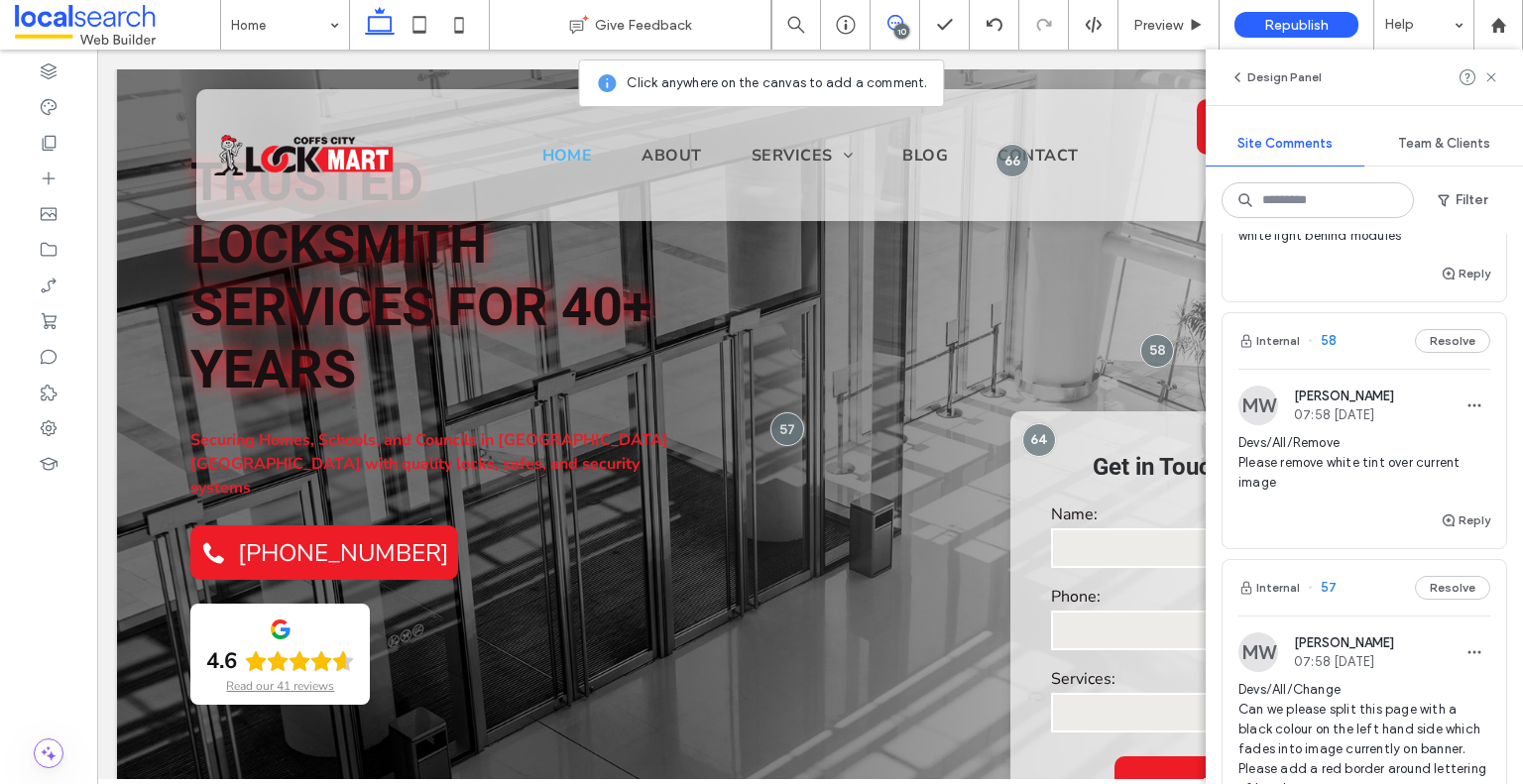 click on "Devs/All/Remove
Please remove white tint over current image" at bounding box center [1364, 463] 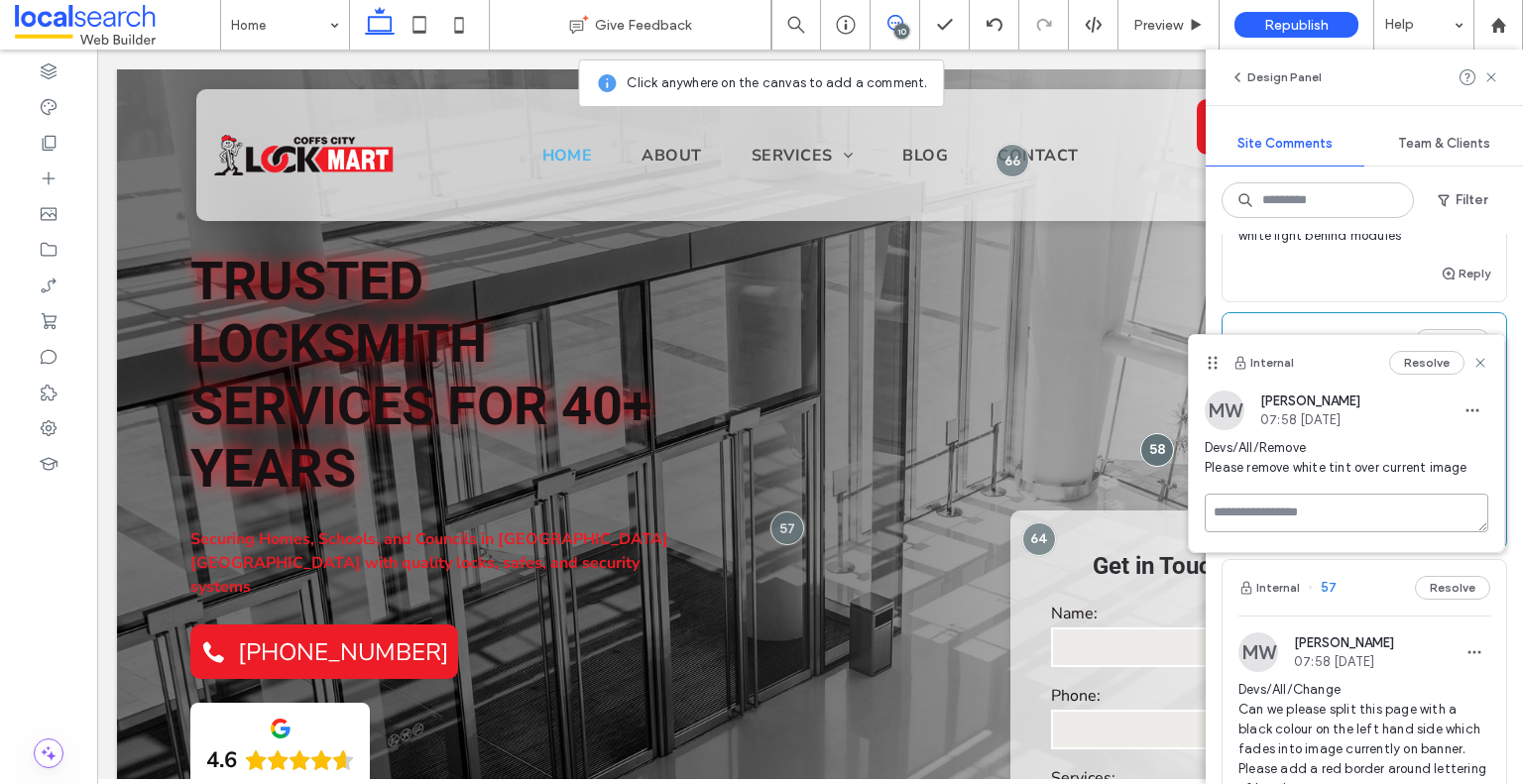 click at bounding box center (1347, 512) 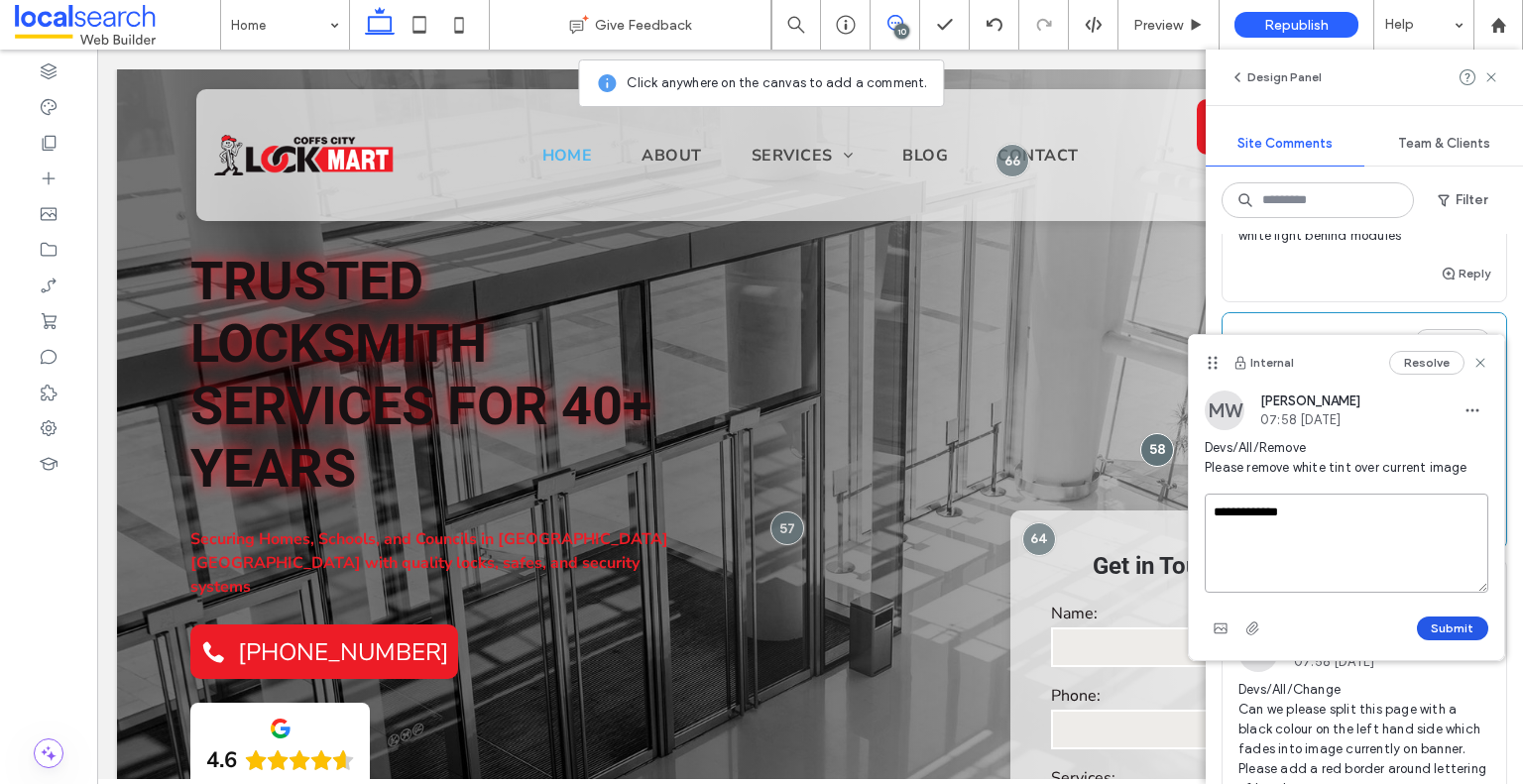 type on "**********" 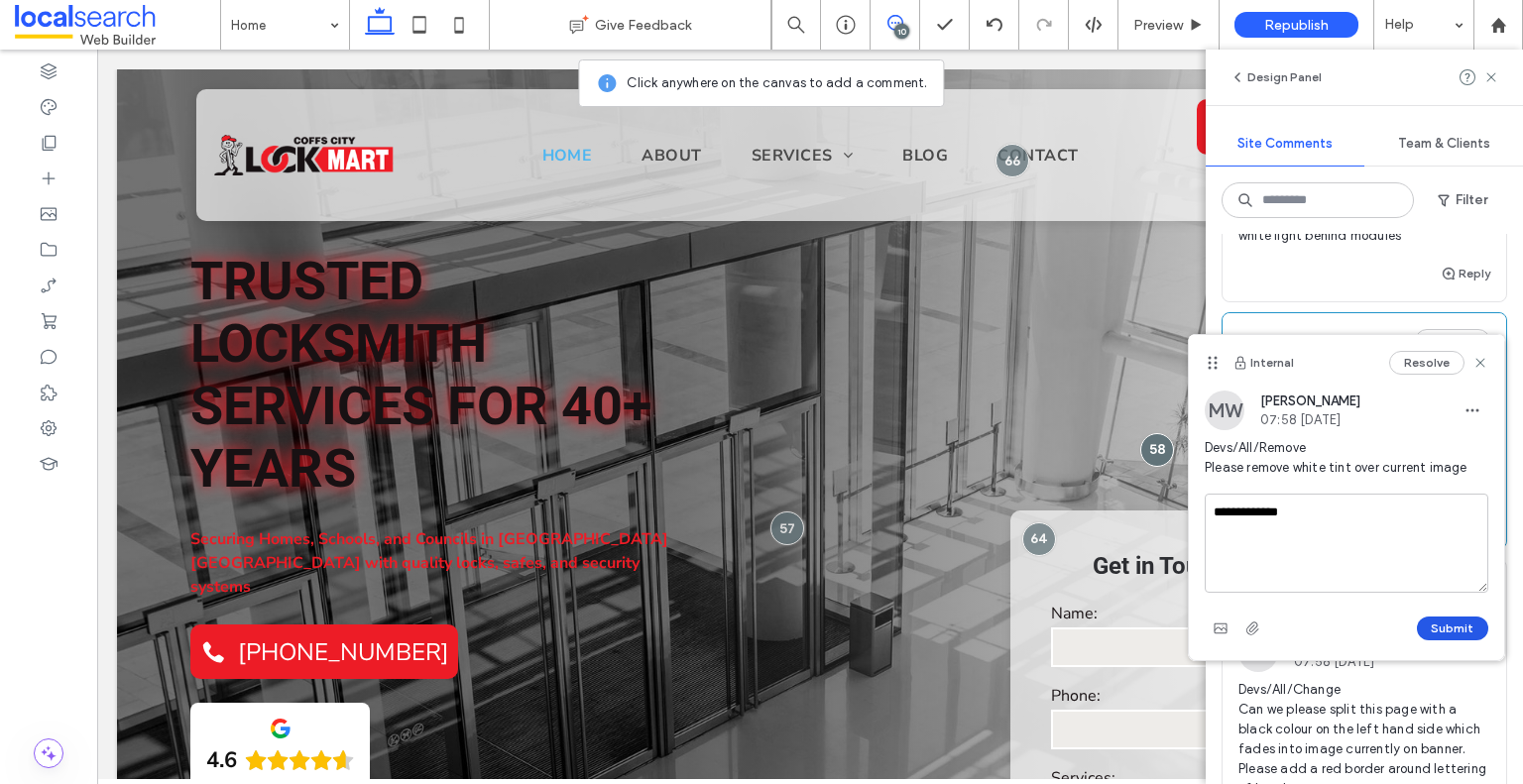 click on "Submit" at bounding box center [1453, 628] 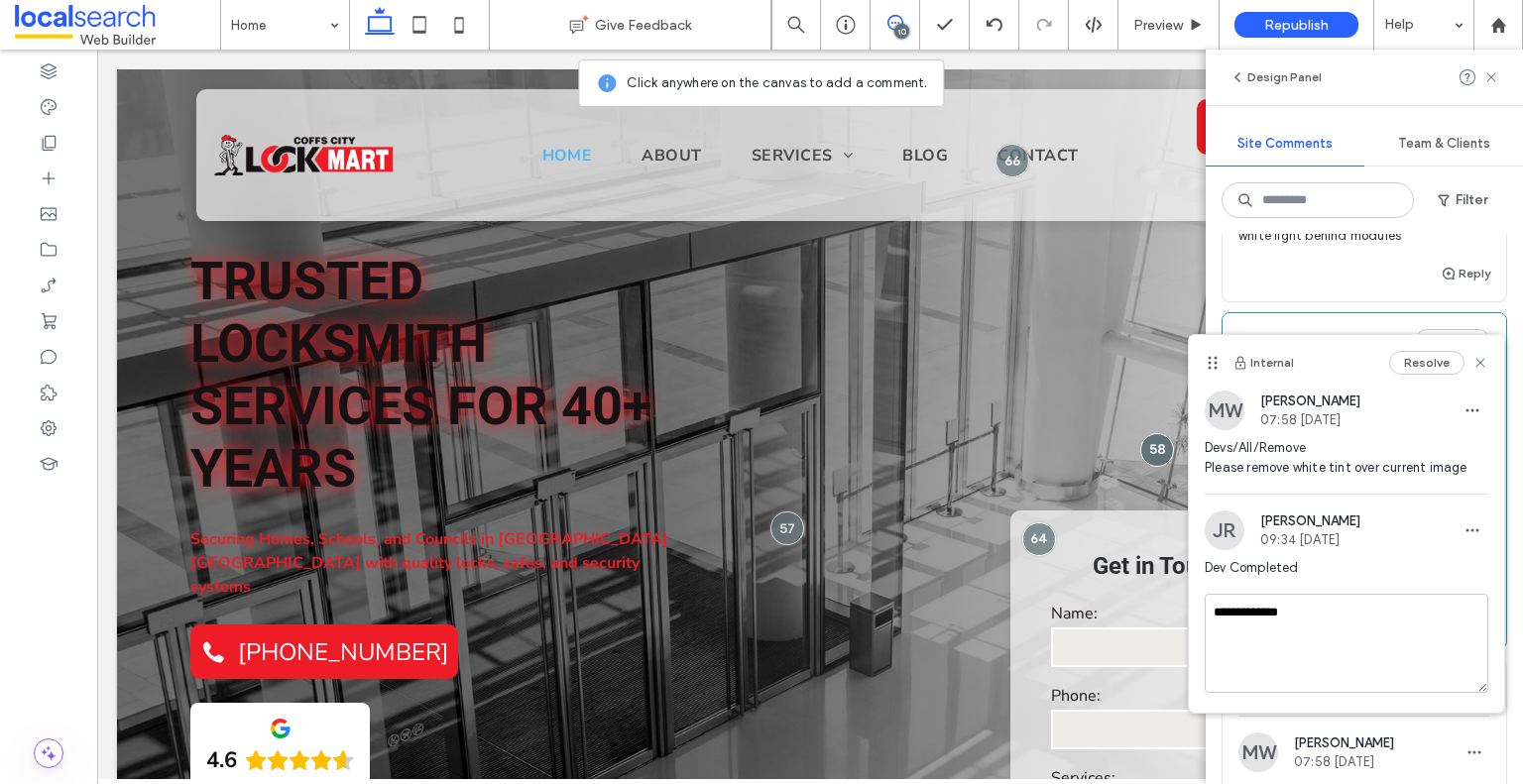 type 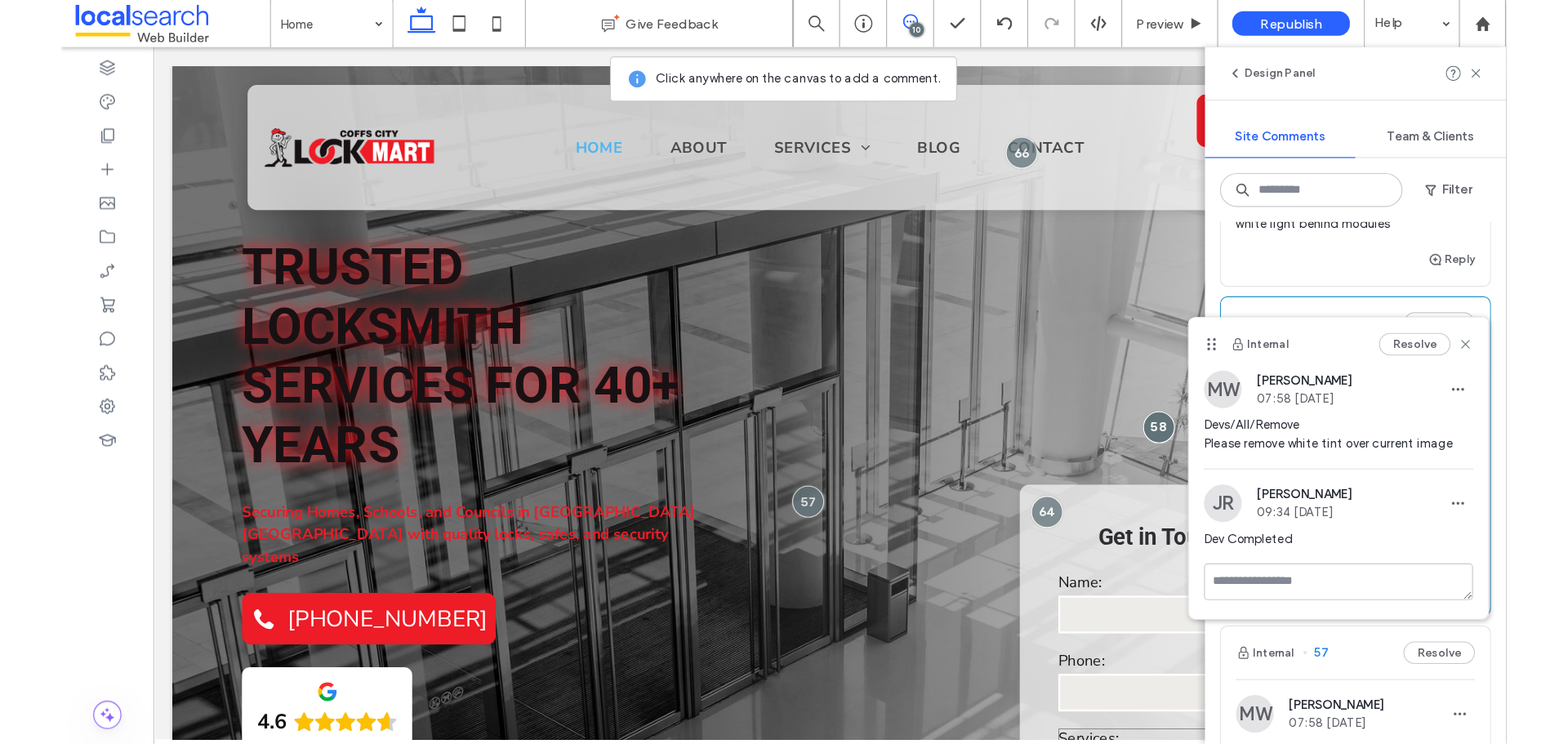 scroll, scrollTop: 1873, scrollLeft: 0, axis: vertical 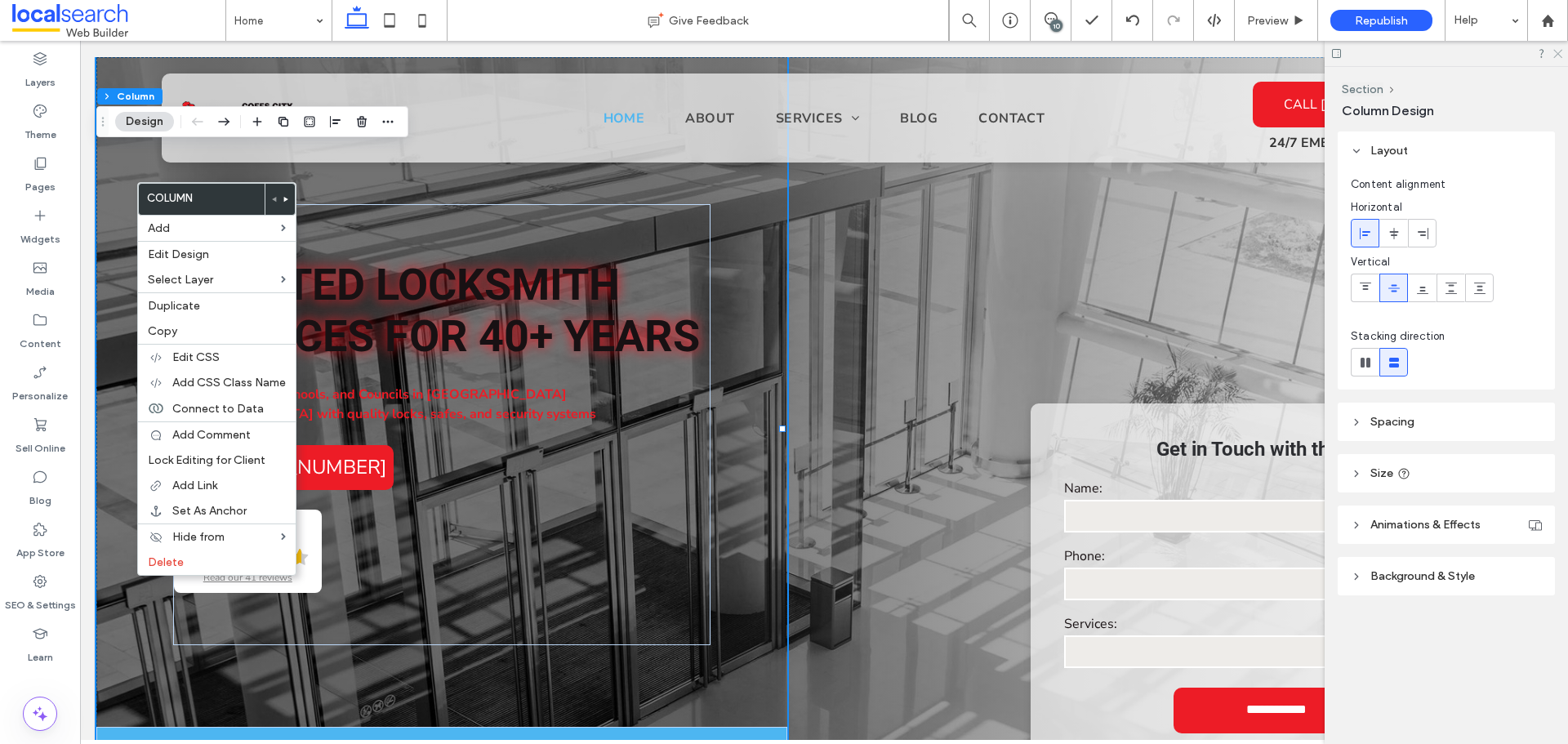 click 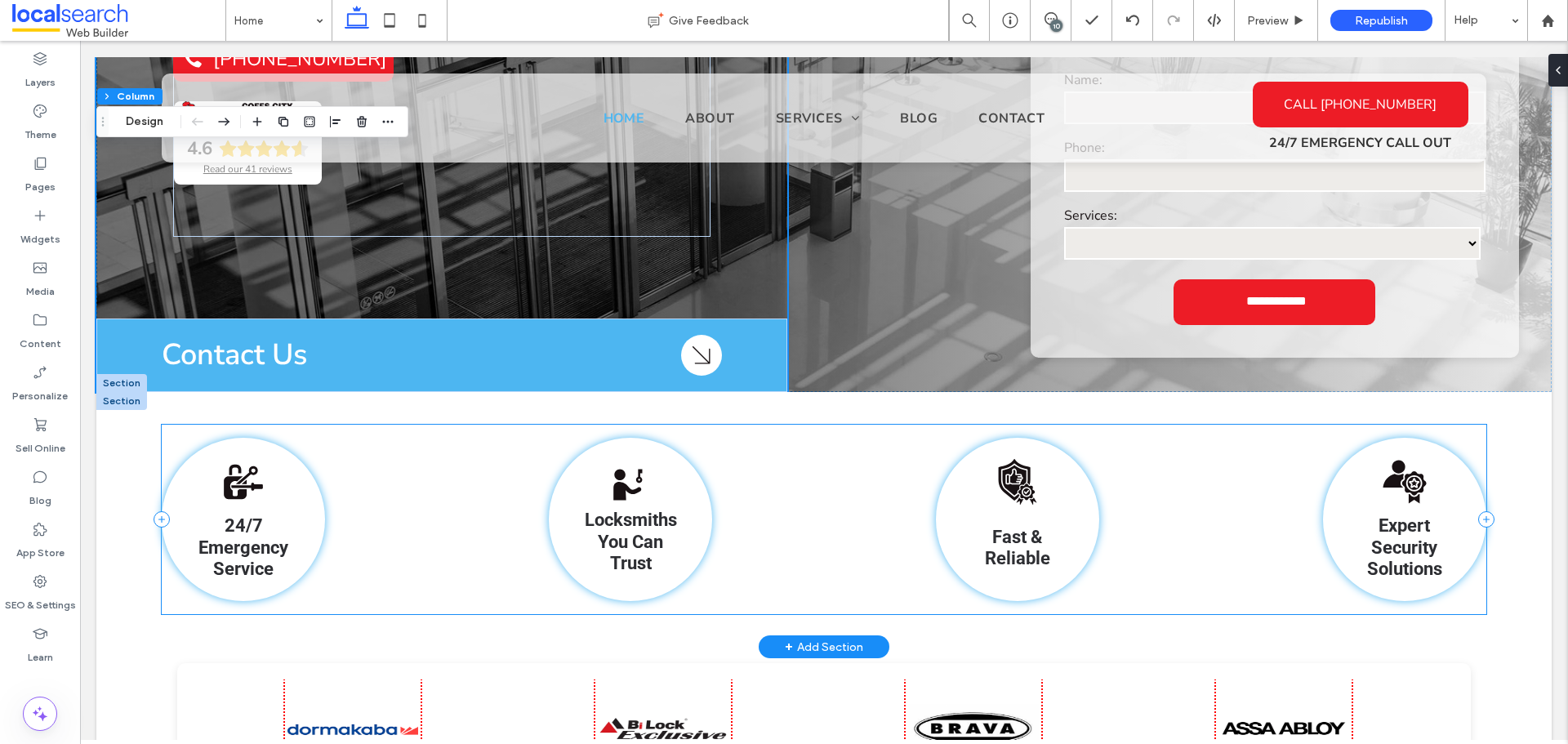 scroll, scrollTop: 490, scrollLeft: 0, axis: vertical 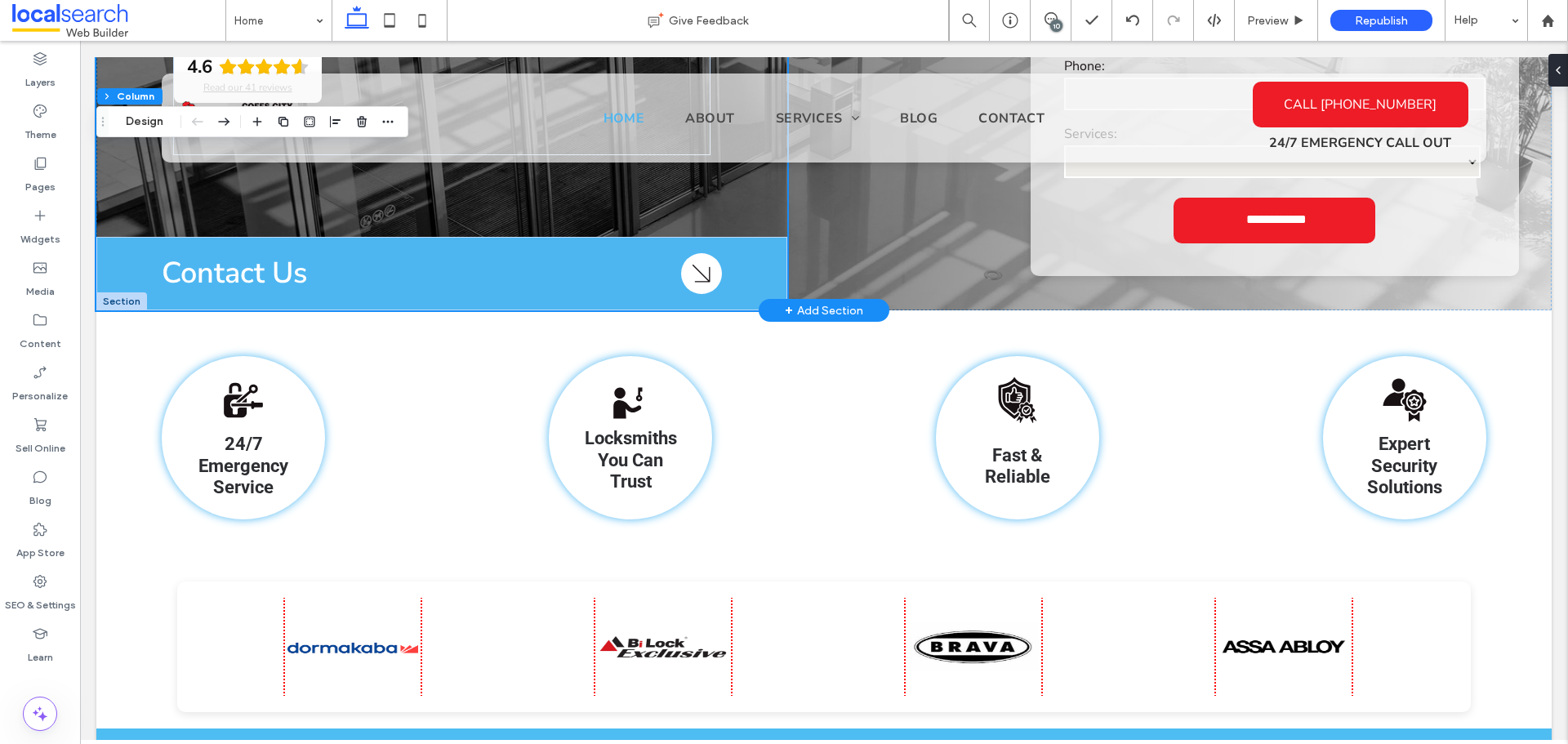 click at bounding box center (122, 301) 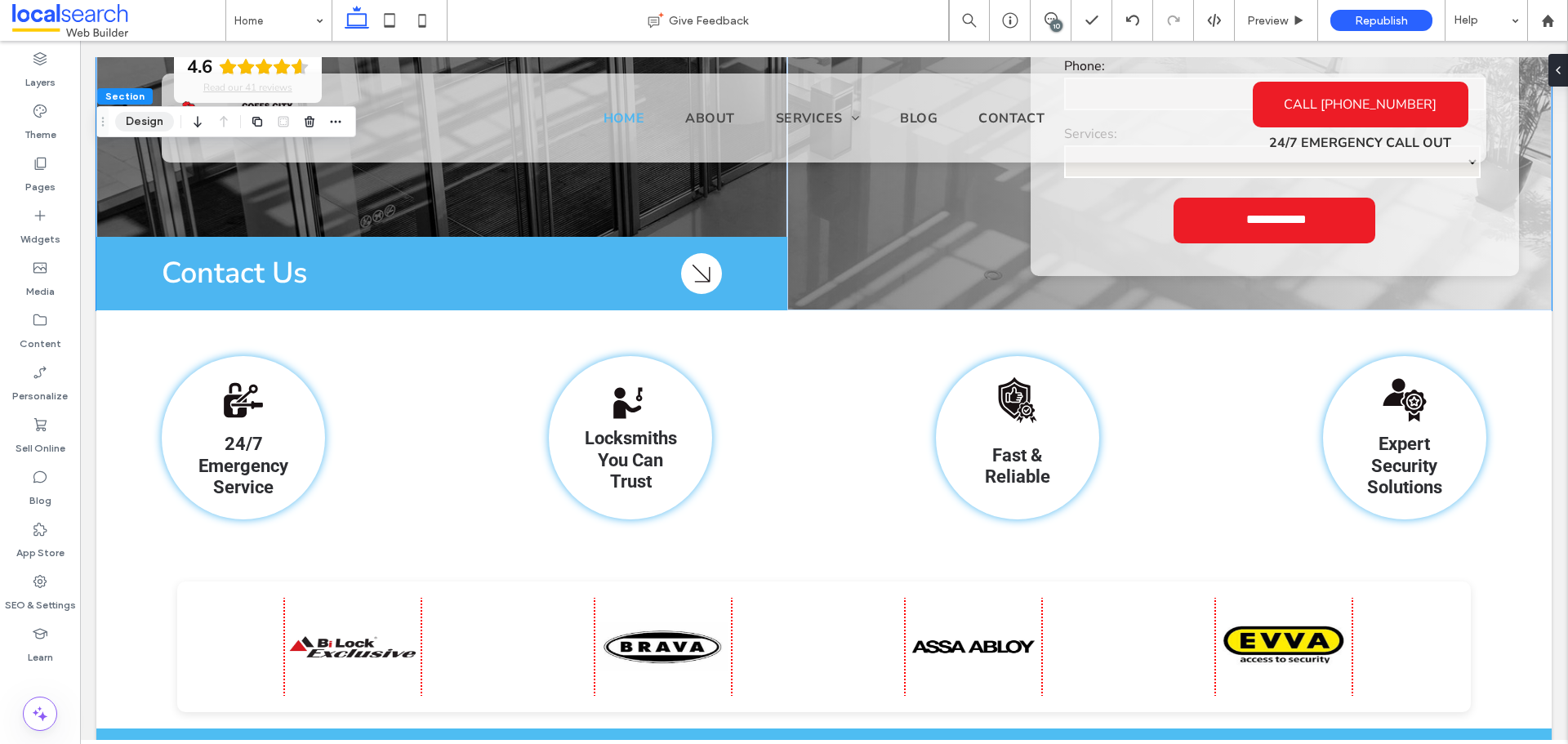 click on "Design" at bounding box center (145, 122) 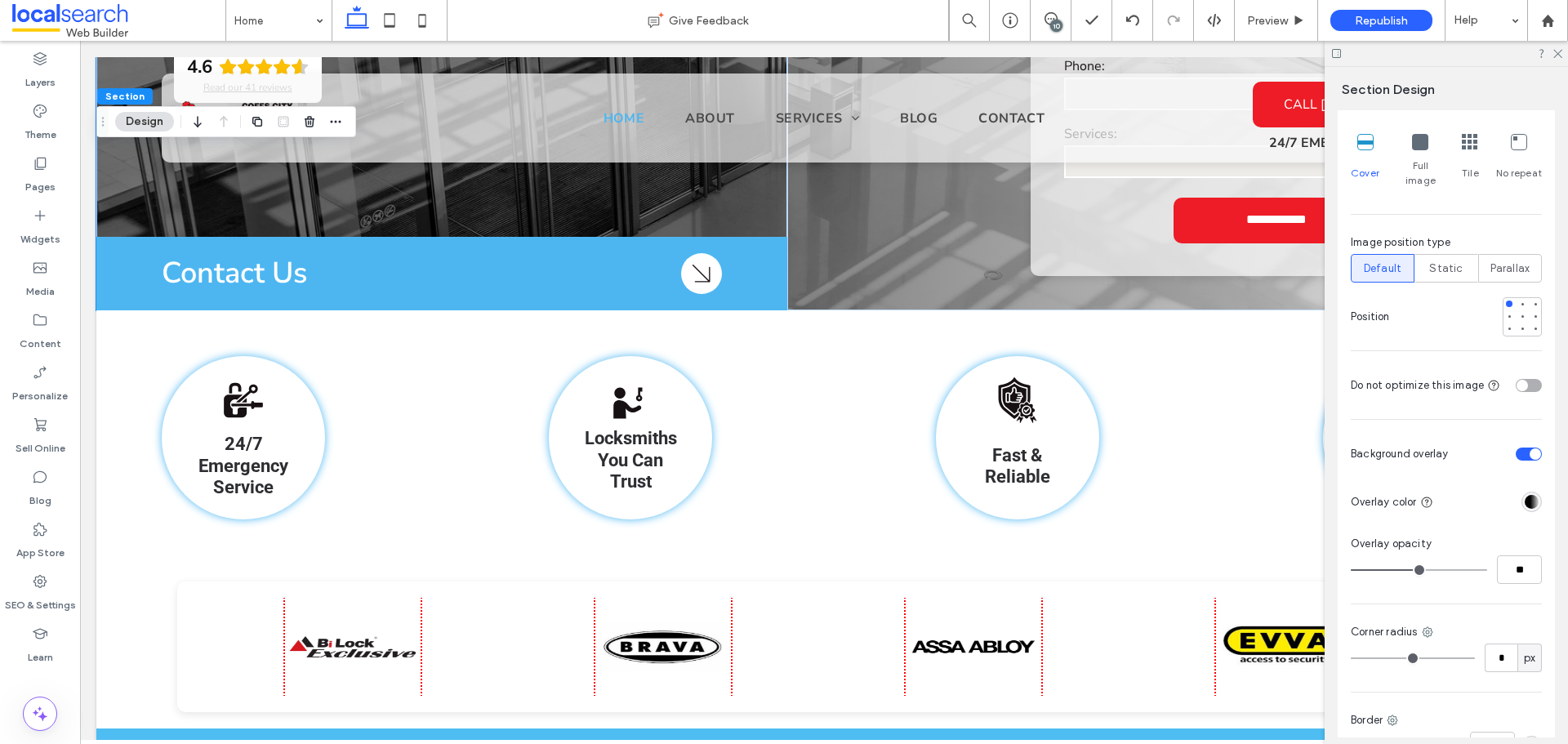 scroll, scrollTop: 840, scrollLeft: 0, axis: vertical 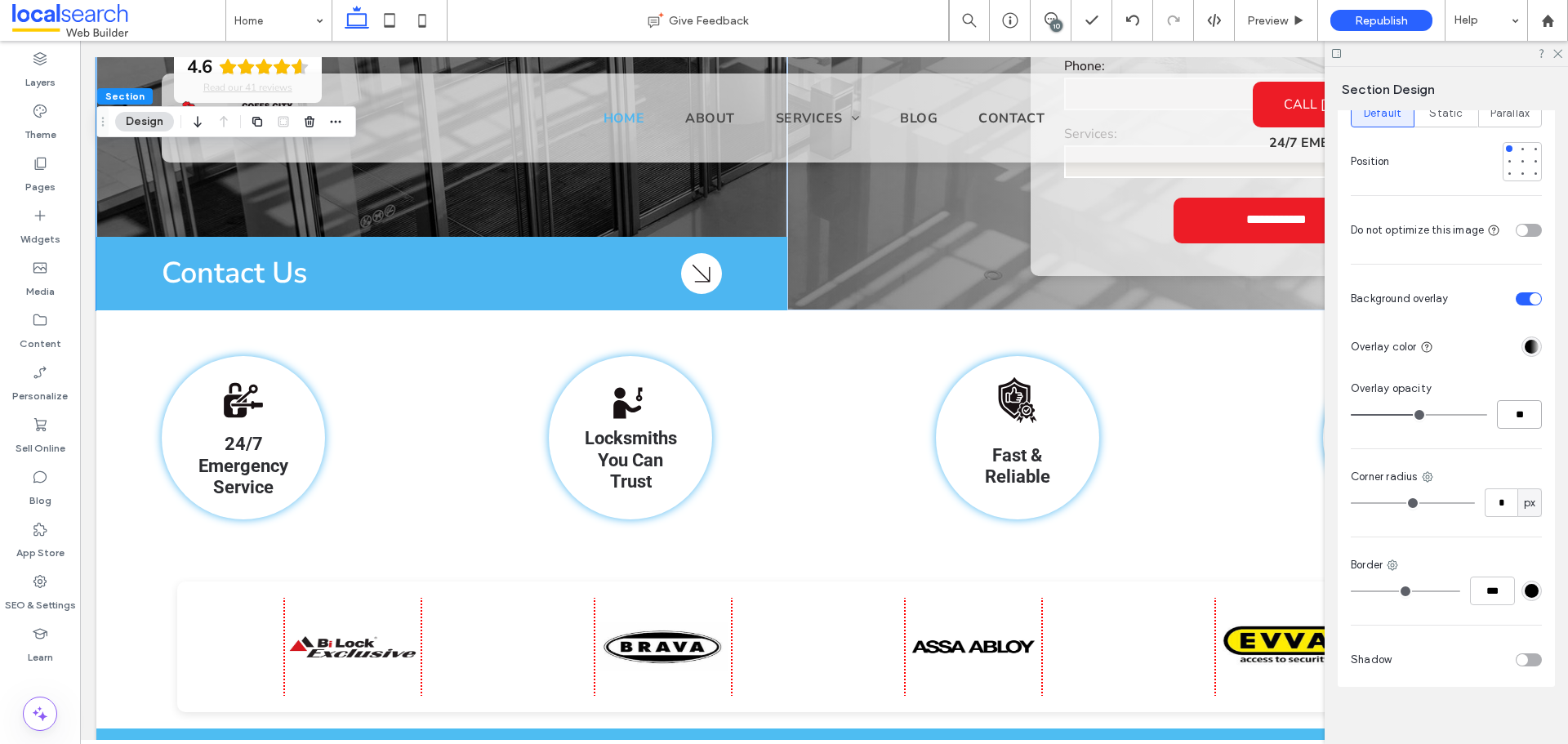 click on "**" at bounding box center (1519, 414) 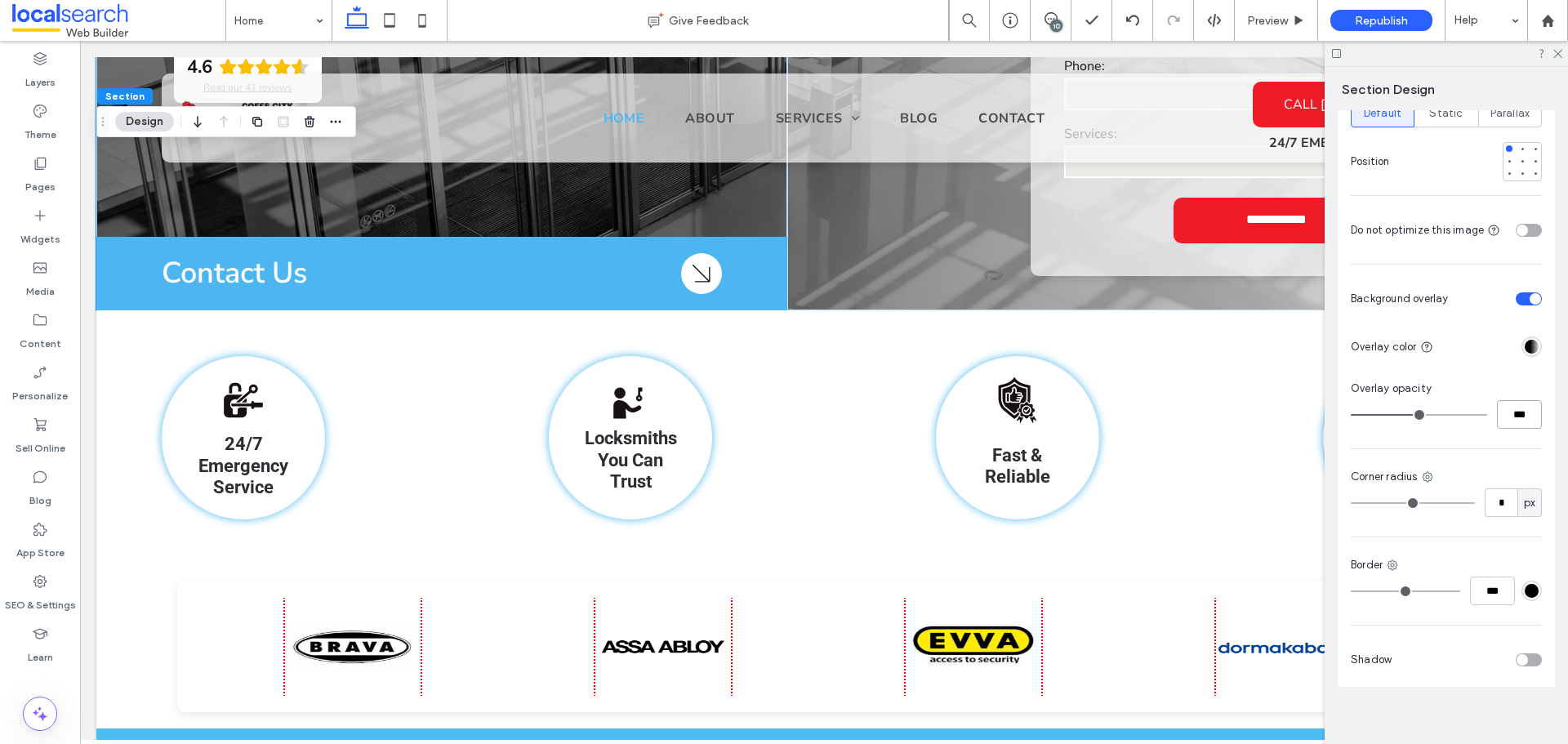 type on "***" 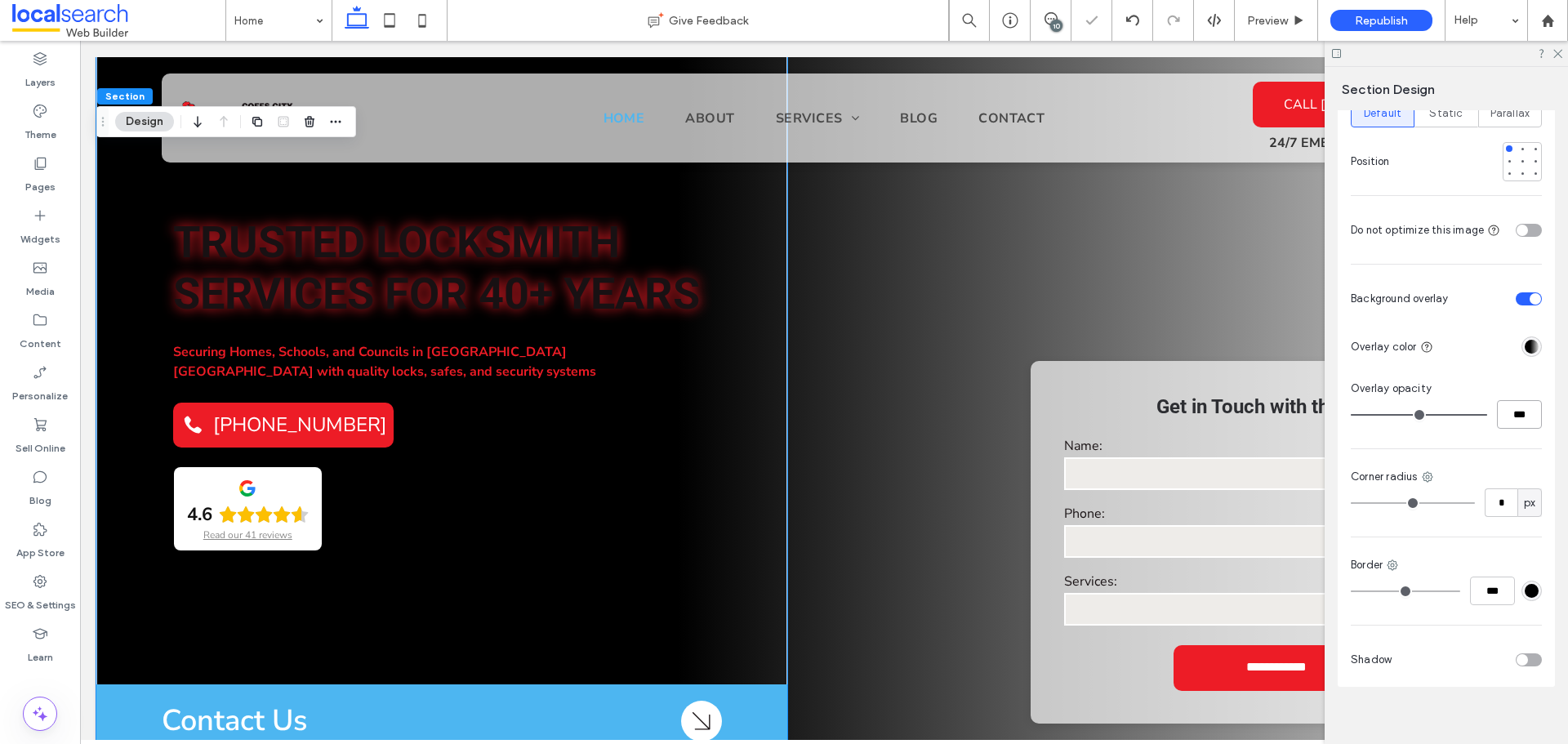 scroll, scrollTop: 0, scrollLeft: 0, axis: both 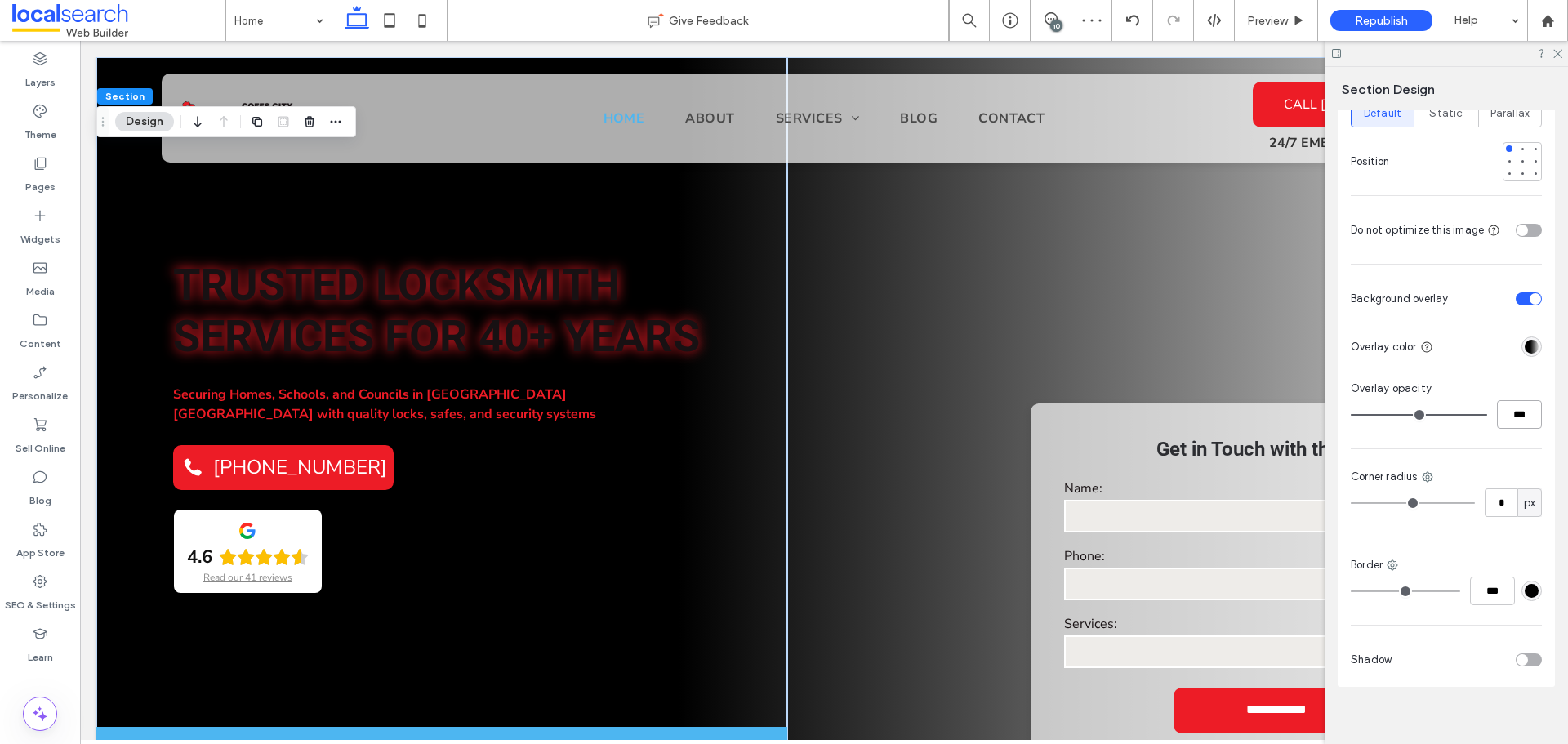 click on "***" at bounding box center [1519, 414] 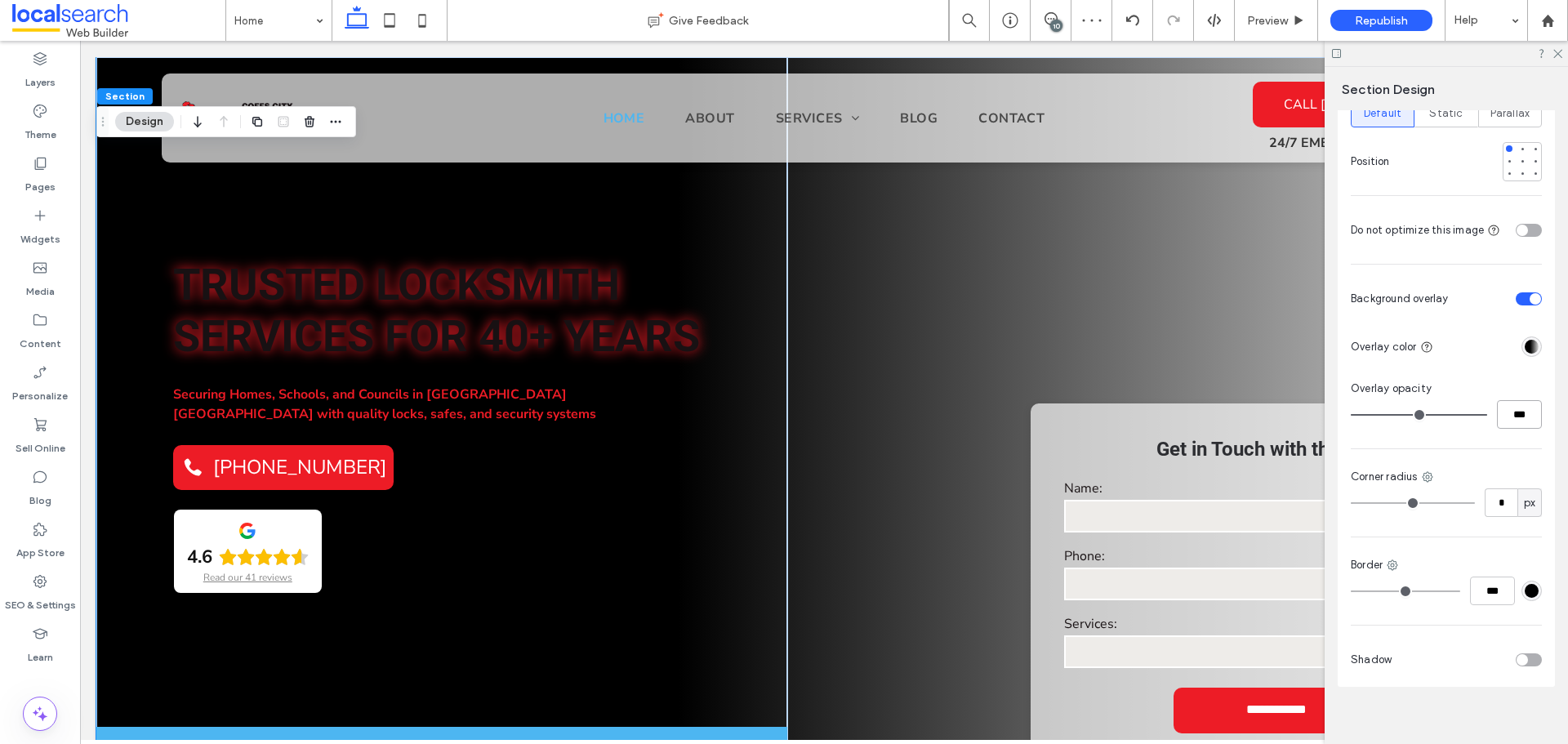 click on "***" at bounding box center [1519, 414] 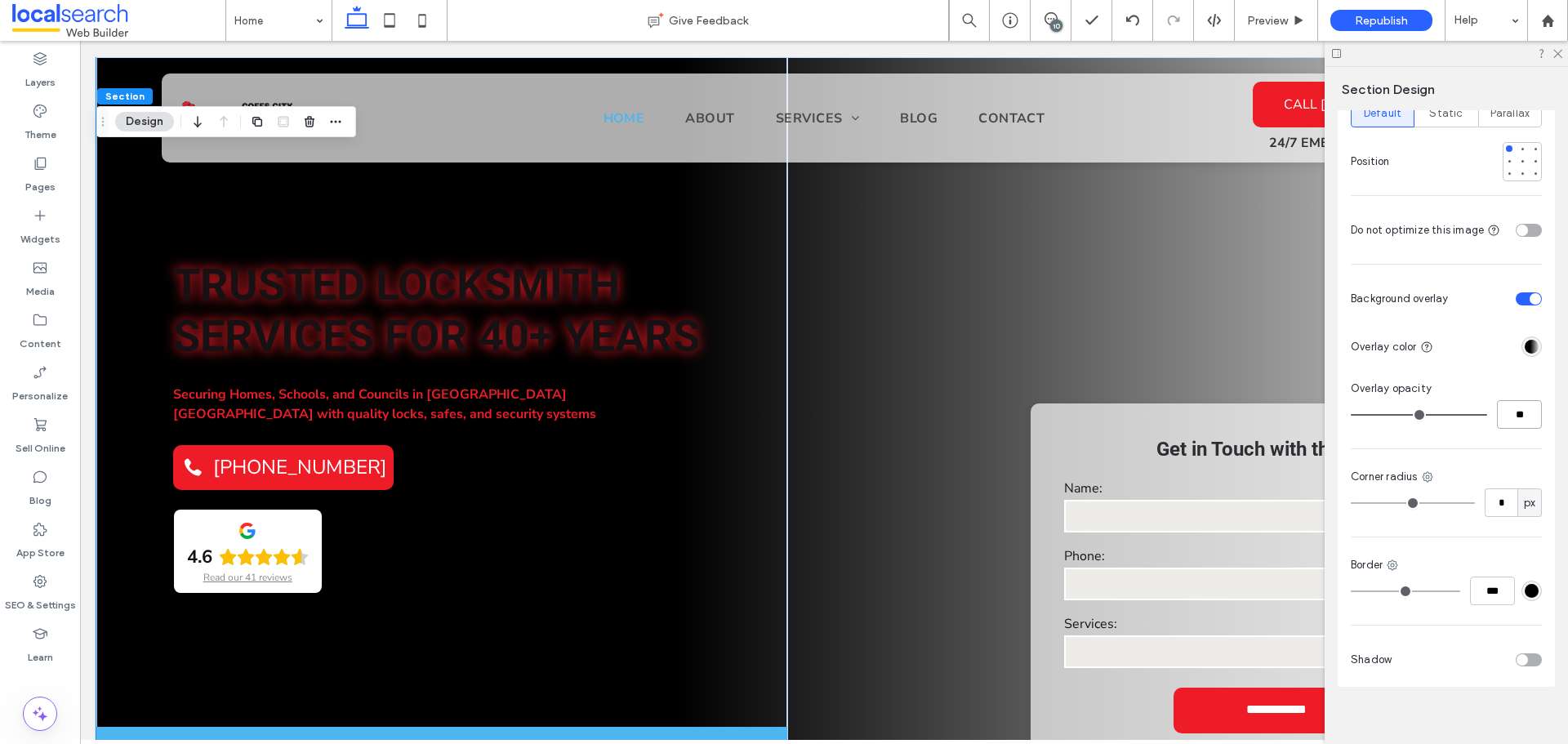 type on "**" 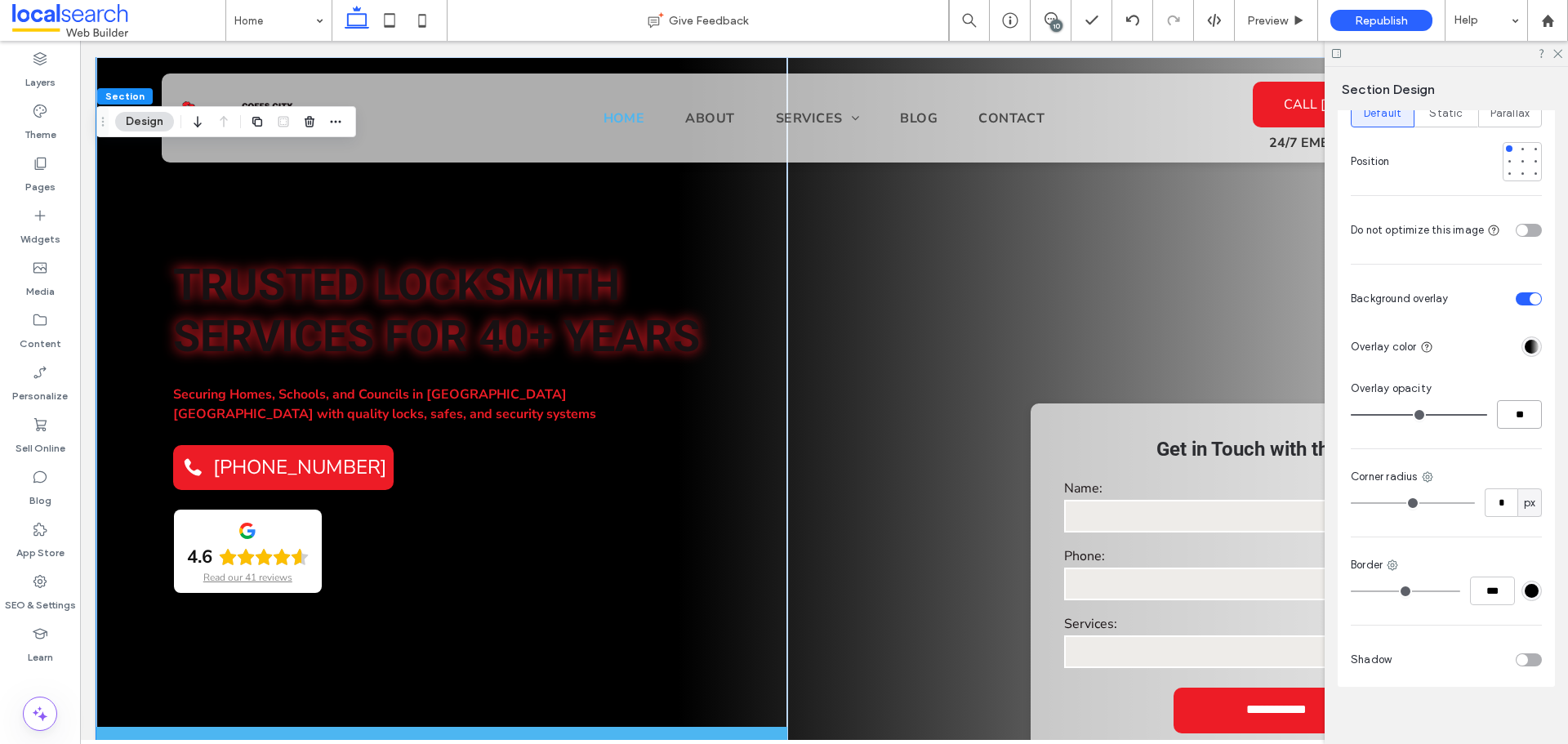 type on "**" 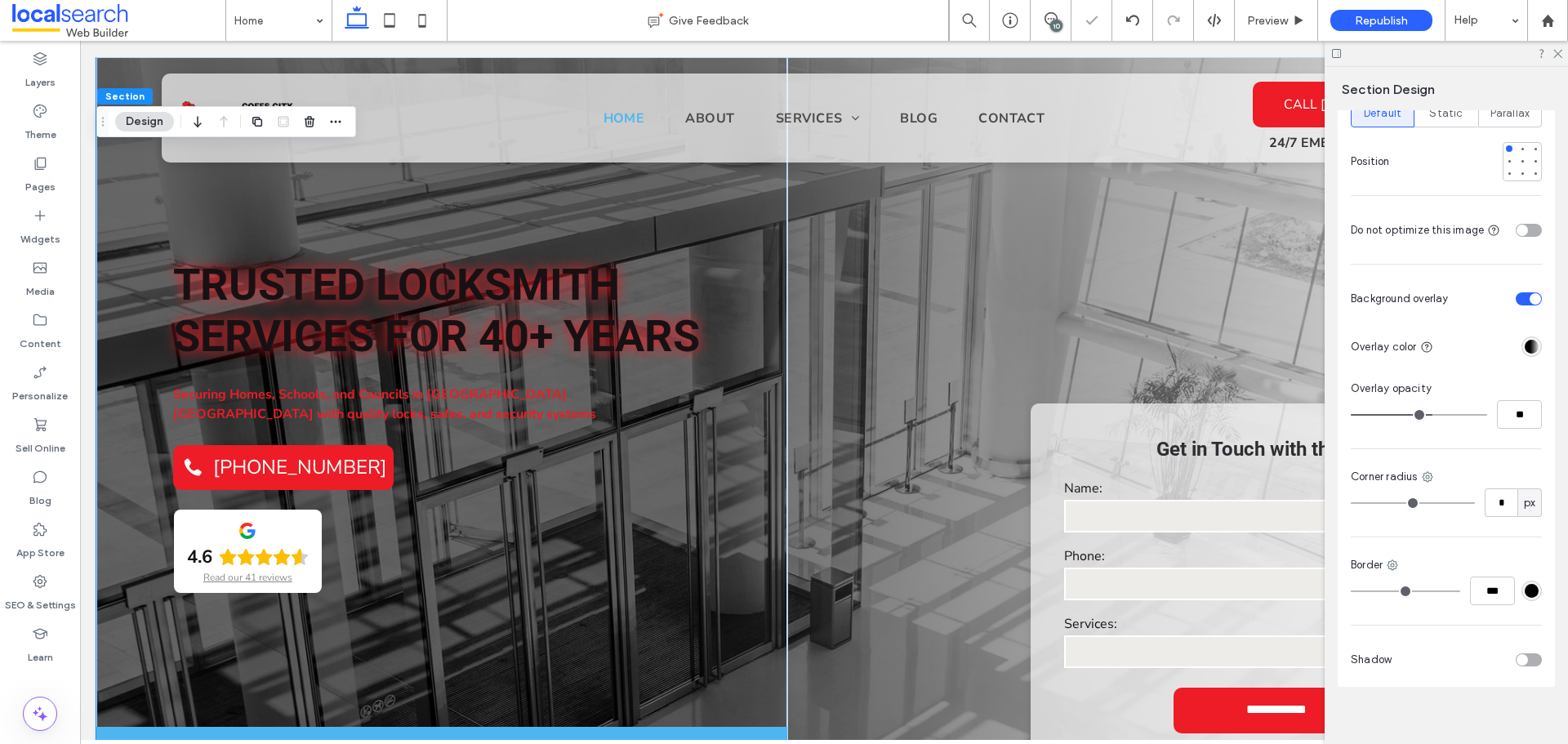 click at bounding box center (1531, 346) 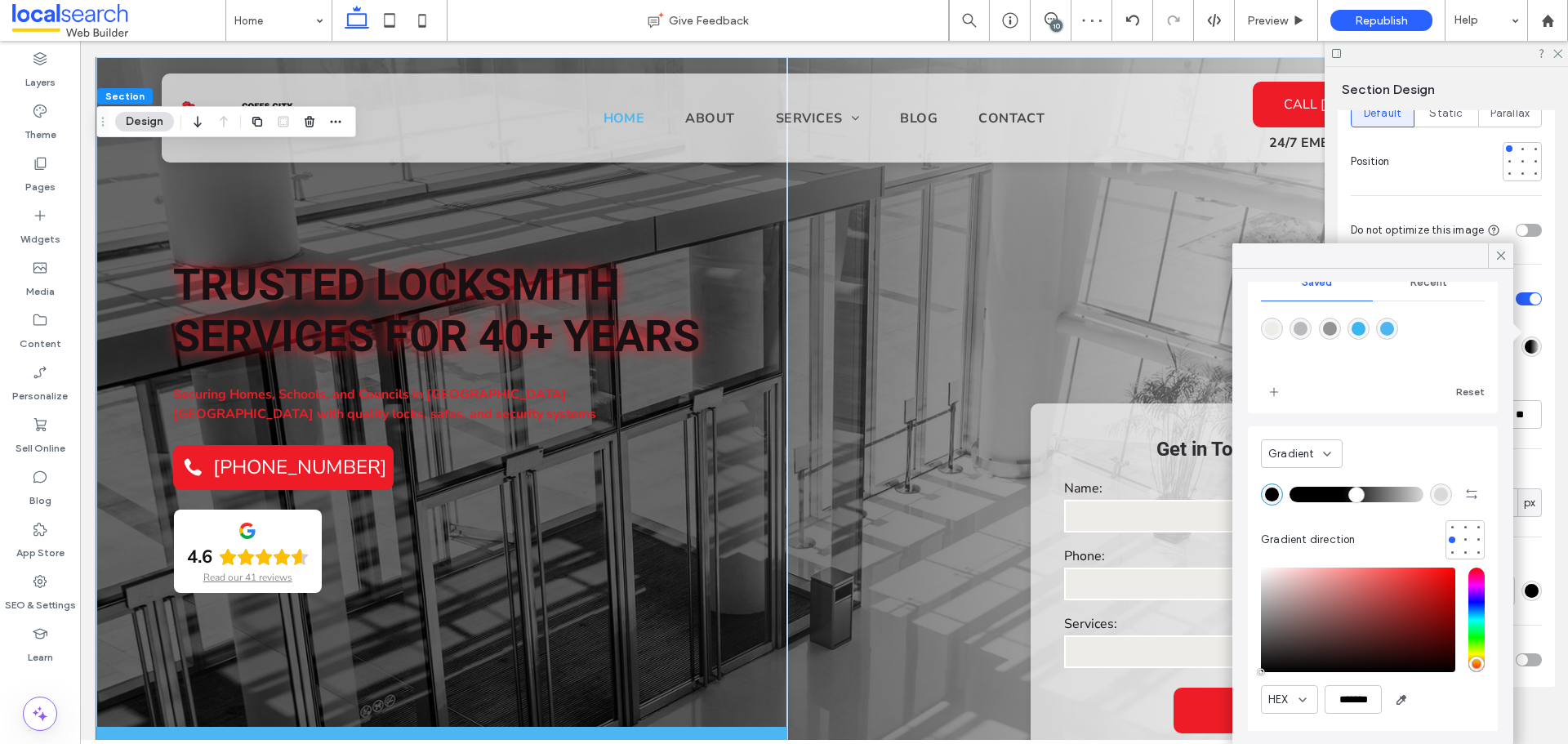 scroll, scrollTop: 42, scrollLeft: 0, axis: vertical 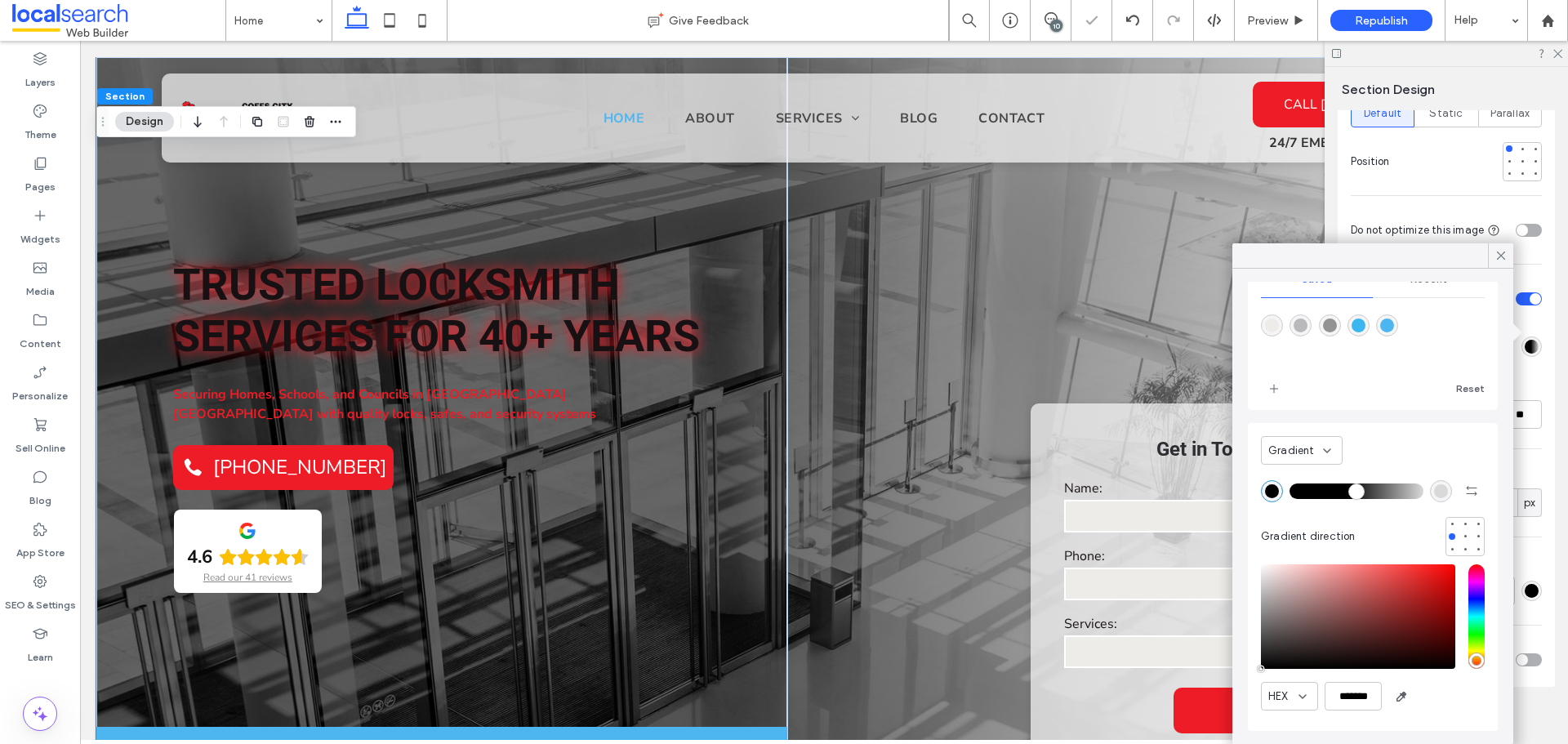 type on "**" 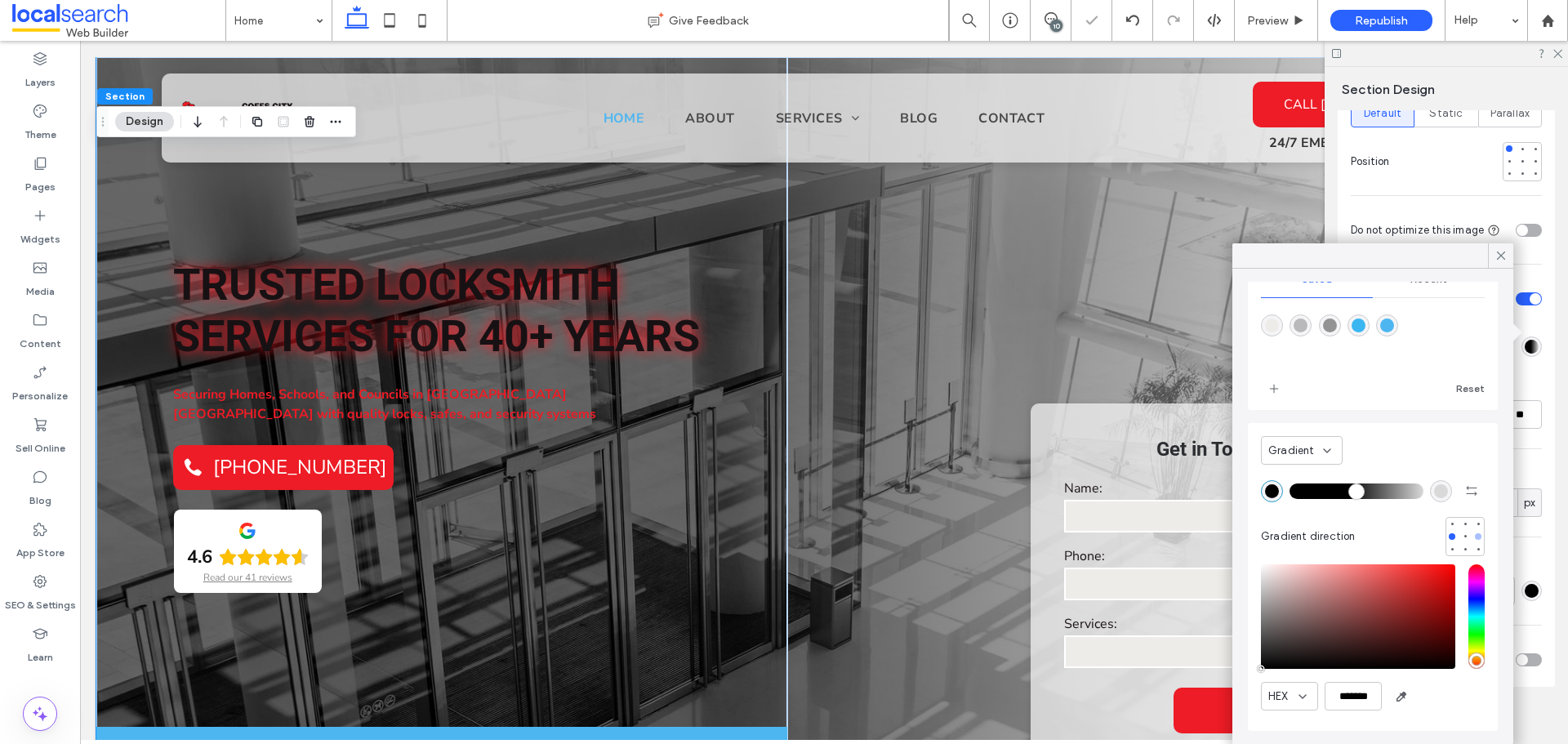 click at bounding box center [1478, 537] 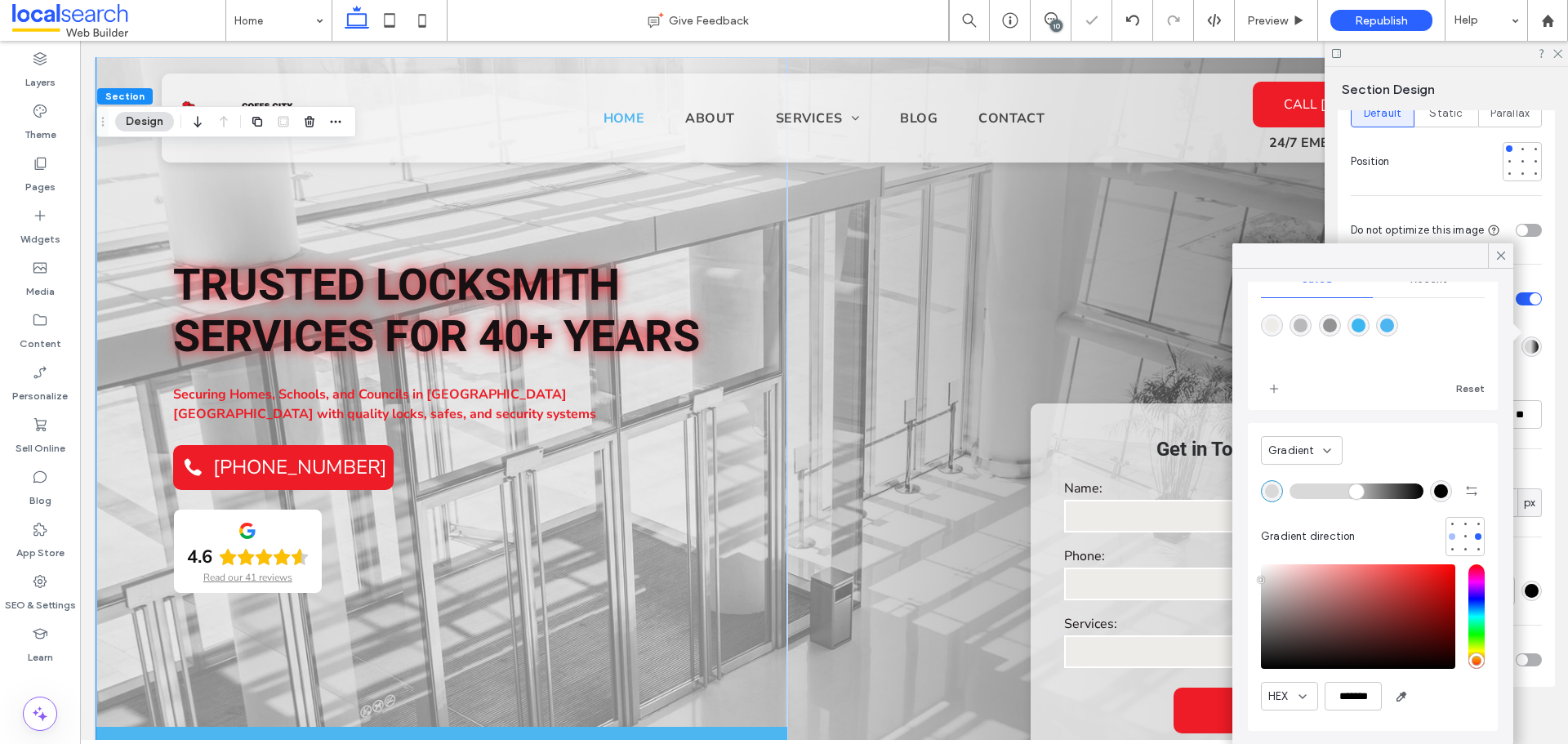click at bounding box center [1452, 537] 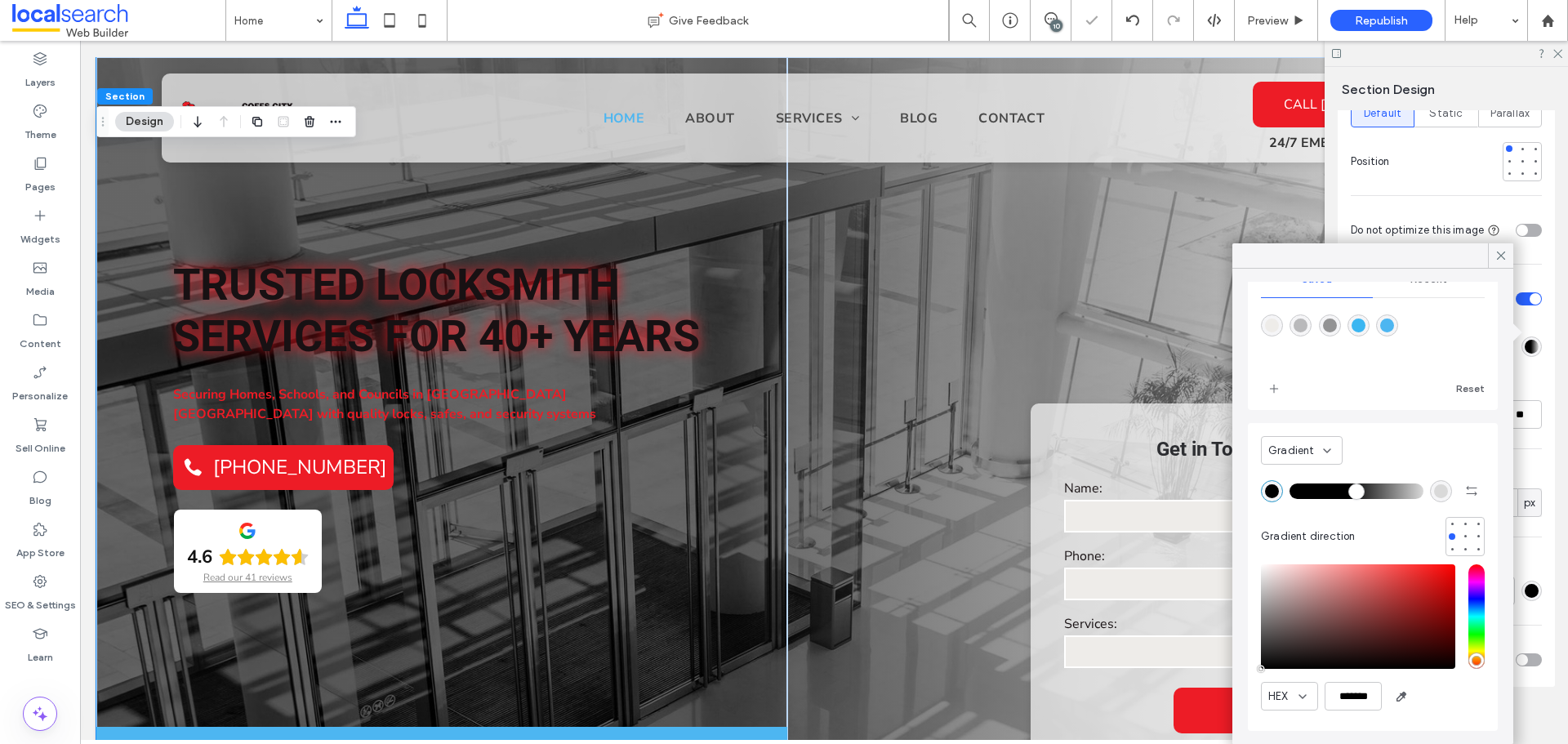 click at bounding box center (1441, 491) 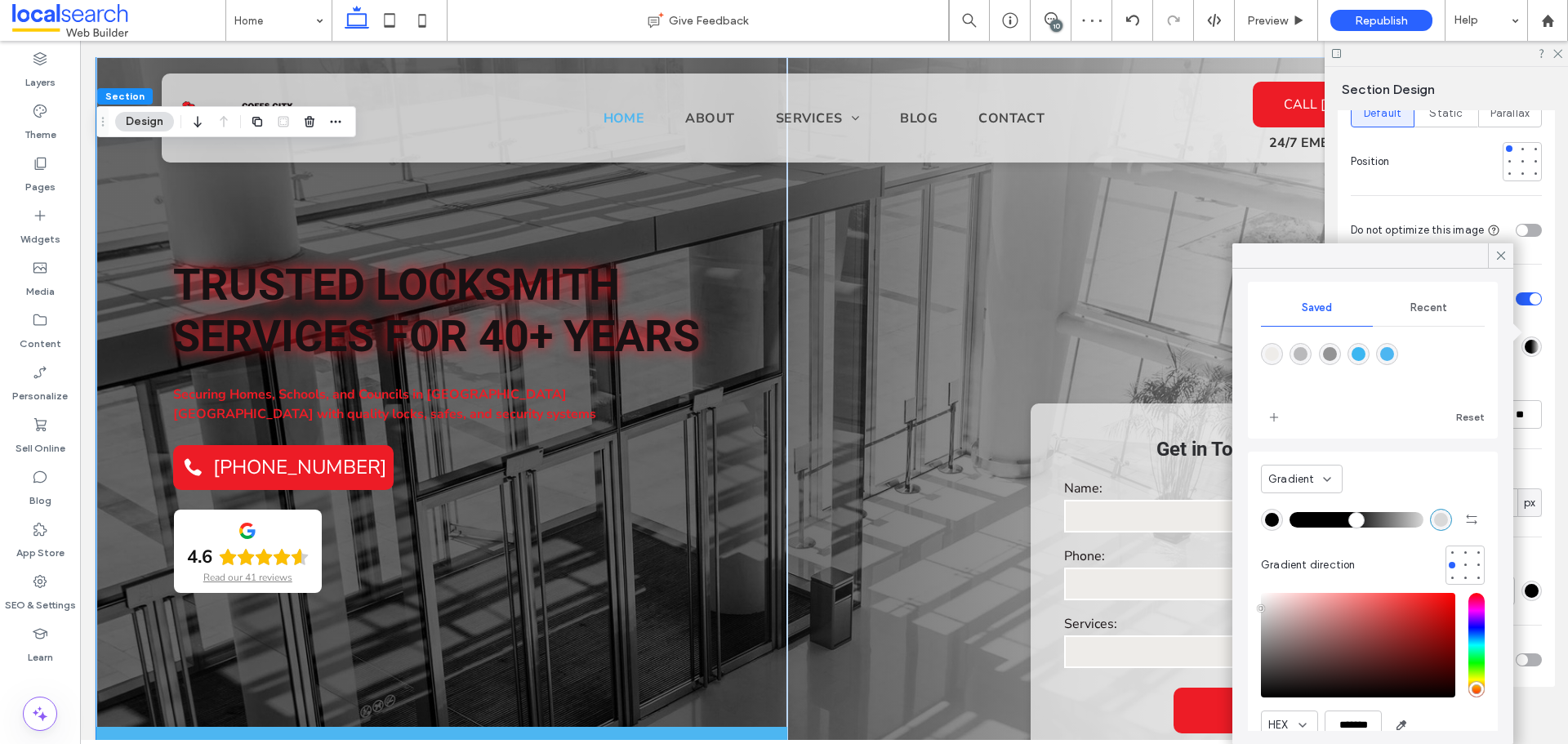 scroll, scrollTop: 0, scrollLeft: 0, axis: both 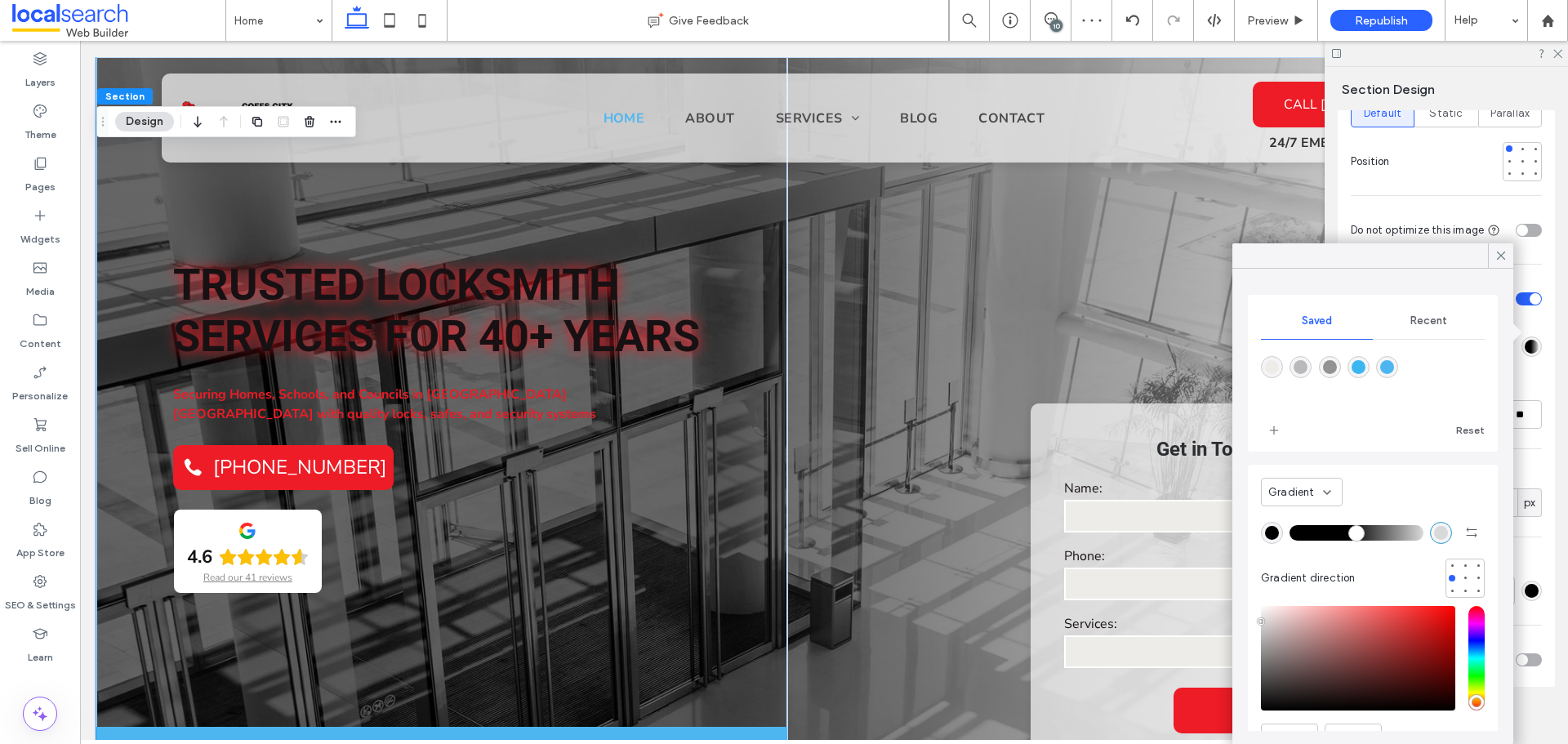 click on "Recent" at bounding box center [1428, 321] 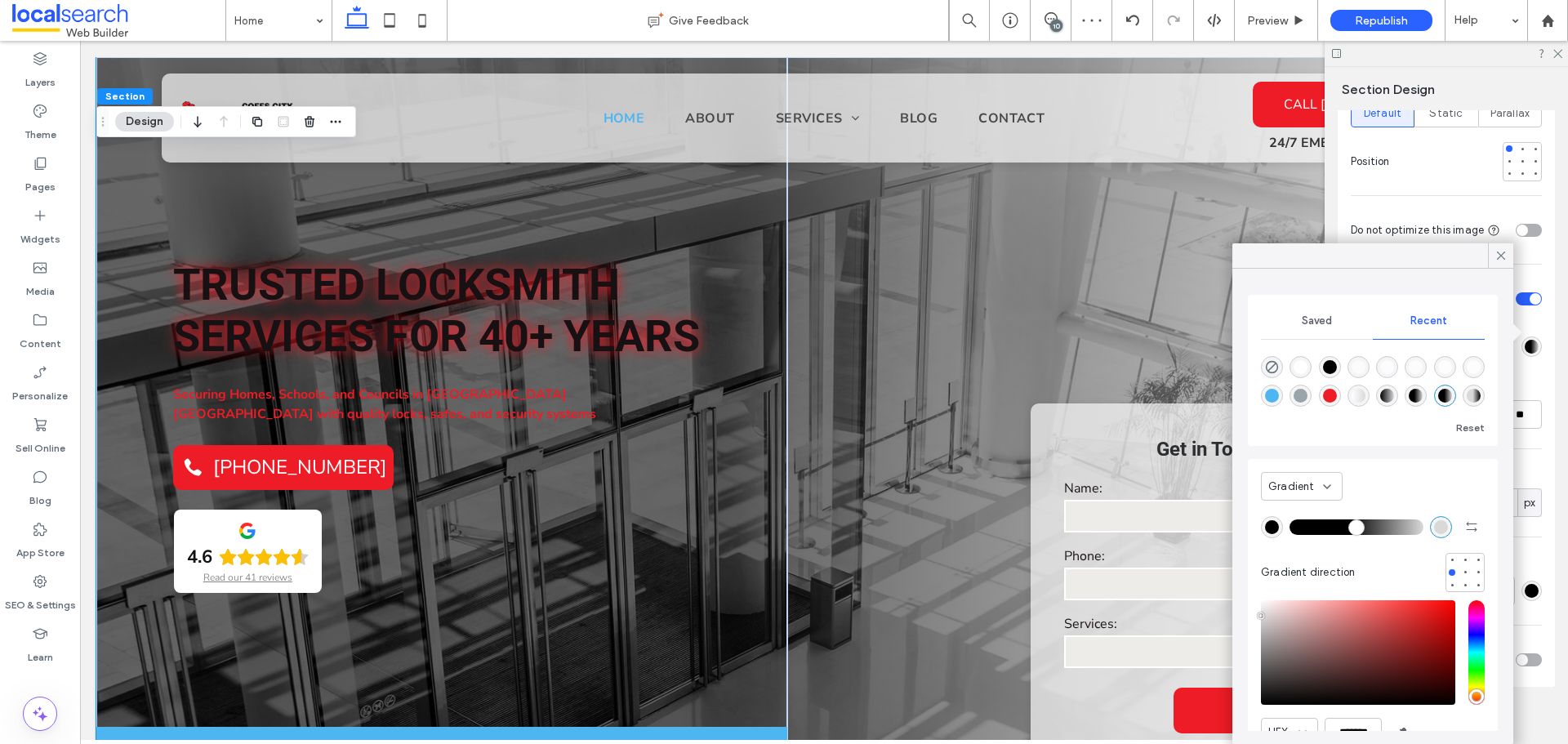 click at bounding box center [1300, 367] 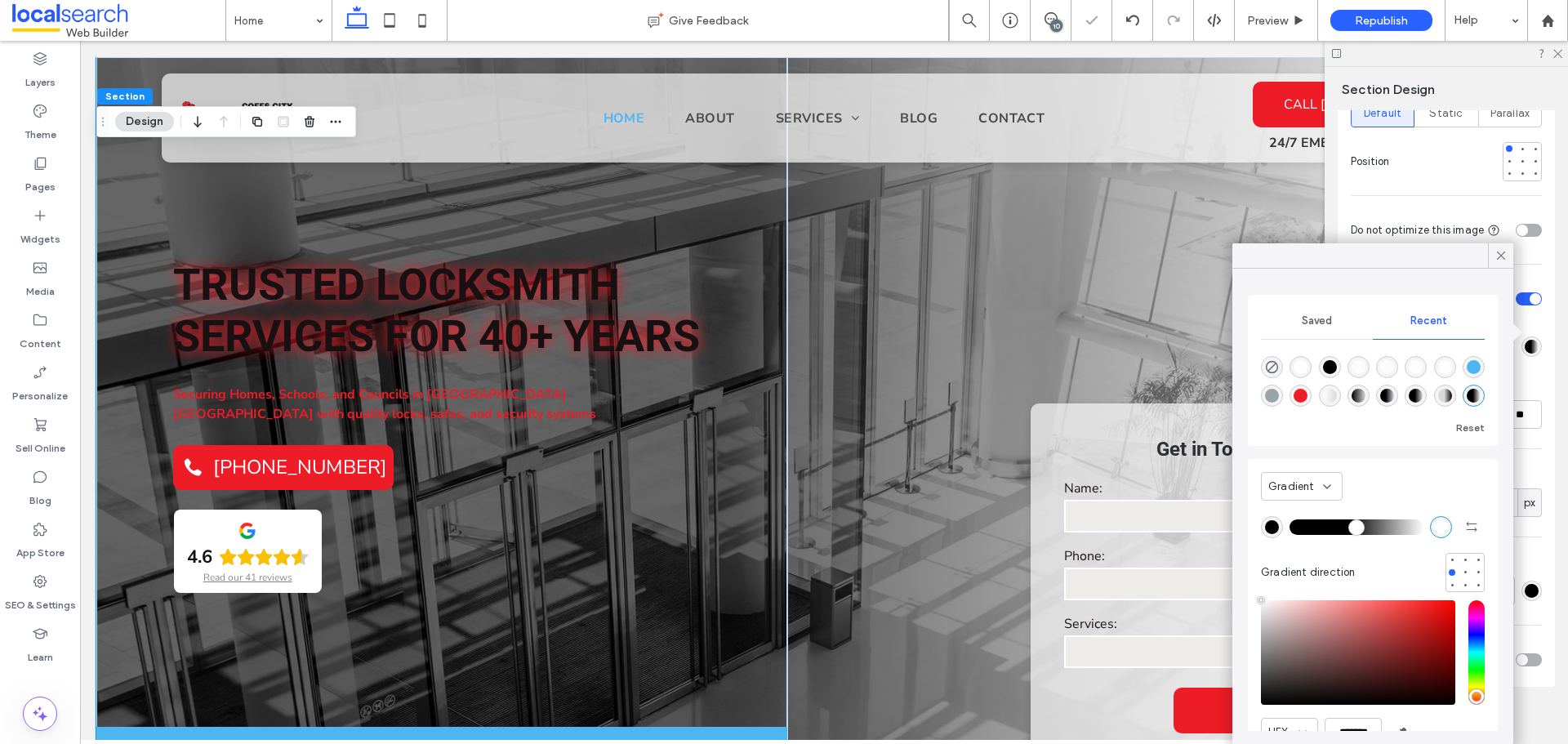 click at bounding box center (1272, 367) 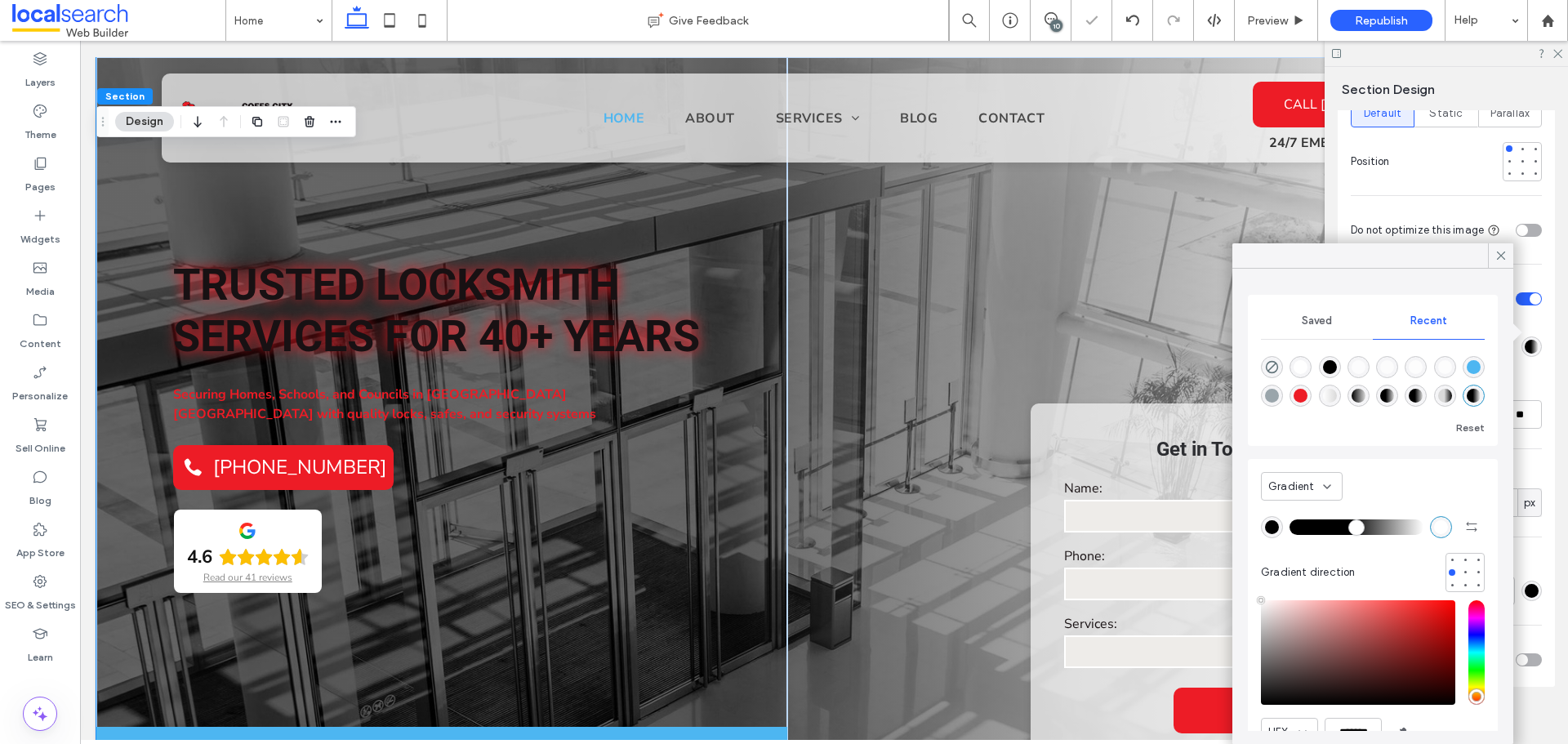 type on "*******" 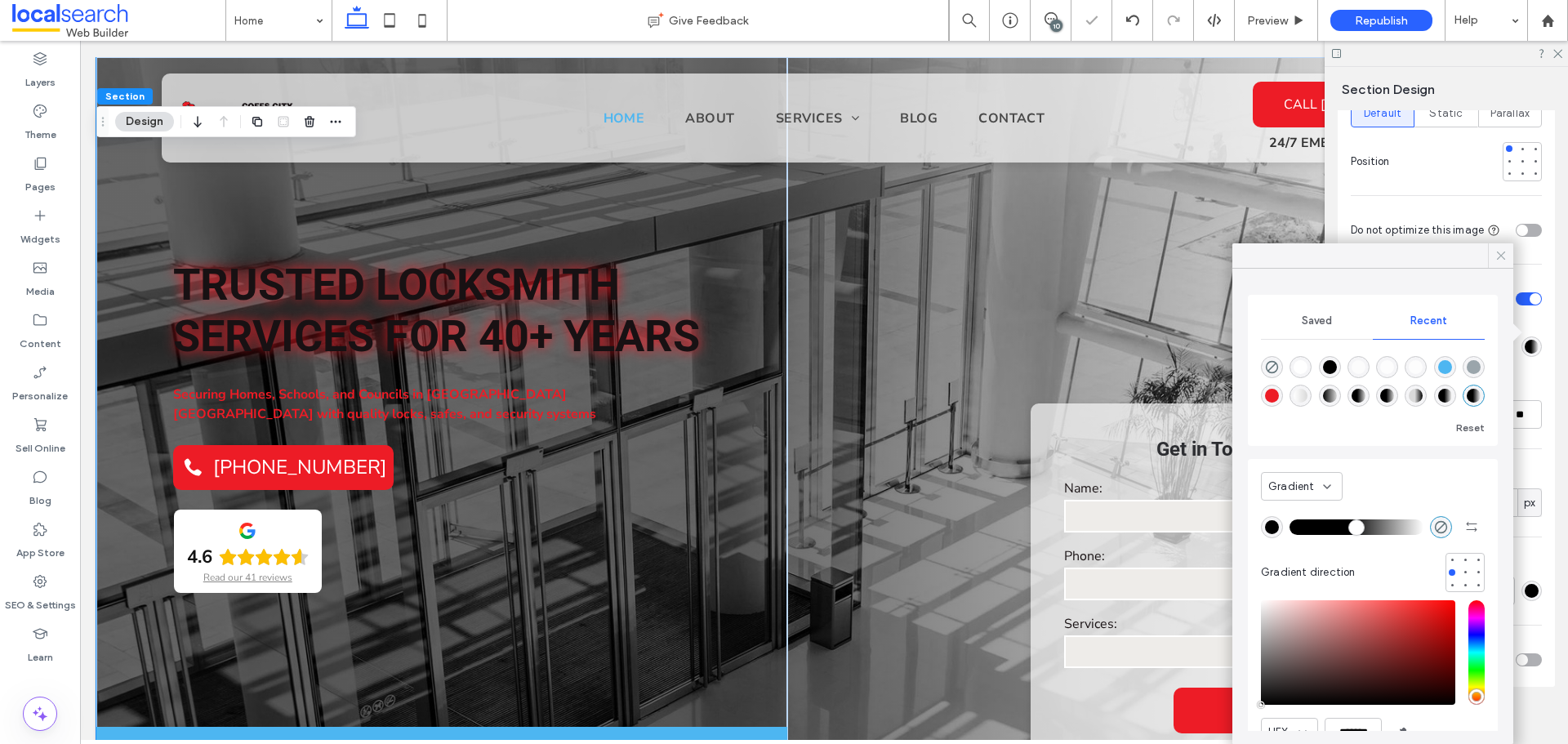 click 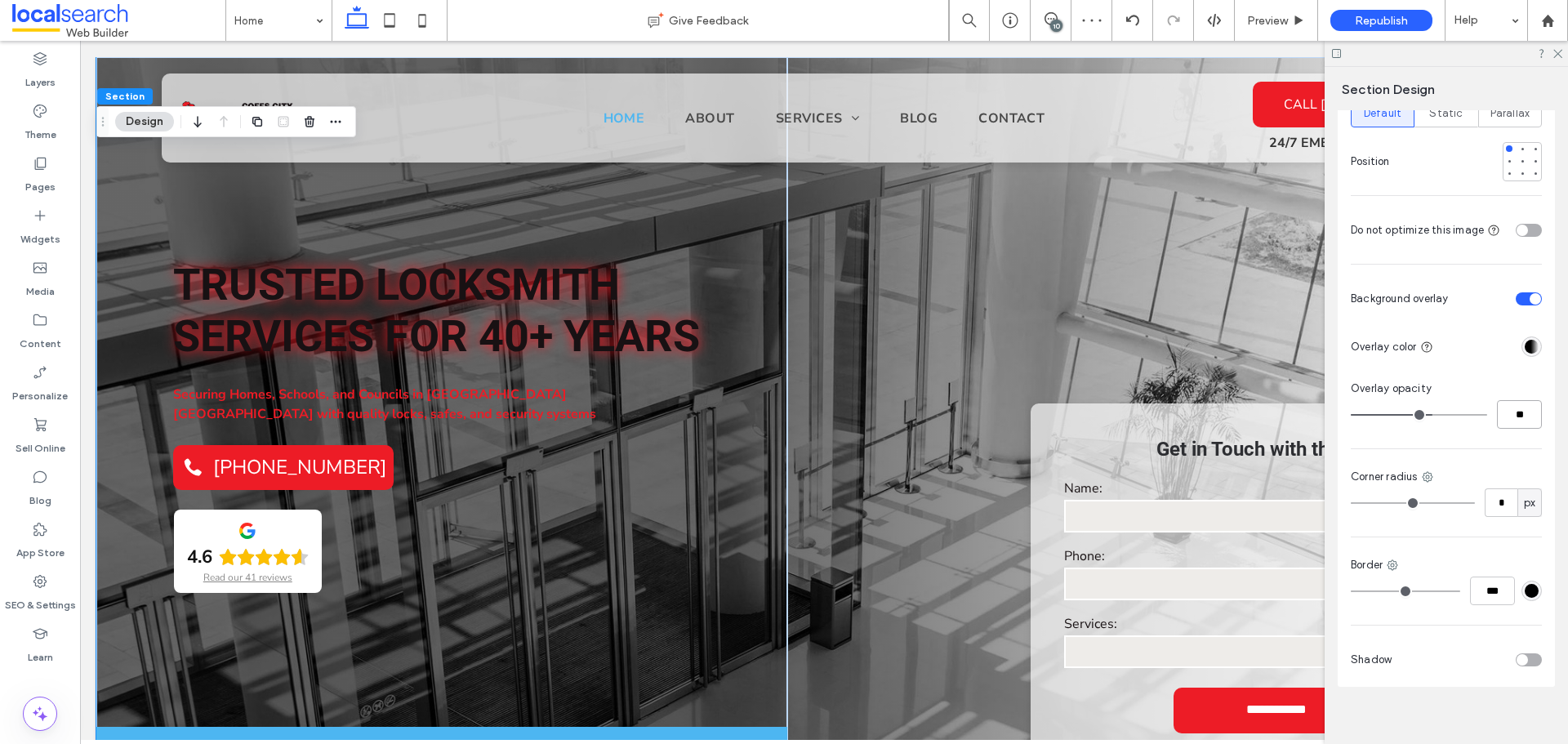 click on "**" at bounding box center [1519, 414] 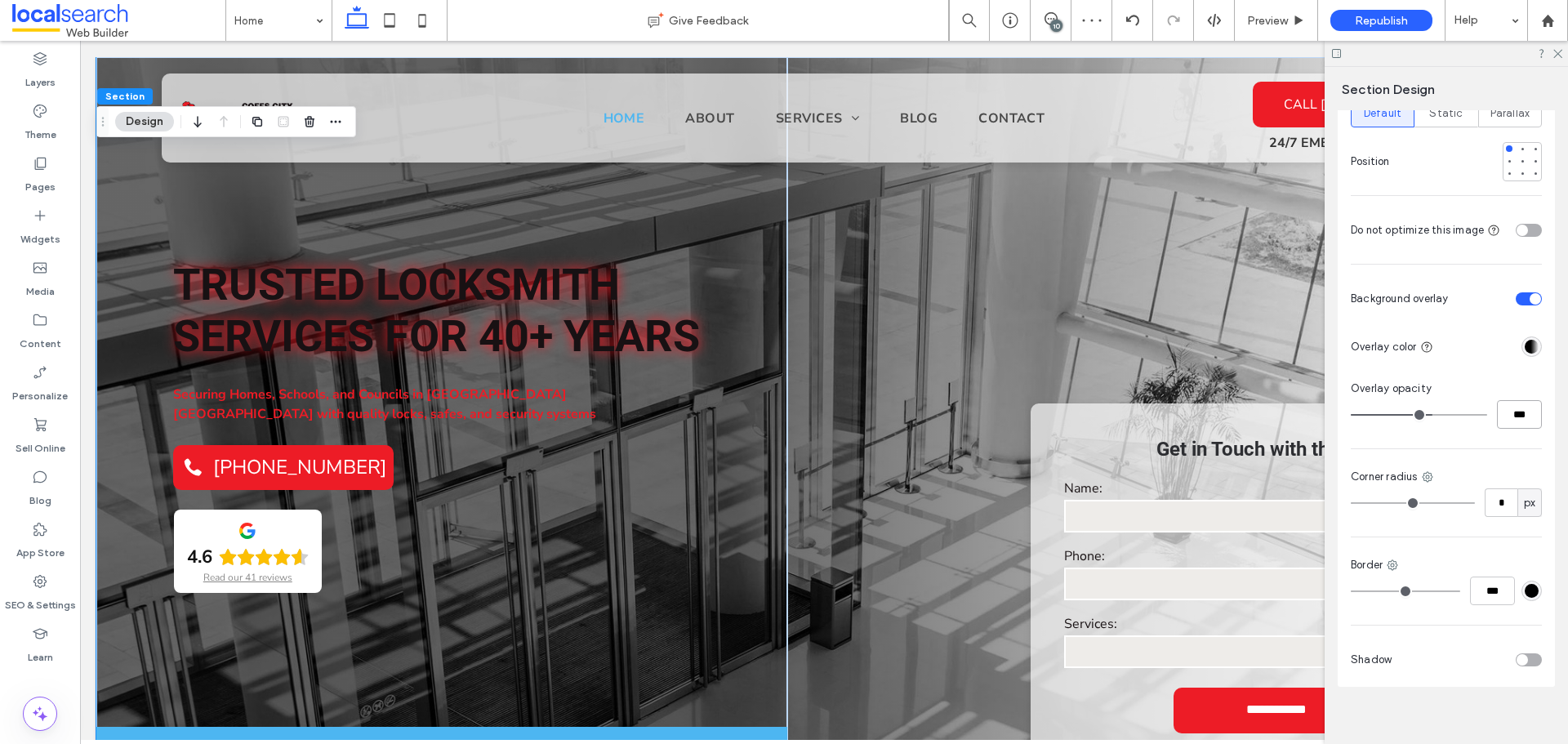 type on "***" 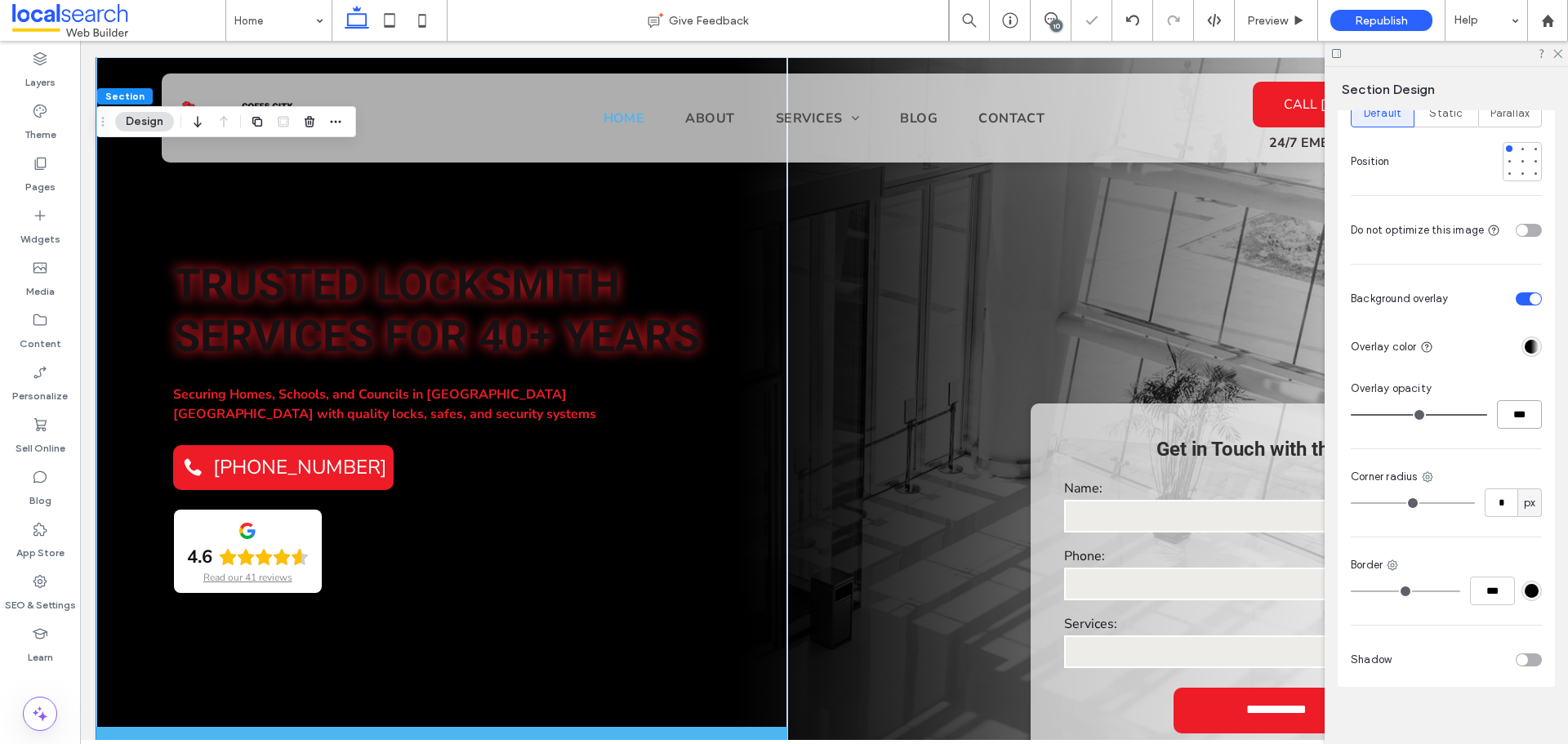 click on "***" at bounding box center [1519, 414] 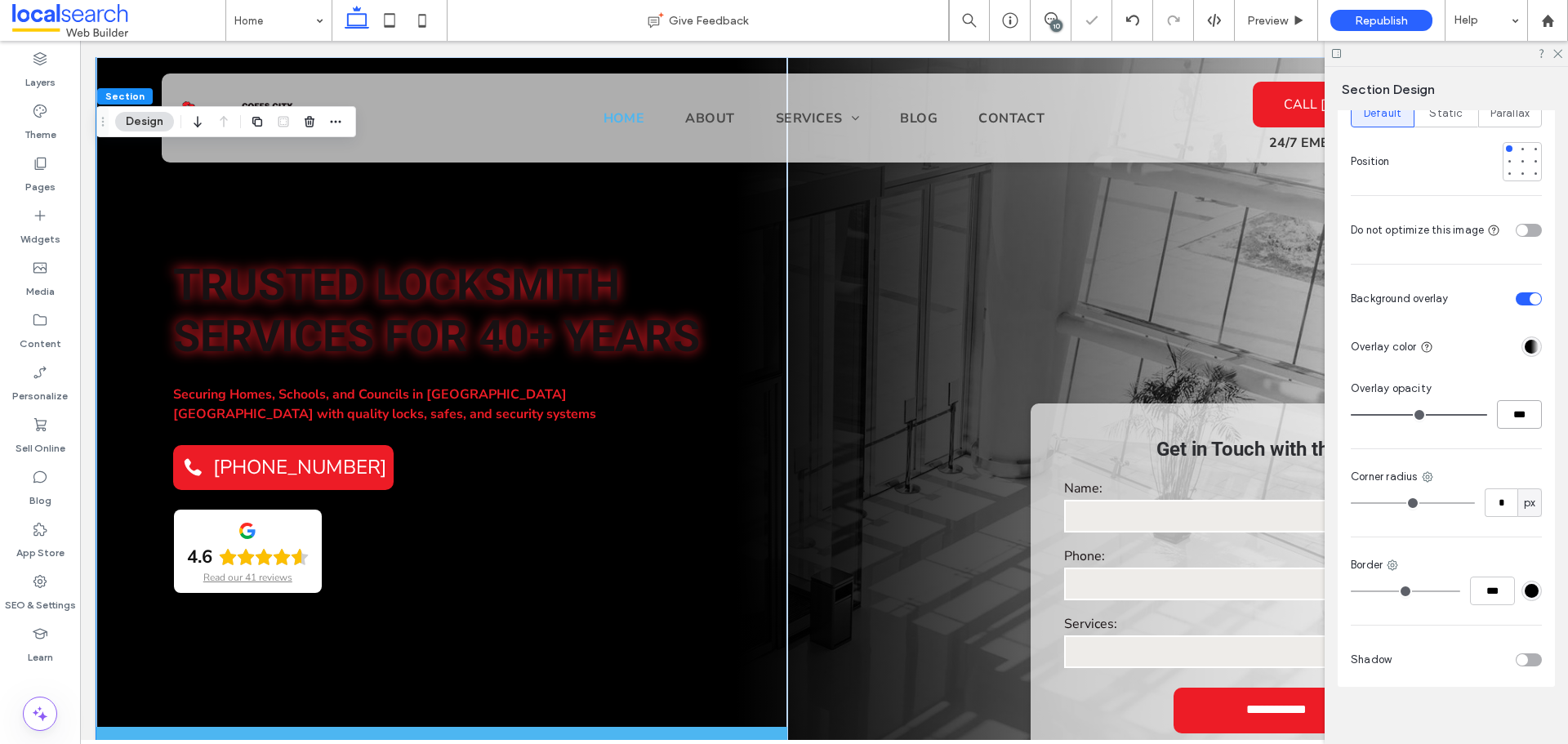 click on "***" at bounding box center (1519, 414) 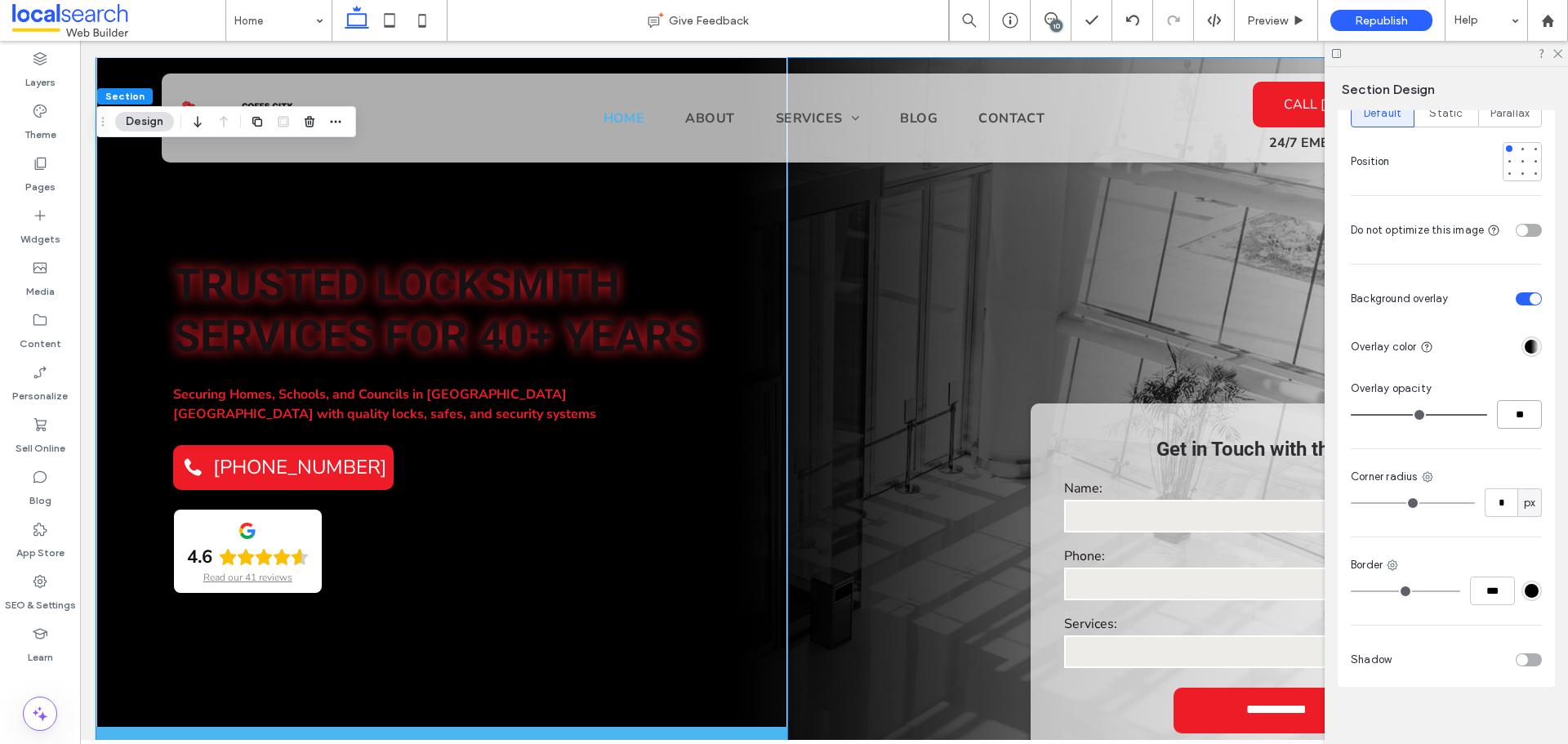 type on "**" 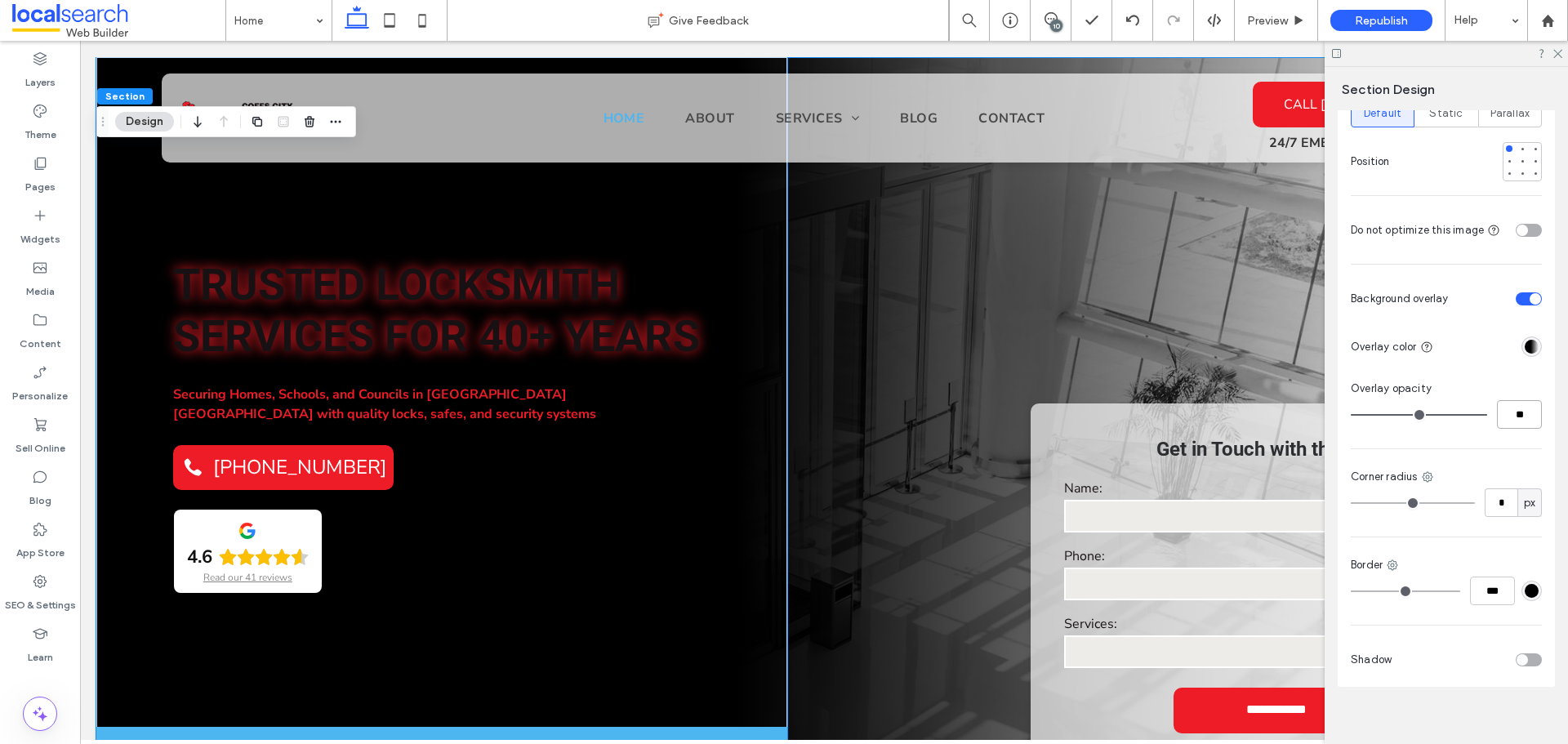 type on "**" 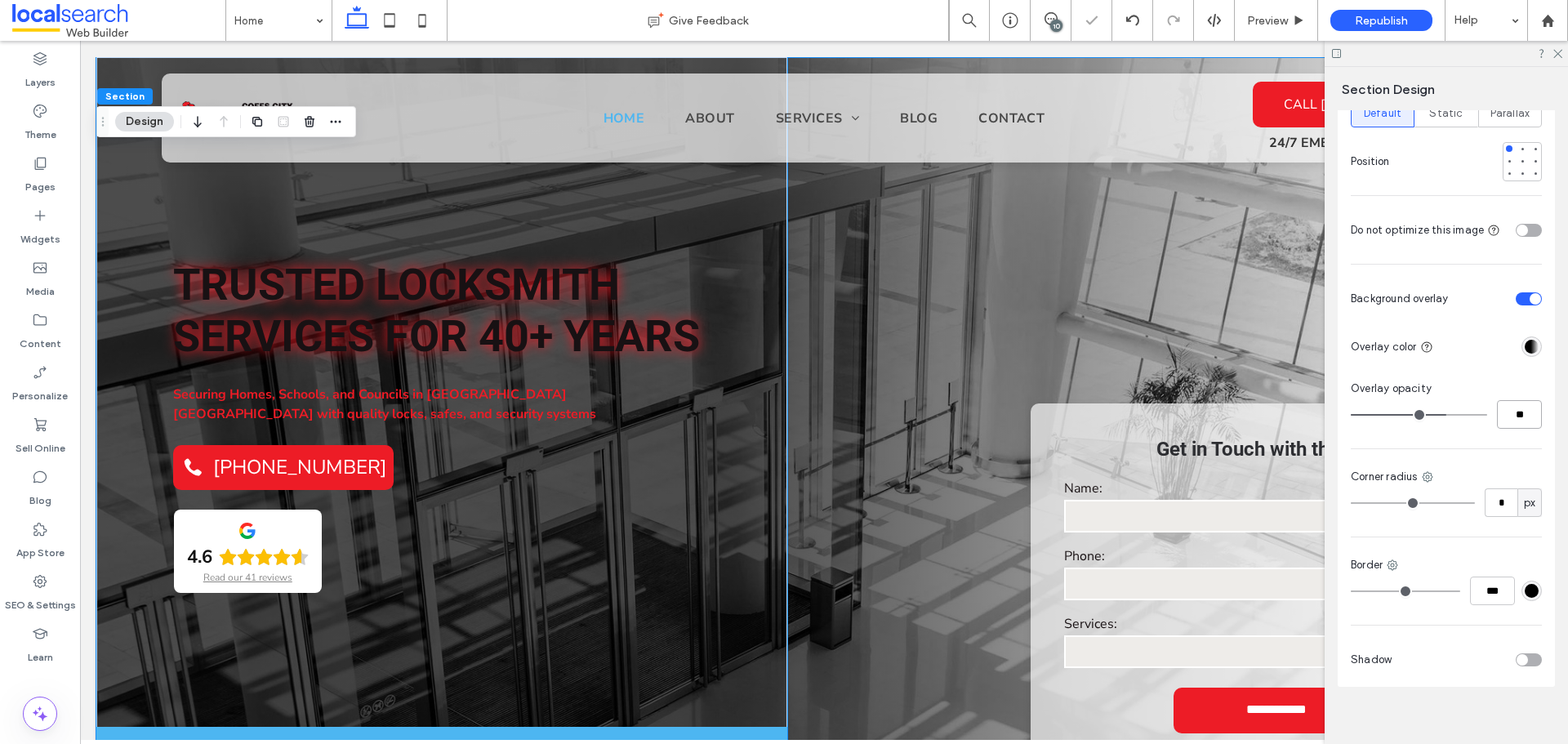 type on "*" 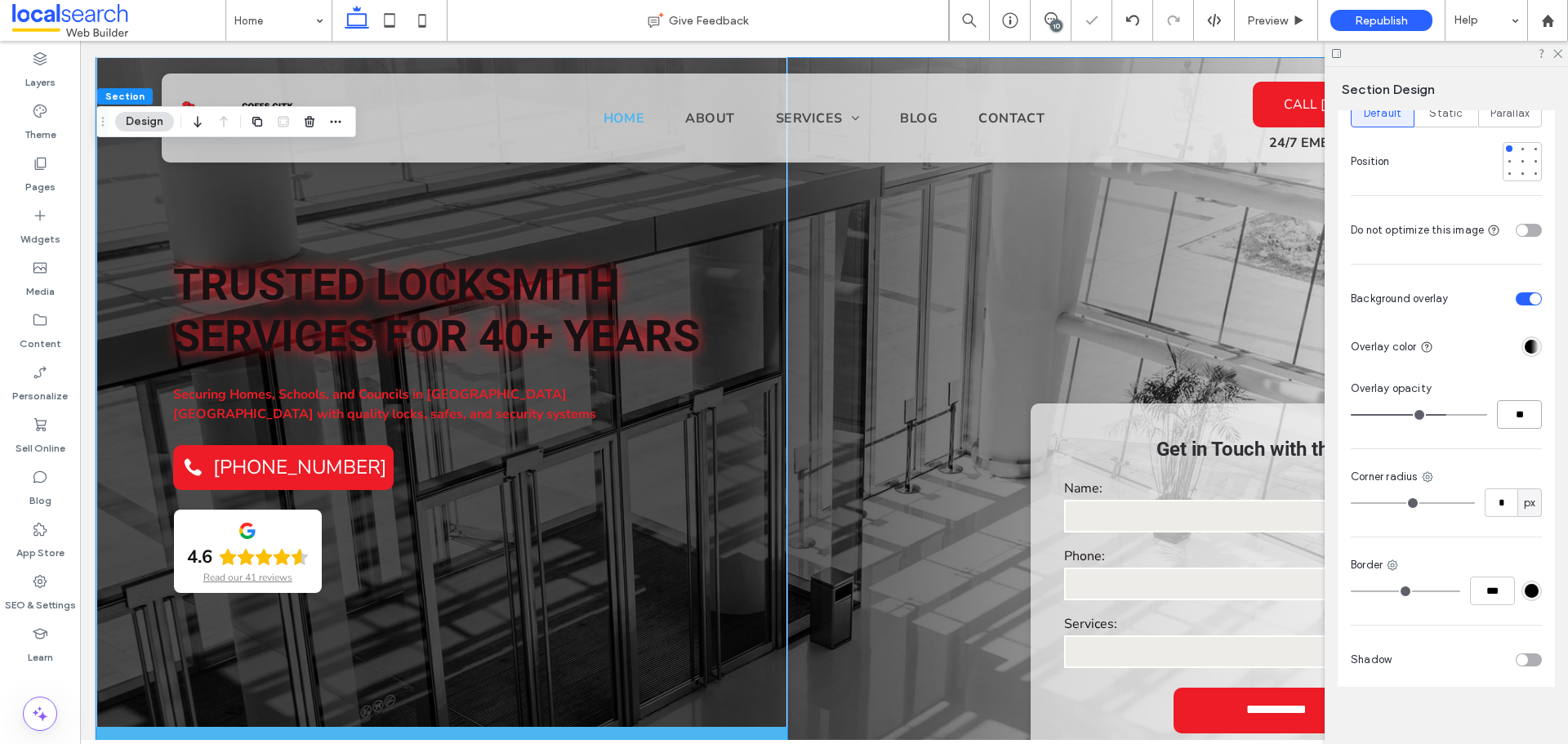 type on "**" 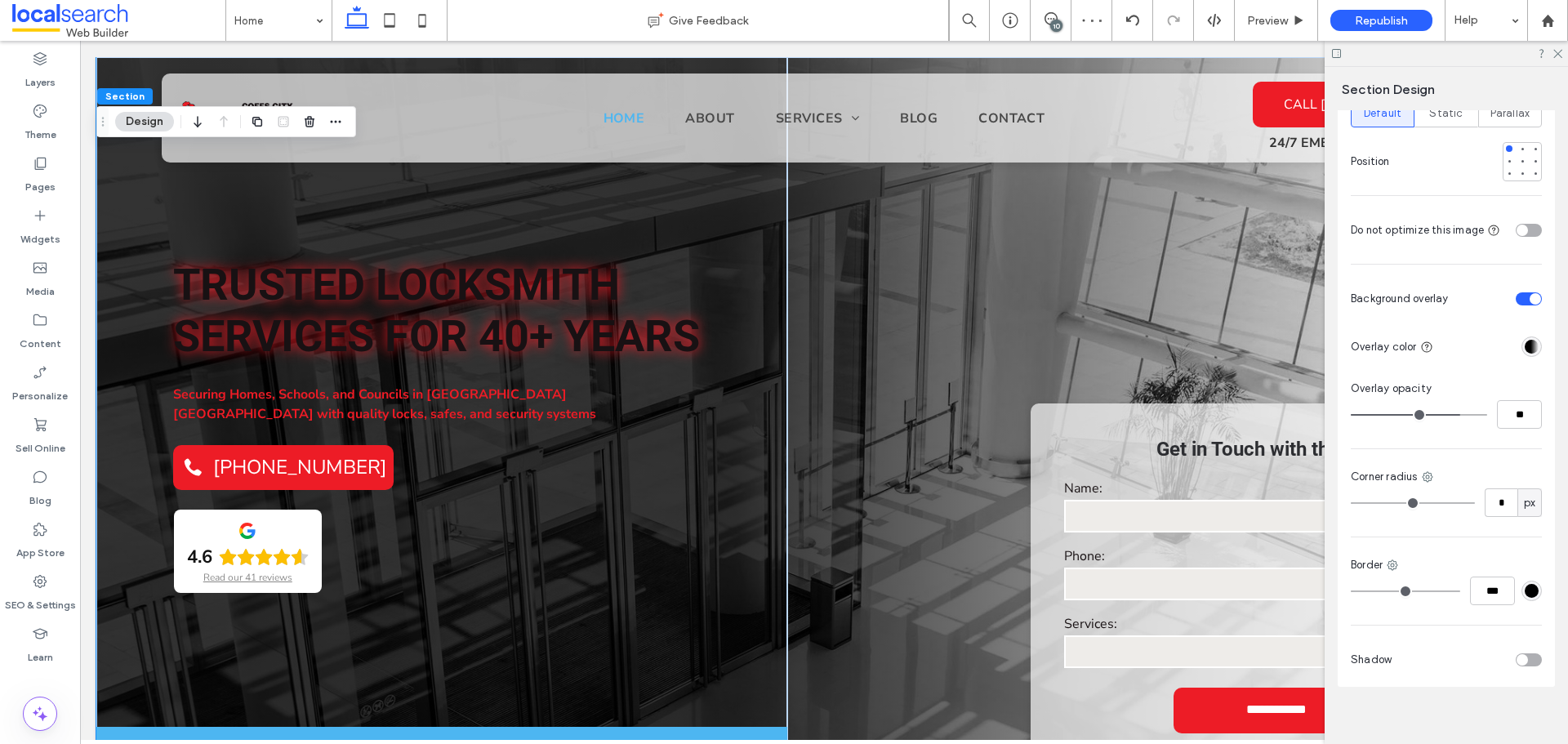 click at bounding box center [1531, 346] 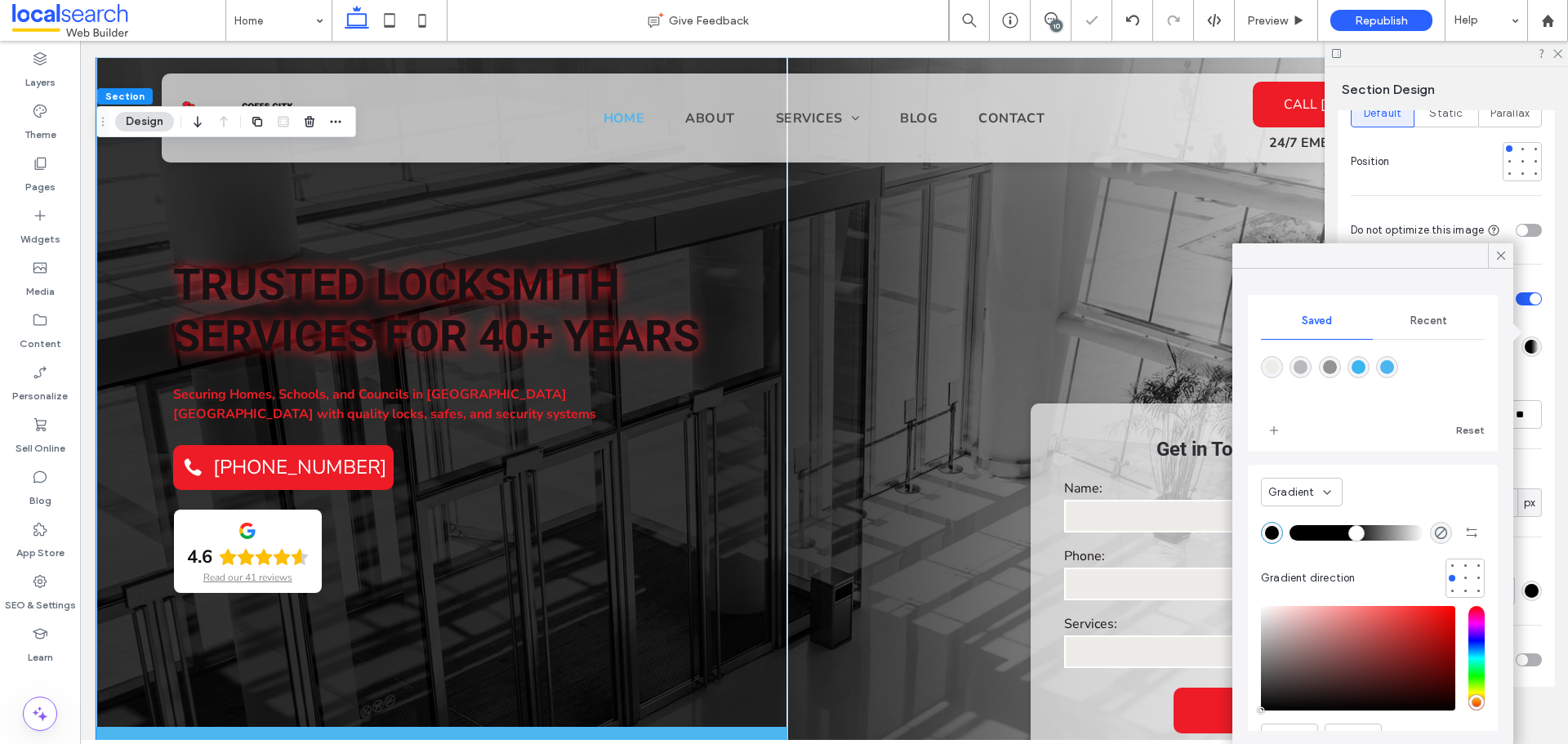 type on "**" 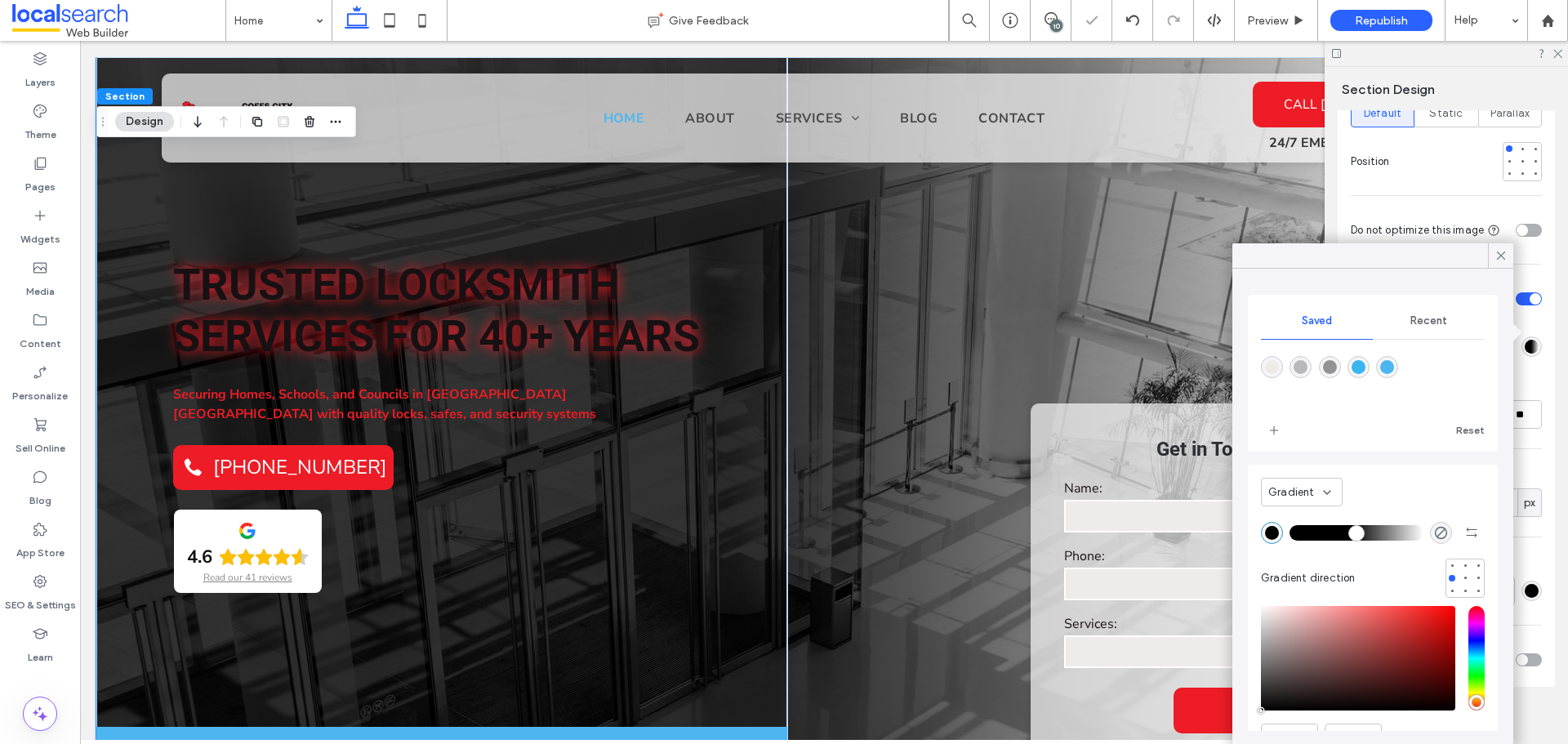 click at bounding box center (1356, 532) 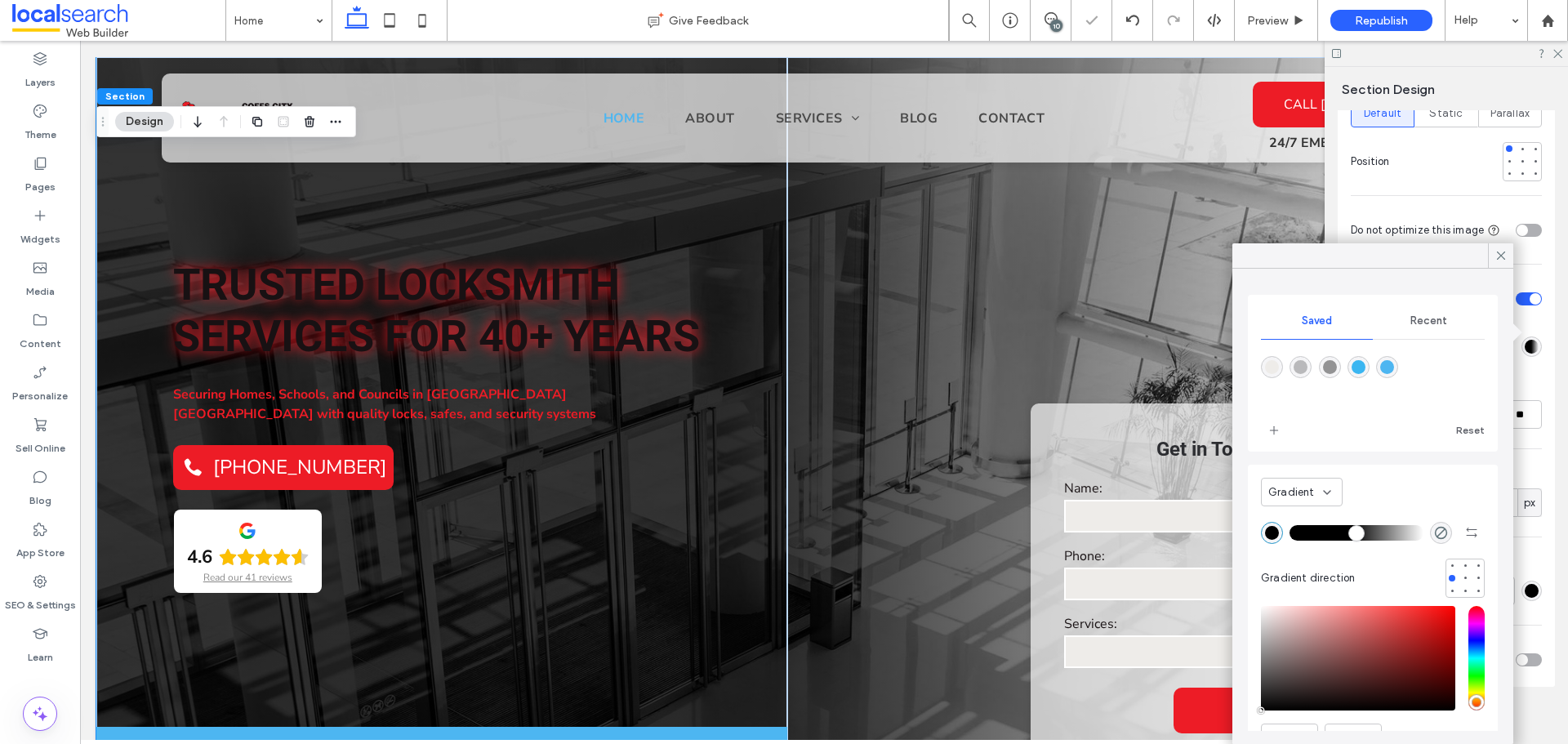 click on "Layout Full width The section now takes up the entire width of the page.   Spacing Spacing between columns ** Padding (inner spacing) 0px 0% 0px 0% * px 0% * px 0% Reset padding Size Height *** px Animations & Effects Choose a trigger None Background & Style Color Image Video Alt: coff-banner-bg-img.jpg Name: coff-banner-bg-img.jpg Size: 1920x1187 Replace Edit Delete Create background slider Cover Full image Tile No repeat Image position type Default Static Parallax Position Do not optimize this image Background overlay Overlay color Overlay opacity ** Corner radius * px Border *** Shadow" at bounding box center [1451, 424] 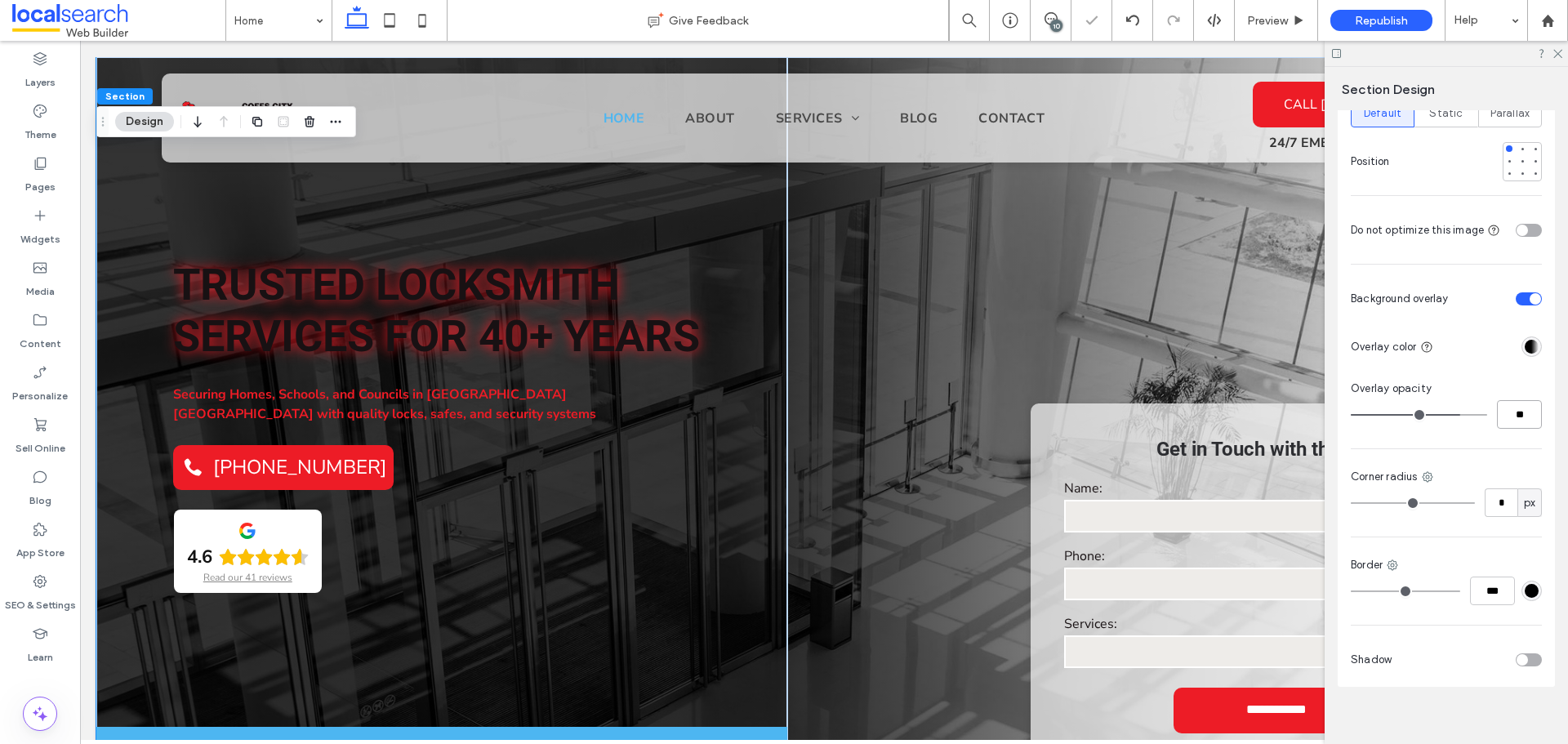 click on "**" at bounding box center [1519, 414] 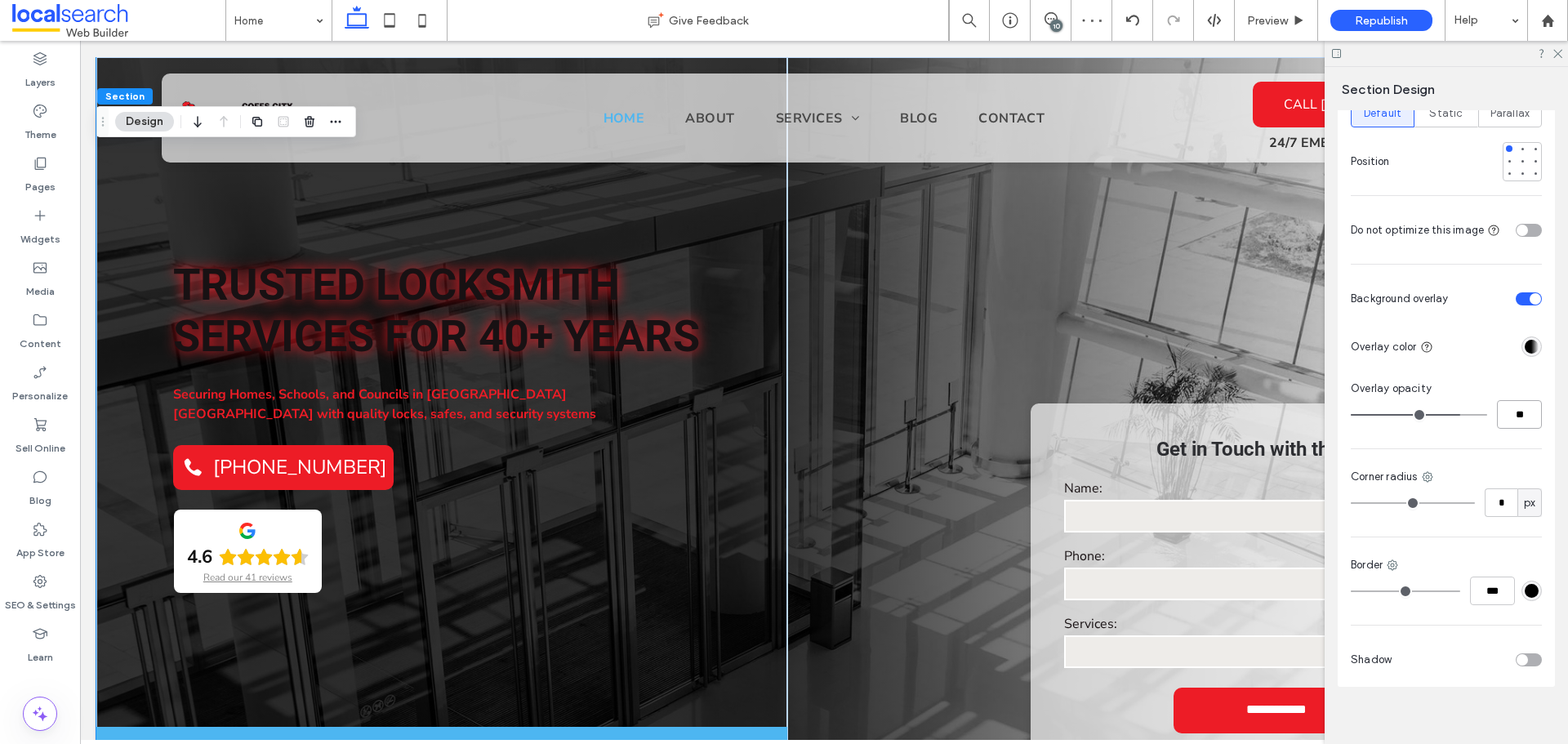 type on "**" 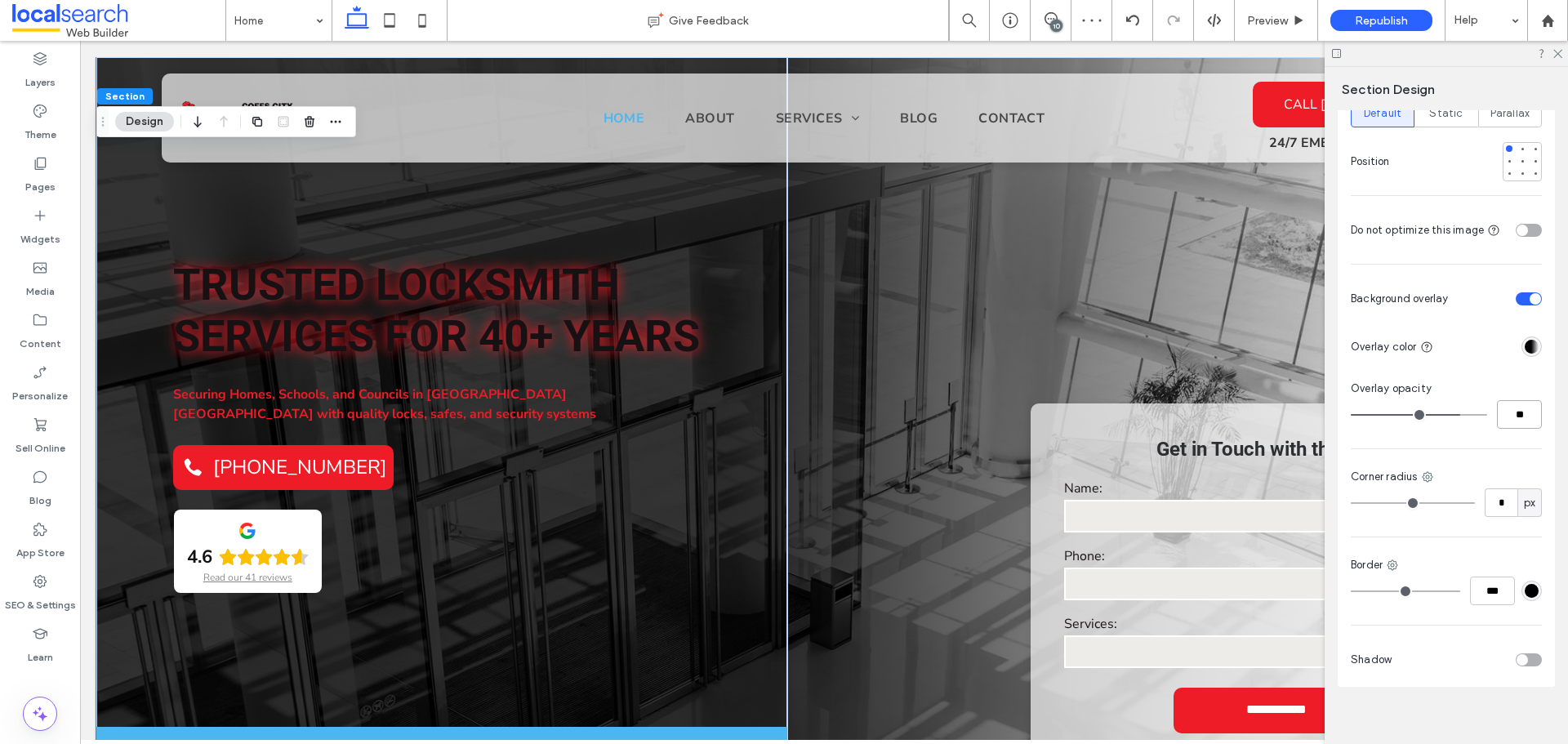 type on "**" 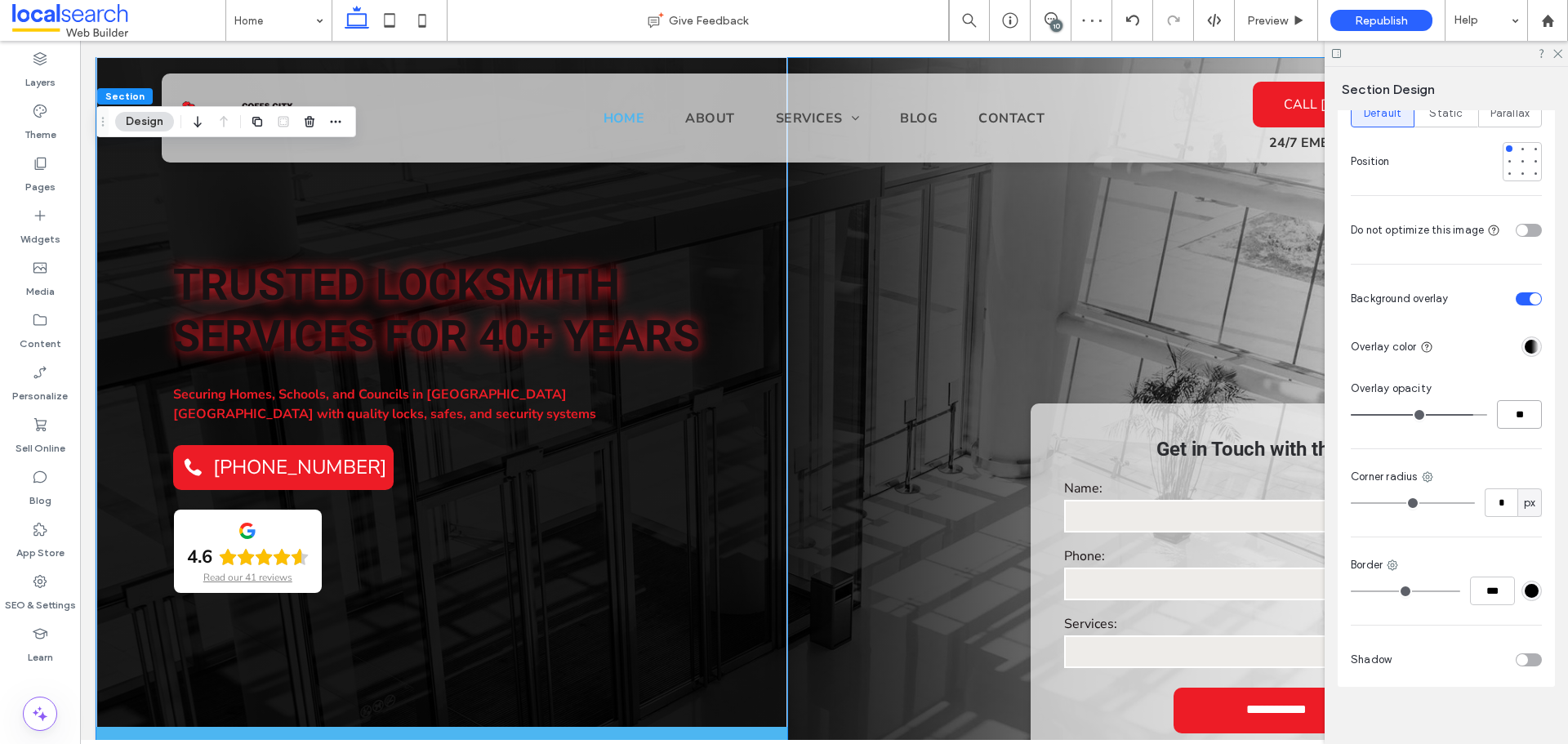 scroll, scrollTop: 245, scrollLeft: 0, axis: vertical 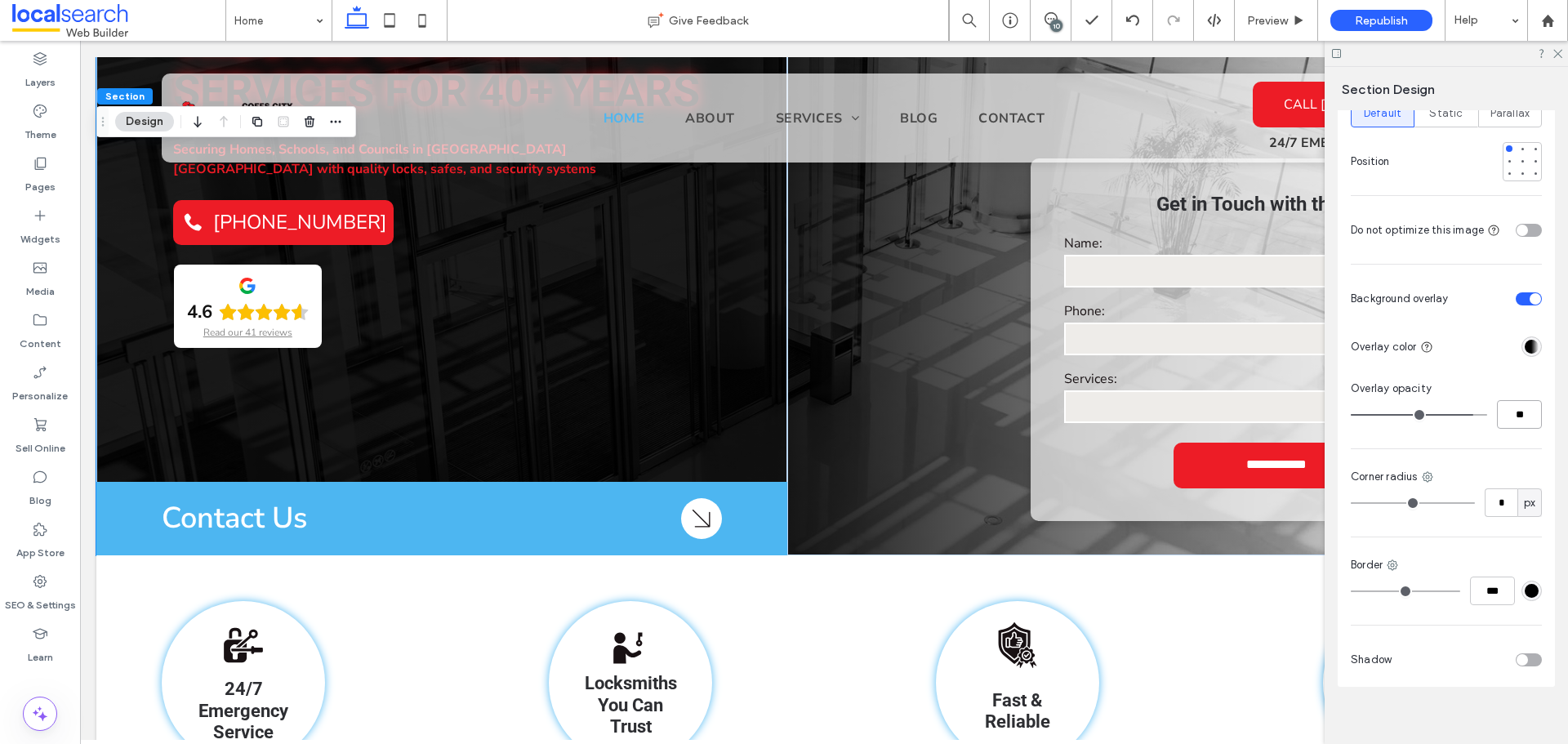 click on "**" at bounding box center (1519, 414) 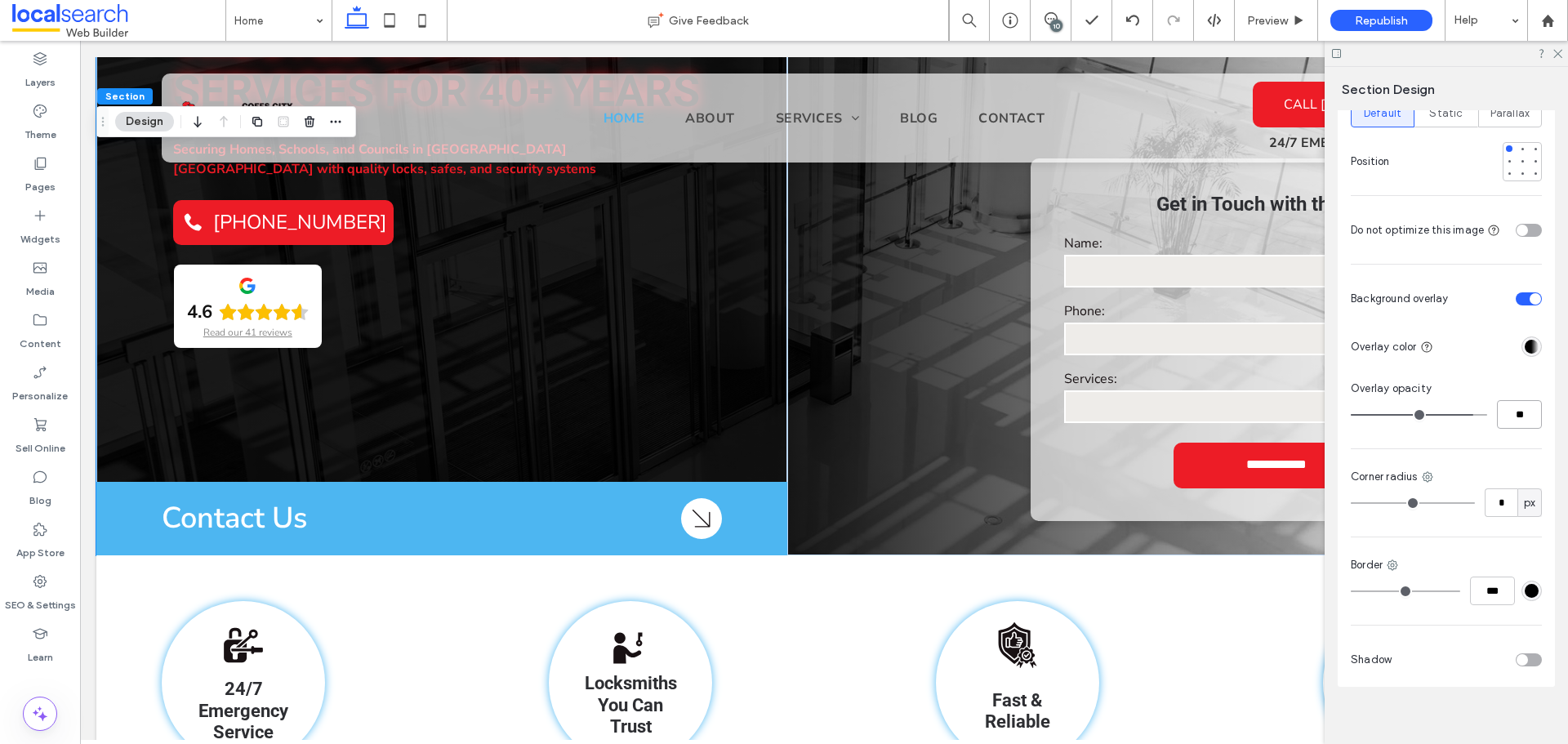 click on "**" at bounding box center [1519, 414] 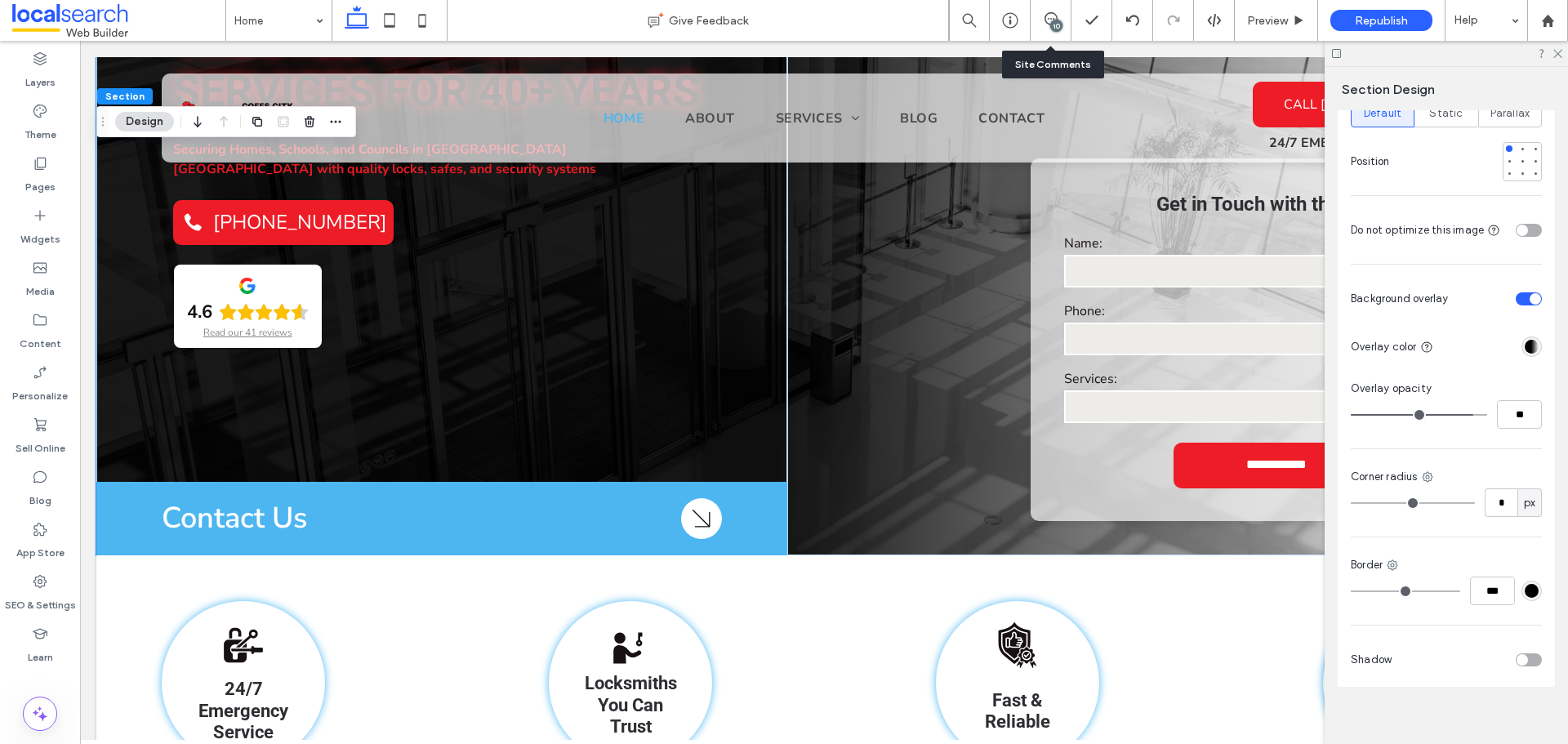 click on "10" at bounding box center [1056, 25] 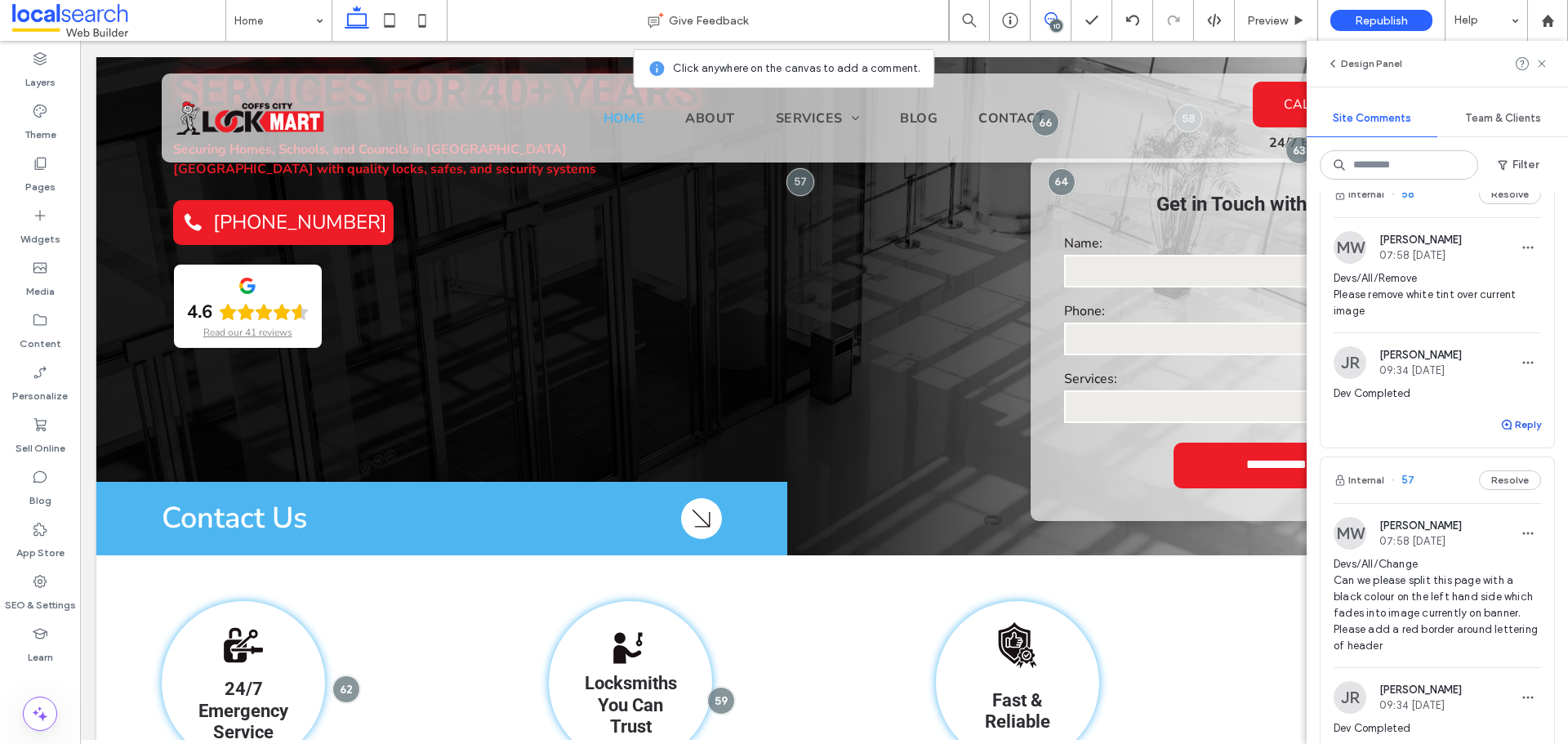 scroll, scrollTop: 1633, scrollLeft: 0, axis: vertical 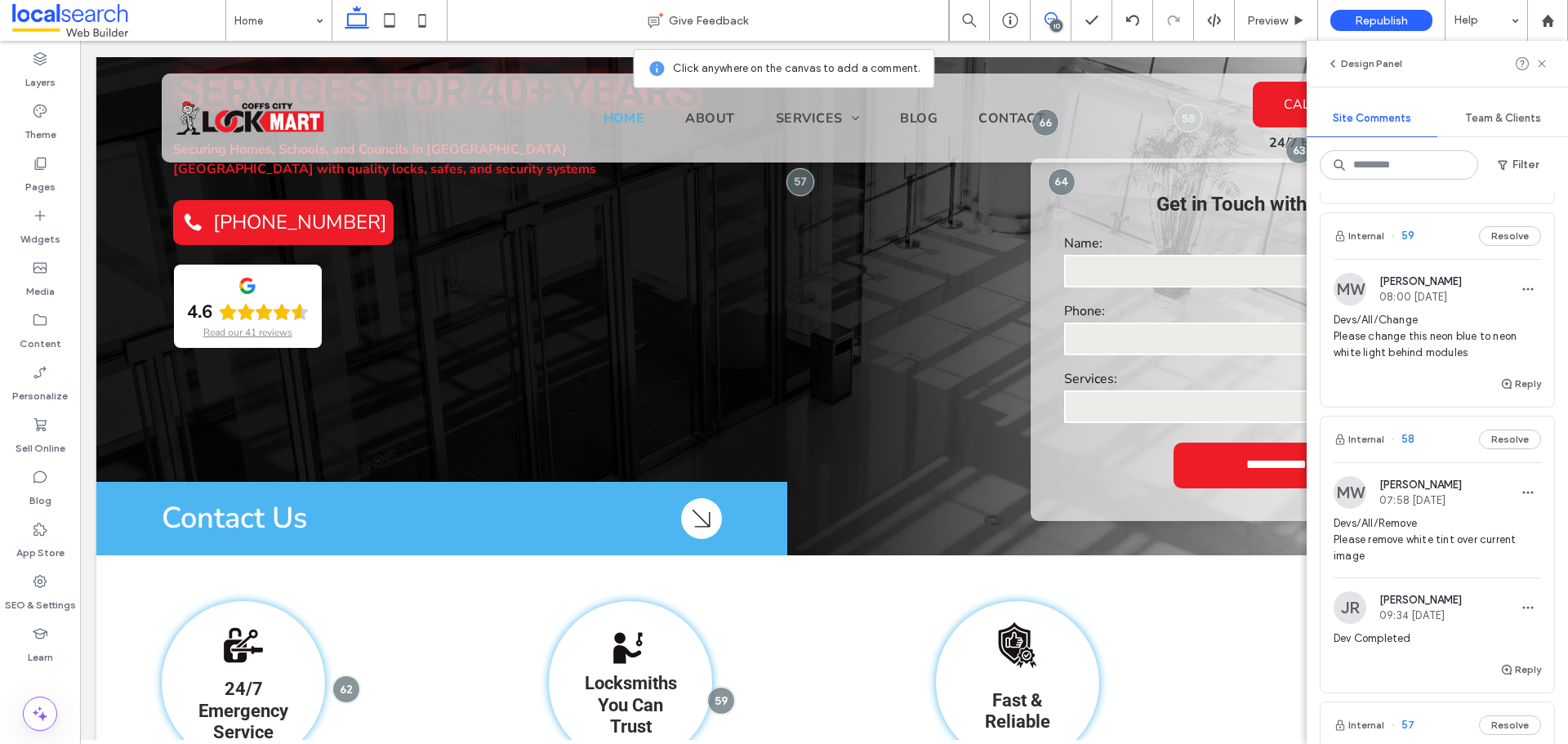 click on "MW Monique Windust 08:00 Jul 8 2025 Devs/All/Change
Please change this neon blue to neon white light behind modules" at bounding box center (1437, 323) 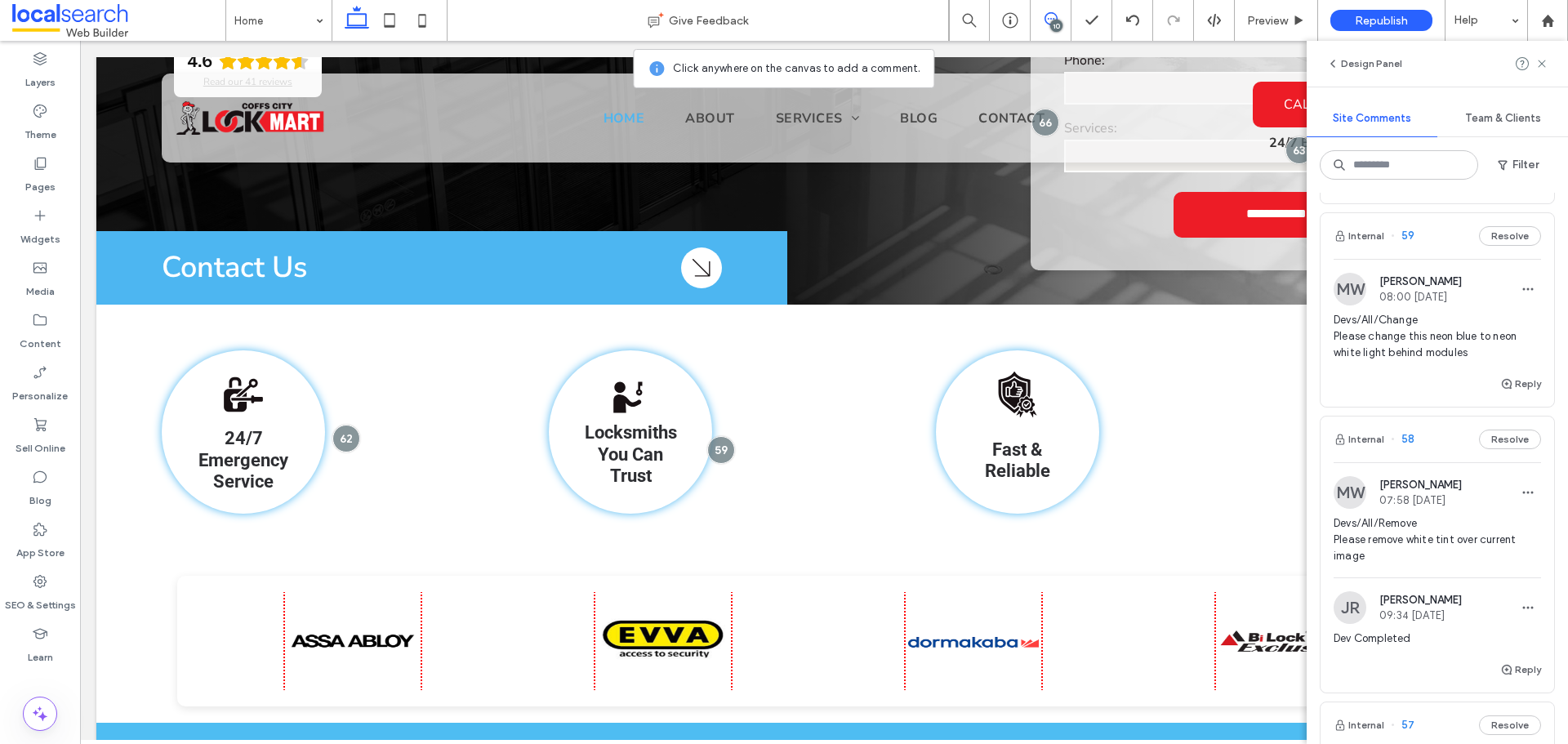 scroll, scrollTop: 503, scrollLeft: 0, axis: vertical 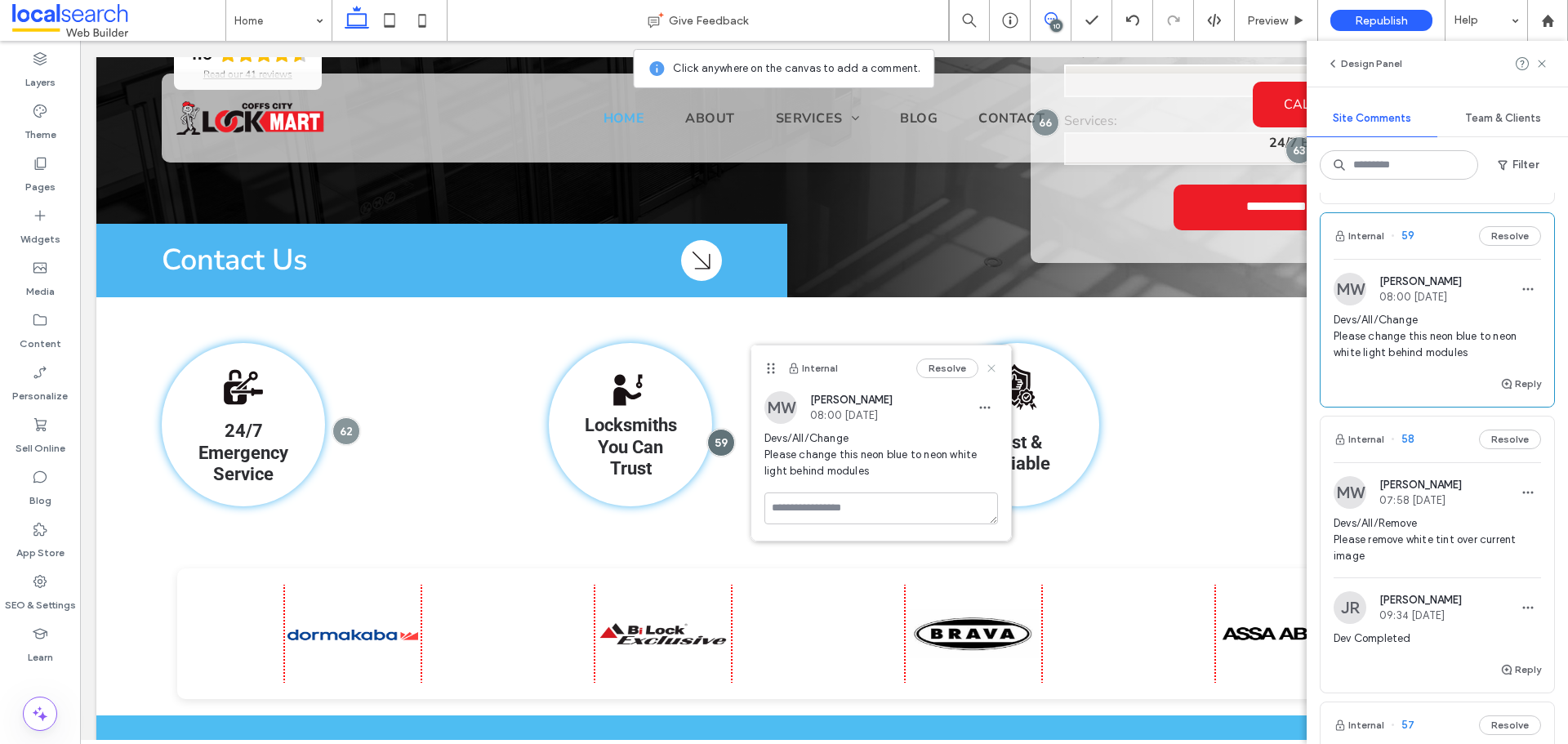 click 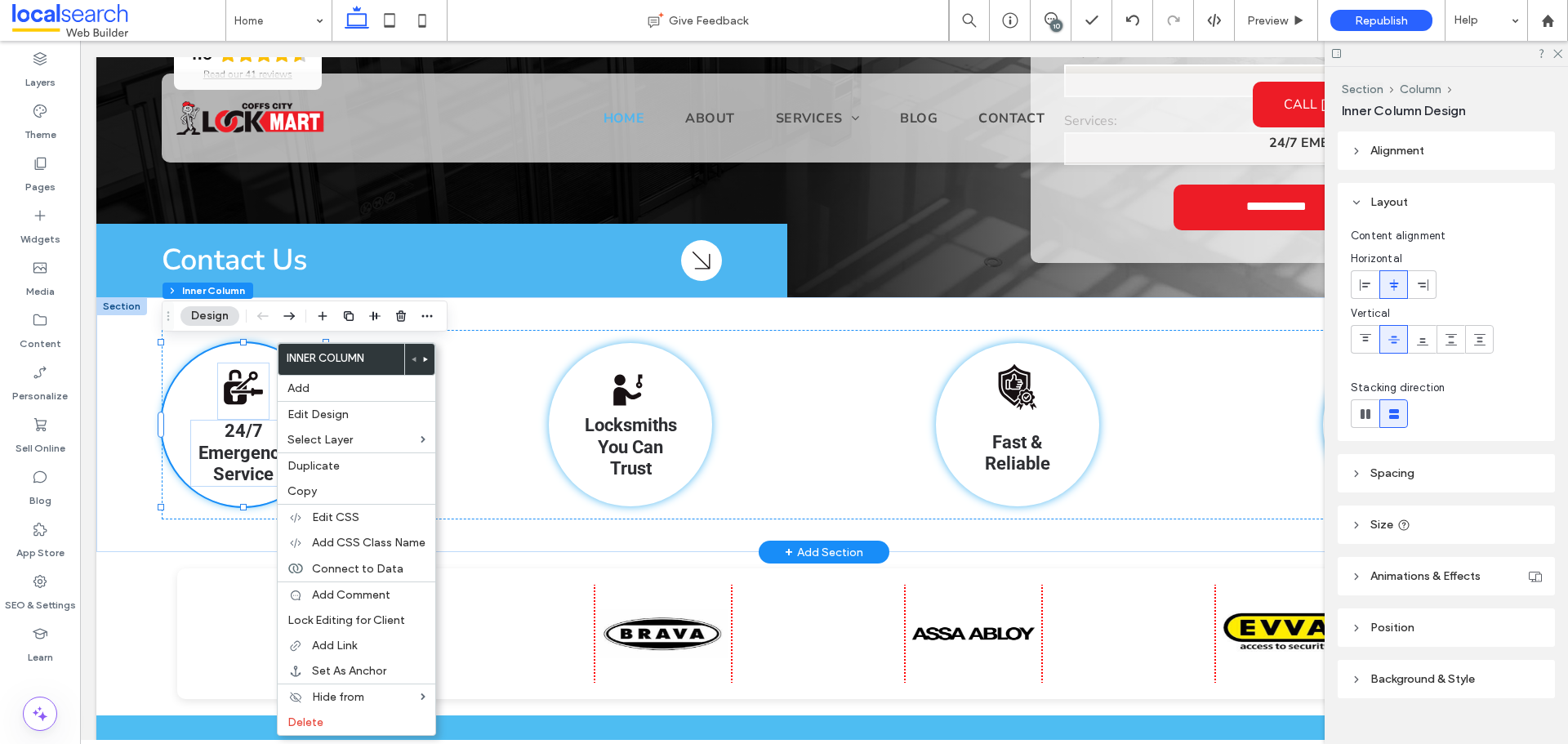 type on "**" 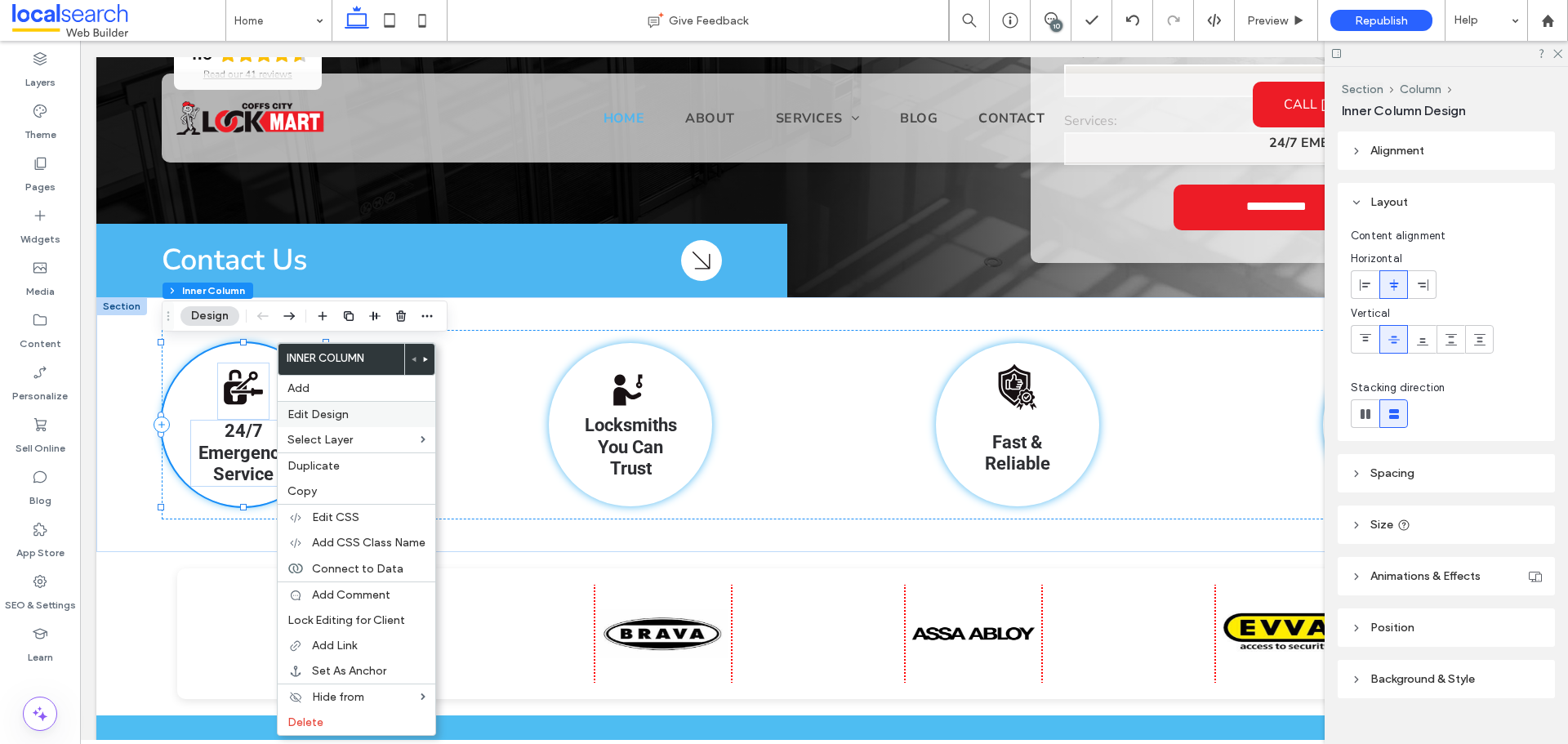 click on "Edit Design" at bounding box center (356, 414) 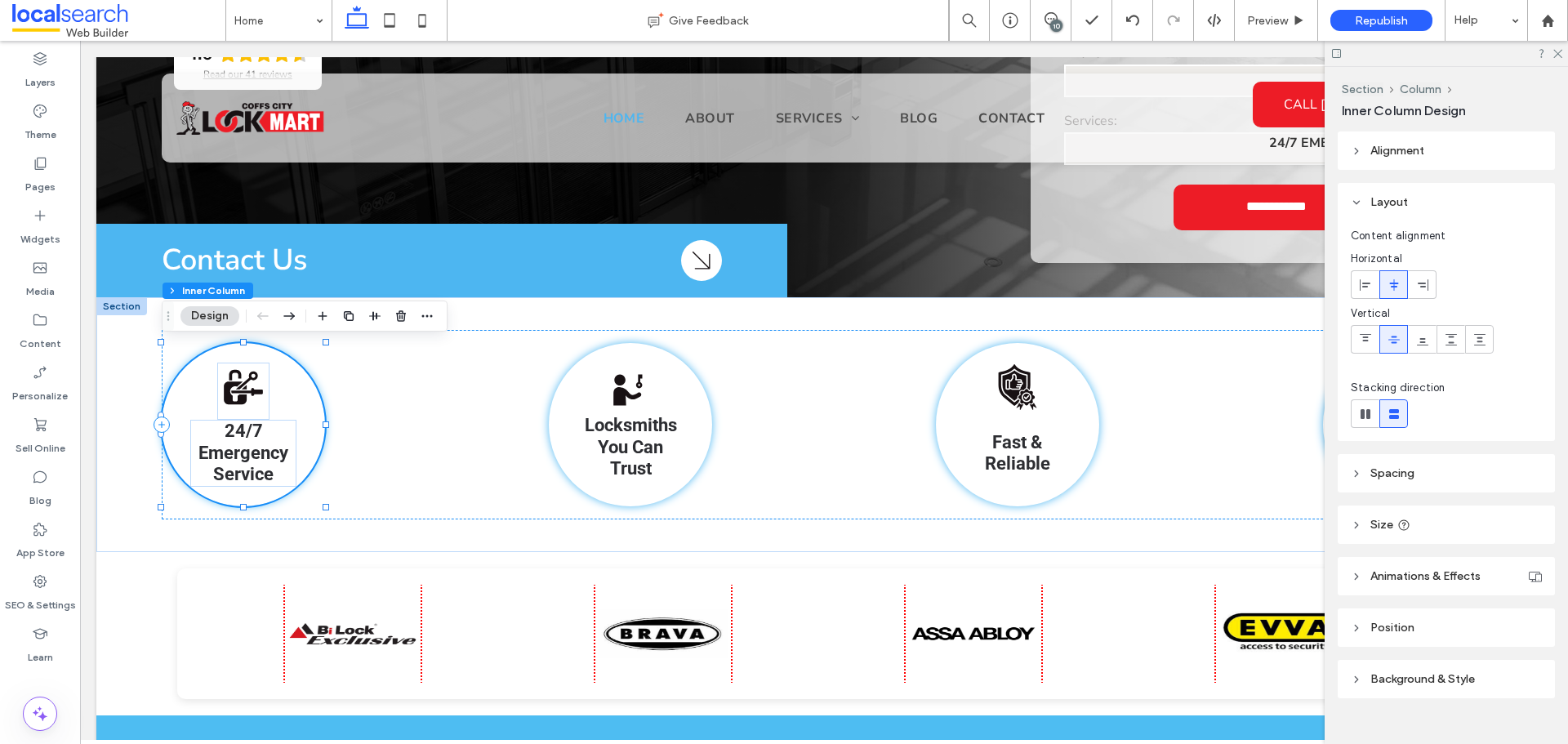 scroll, scrollTop: 26, scrollLeft: 0, axis: vertical 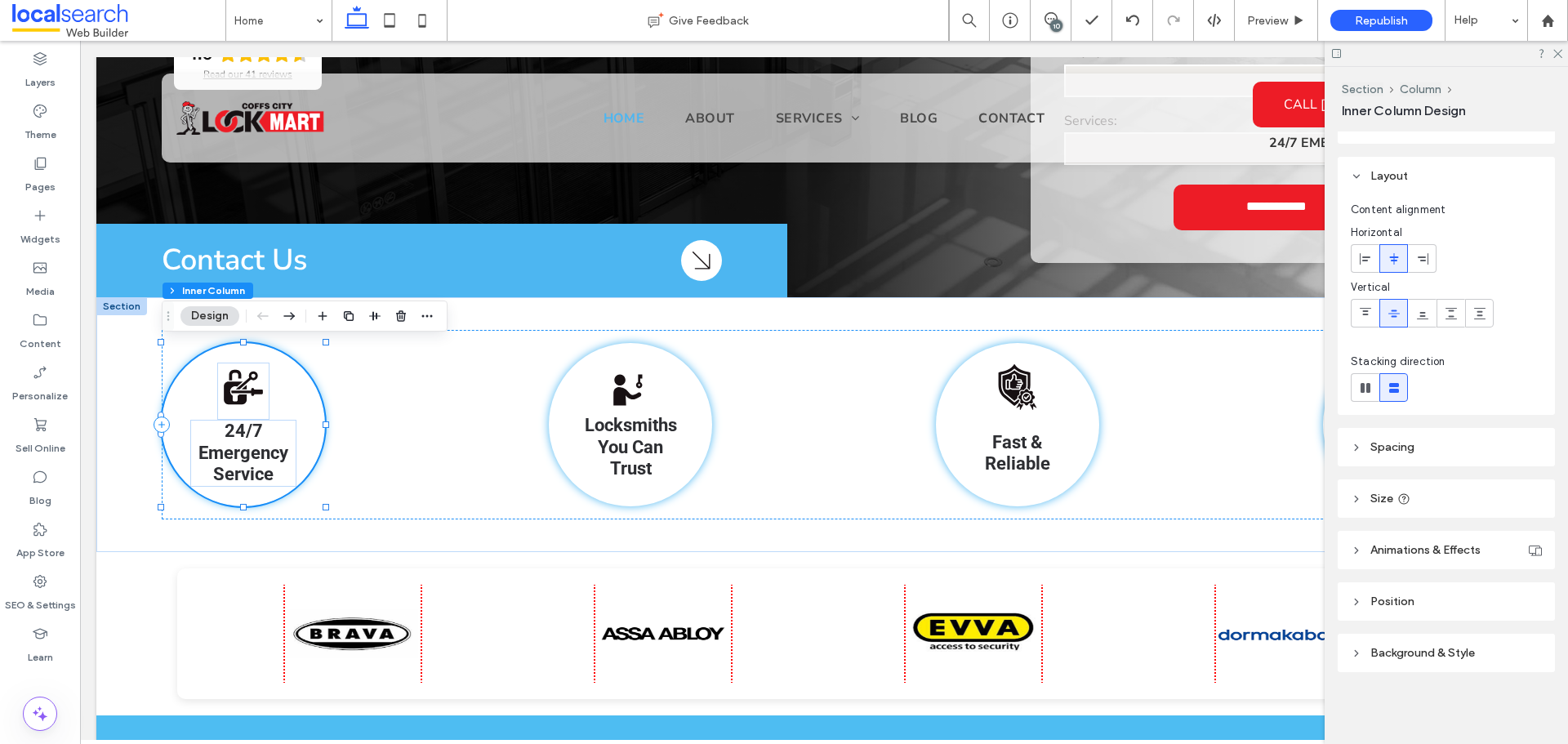 click on "Size" at bounding box center [1446, 498] 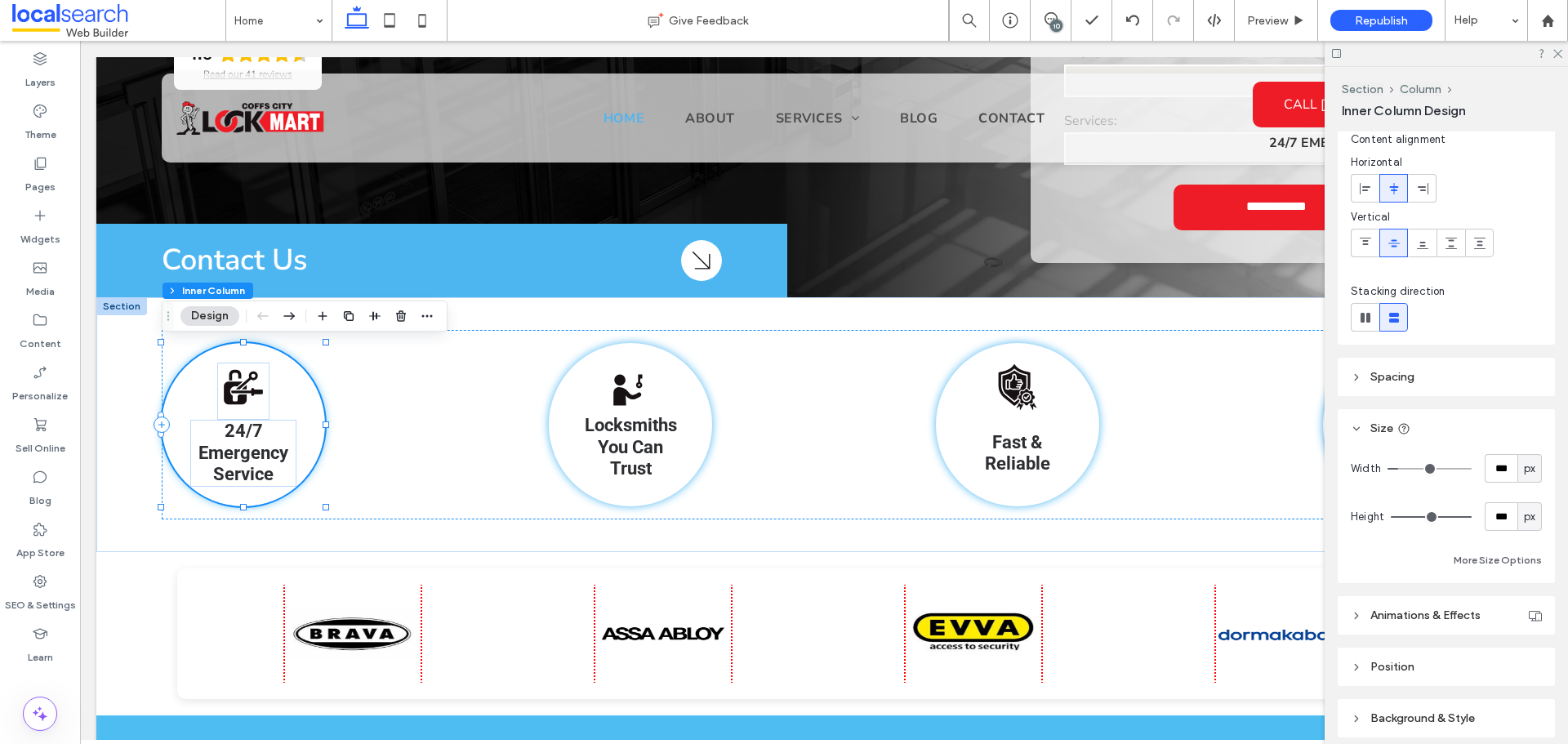 scroll, scrollTop: 162, scrollLeft: 0, axis: vertical 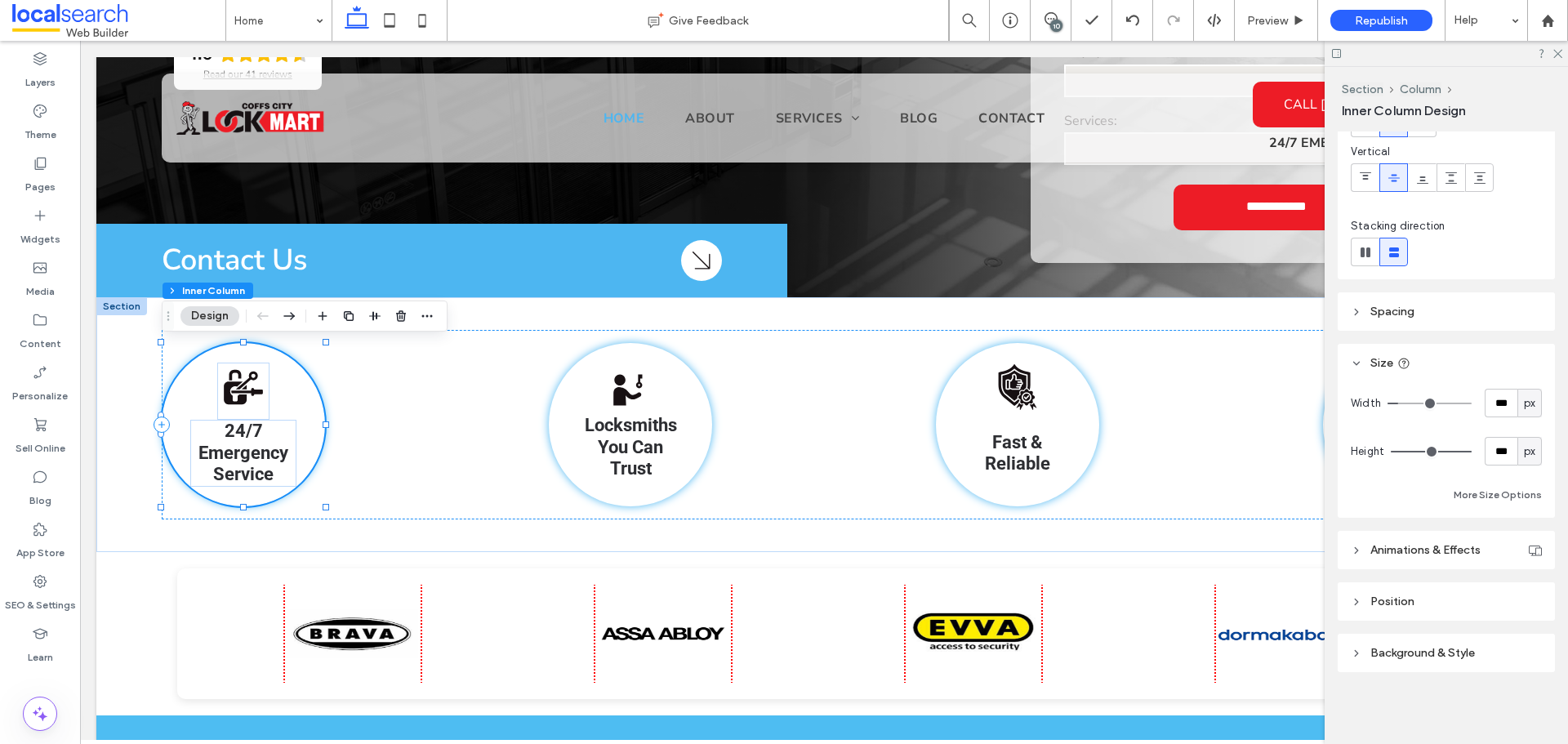 click on "Background & Style" at bounding box center (1446, 653) 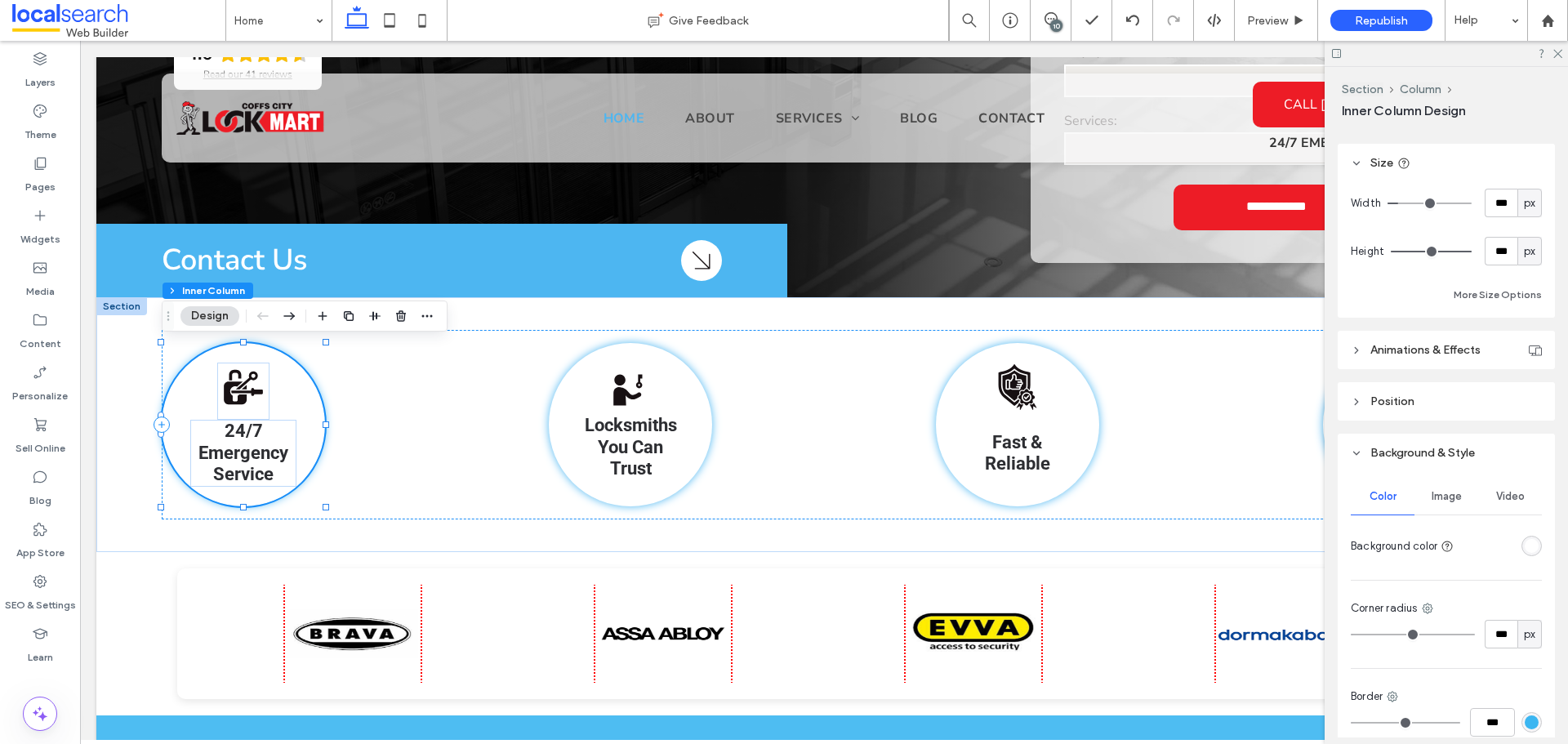 scroll, scrollTop: 607, scrollLeft: 0, axis: vertical 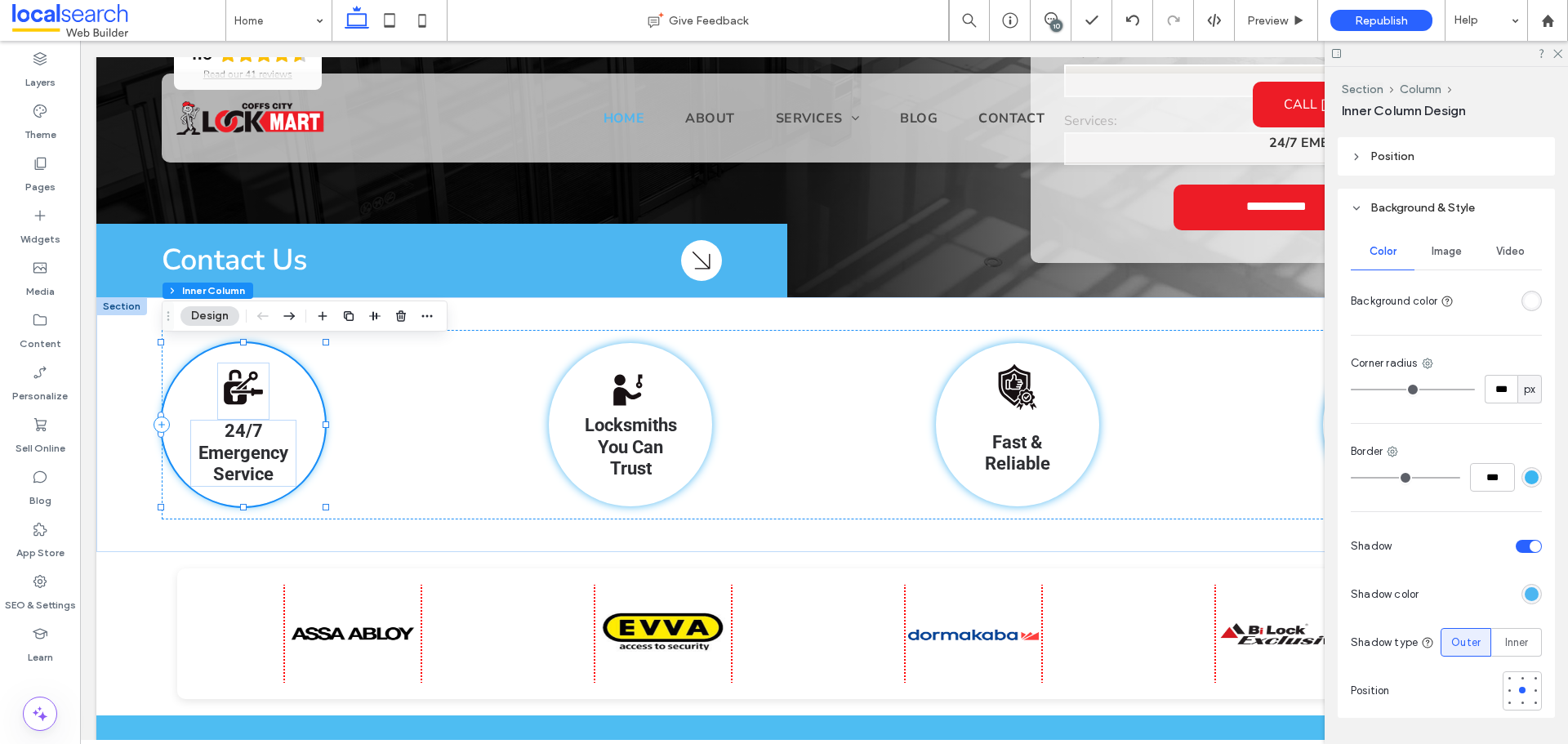 click at bounding box center [1531, 477] 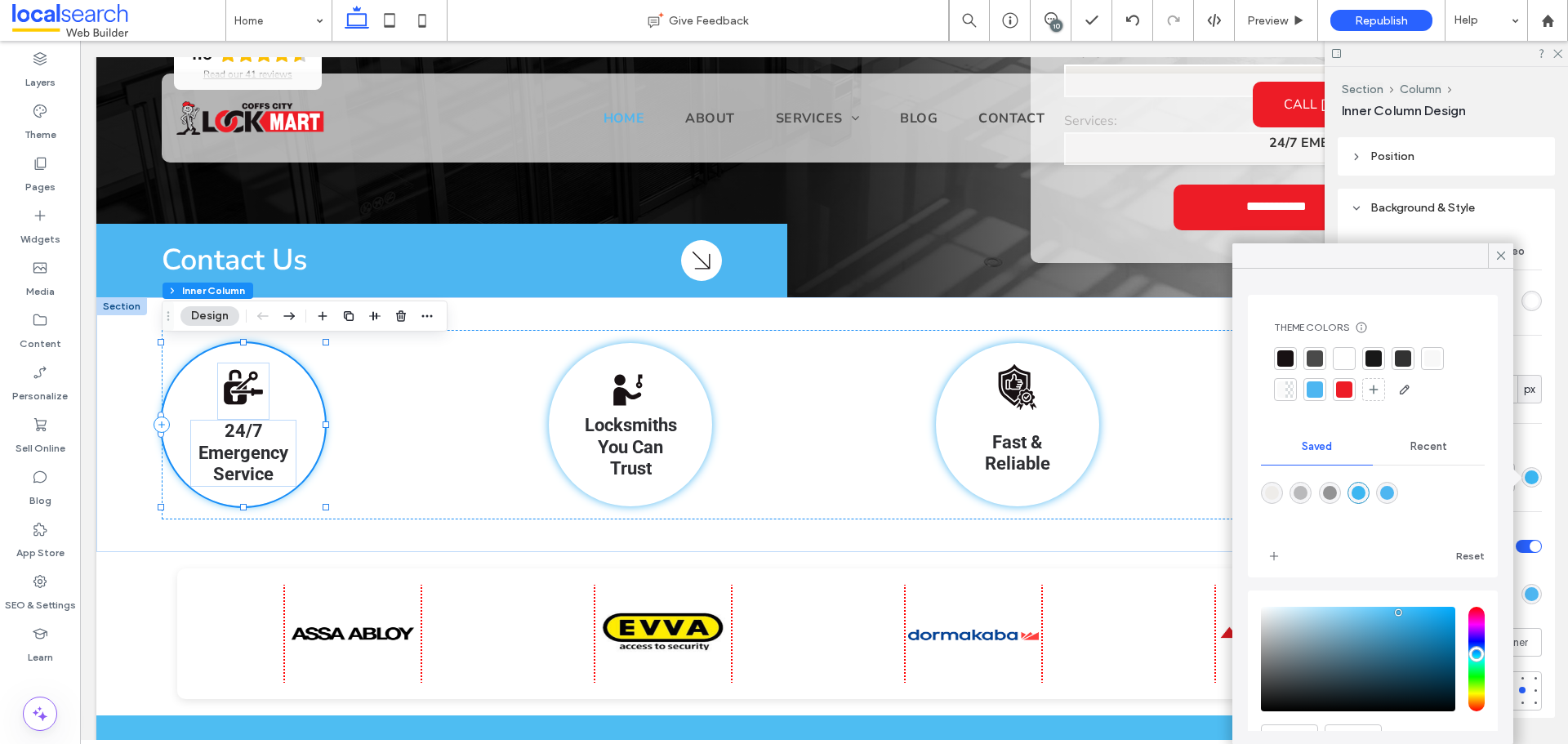 click at bounding box center (1531, 477) 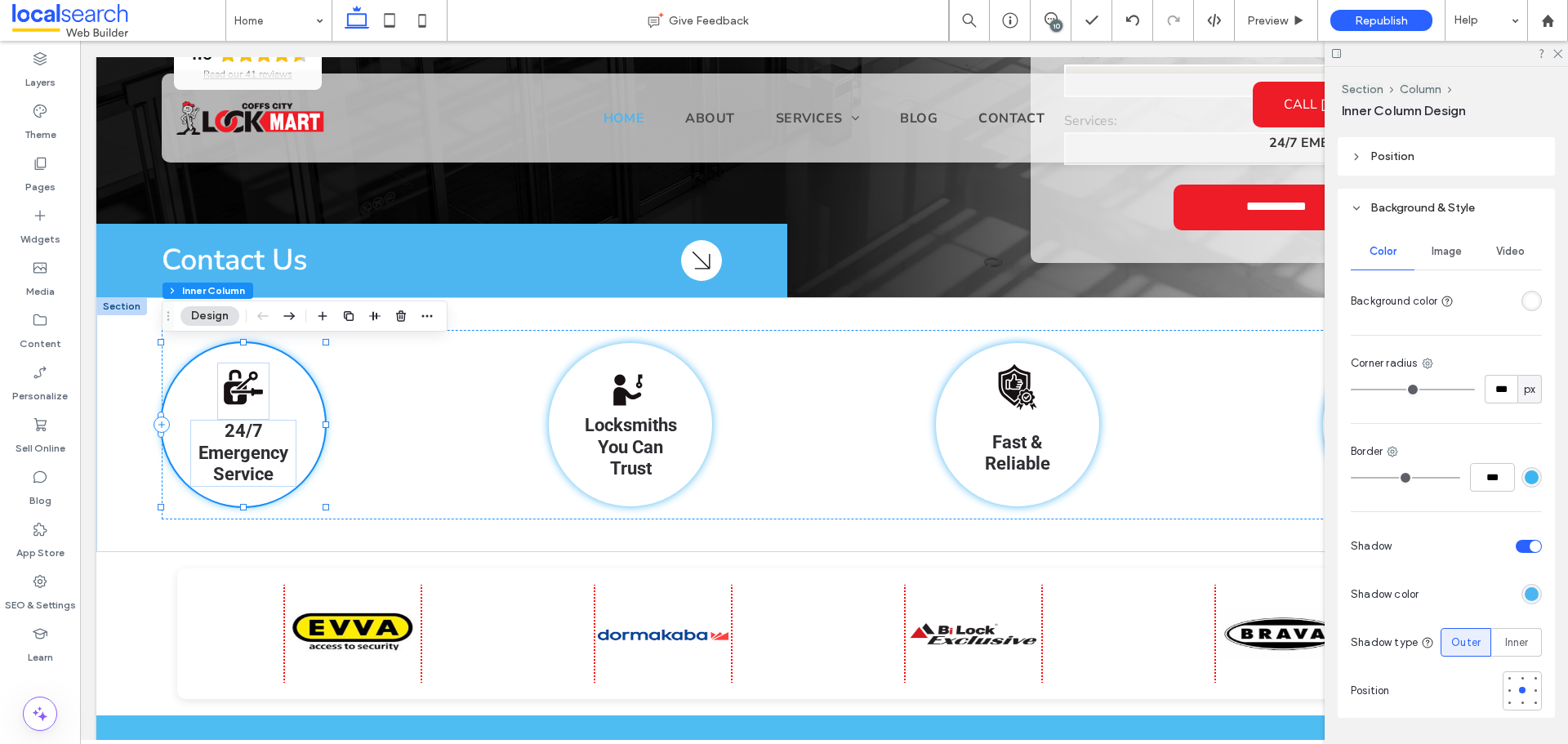 click at bounding box center [1531, 594] 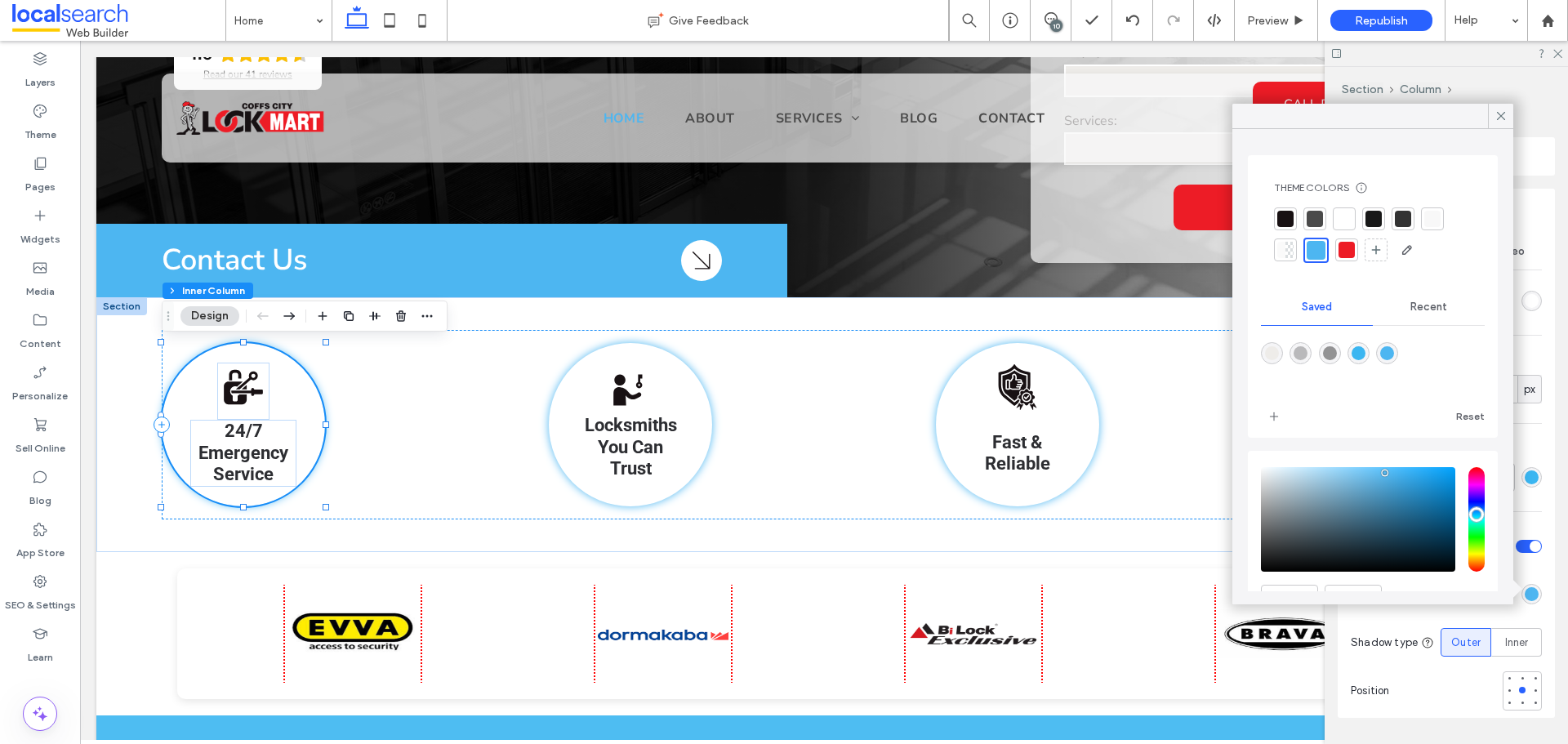 click at bounding box center (1344, 219) 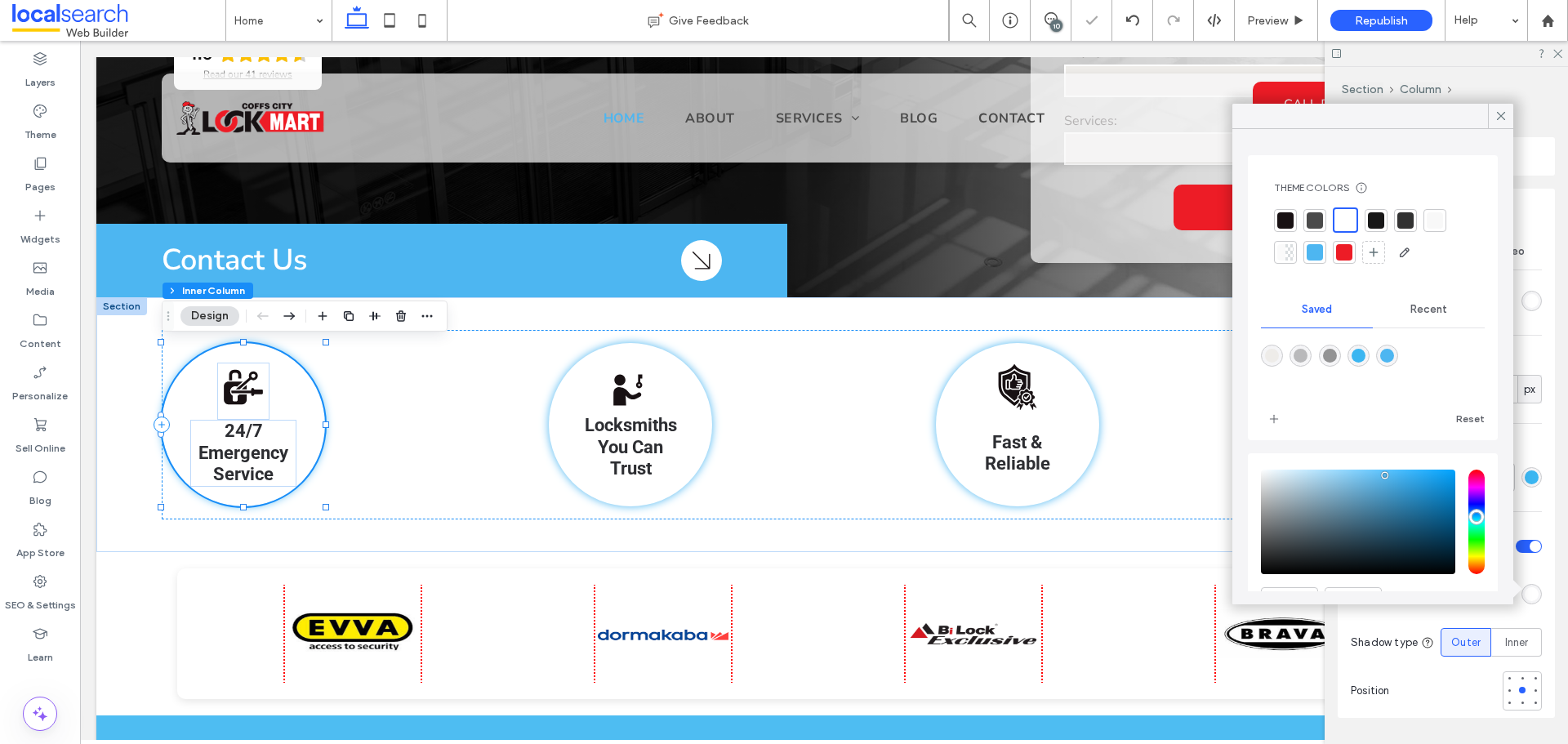 type on "**" 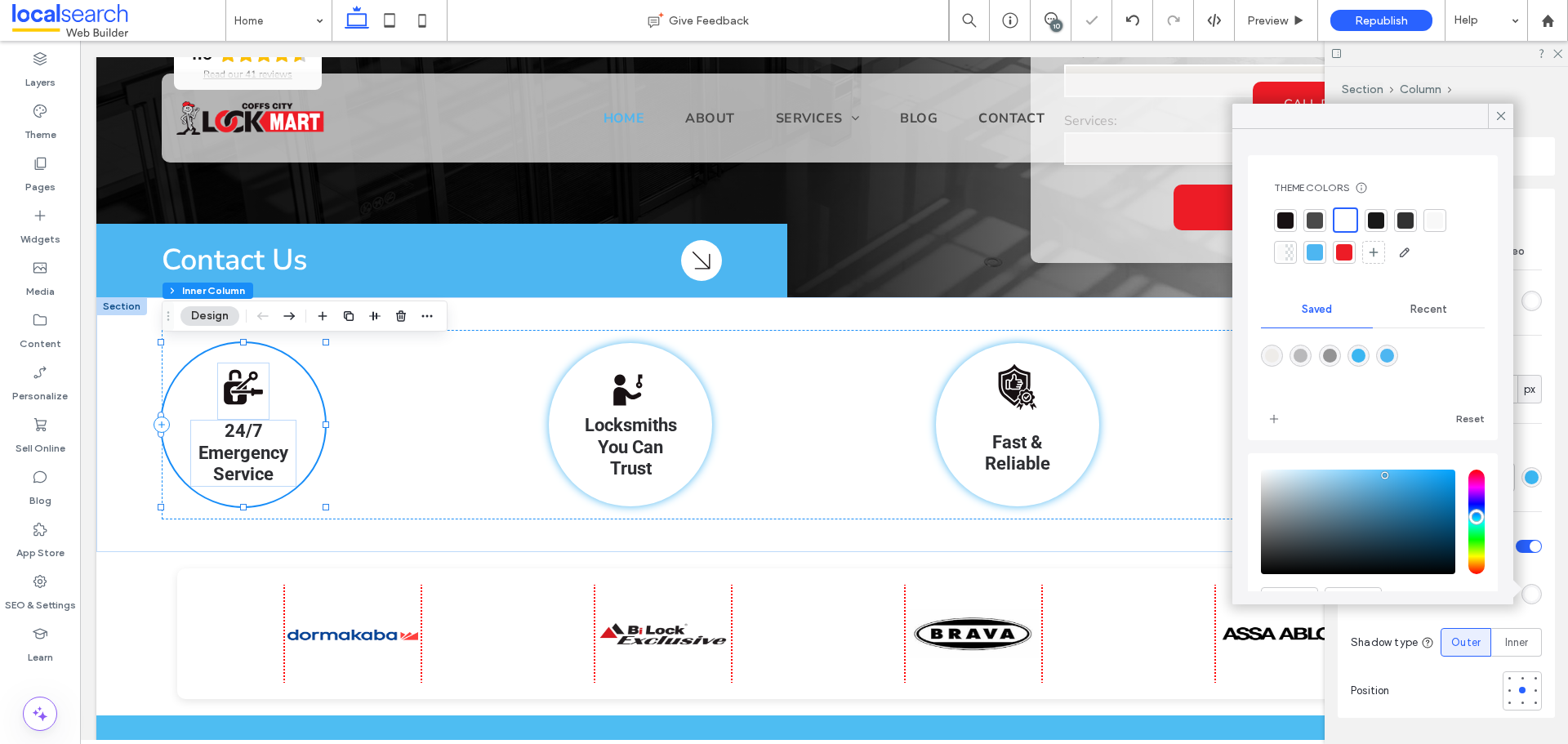 click on "Color Image Video Background color Corner radius *** px Border *** Shadow Shadow color Shadow type Outer Inner Position" at bounding box center (1446, 472) 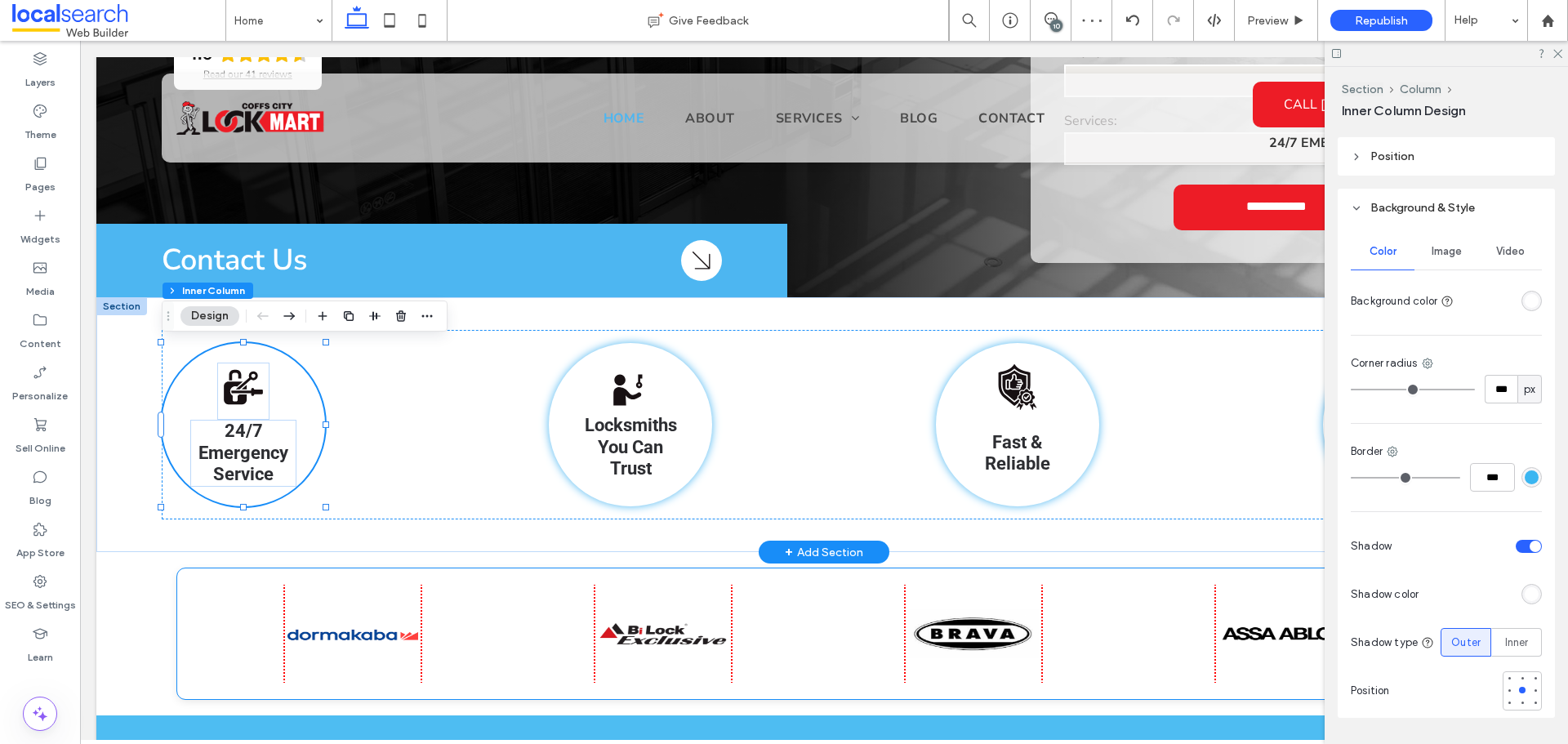 click on "Padlock Icon
24/7 Emergency Service
Person With Key Icon
Locksmiths You Can Trust
Shield Icon
Fast & Reliable
Expert Icon
Expert Security Solutions" at bounding box center (824, 425) 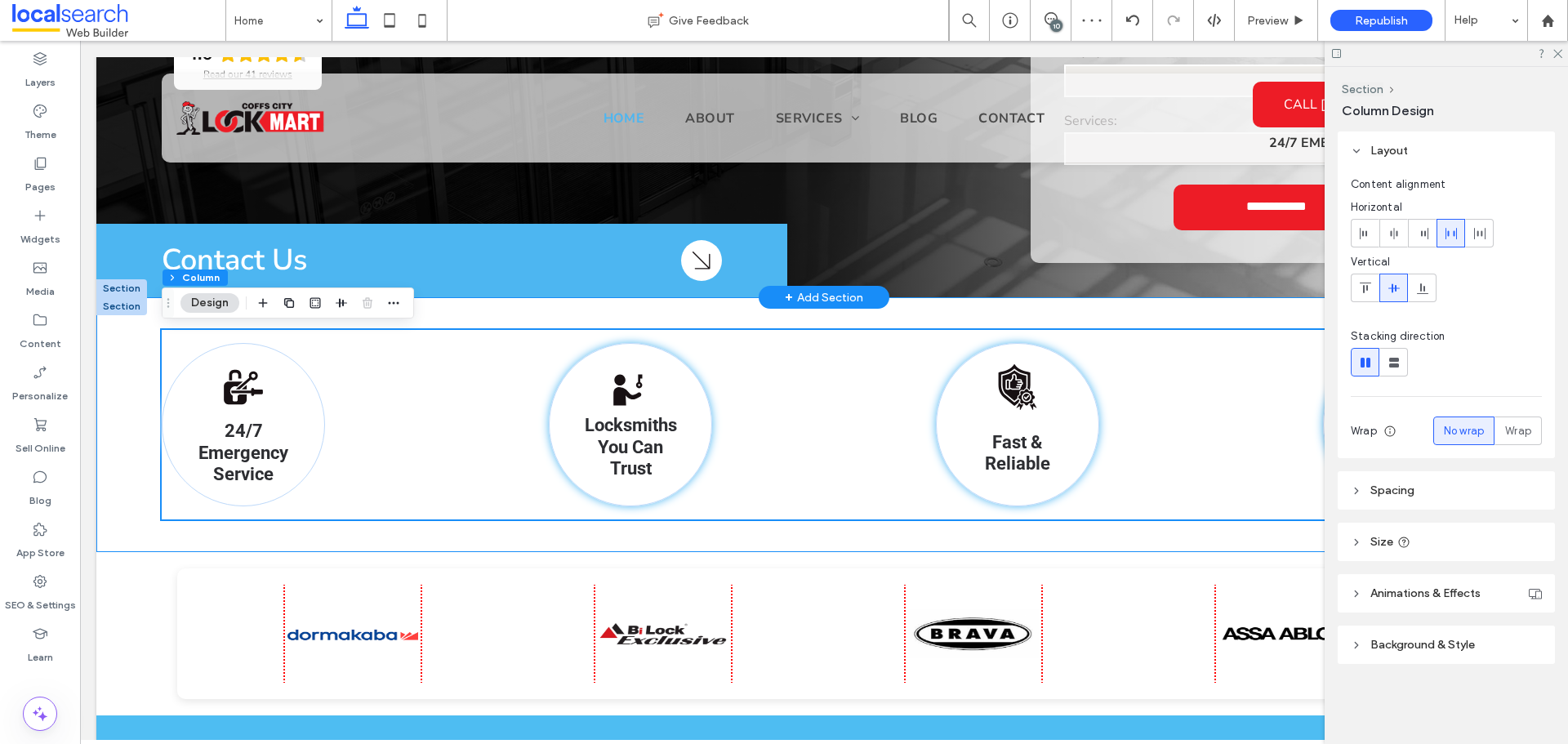 click on "Arrow Icon" at bounding box center [581, 261] 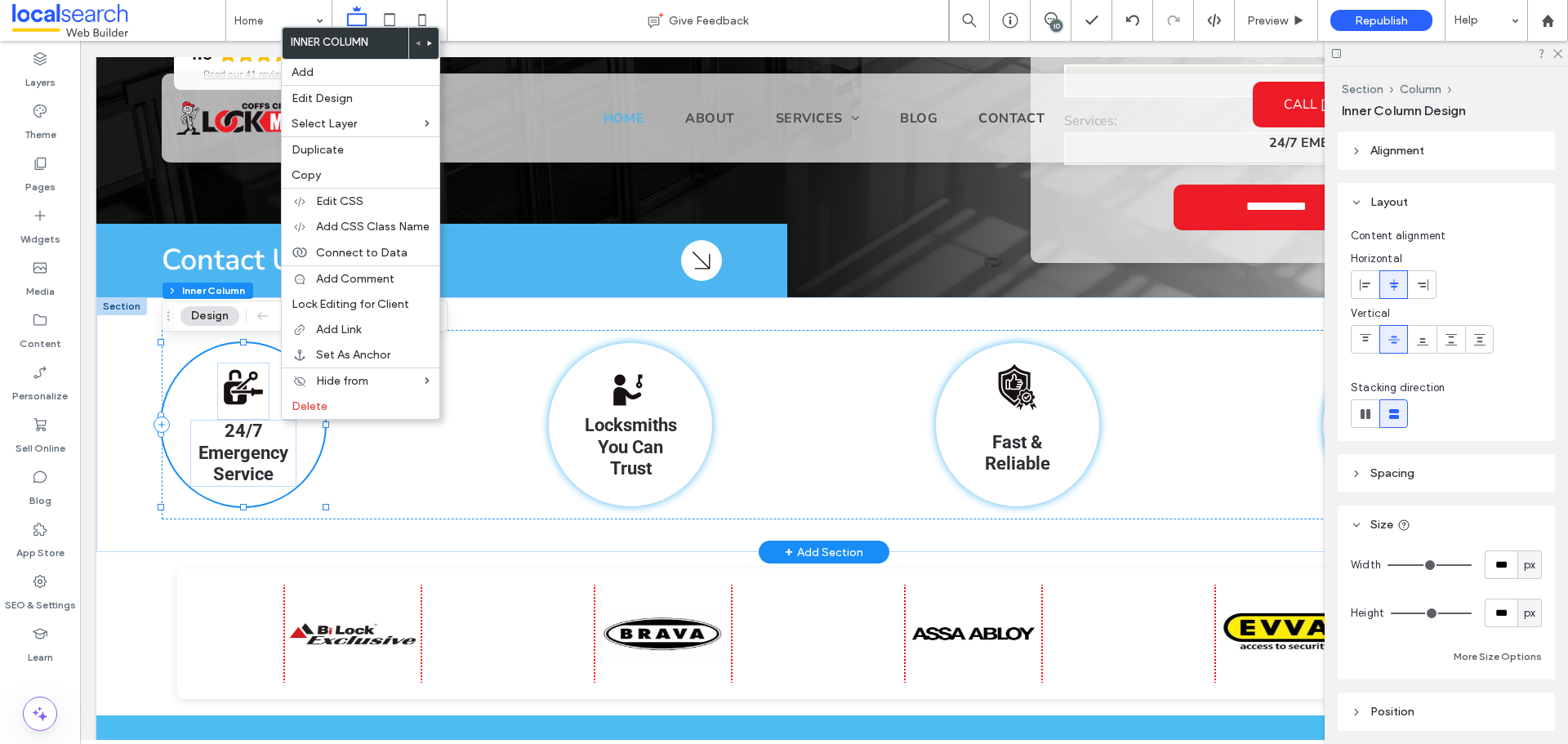 type on "**" 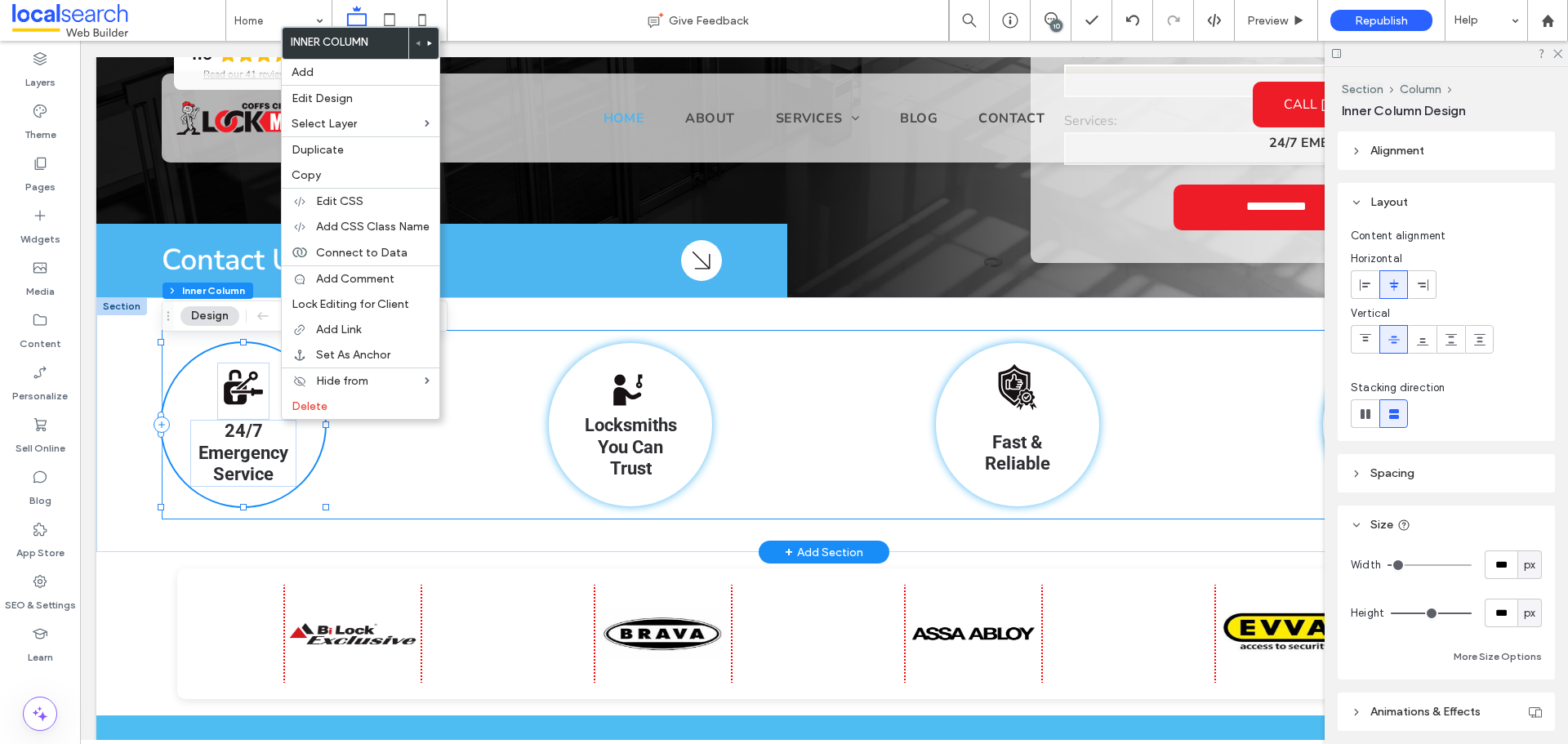 click on "Padlock Icon
24/7 Emergency Service
Person With Key Icon
Locksmiths You Can Trust
Shield Icon
Fast & Reliable
Expert Icon
Expert Security Solutions" at bounding box center (824, 425) 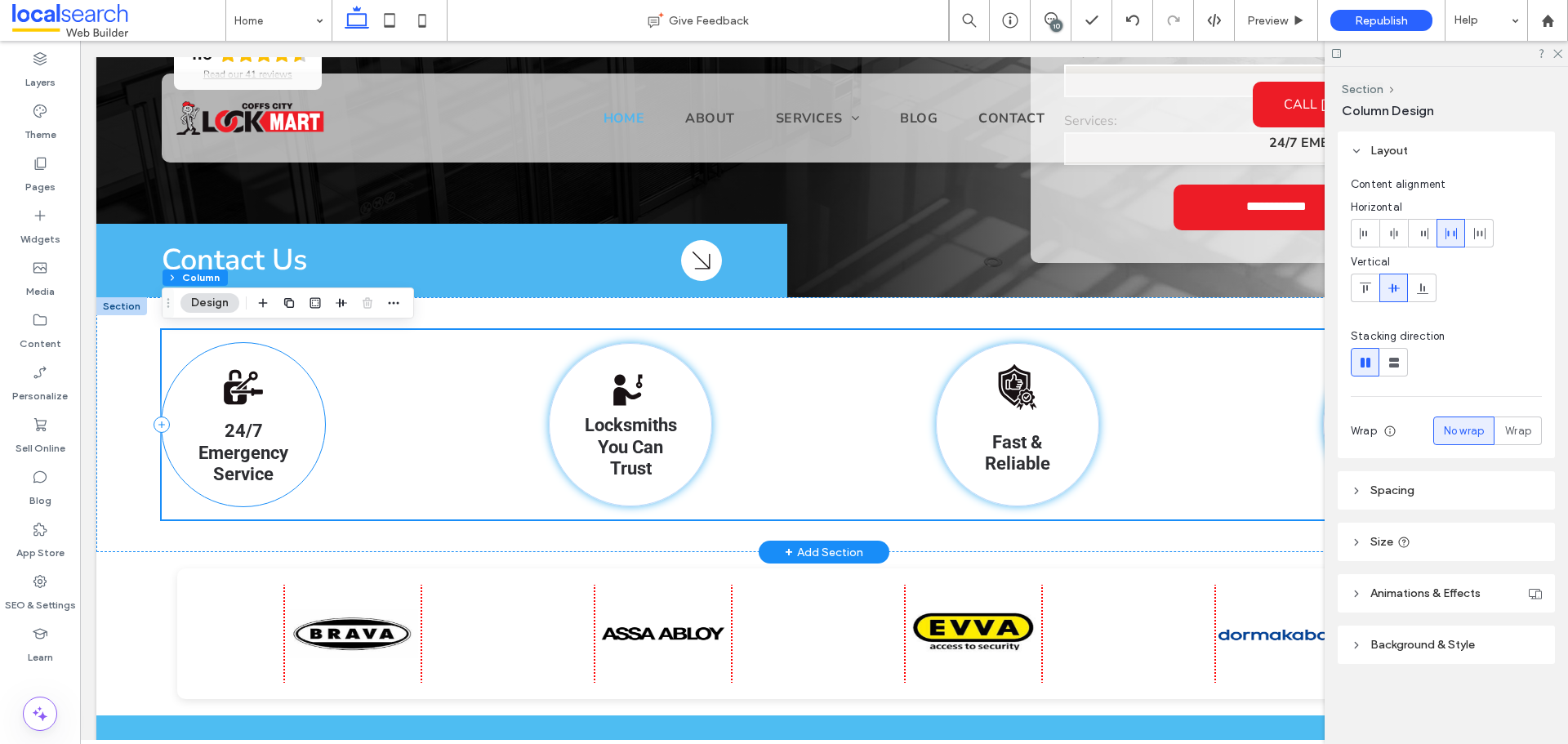 click on "Padlock Icon
24/7 Emergency Service
Person With Key Icon
Locksmiths You Can Trust
Shield Icon
Fast & Reliable
Expert Icon
Expert Security Solutions" at bounding box center (824, 425) 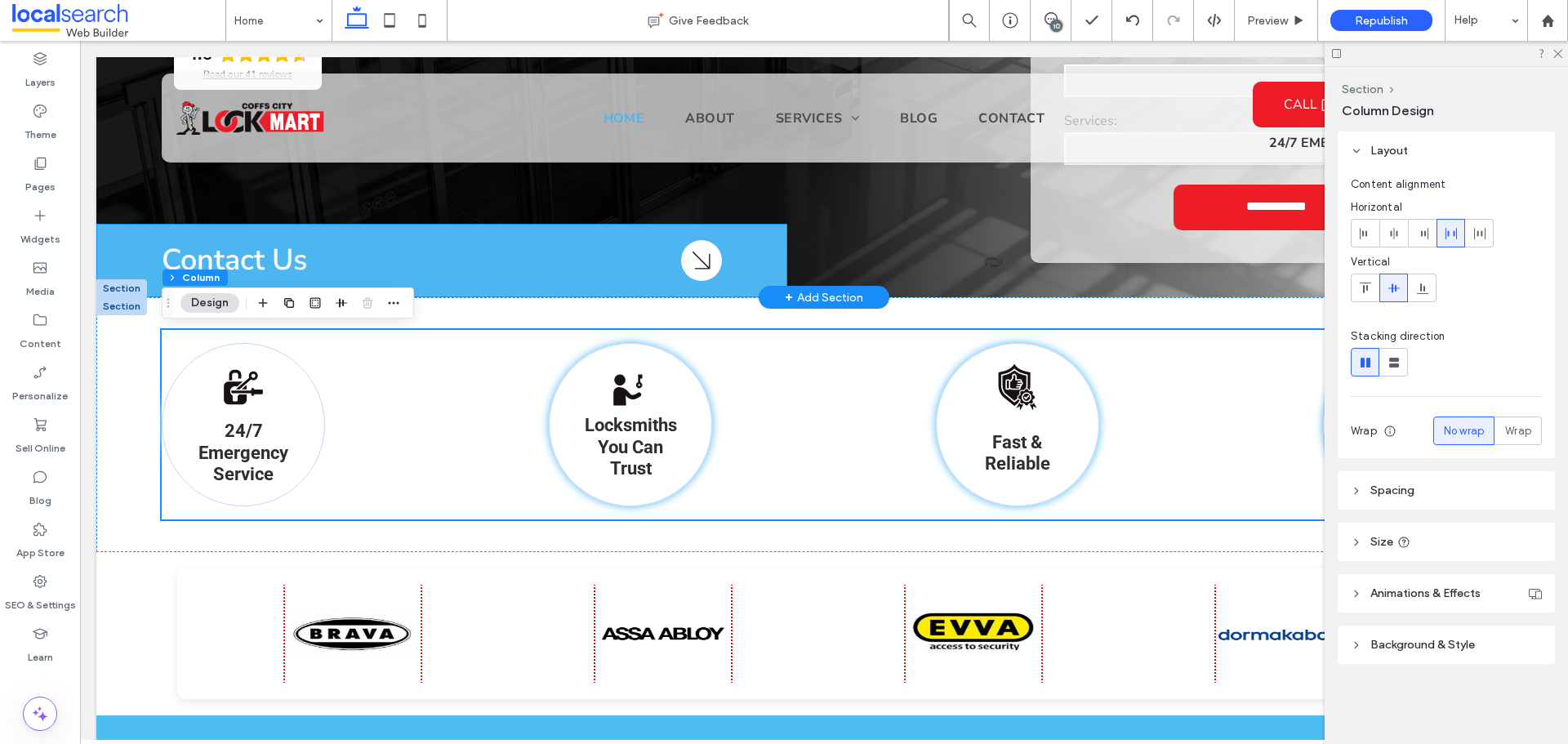 click on "Contact Us
Arrow Icon" at bounding box center (442, 261) 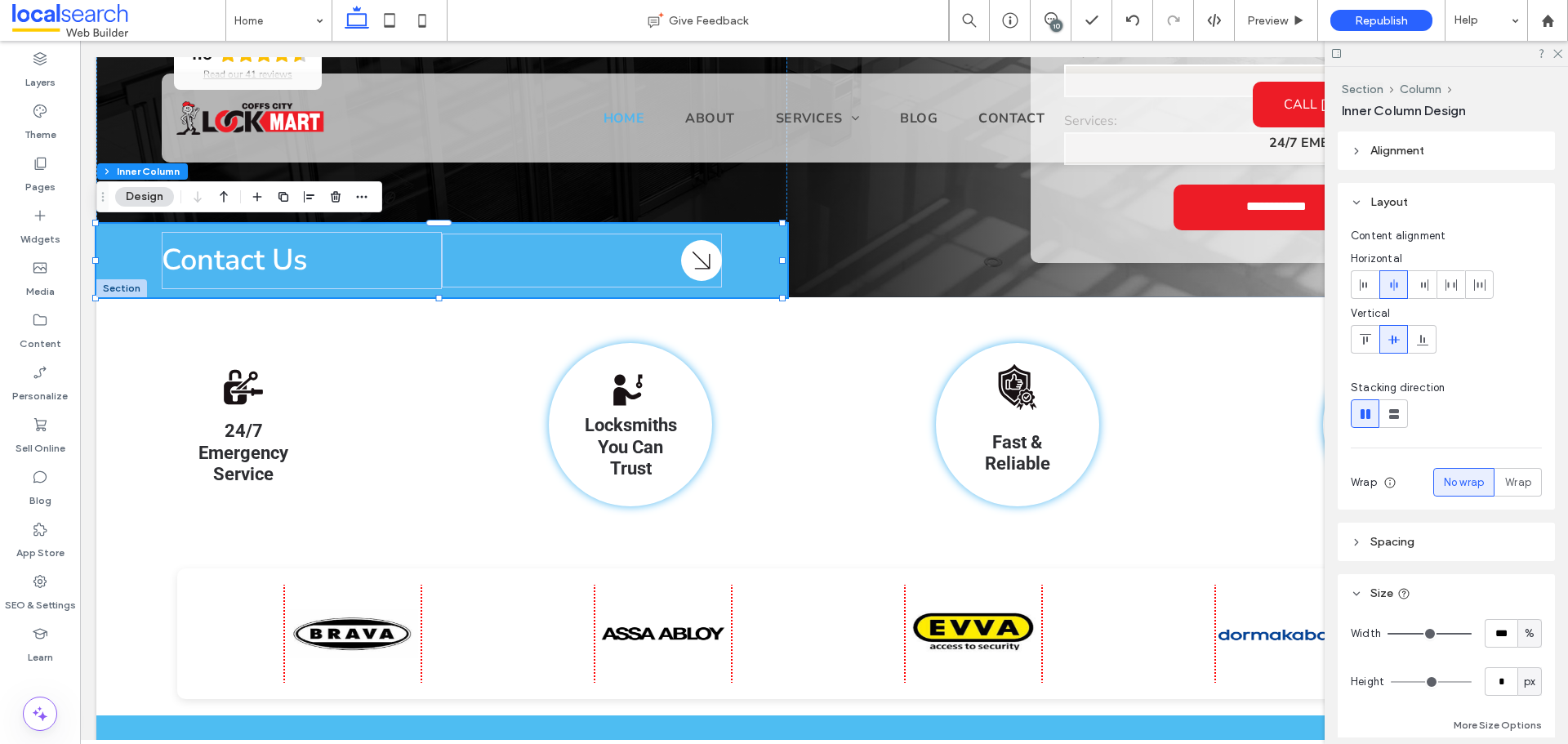 click on "10" at bounding box center [1056, 25] 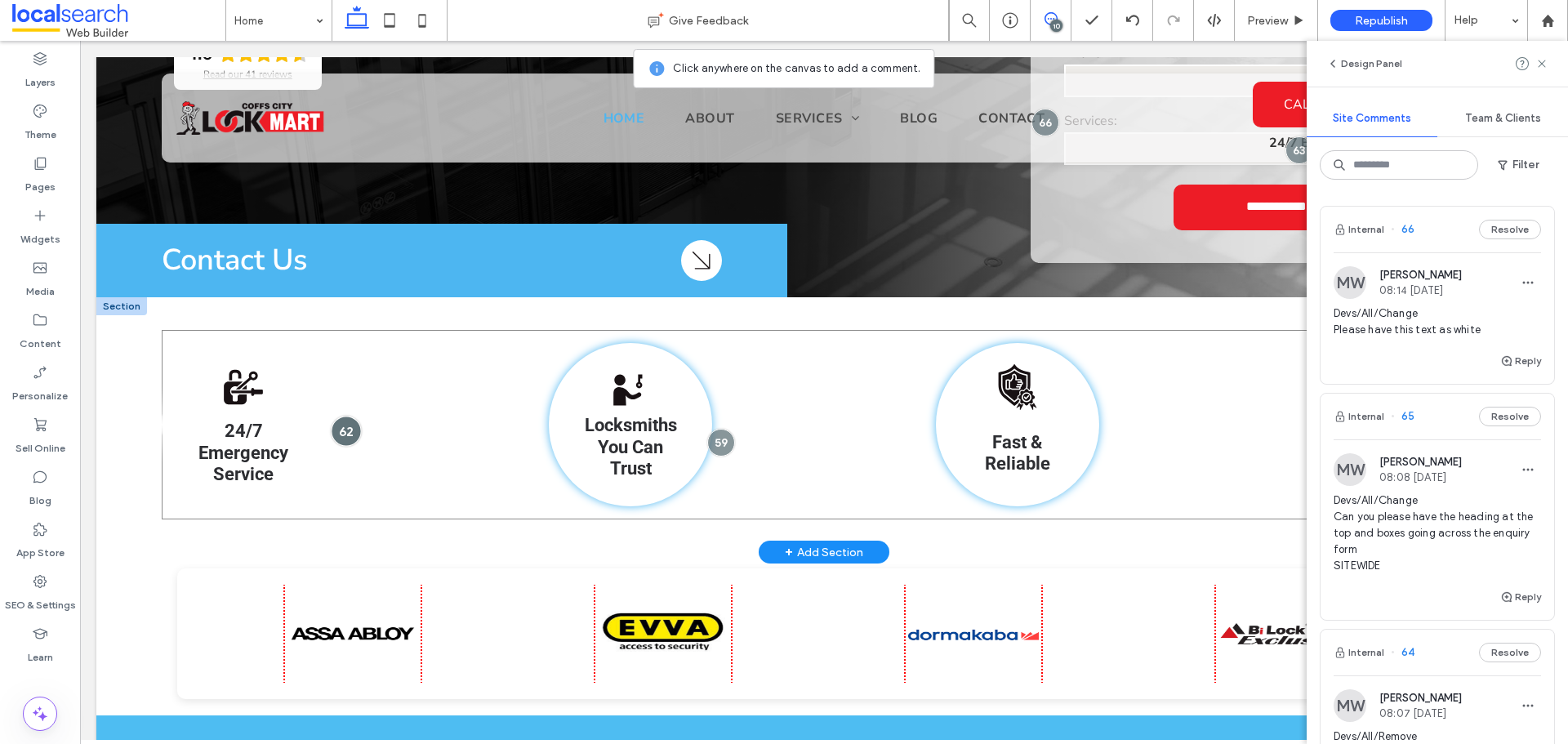 click at bounding box center [345, 430] 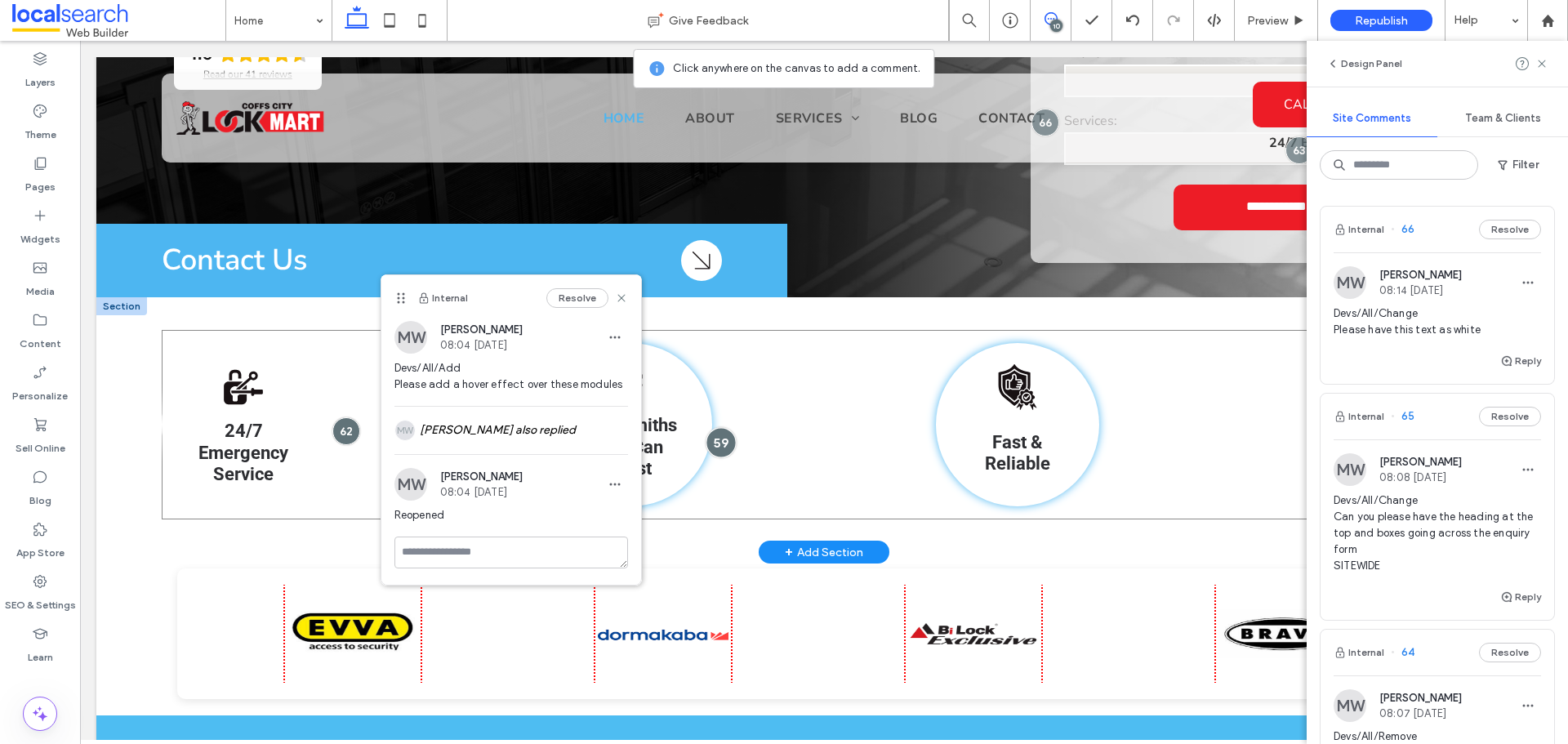 click at bounding box center (721, 442) 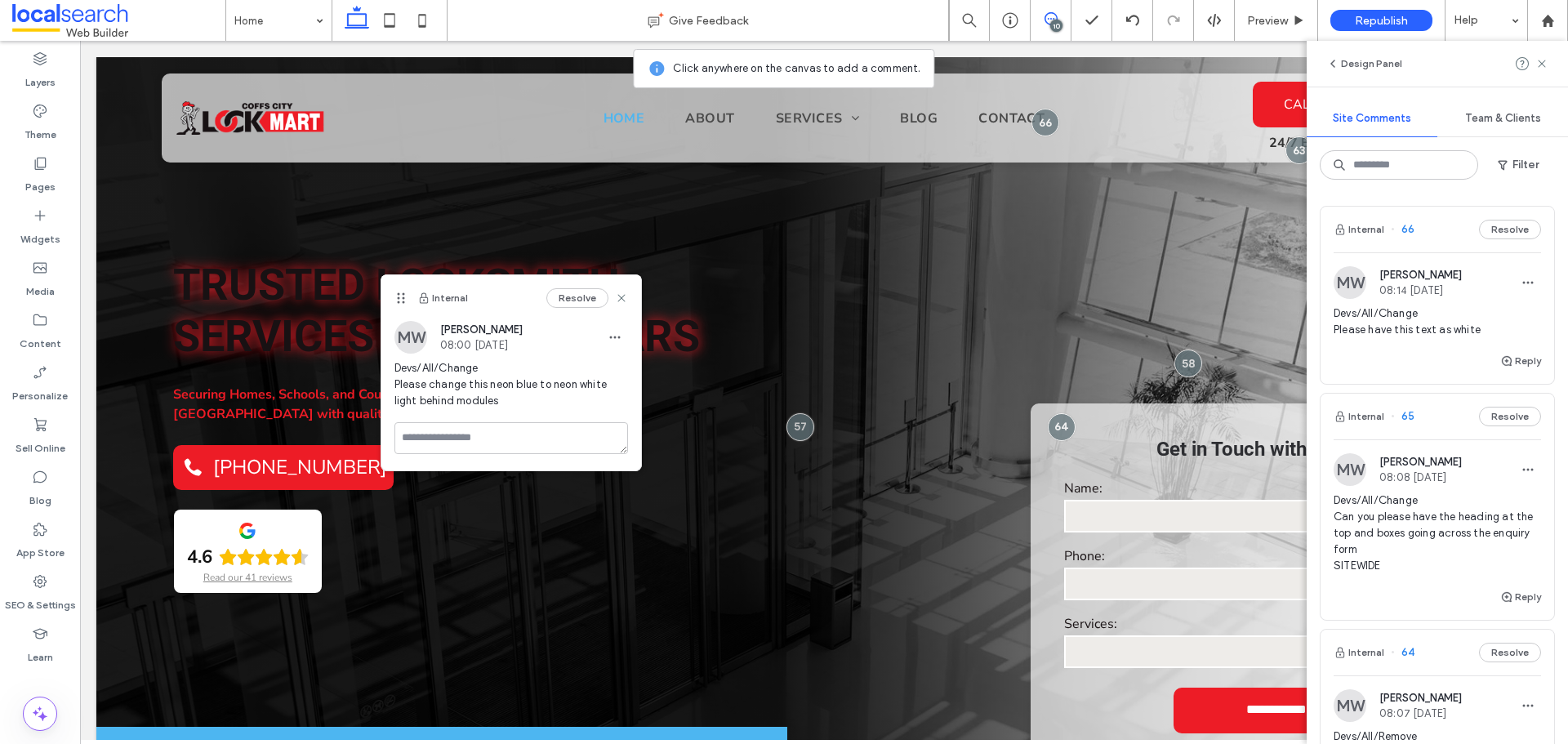 scroll, scrollTop: 503, scrollLeft: 0, axis: vertical 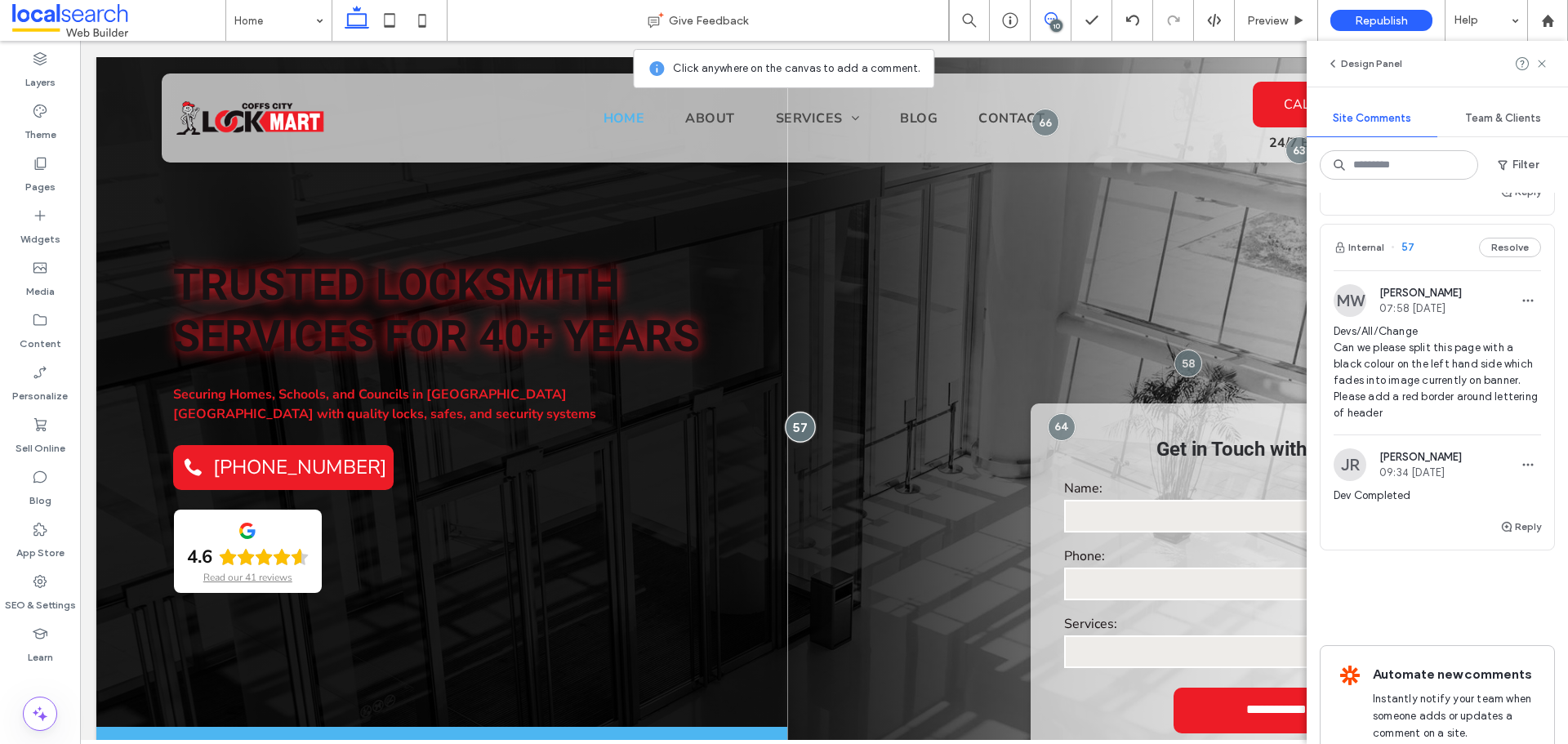 click at bounding box center [800, 426] 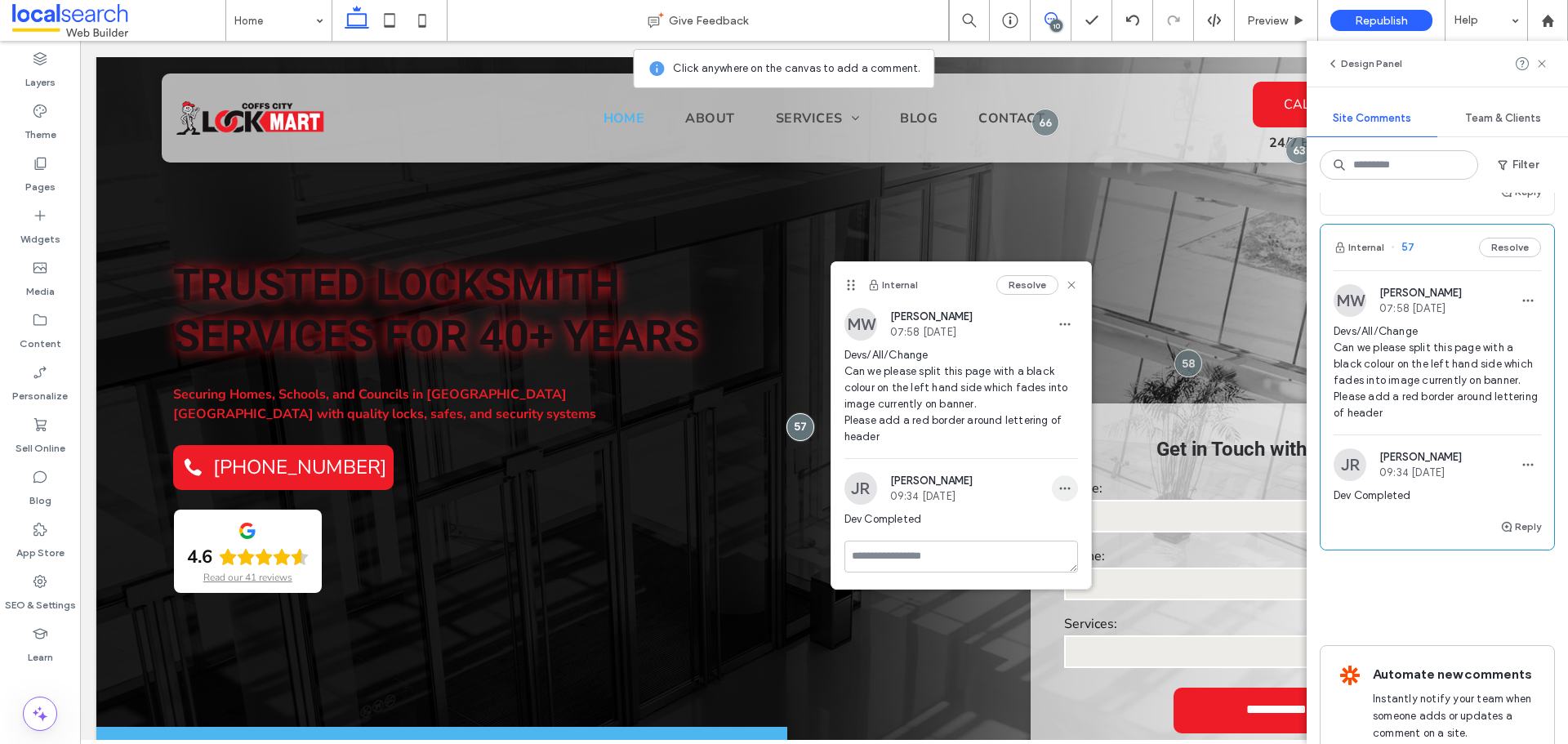 click at bounding box center [1065, 488] 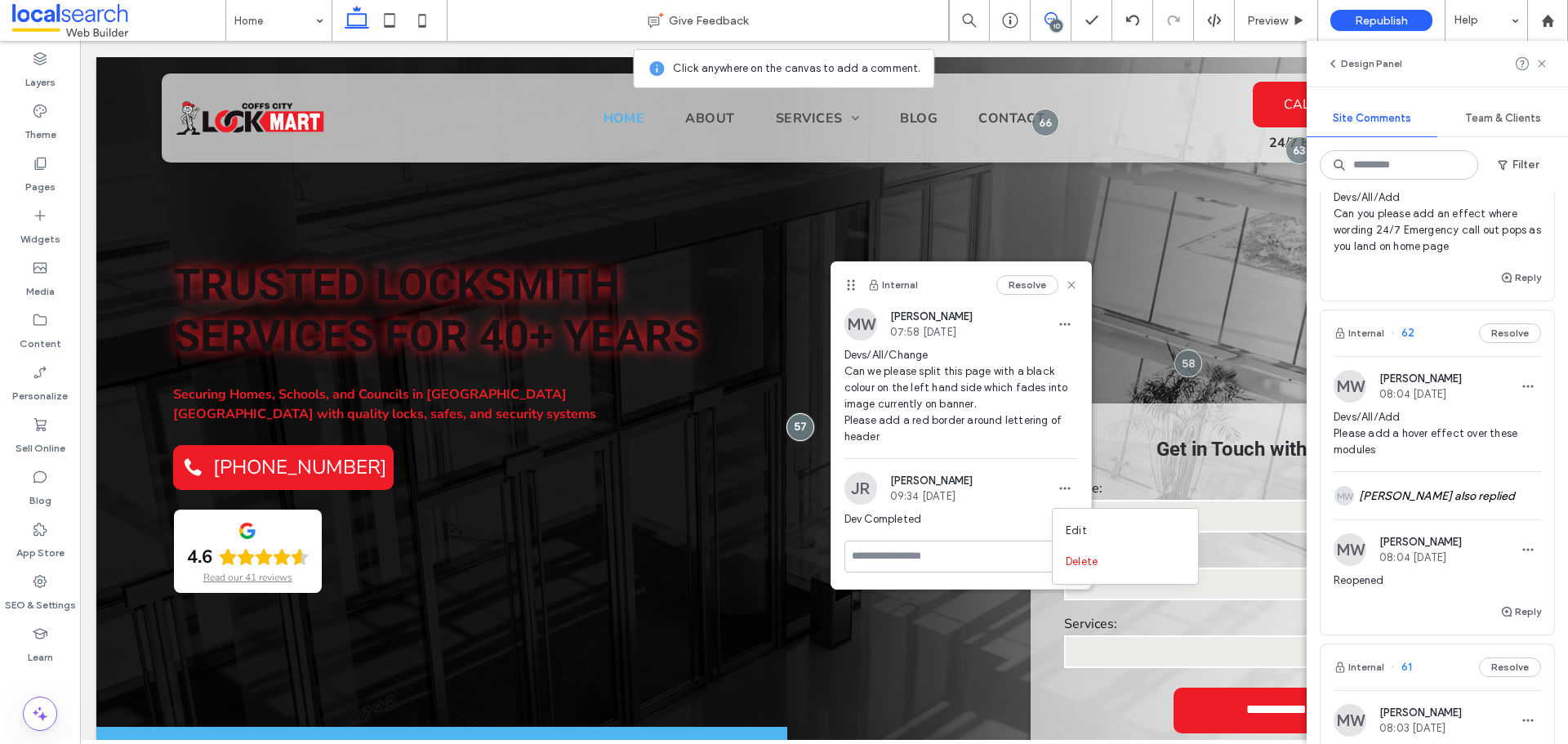 scroll, scrollTop: 804, scrollLeft: 0, axis: vertical 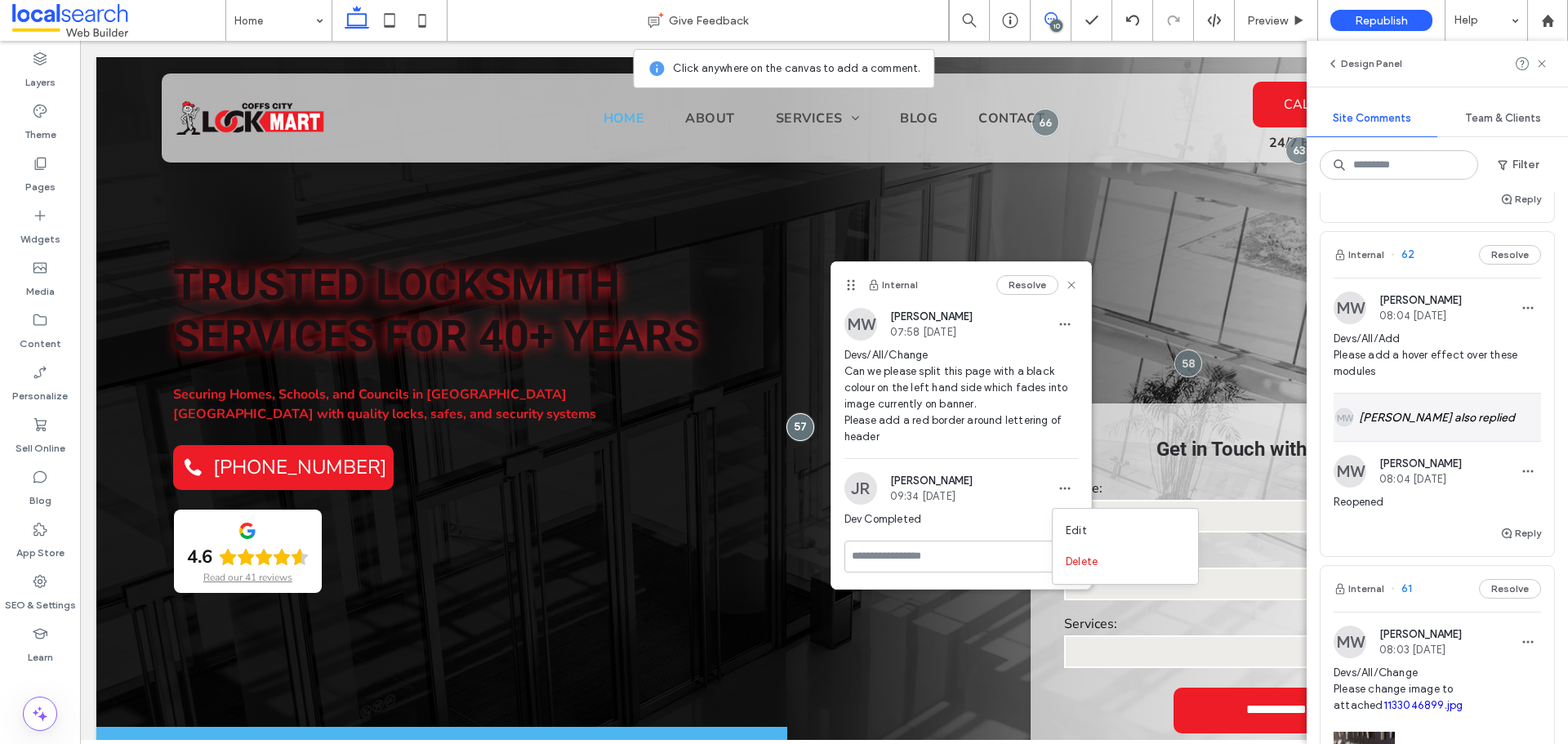 click on "MW Alt: Author Avatar [PERSON_NAME] also replied" at bounding box center (1437, 417) 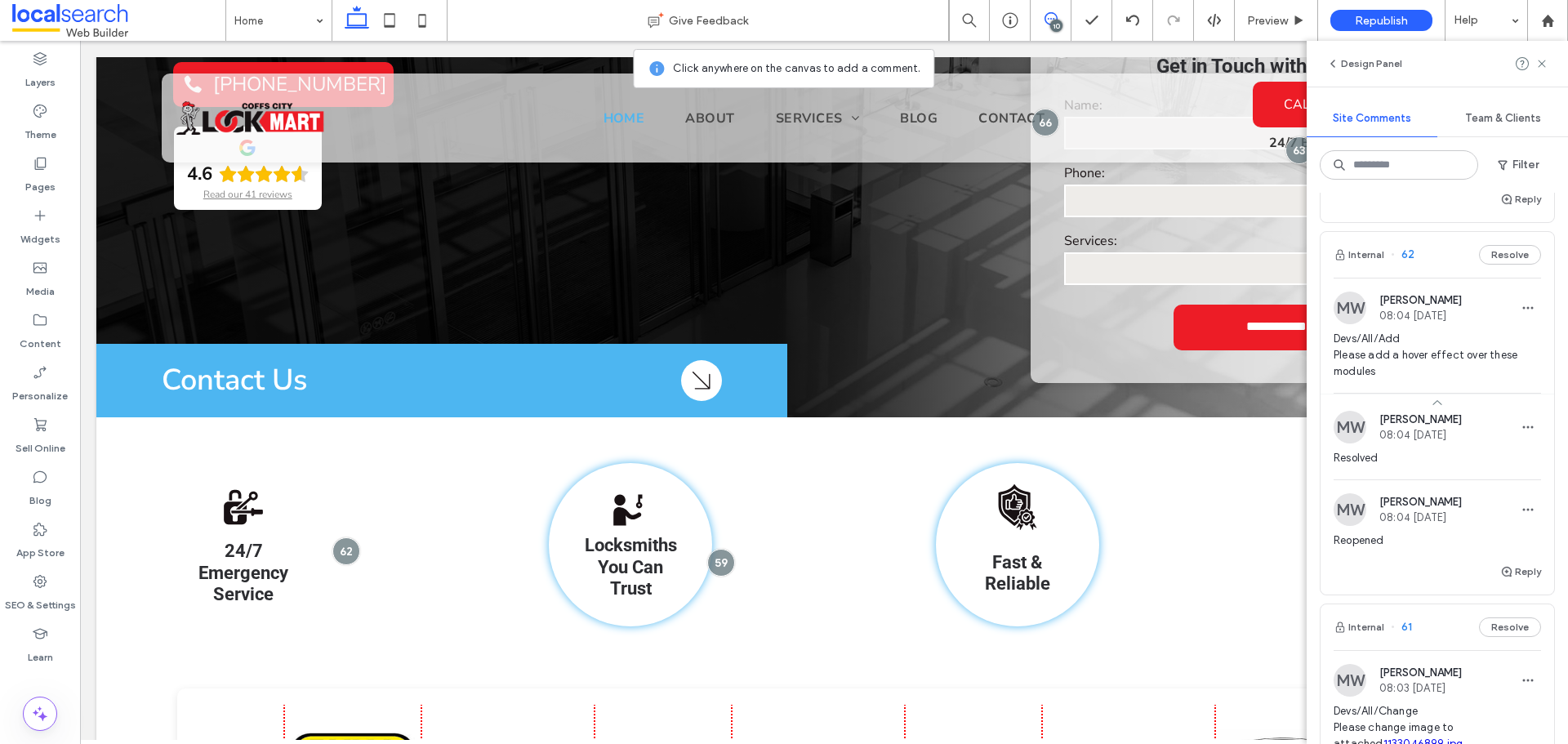 scroll, scrollTop: 503, scrollLeft: 0, axis: vertical 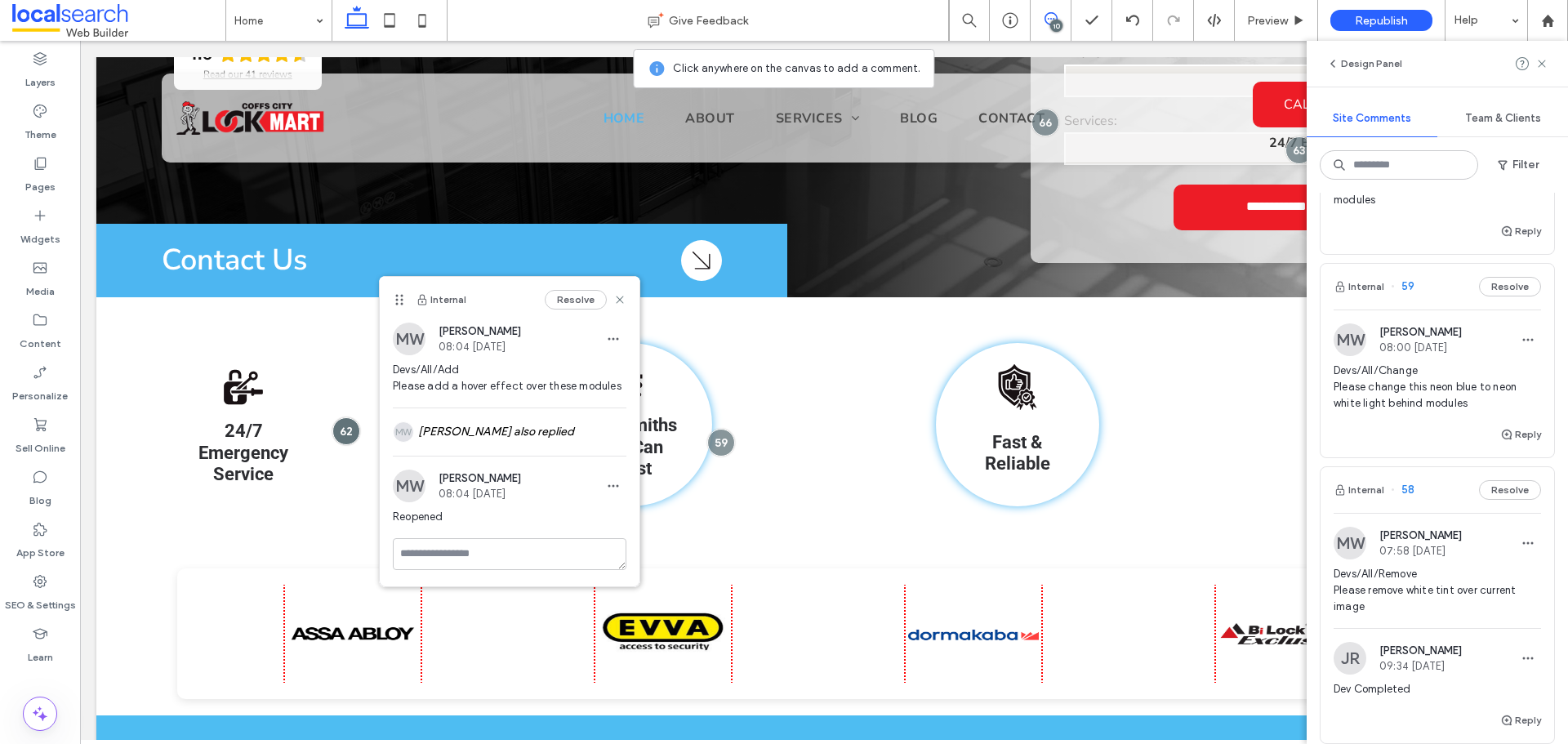 click on "Devs/All/Change
Please change this neon blue to neon white light behind modules" at bounding box center (1437, 387) 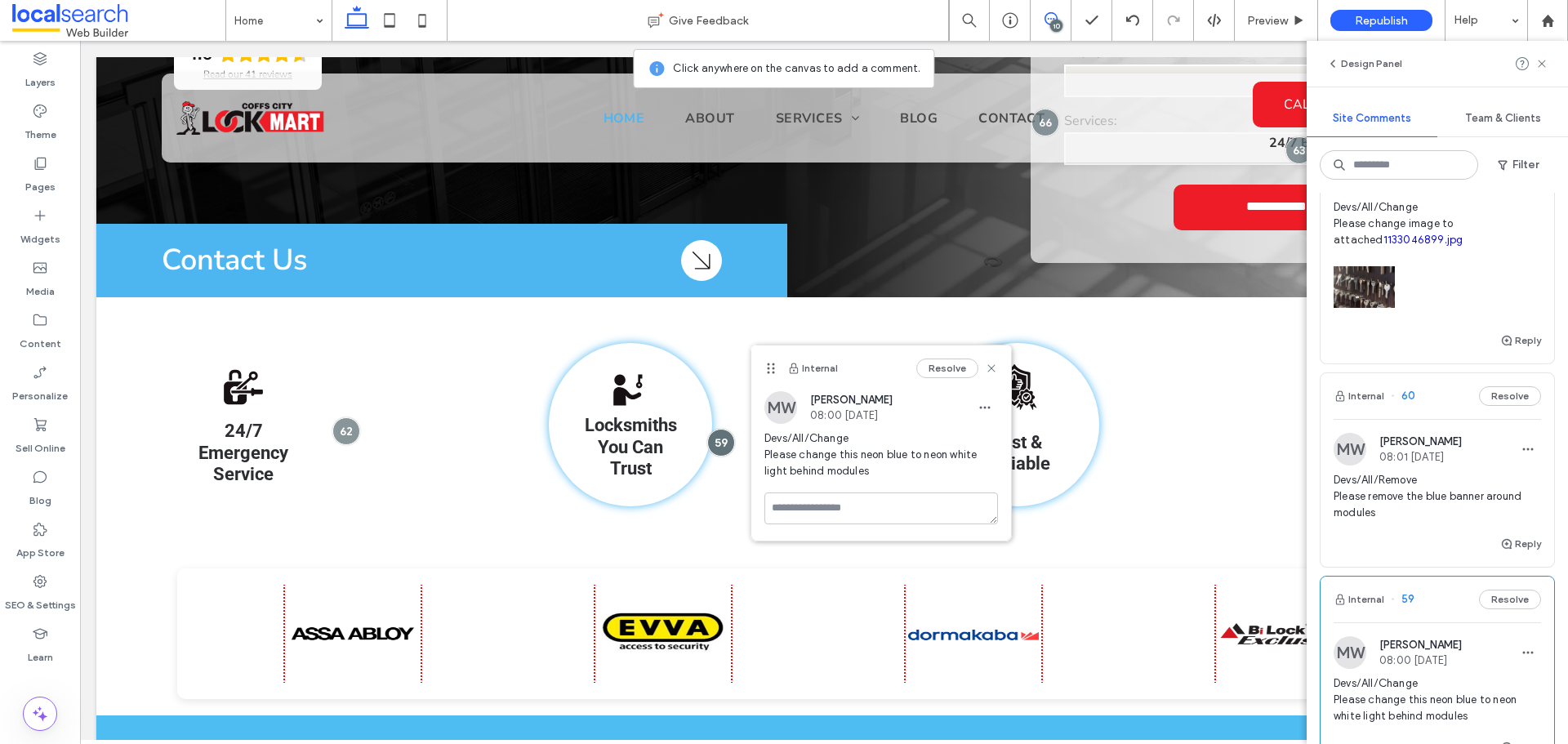 scroll, scrollTop: 1131, scrollLeft: 0, axis: vertical 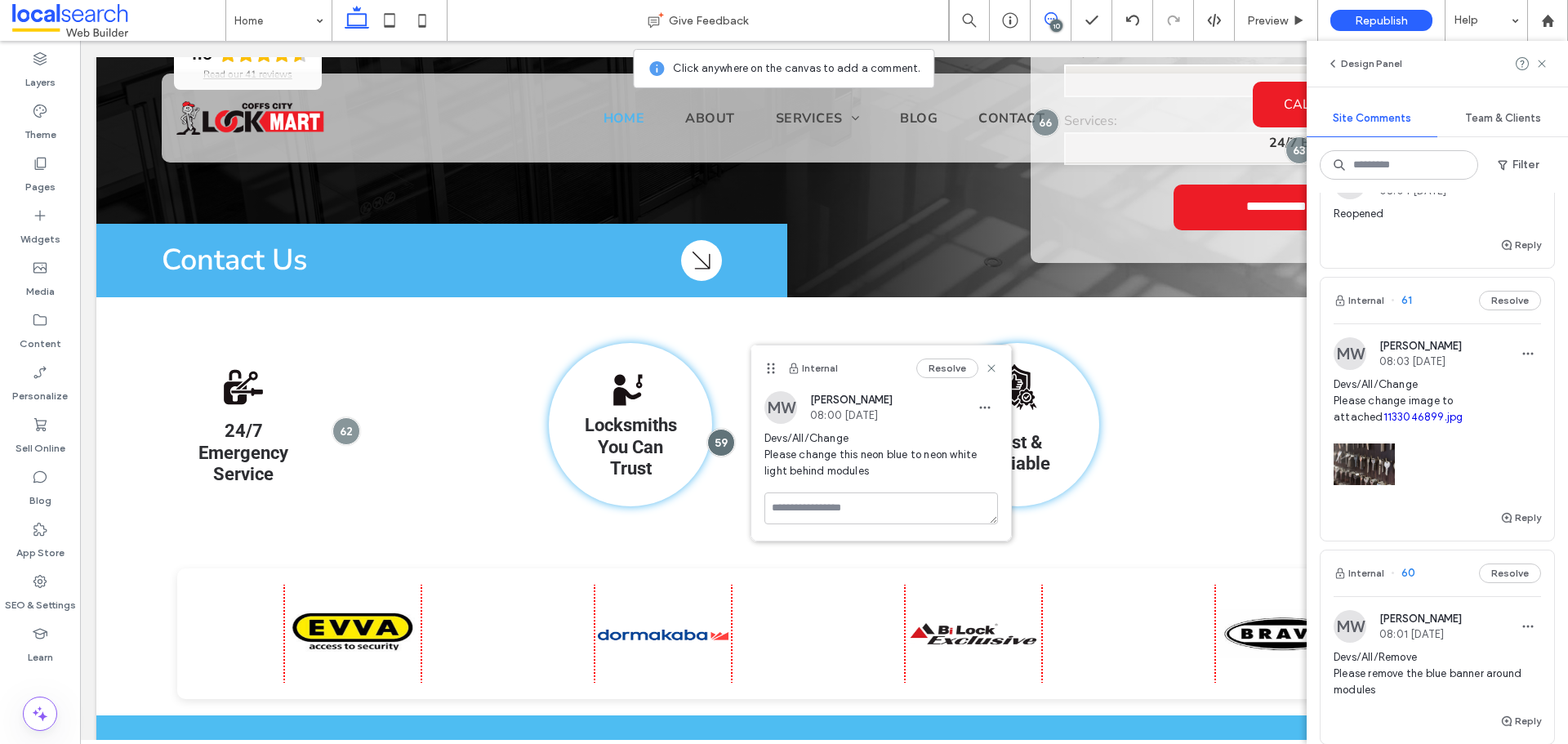 click on "MW [PERSON_NAME] 08:01 [DATE] Devs/All/Remove
Please remove the blue banner around modules" at bounding box center (1437, 661) 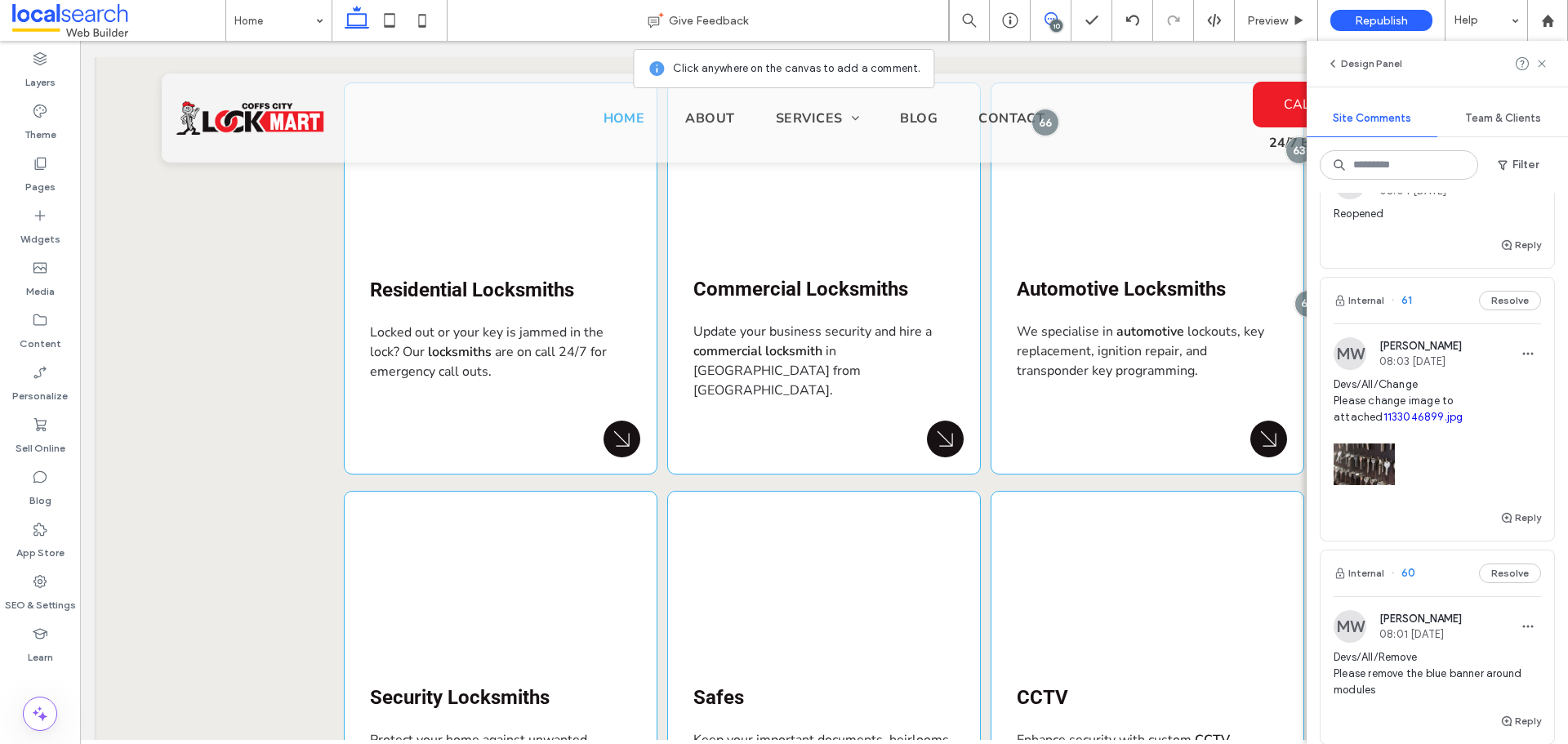 scroll, scrollTop: 1843, scrollLeft: 0, axis: vertical 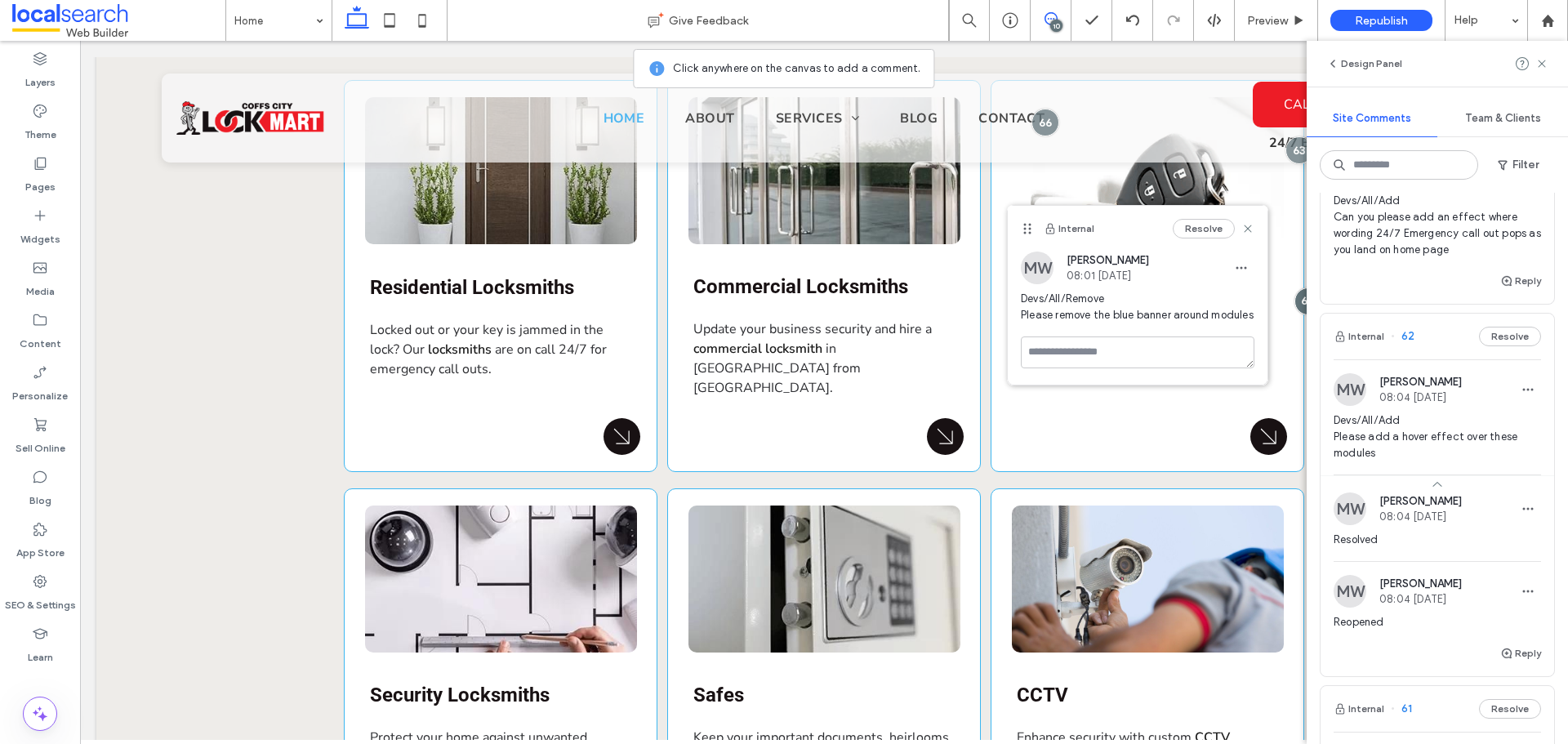 click on "Devs/All/Add
Please add a hover effect over these modules" at bounding box center (1437, 437) 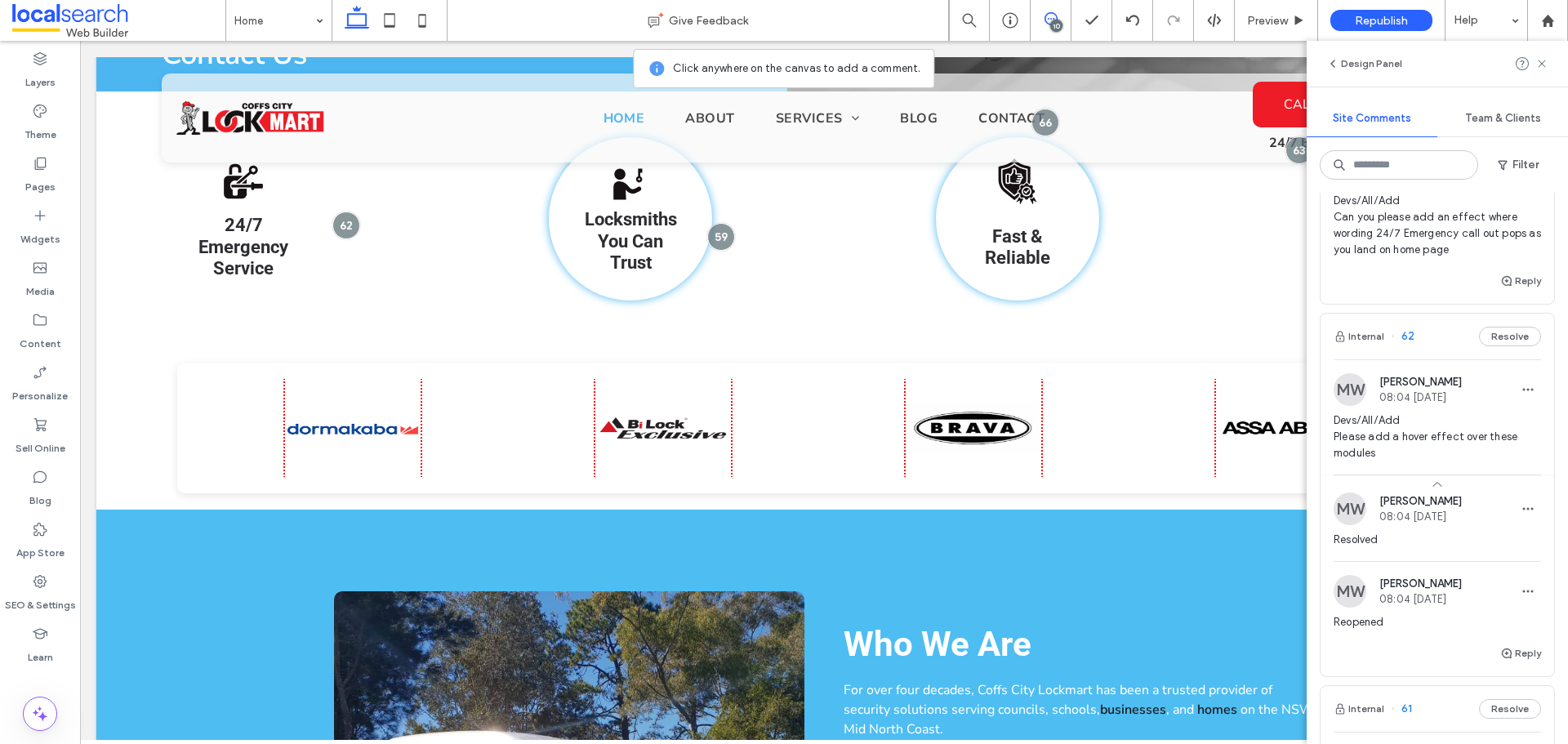 scroll, scrollTop: 503, scrollLeft: 0, axis: vertical 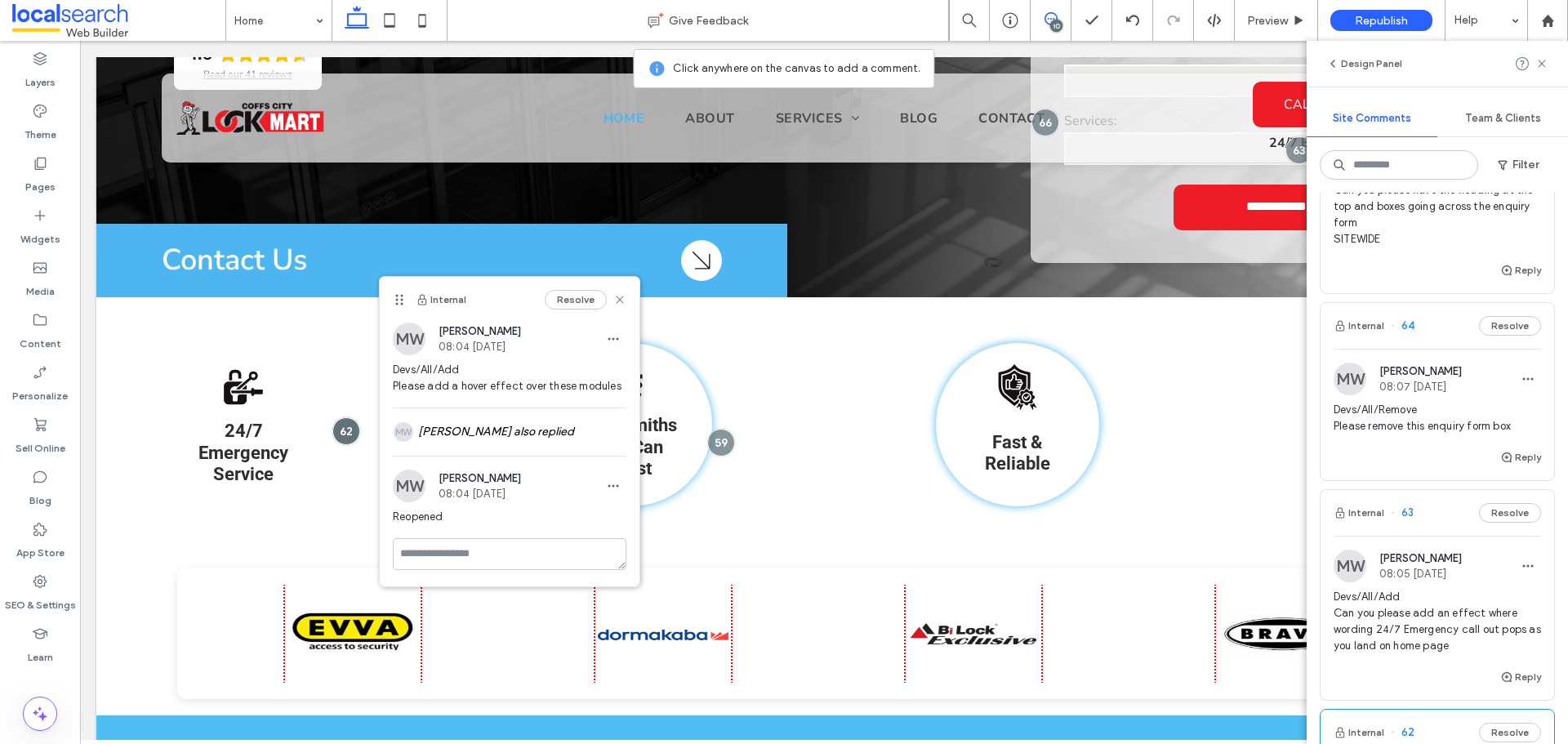 drag, startPoint x: 1436, startPoint y: 615, endPoint x: 1463, endPoint y: 659, distance: 51.62364 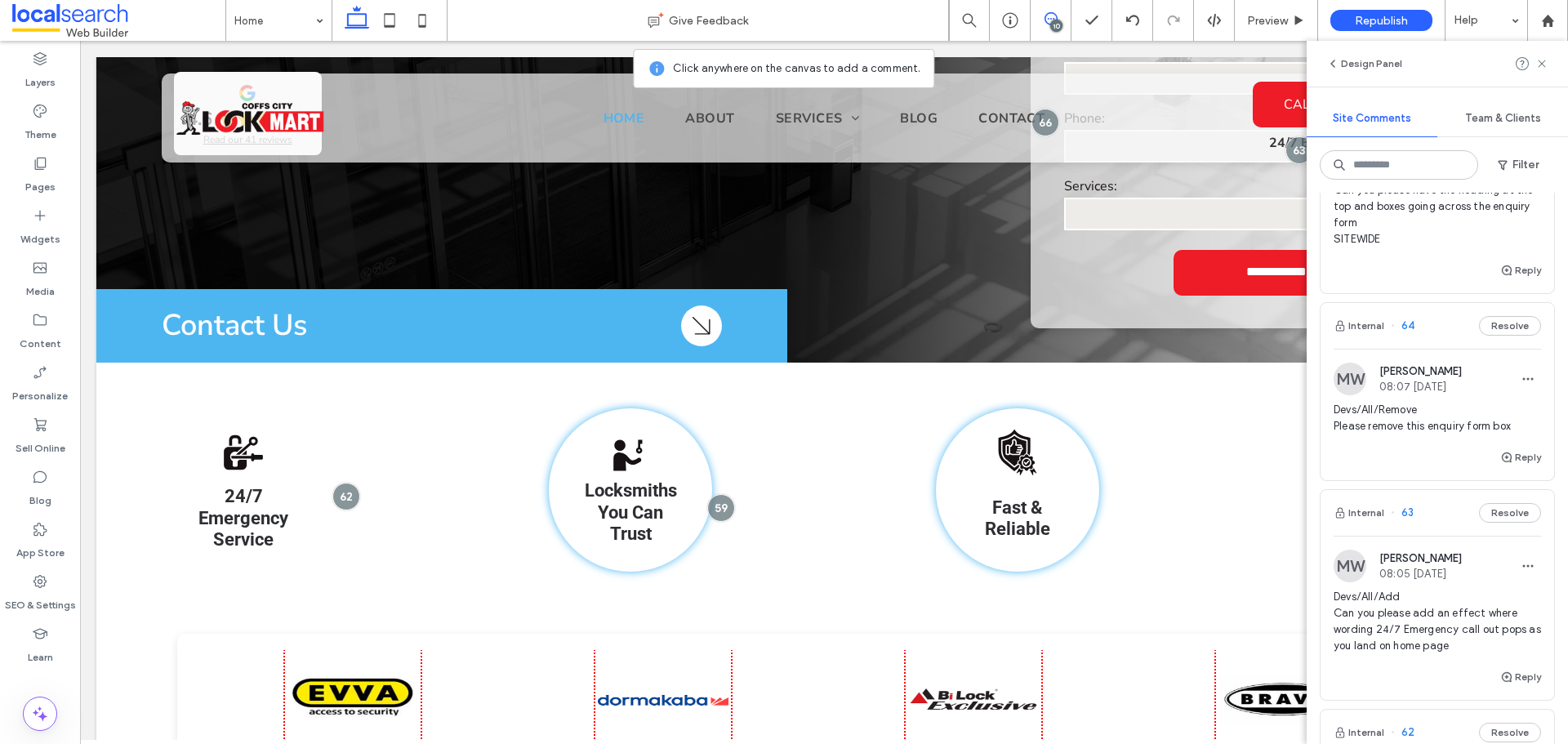 scroll, scrollTop: 0, scrollLeft: 0, axis: both 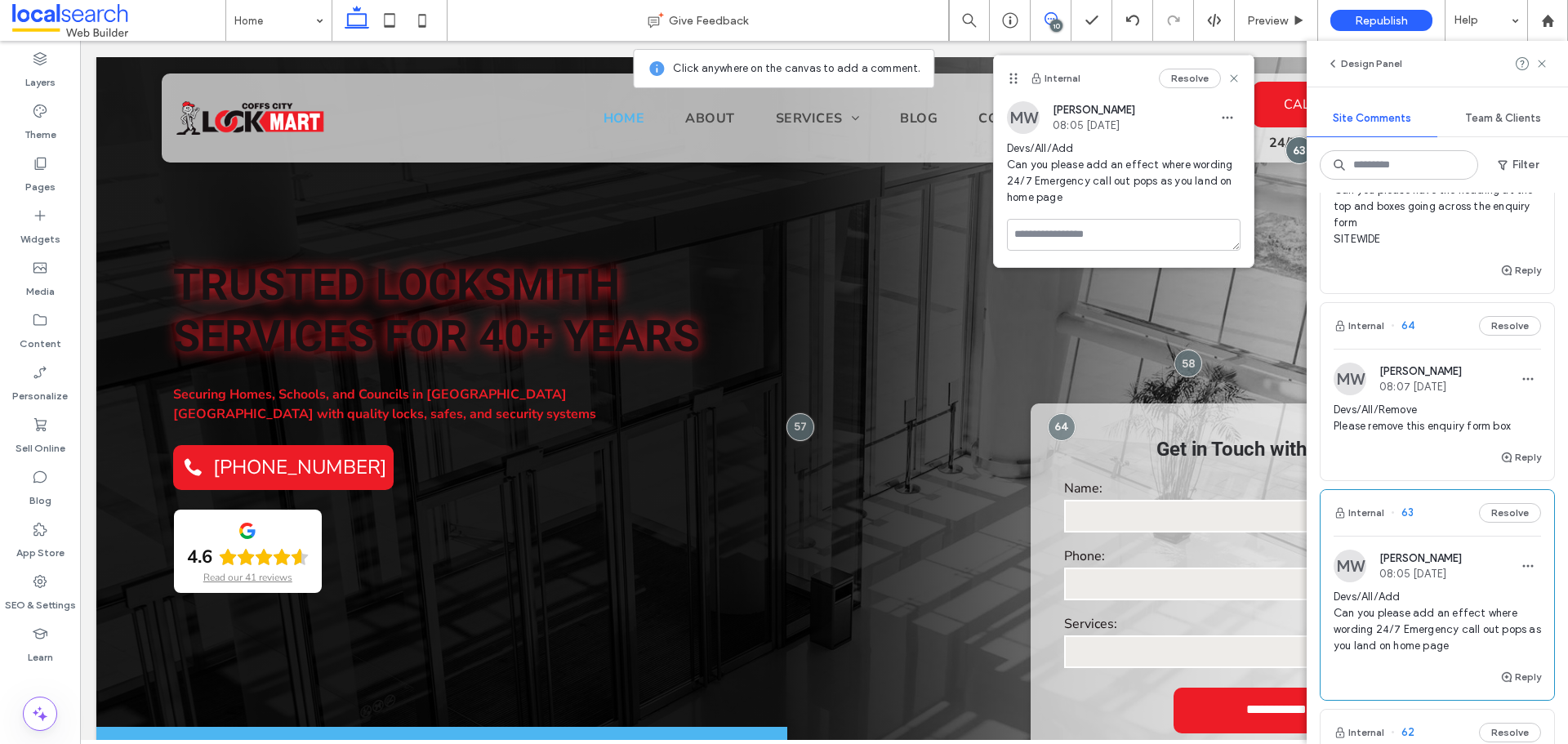 drag, startPoint x: 1422, startPoint y: 404, endPoint x: 1441, endPoint y: 597, distance: 193.933 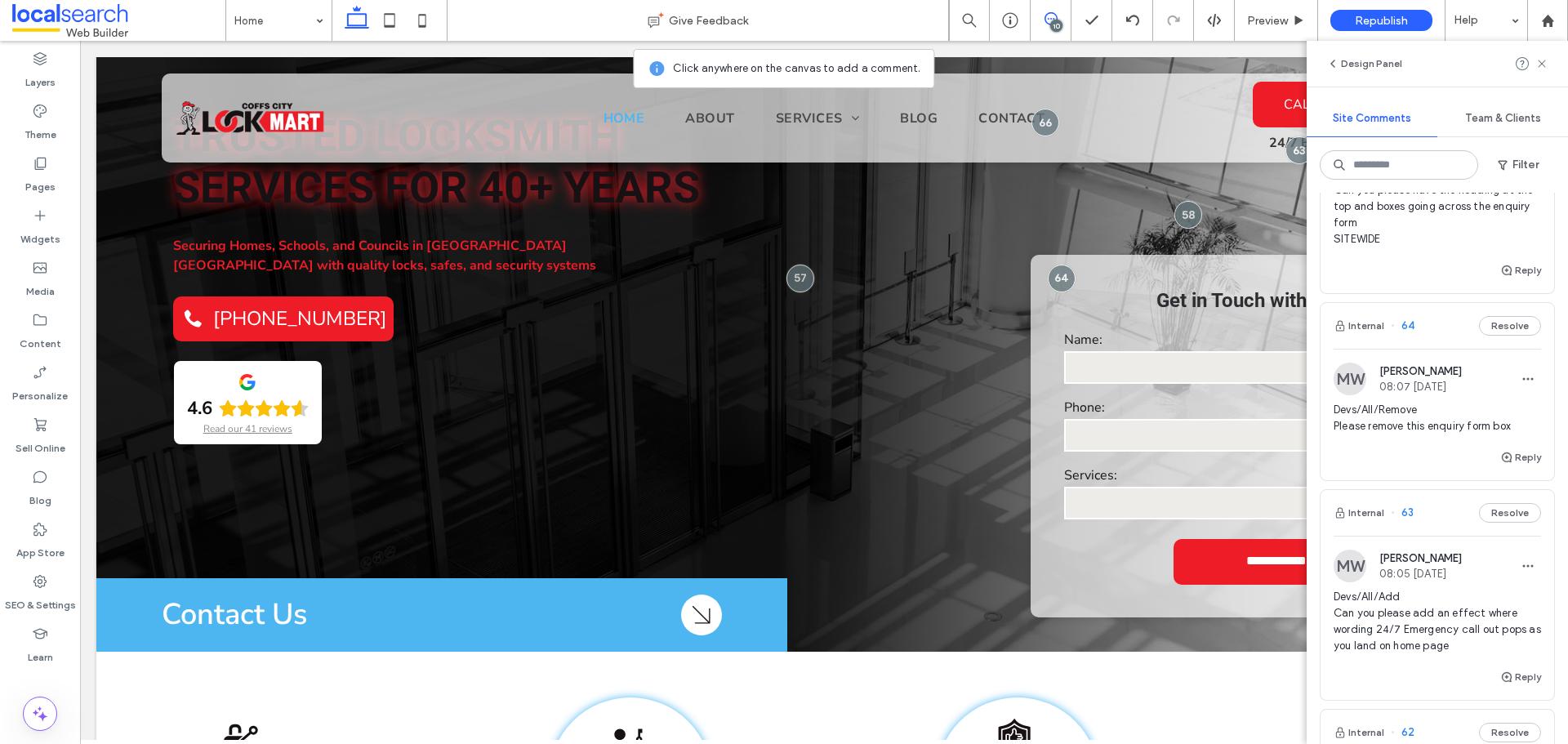 scroll, scrollTop: 159, scrollLeft: 0, axis: vertical 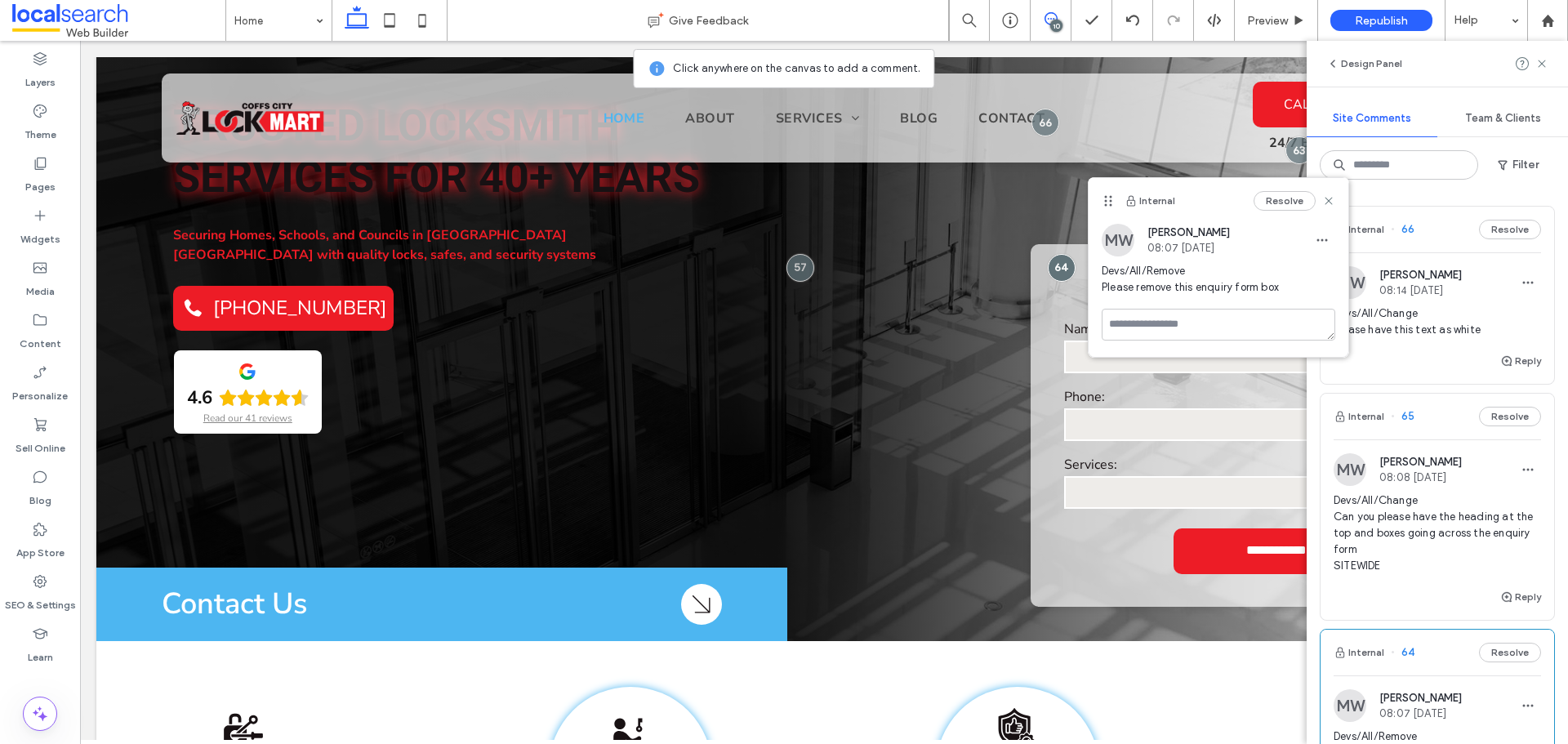 click on "Devs/All/Change
Can you please have the heading at the top and boxes going across the enquiry form
SITEWIDE" at bounding box center (1437, 533) 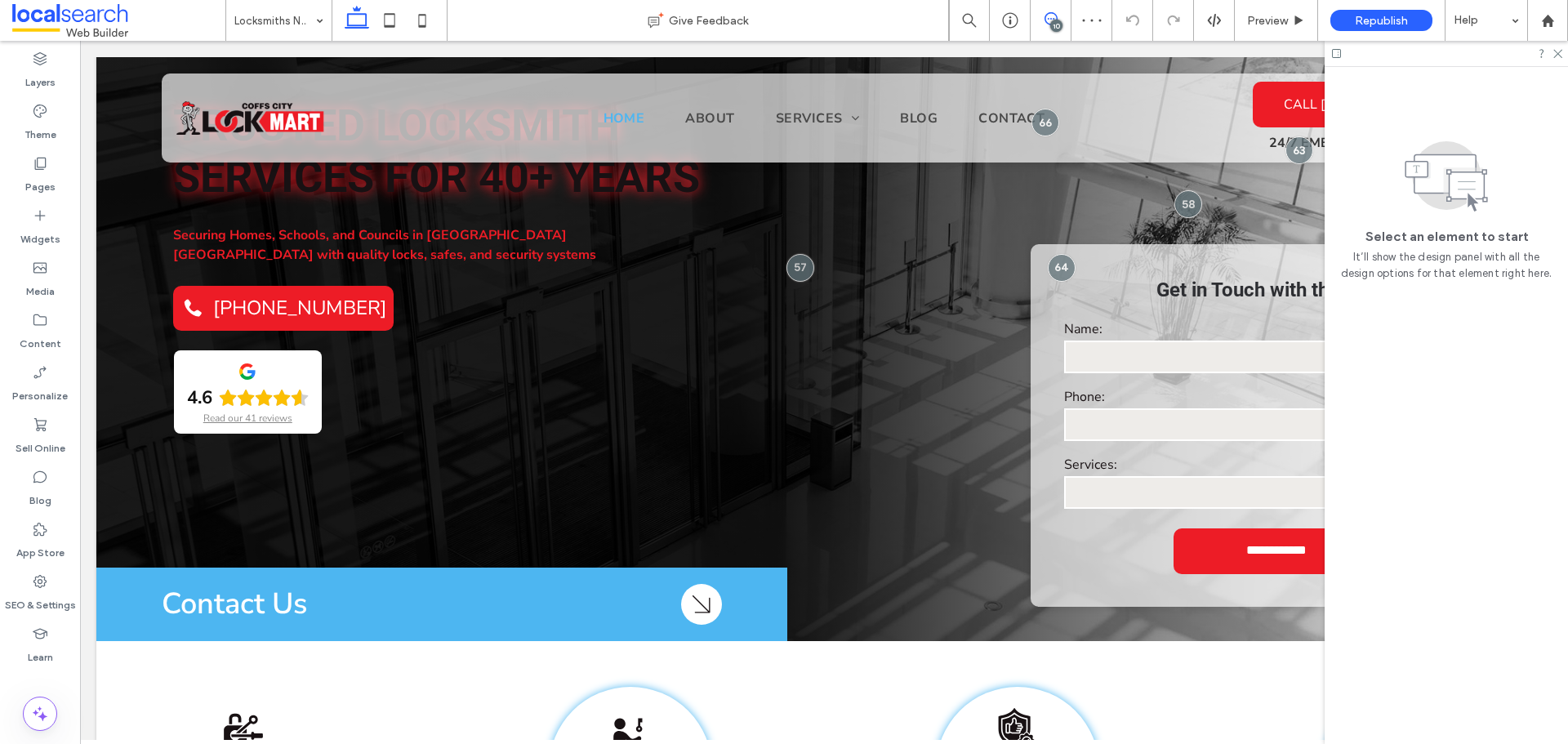 click at bounding box center (1050, 19) 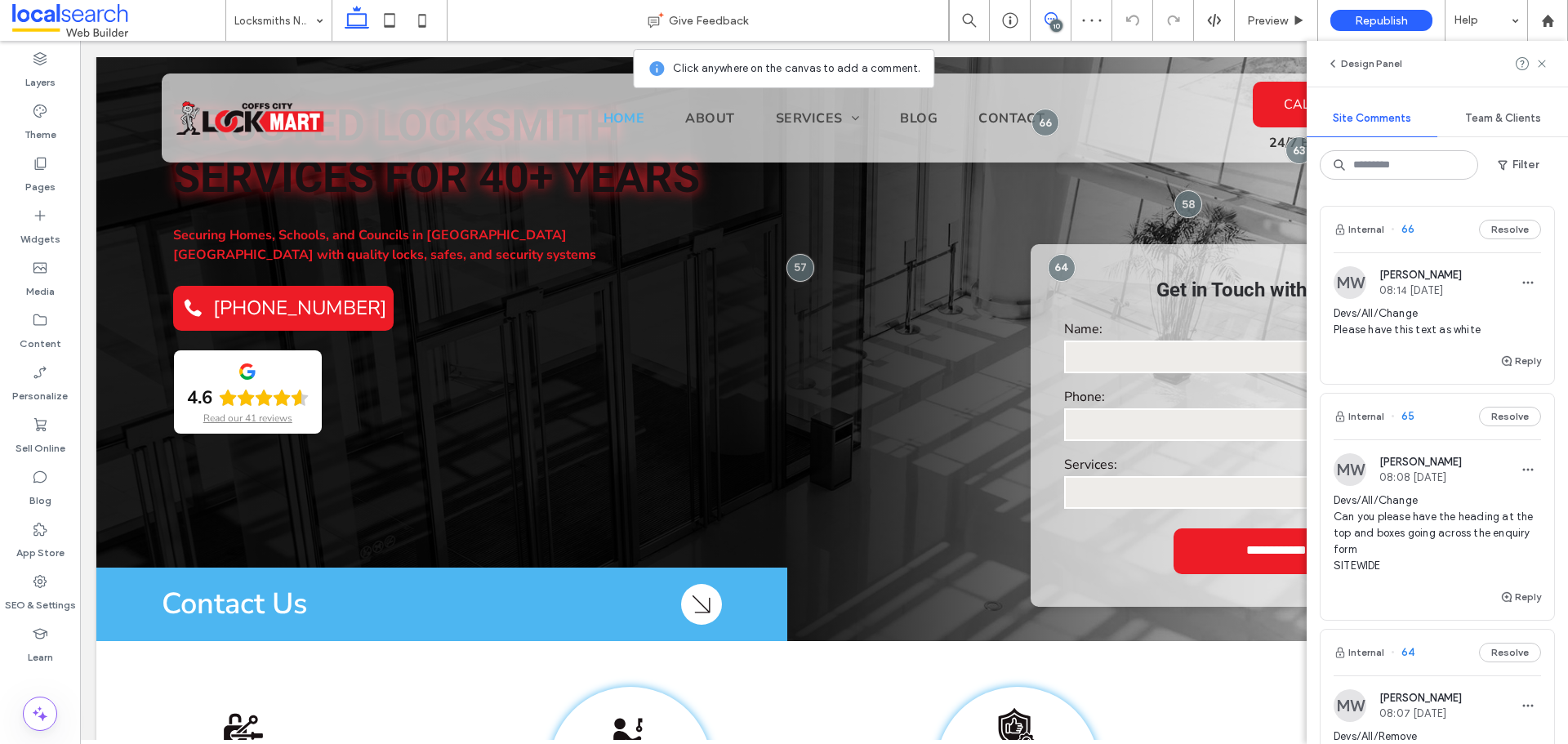 click on "Devs/All/Change
Please have this text as white" at bounding box center (1437, 322) 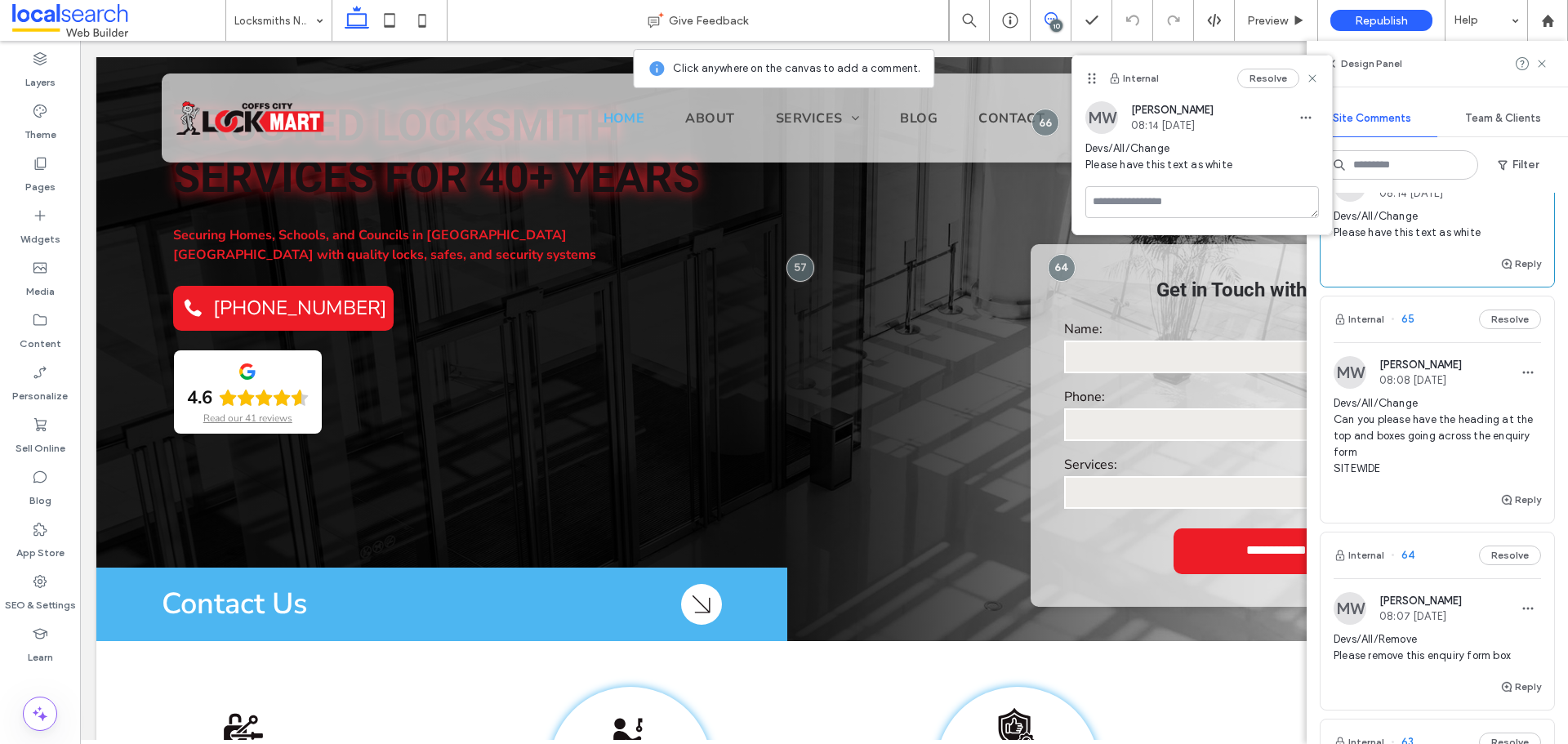 scroll, scrollTop: 245, scrollLeft: 0, axis: vertical 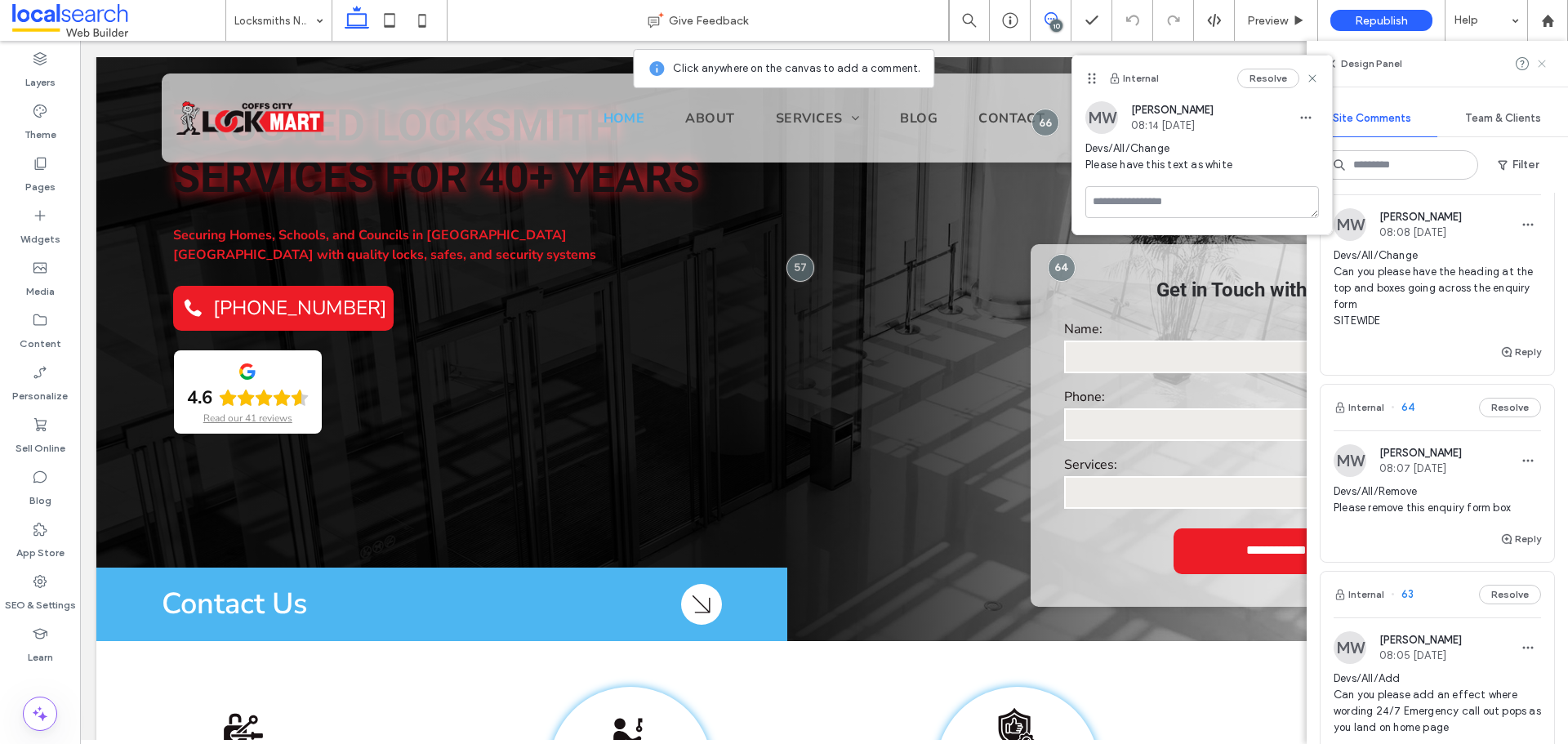 click 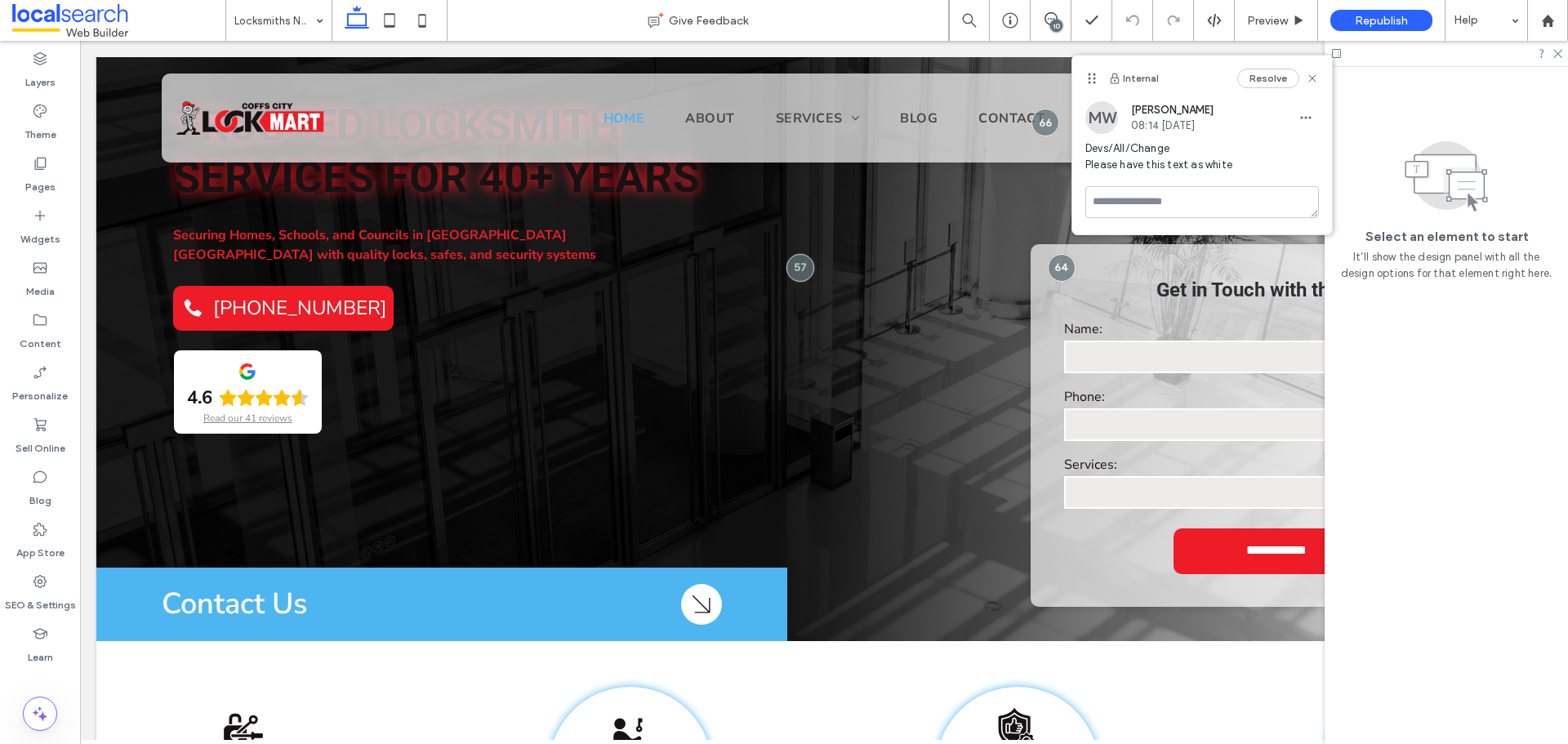 scroll, scrollTop: 0, scrollLeft: 0, axis: both 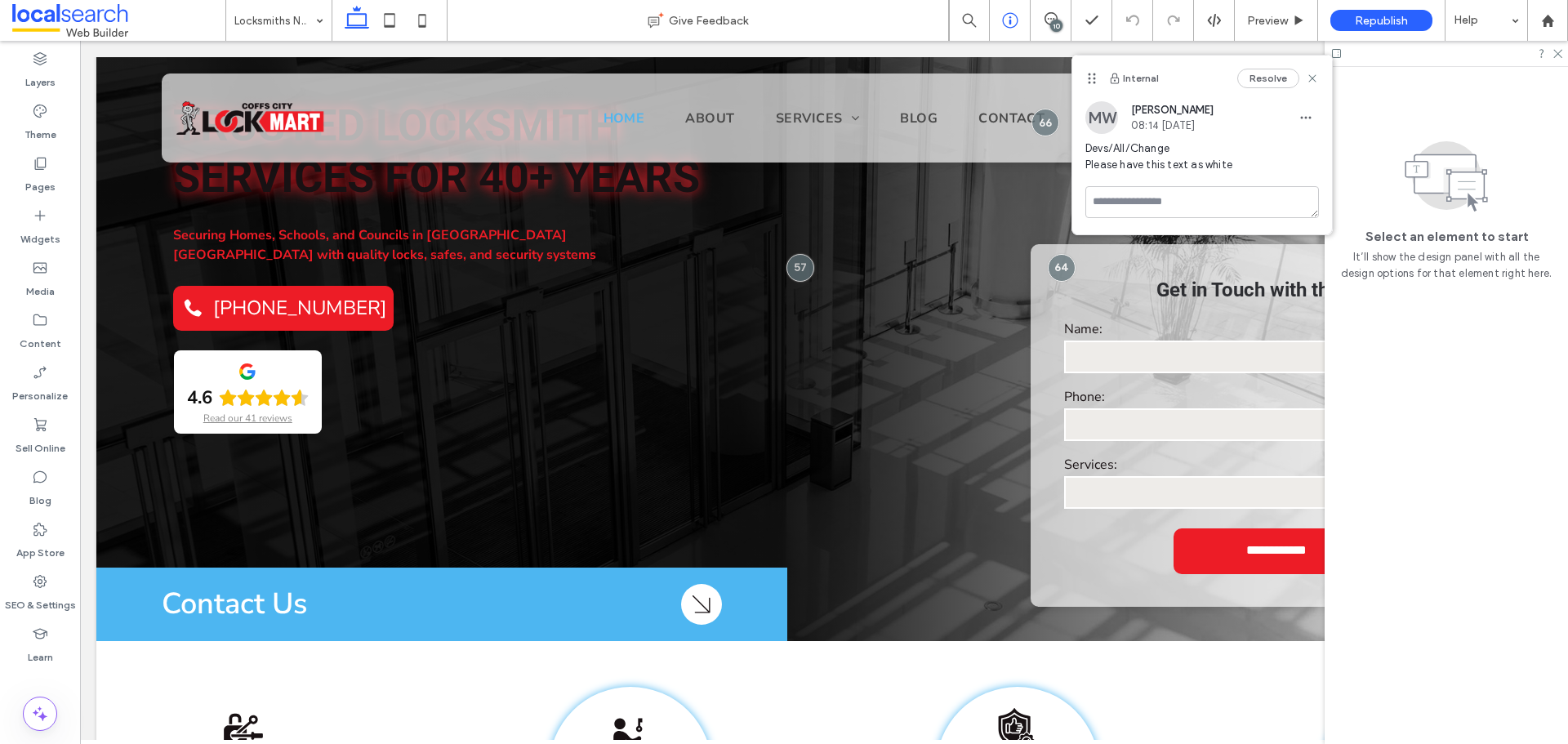 click 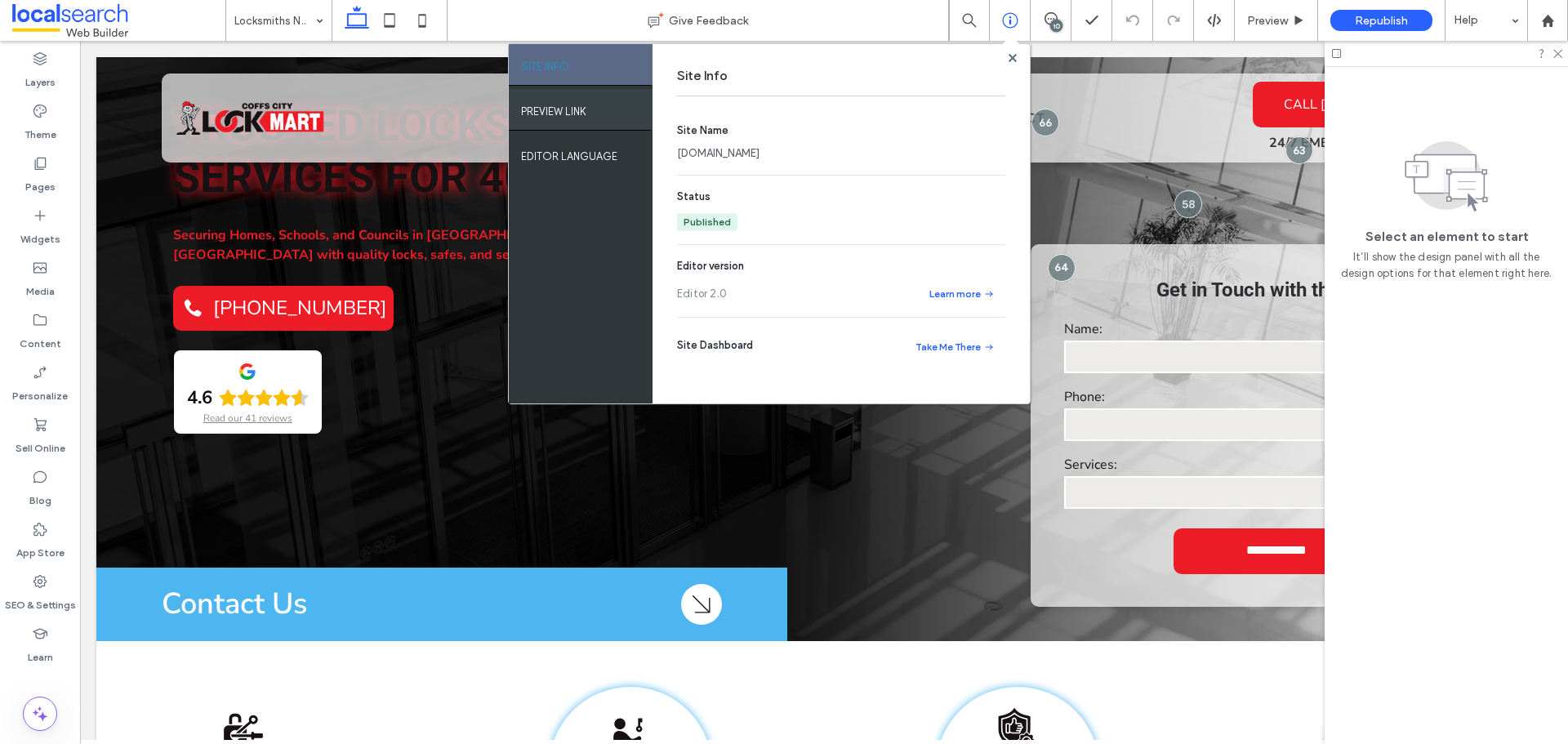 click on "PREVIEW LINK" at bounding box center [554, 107] 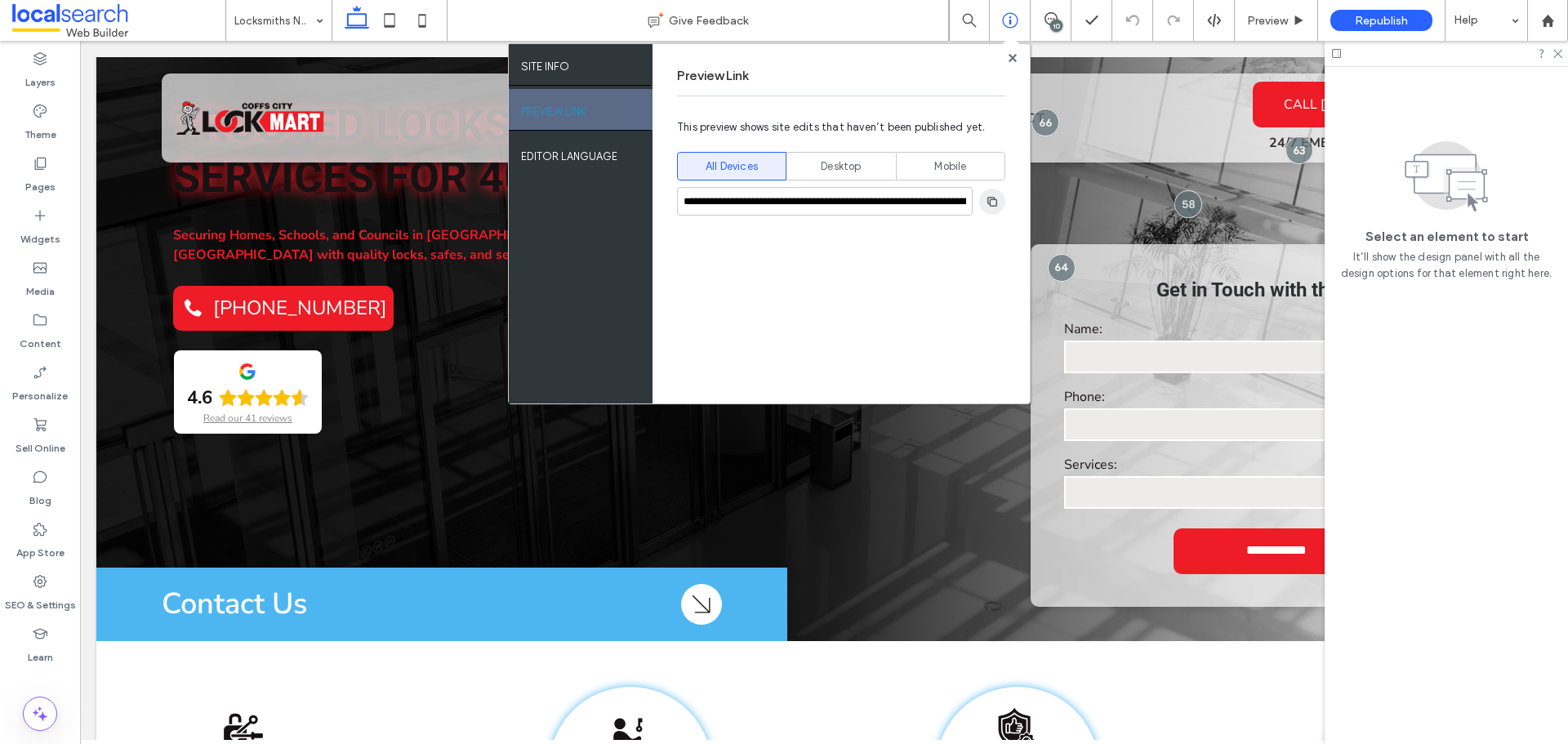 click 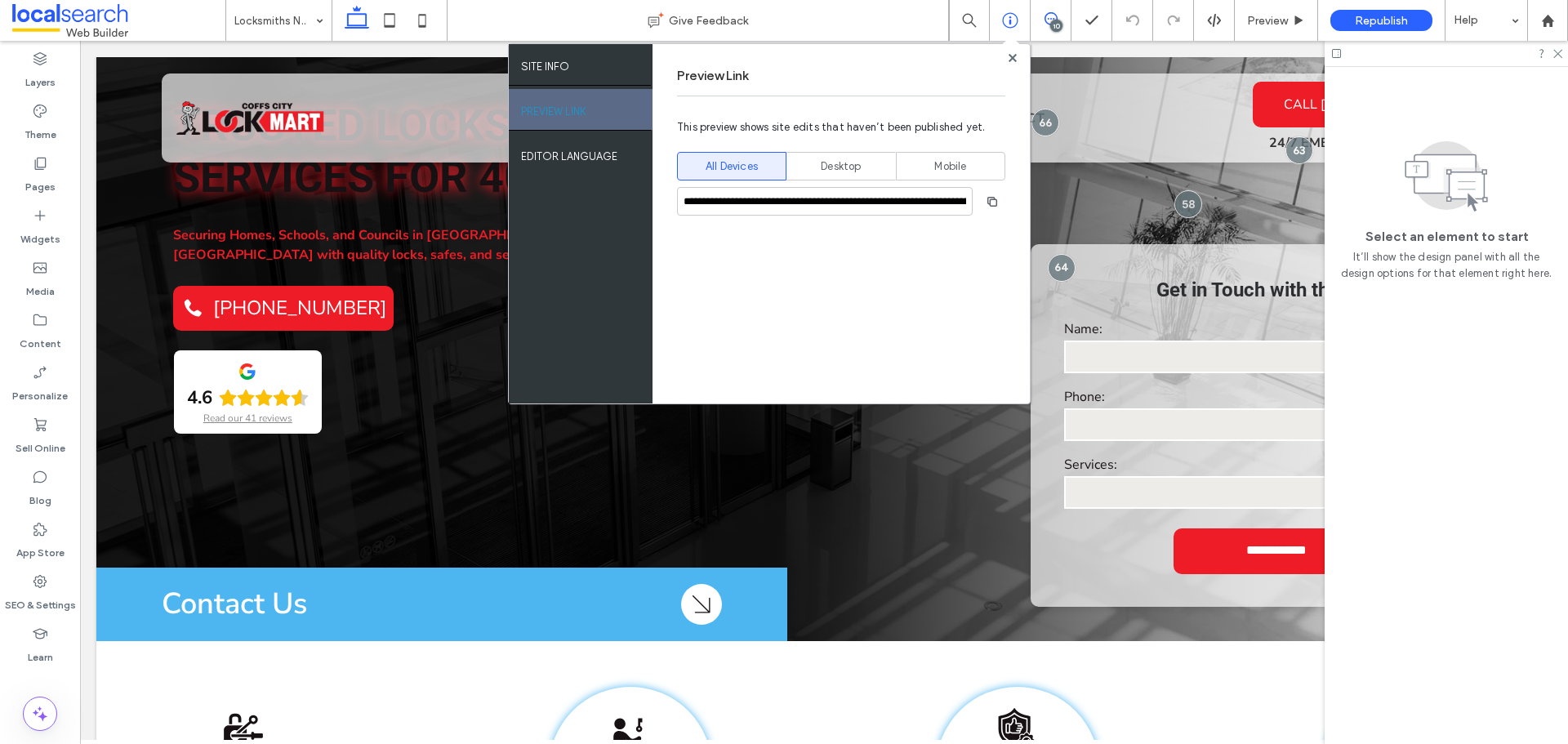 click at bounding box center (1050, 19) 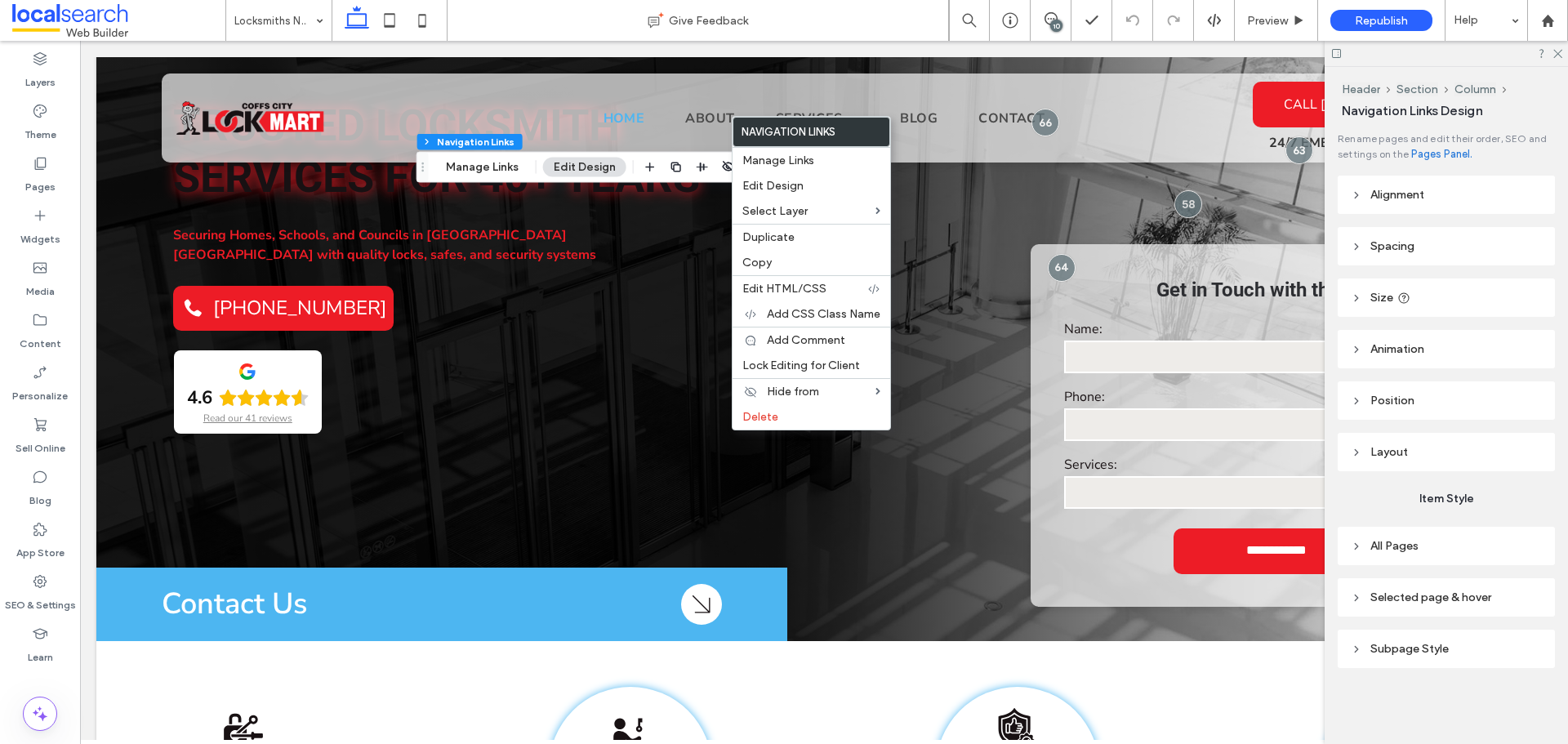 drag, startPoint x: 1400, startPoint y: 537, endPoint x: 1440, endPoint y: 559, distance: 45.650849 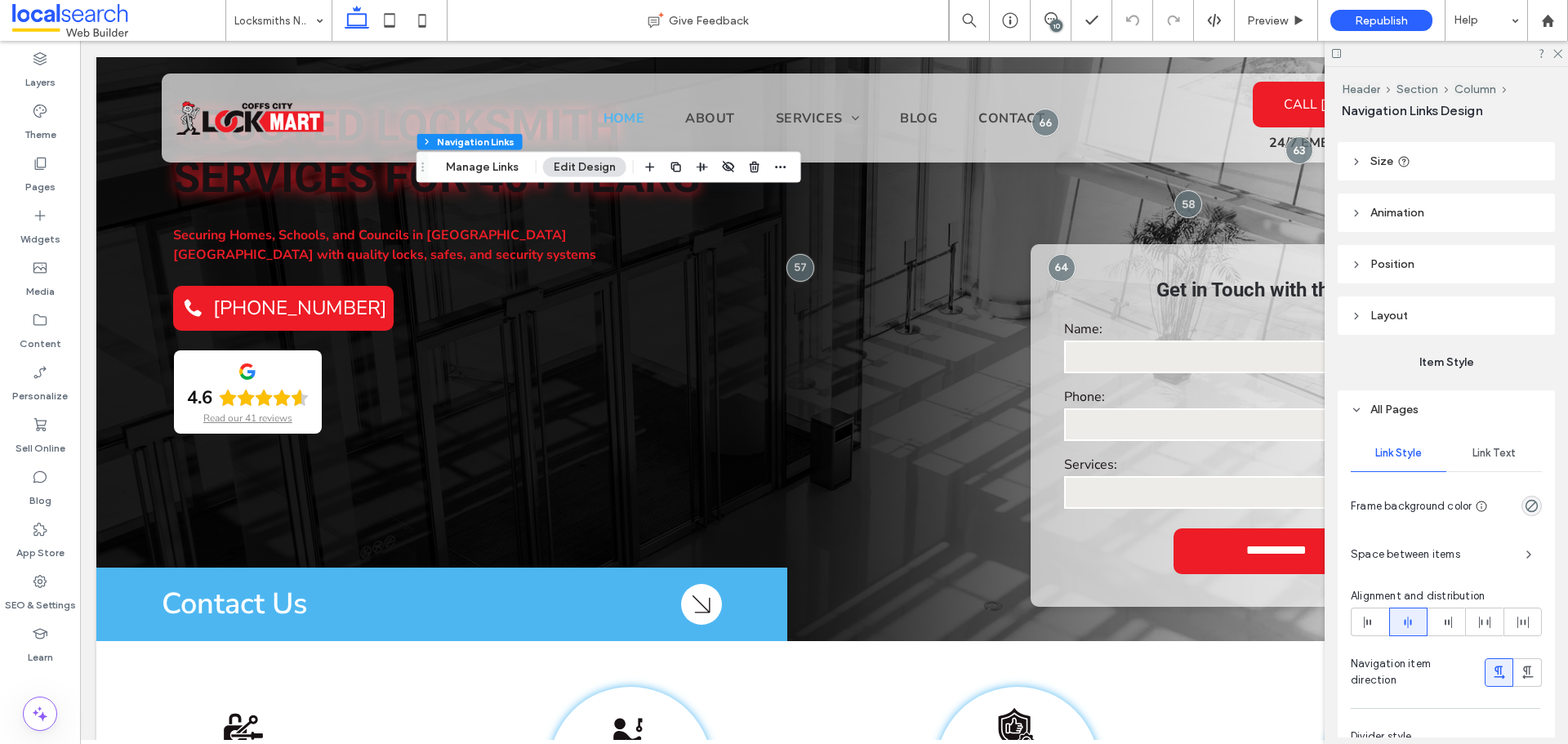 scroll, scrollTop: 296, scrollLeft: 0, axis: vertical 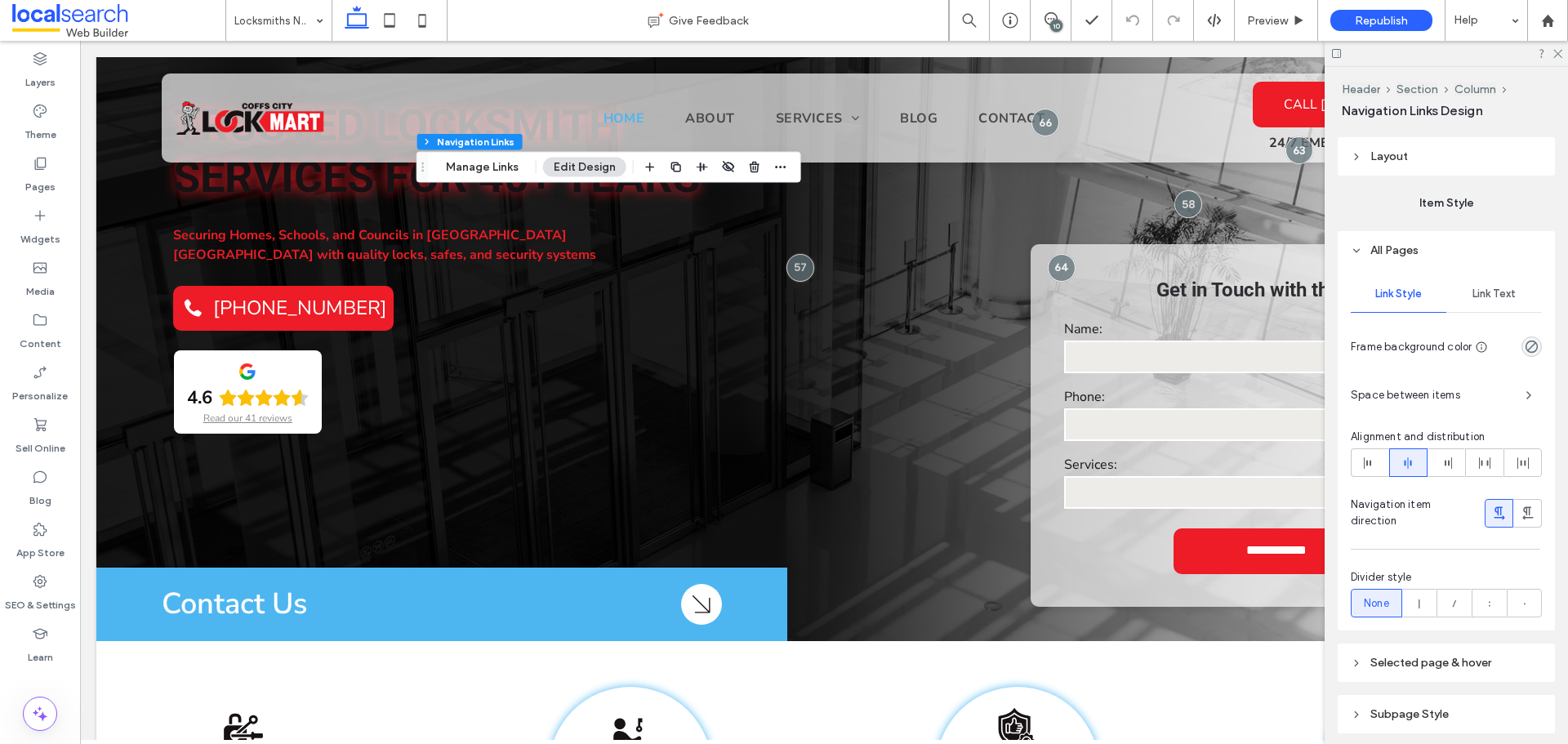 click on "Link Text" at bounding box center (1494, 294) 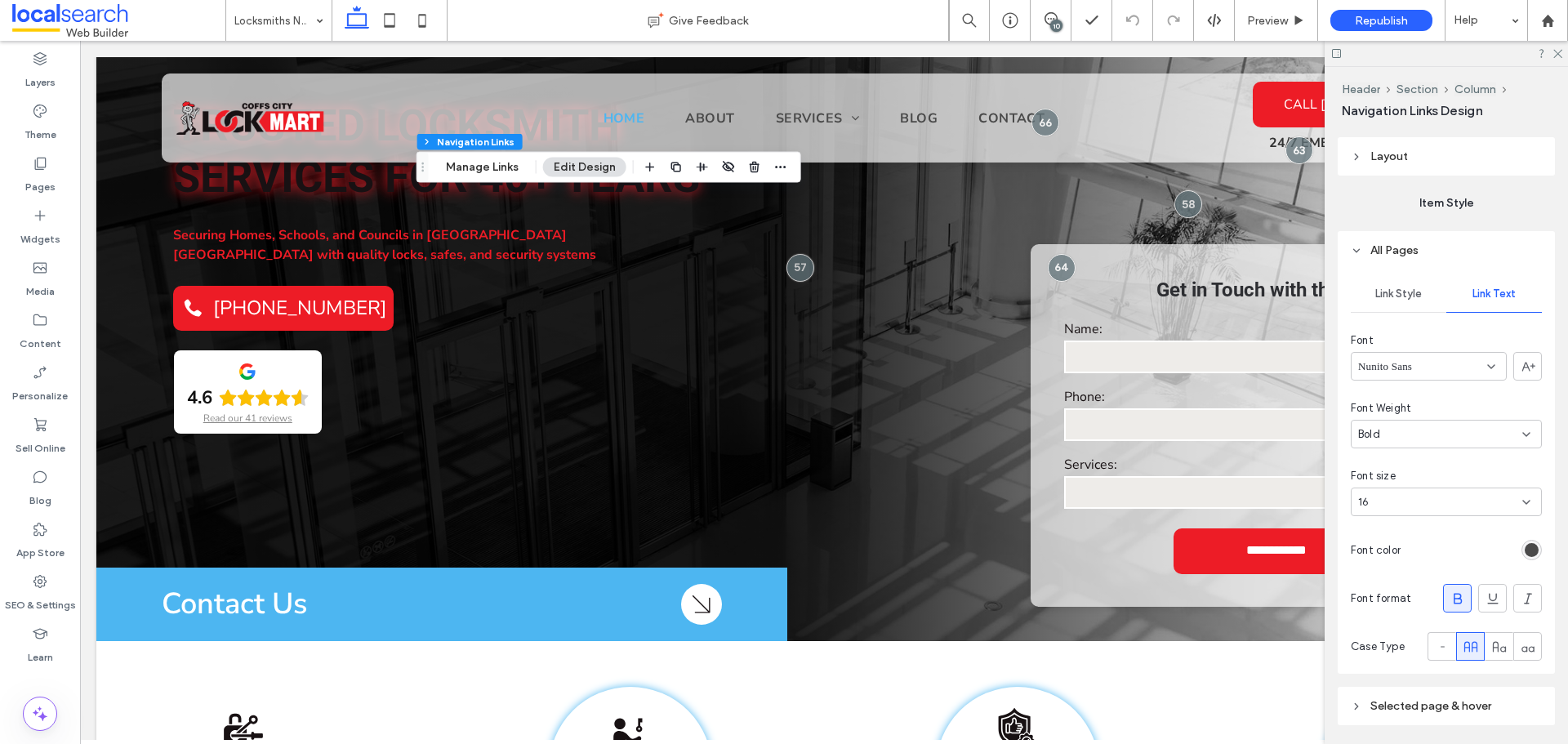 click at bounding box center [1531, 550] 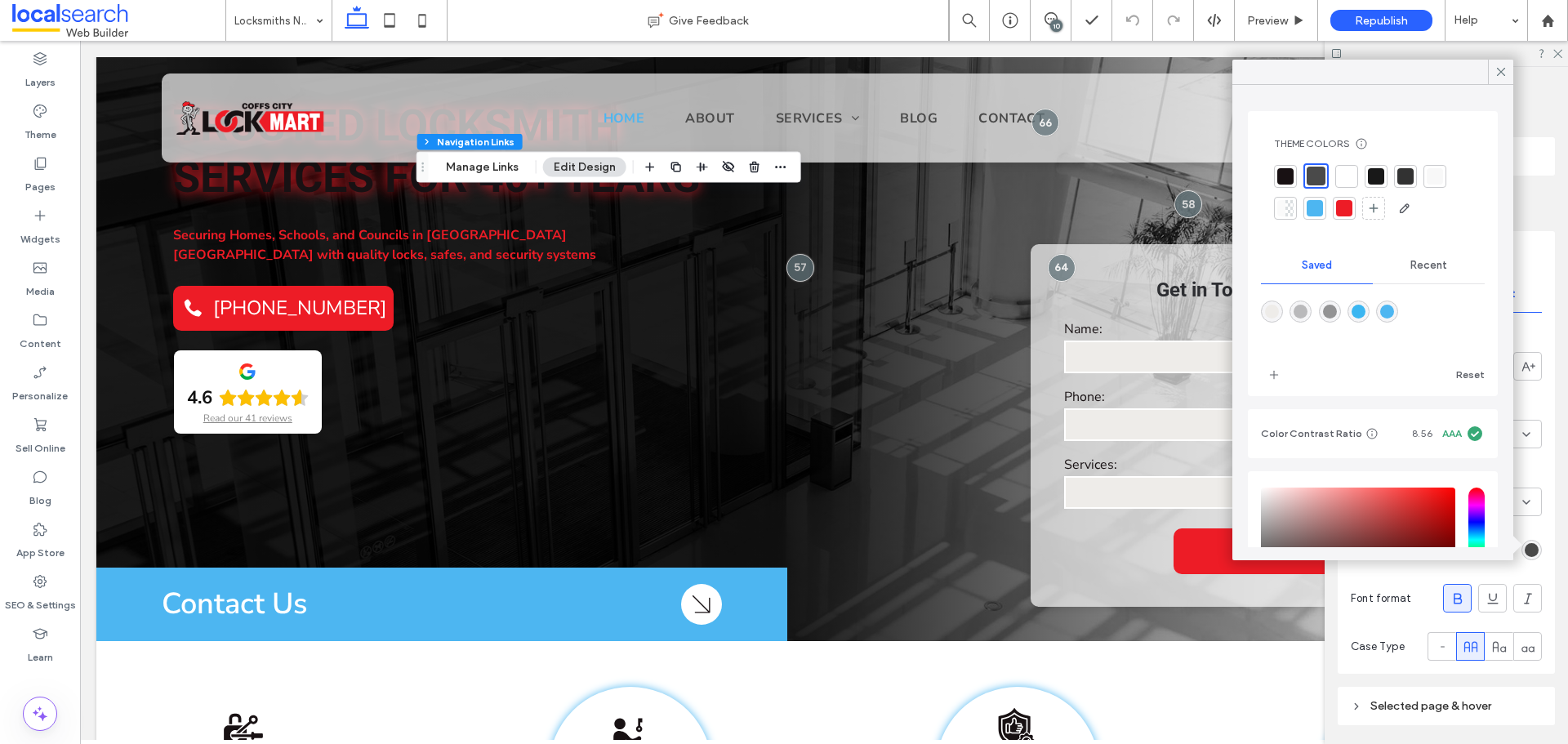 click at bounding box center (1347, 176) 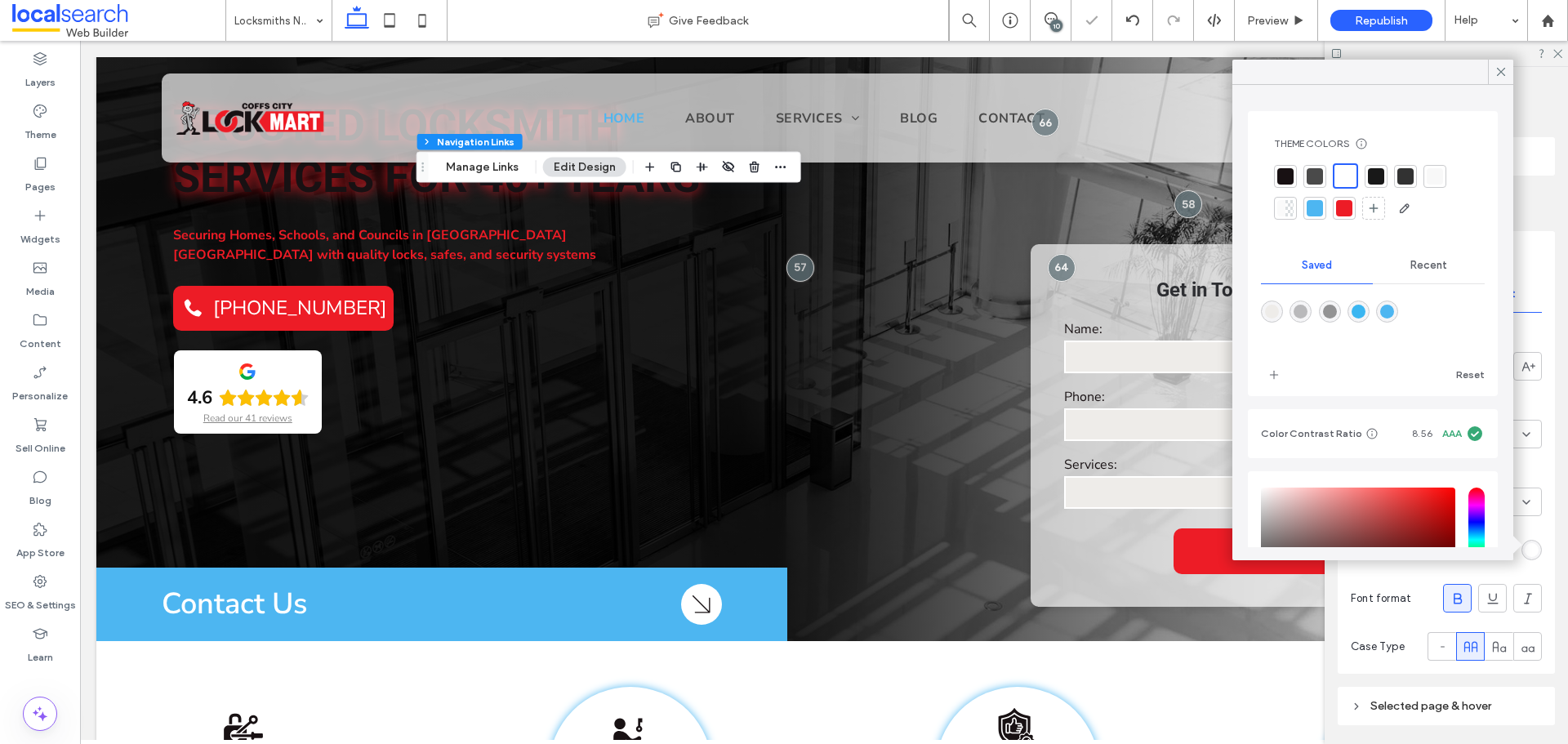 click at bounding box center [1531, 550] 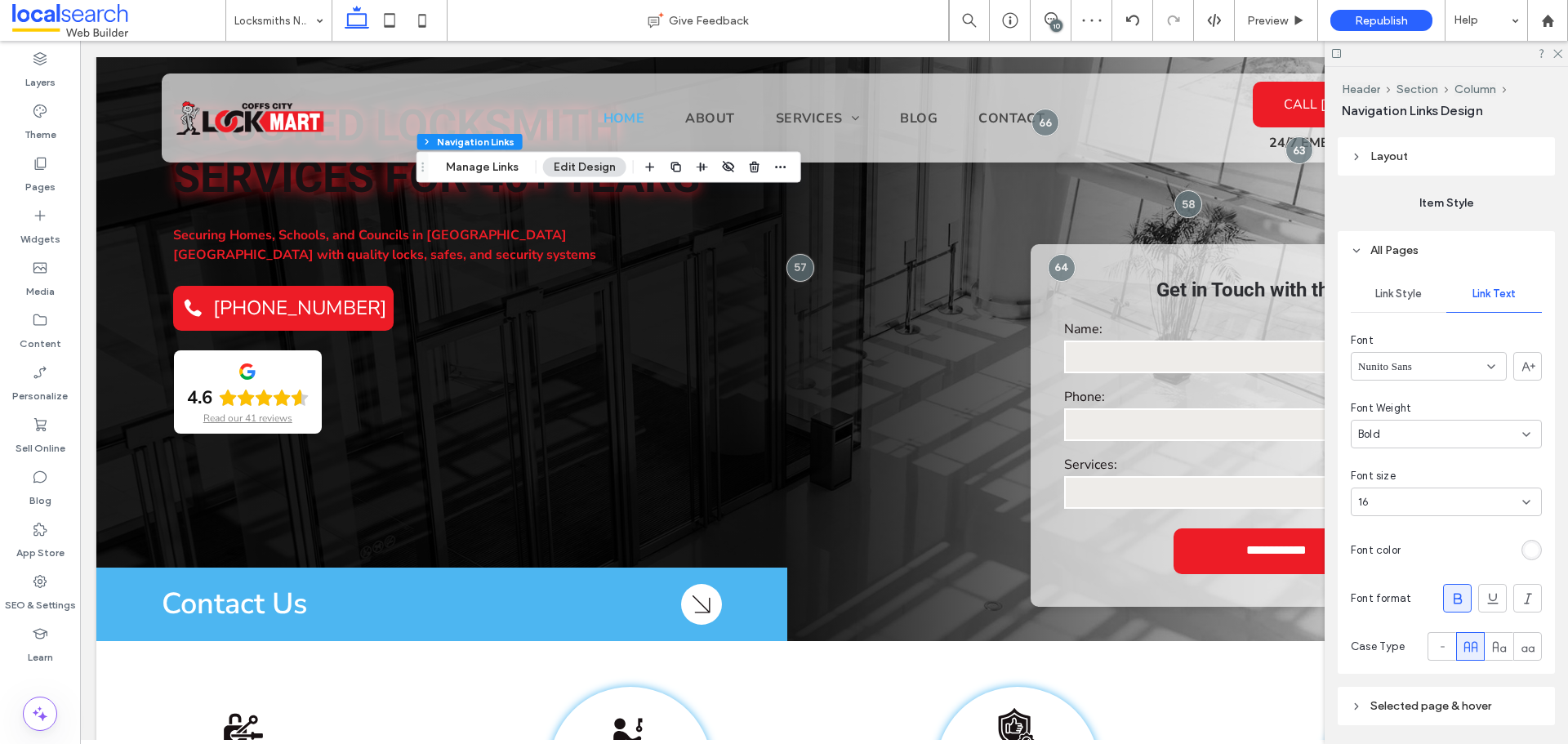 click at bounding box center (1531, 550) 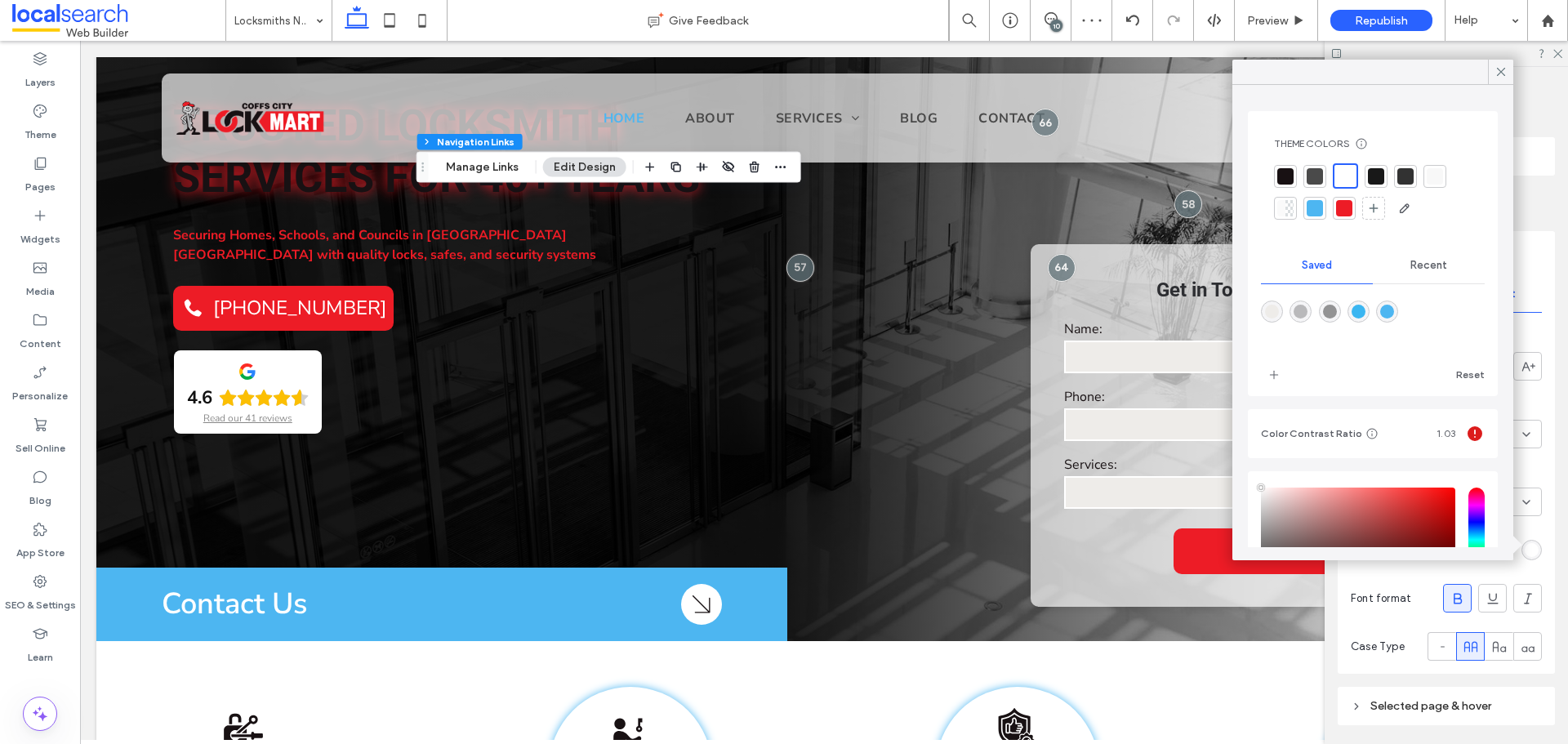 click at bounding box center [1315, 176] 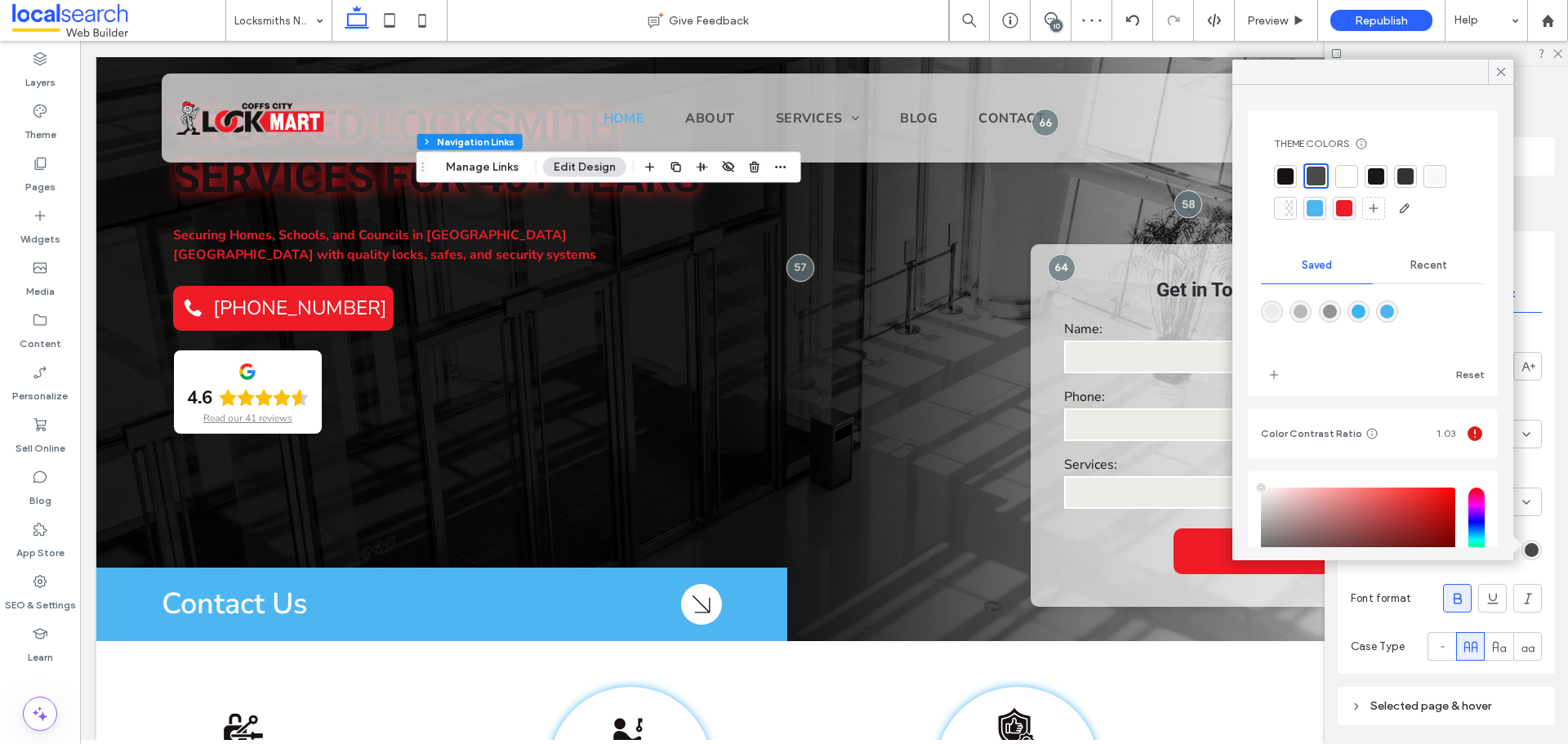 click at bounding box center [1531, 550] 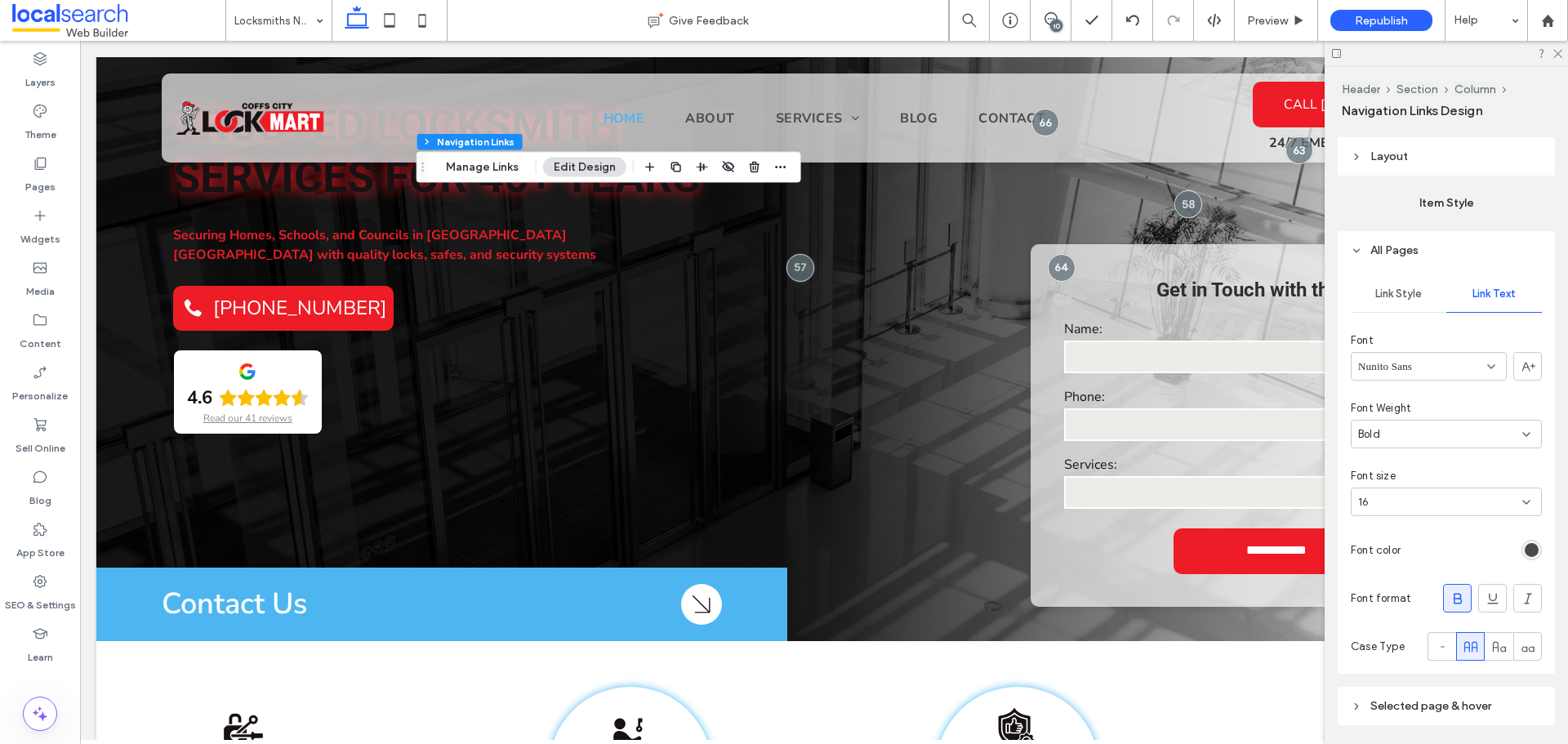 click on "10" at bounding box center (1056, 25) 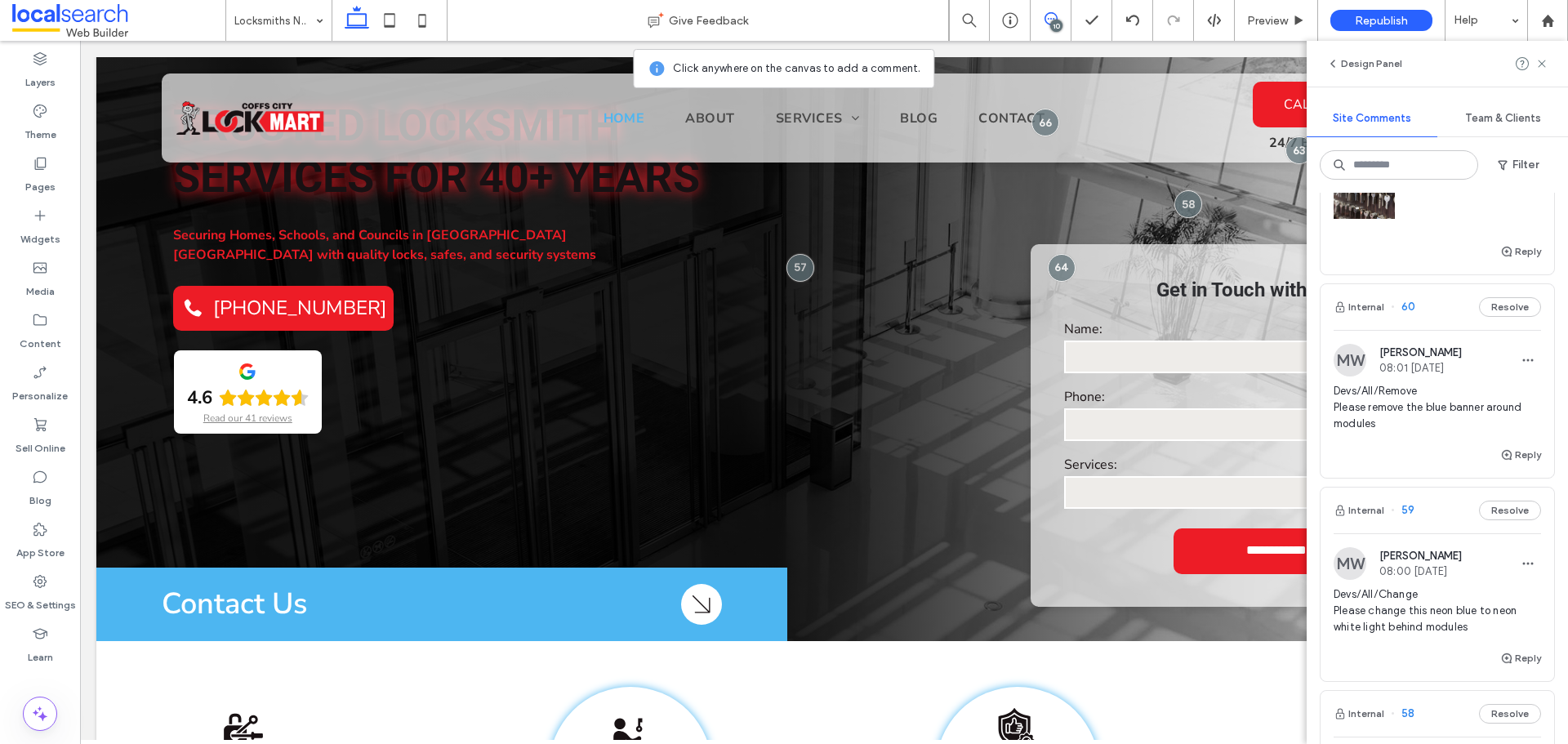 scroll, scrollTop: 1213, scrollLeft: 0, axis: vertical 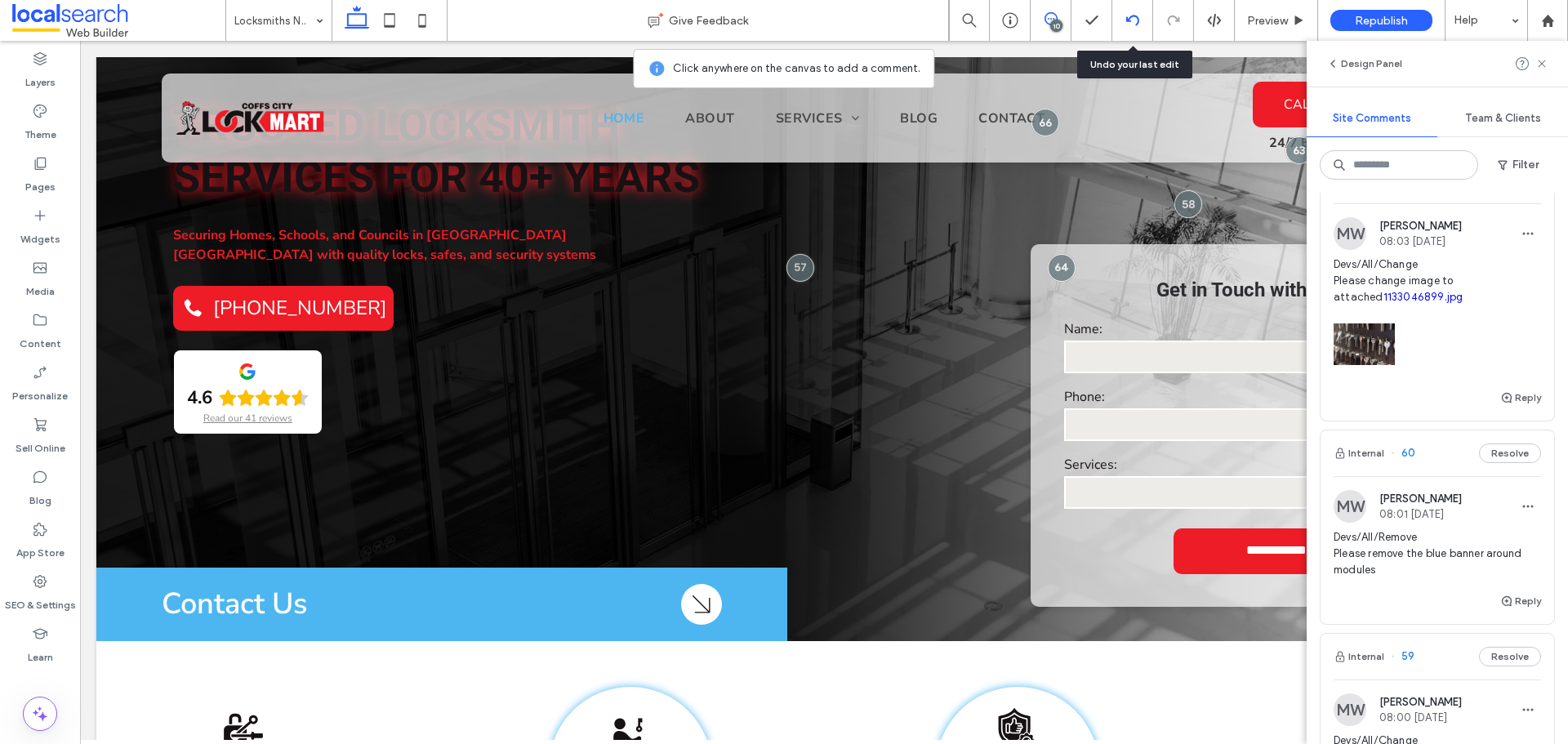 click at bounding box center [1132, 20] 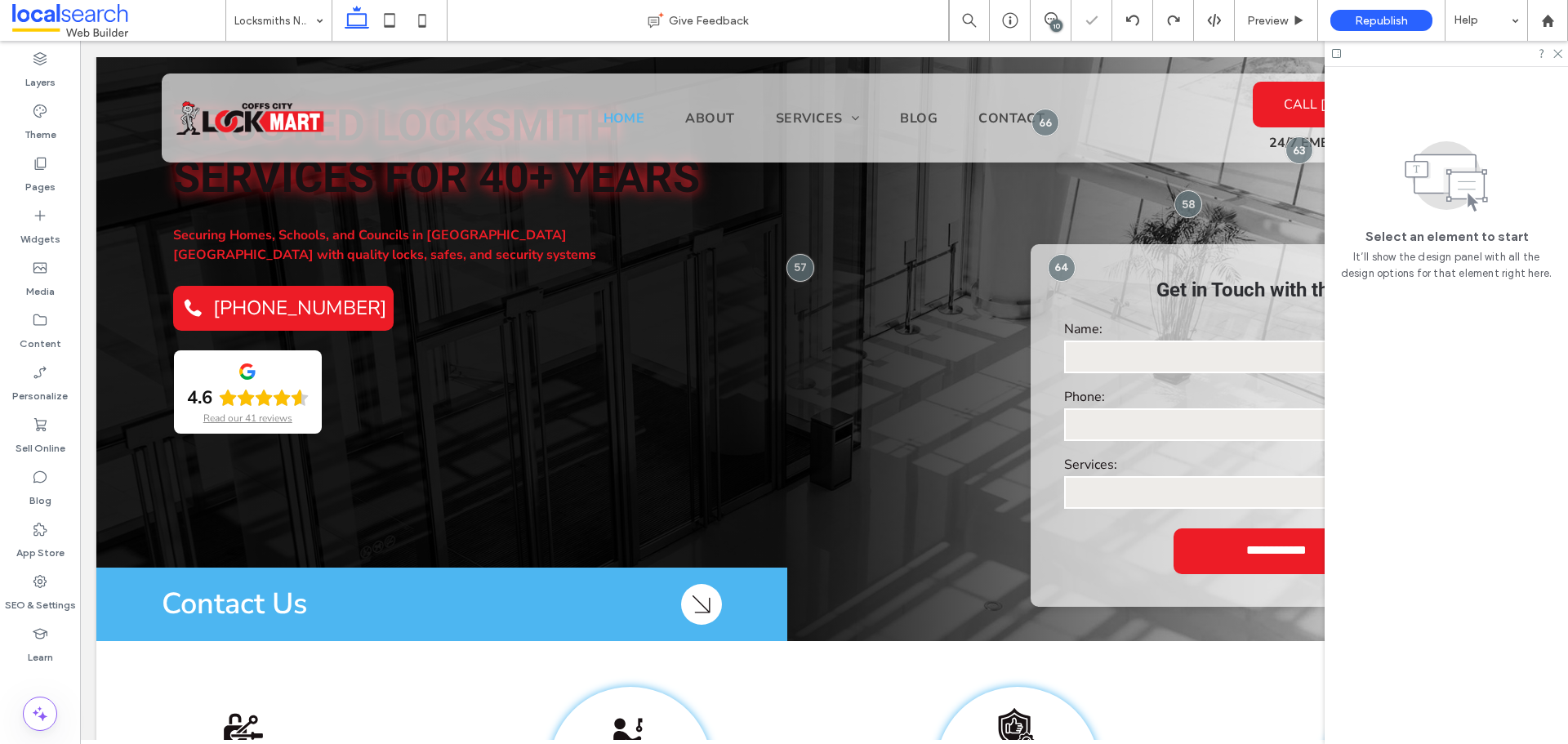 scroll, scrollTop: 0, scrollLeft: 0, axis: both 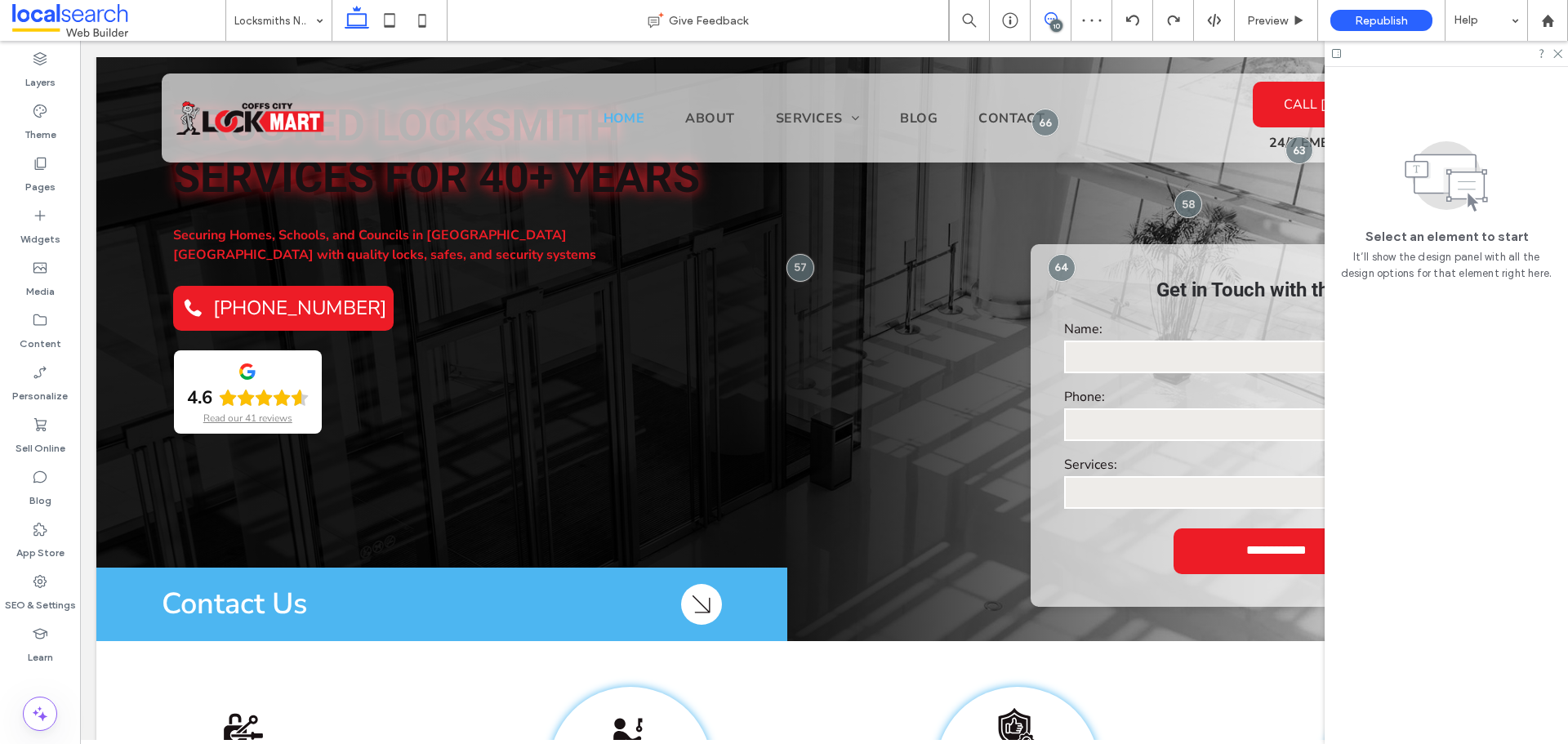click 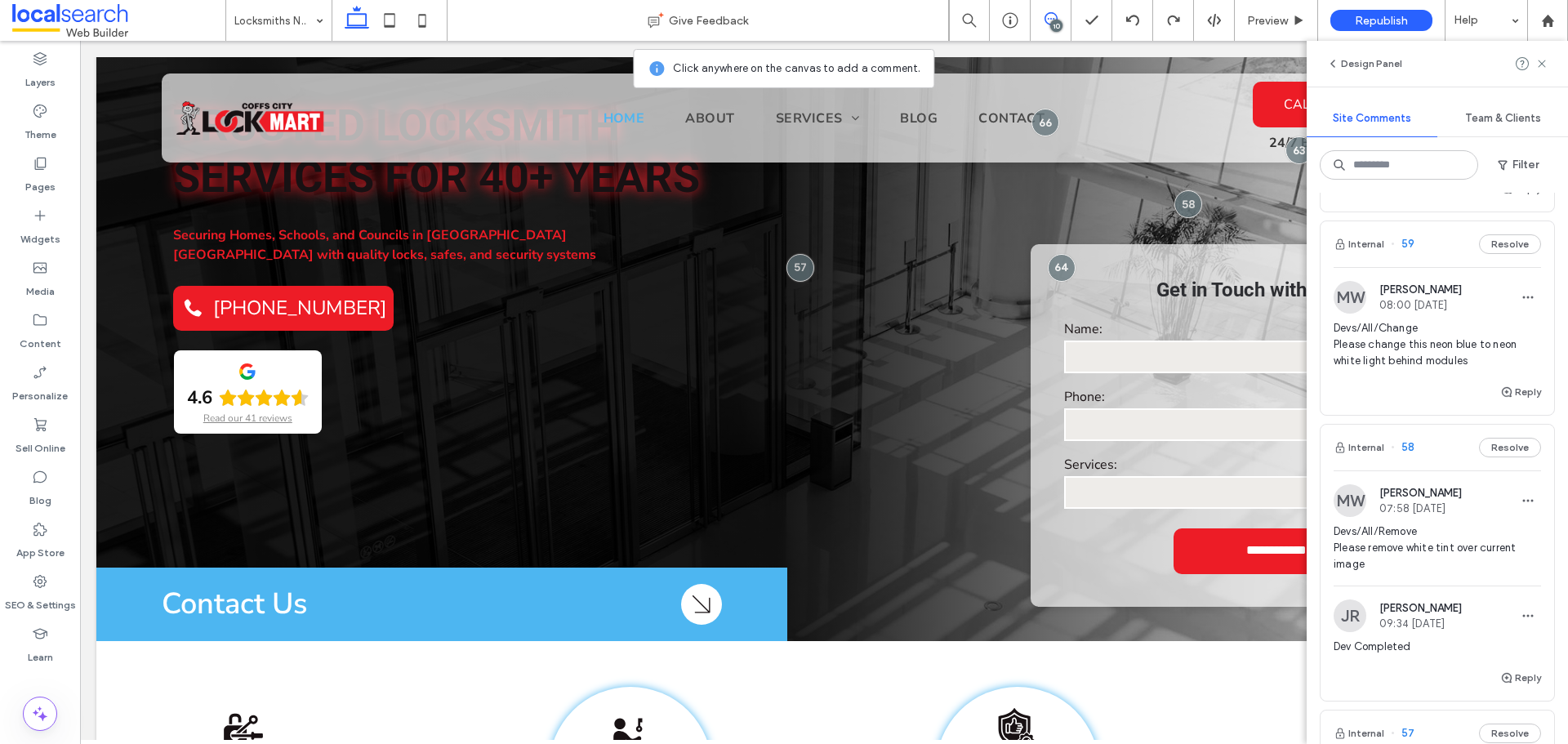 scroll, scrollTop: 1715, scrollLeft: 0, axis: vertical 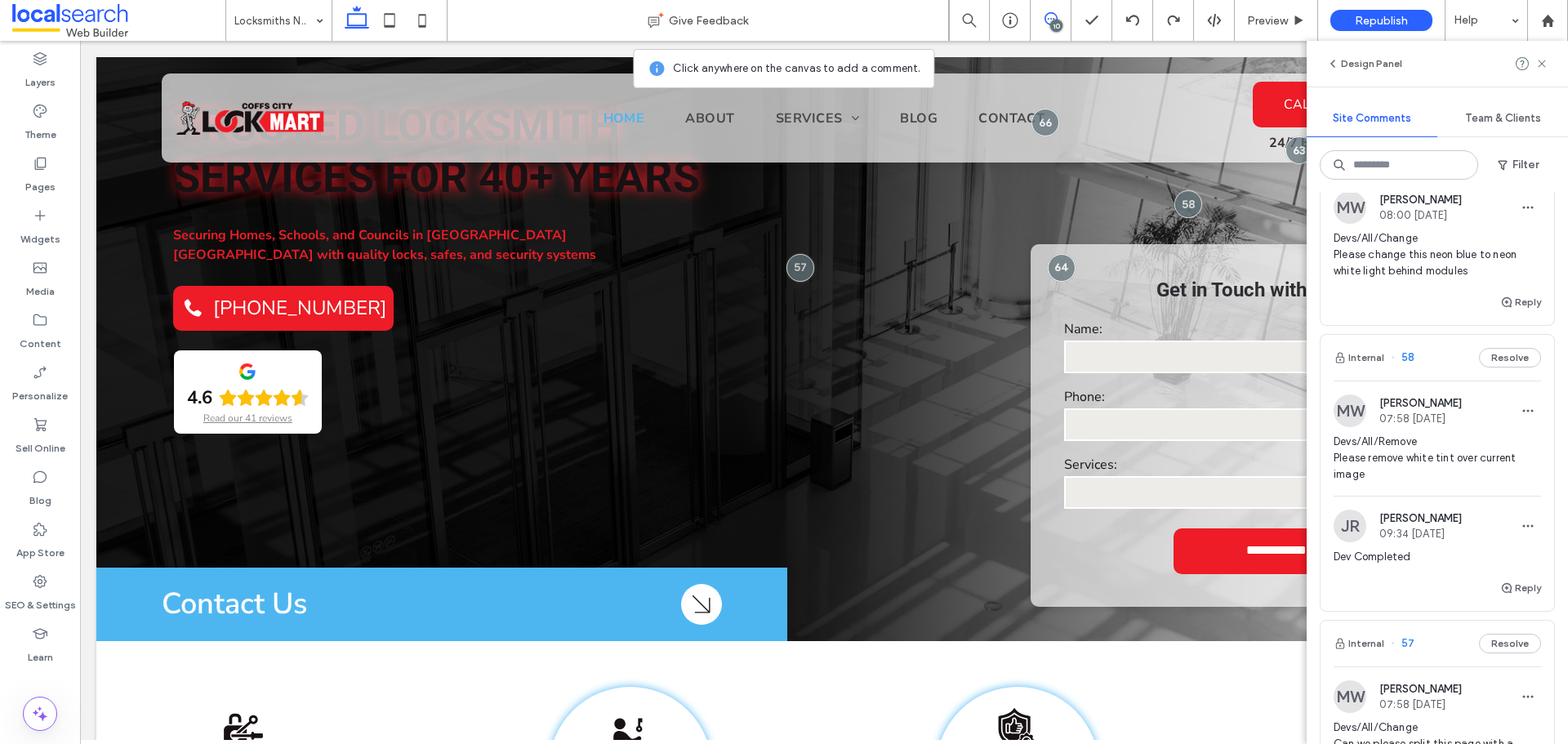 click on "Devs/All/Change
Please change this neon blue to neon white light behind modules" at bounding box center [1437, 255] 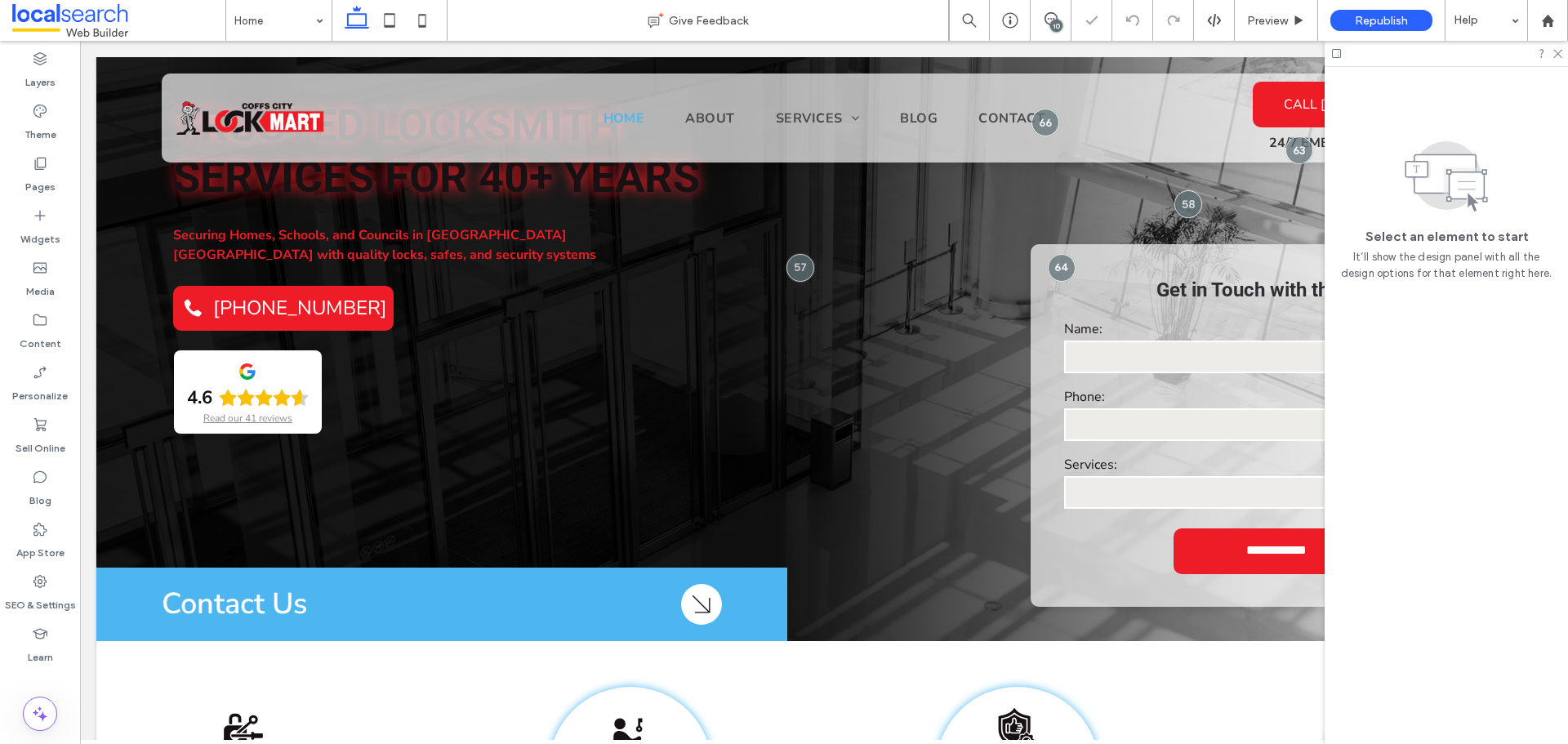 scroll, scrollTop: 0, scrollLeft: 0, axis: both 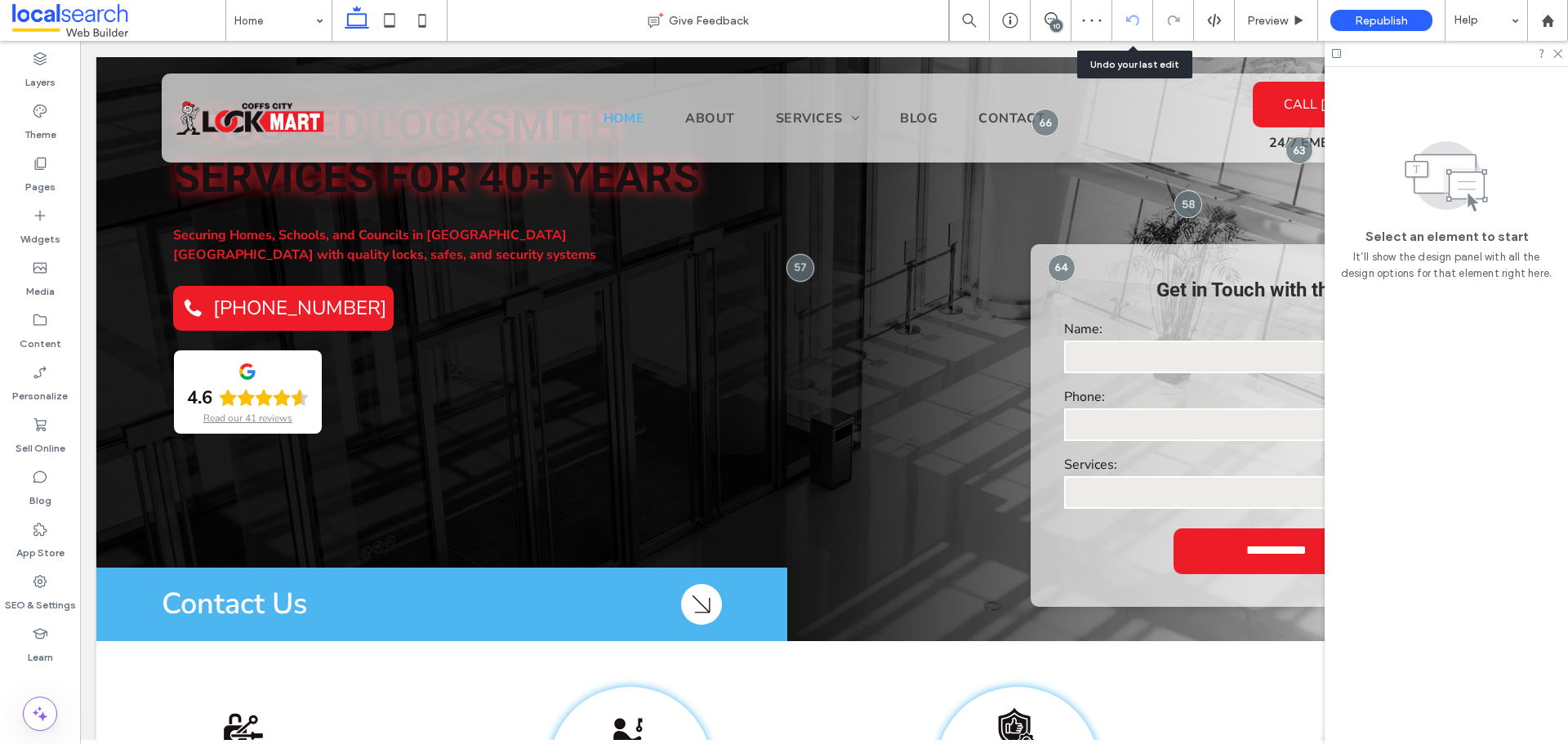 click 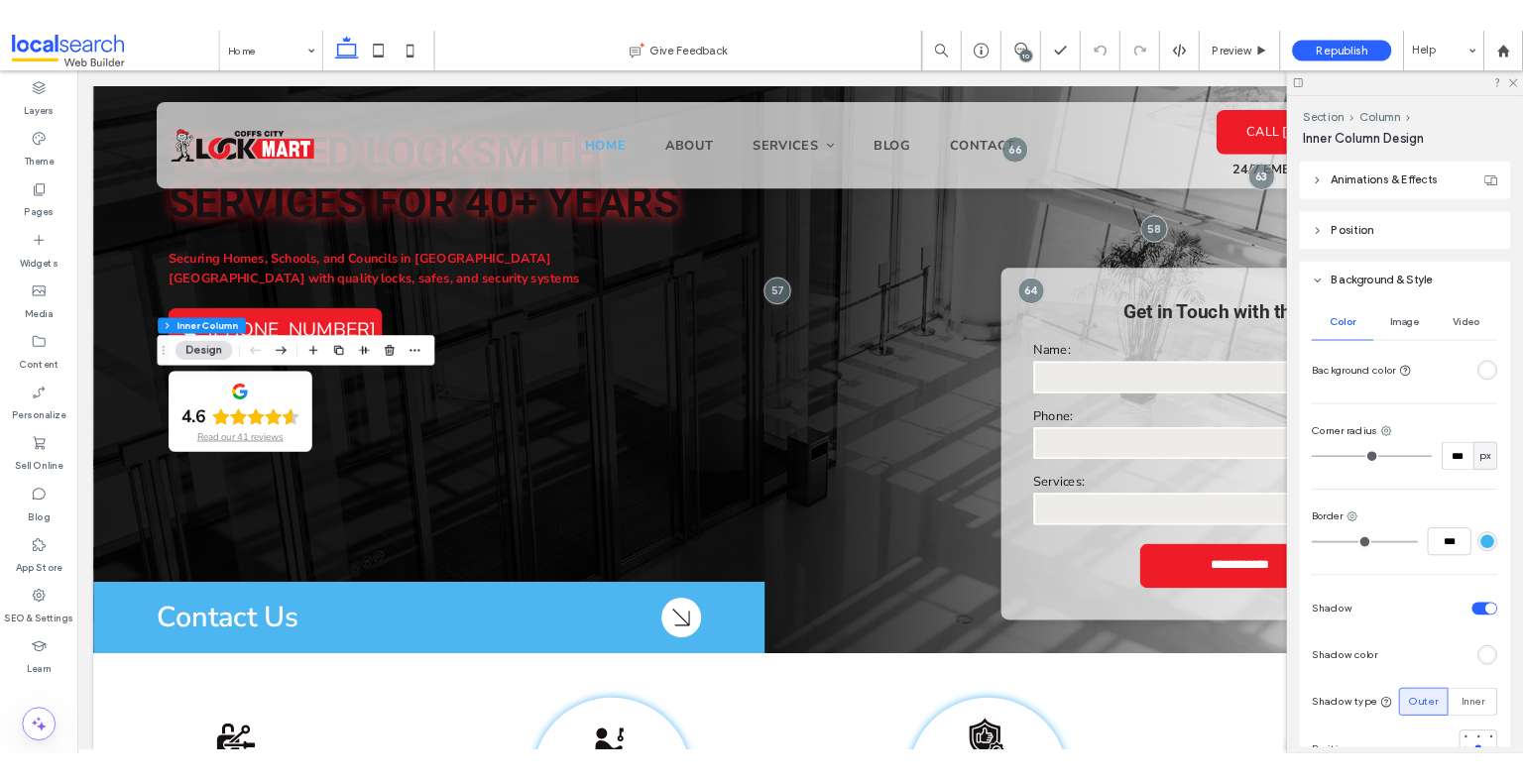 scroll, scrollTop: 797, scrollLeft: 0, axis: vertical 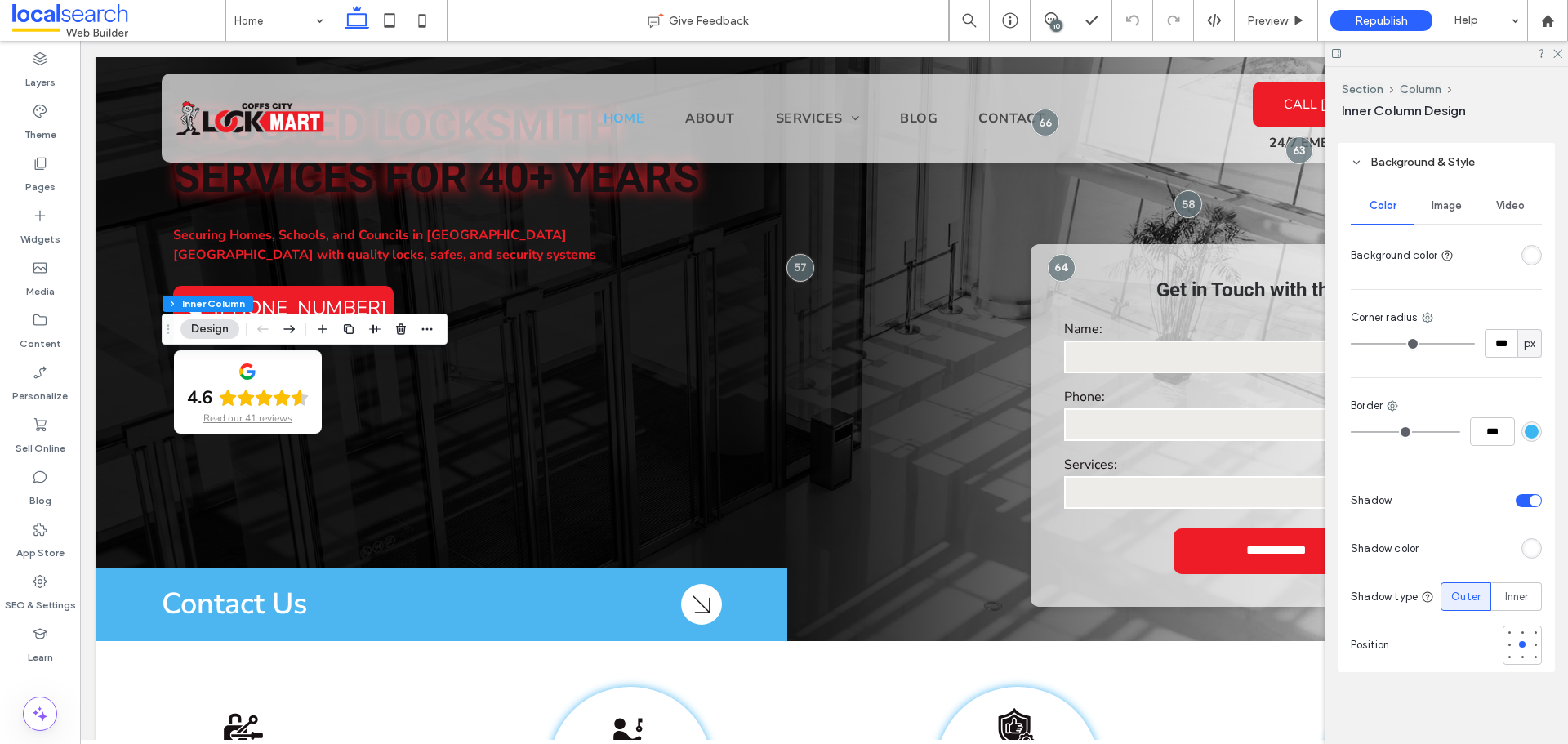 click at bounding box center (1531, 548) 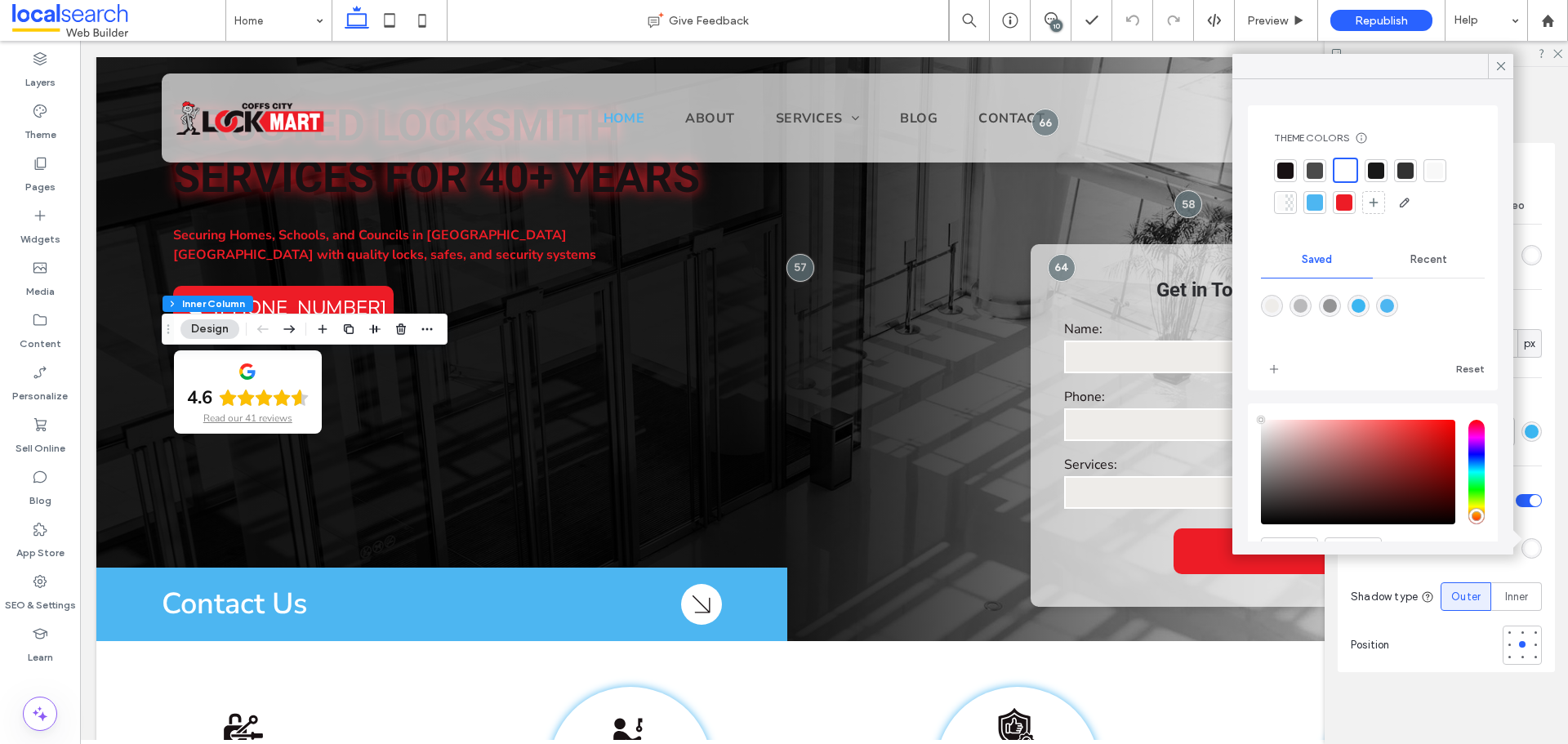 click at bounding box center [1315, 203] 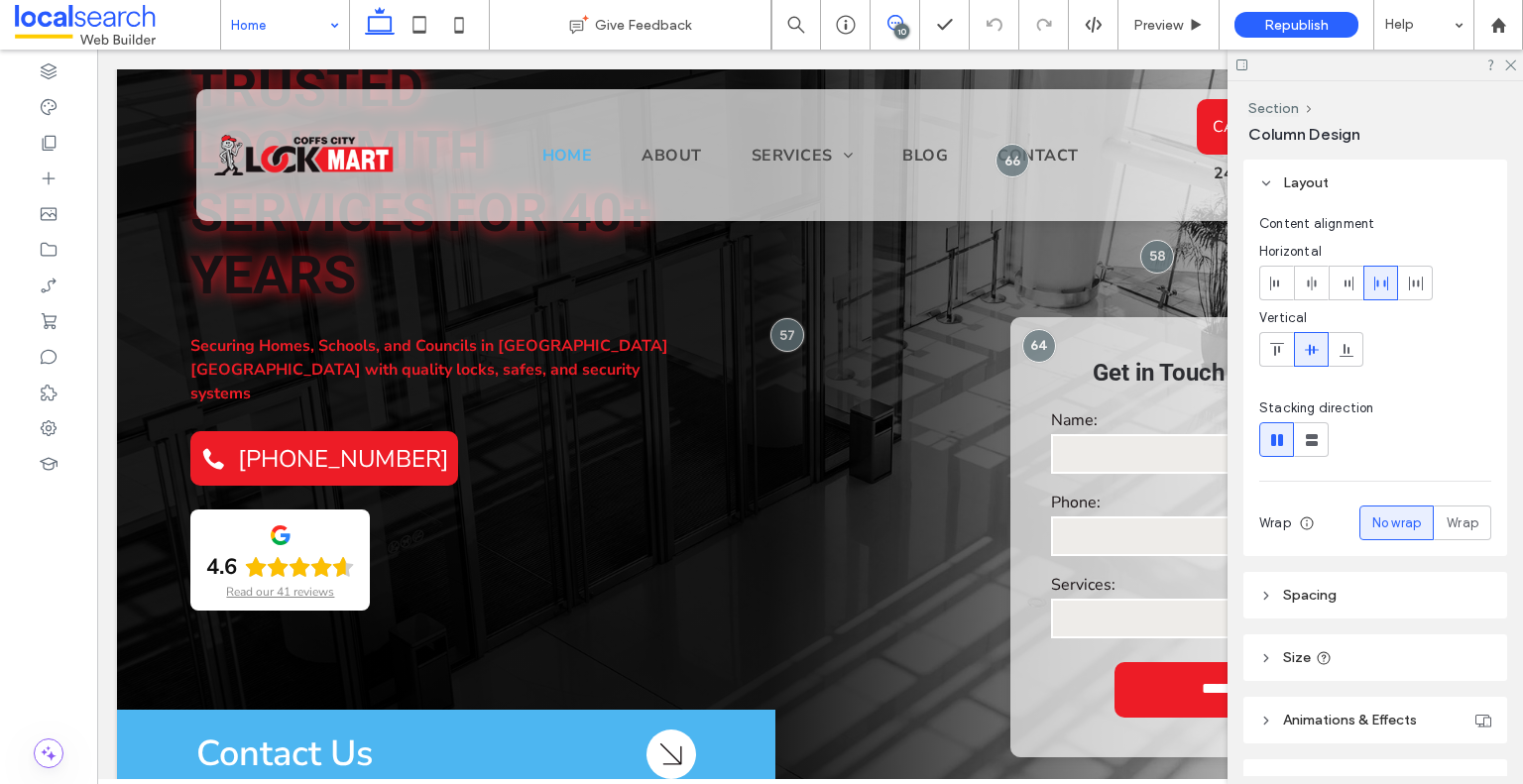 click 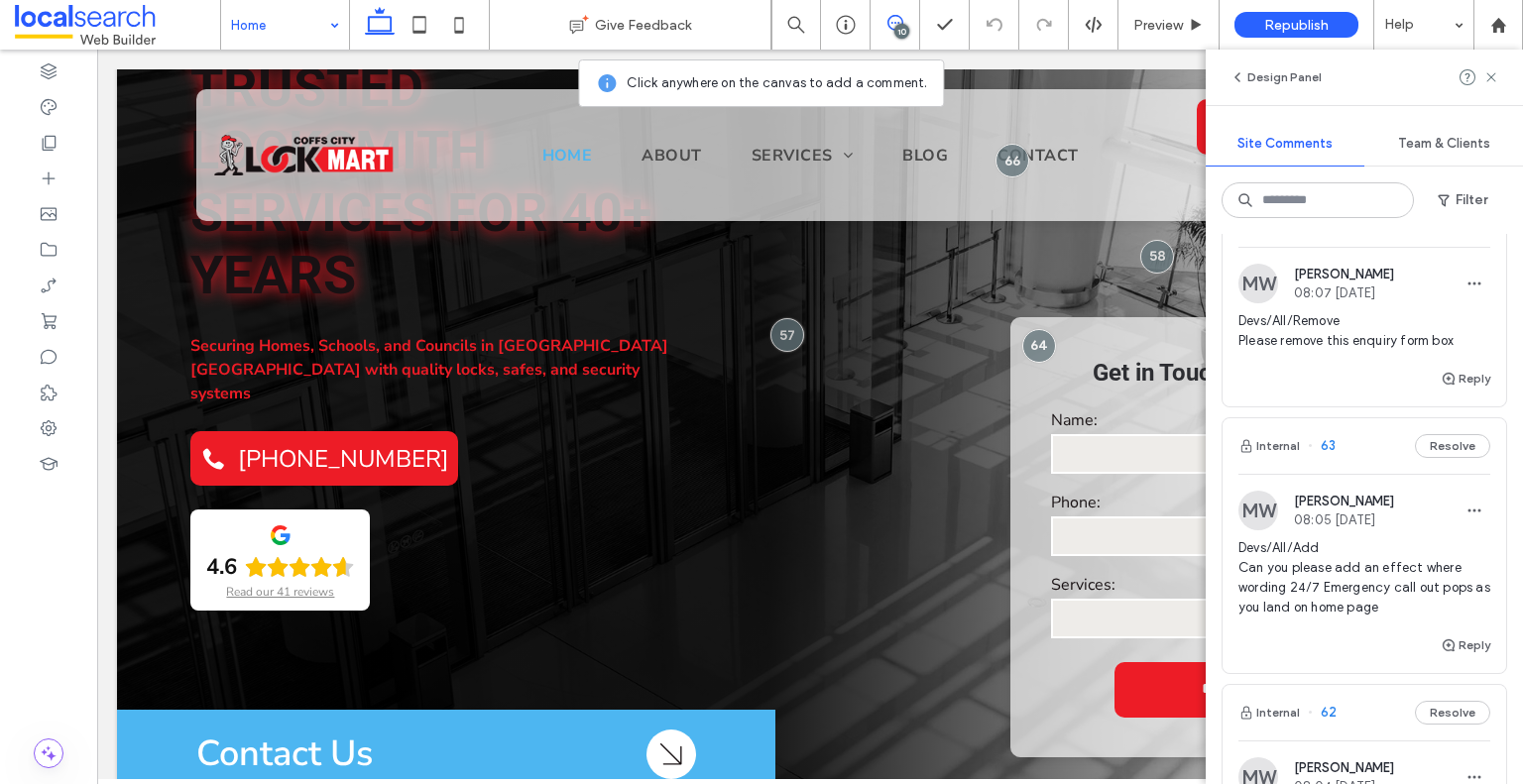 scroll, scrollTop: 0, scrollLeft: 0, axis: both 